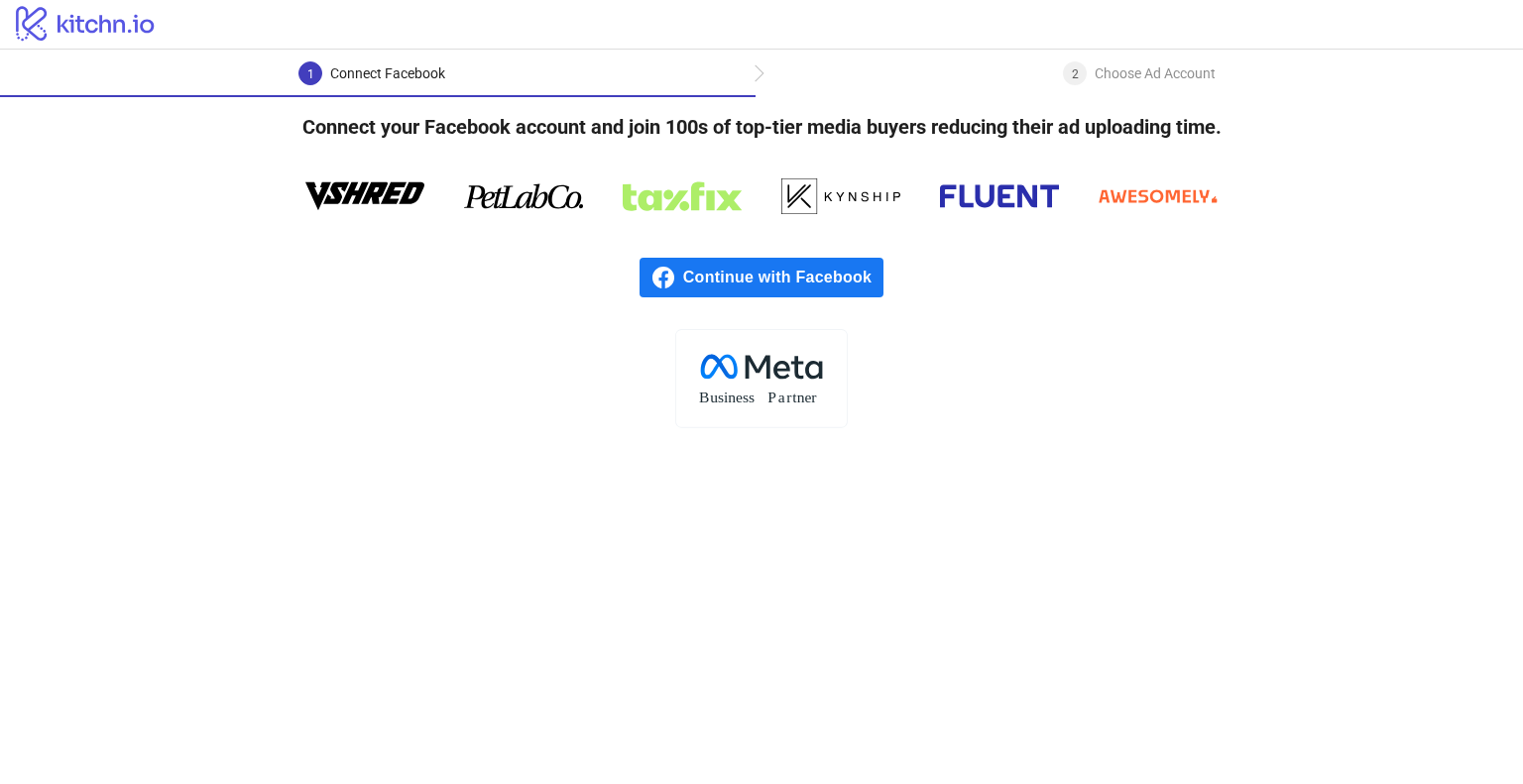 scroll, scrollTop: 0, scrollLeft: 0, axis: both 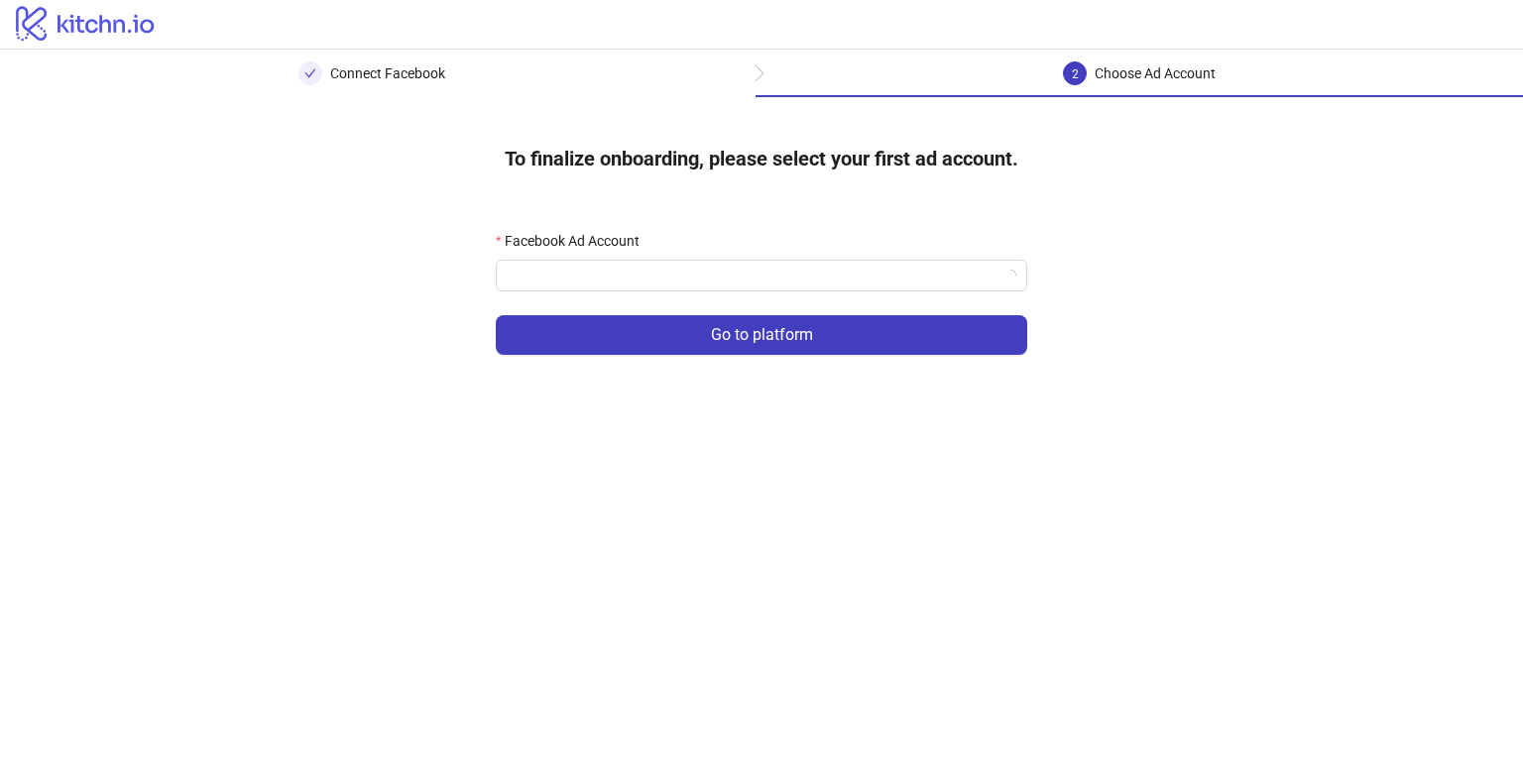 click on "Facebook Ad Account" at bounding box center (753, 276) 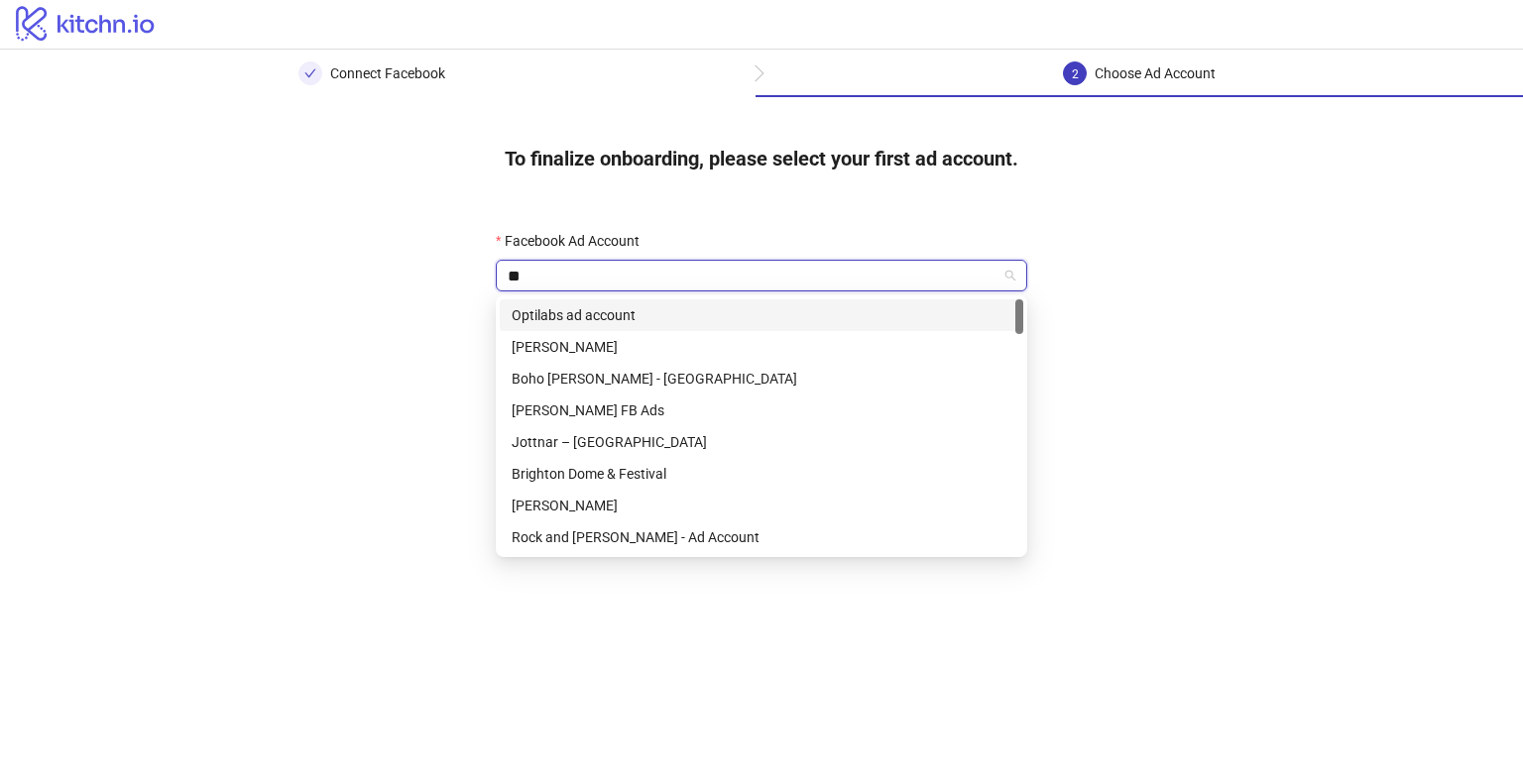 type on "***" 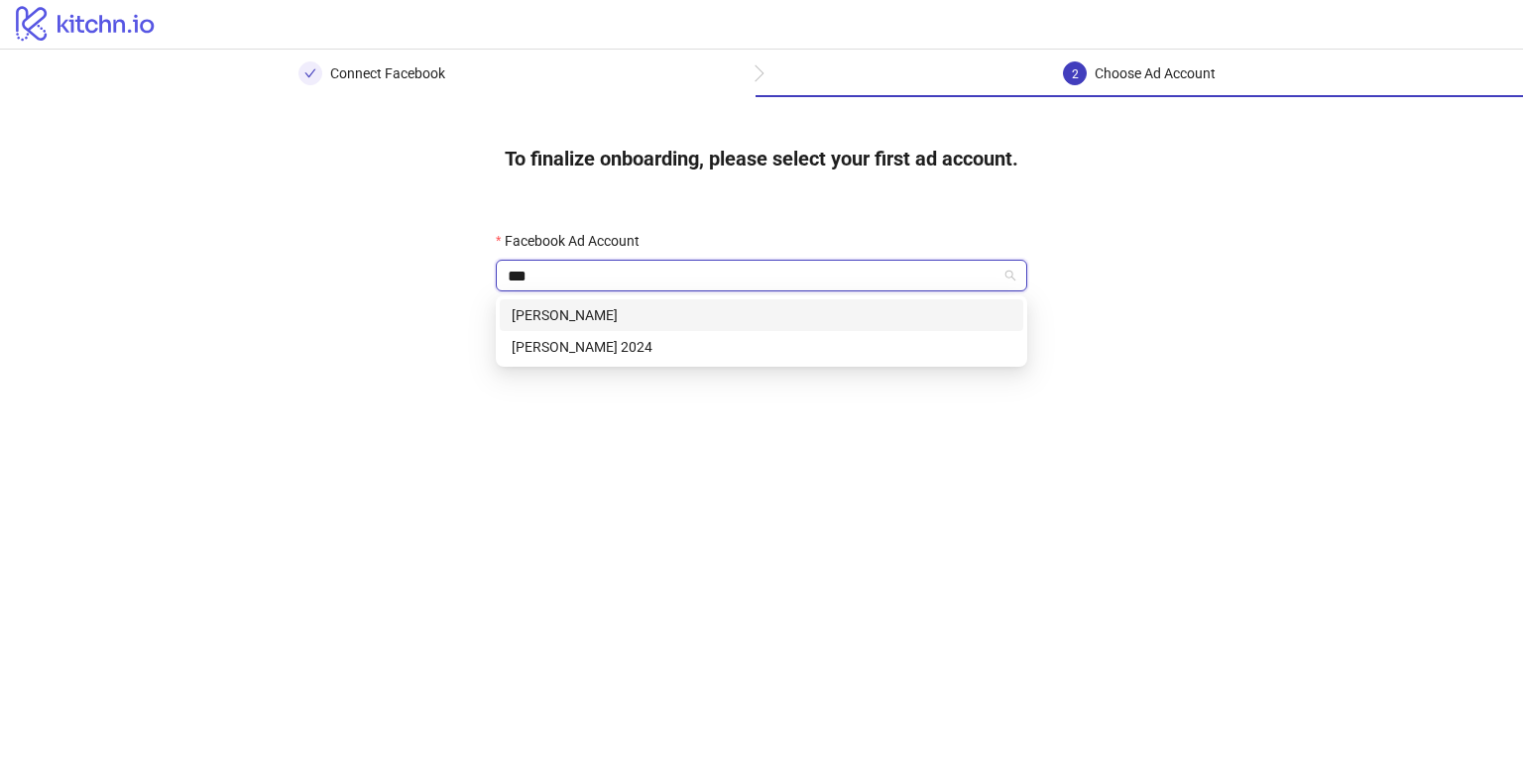 click on "[PERSON_NAME]" at bounding box center [762, 315] 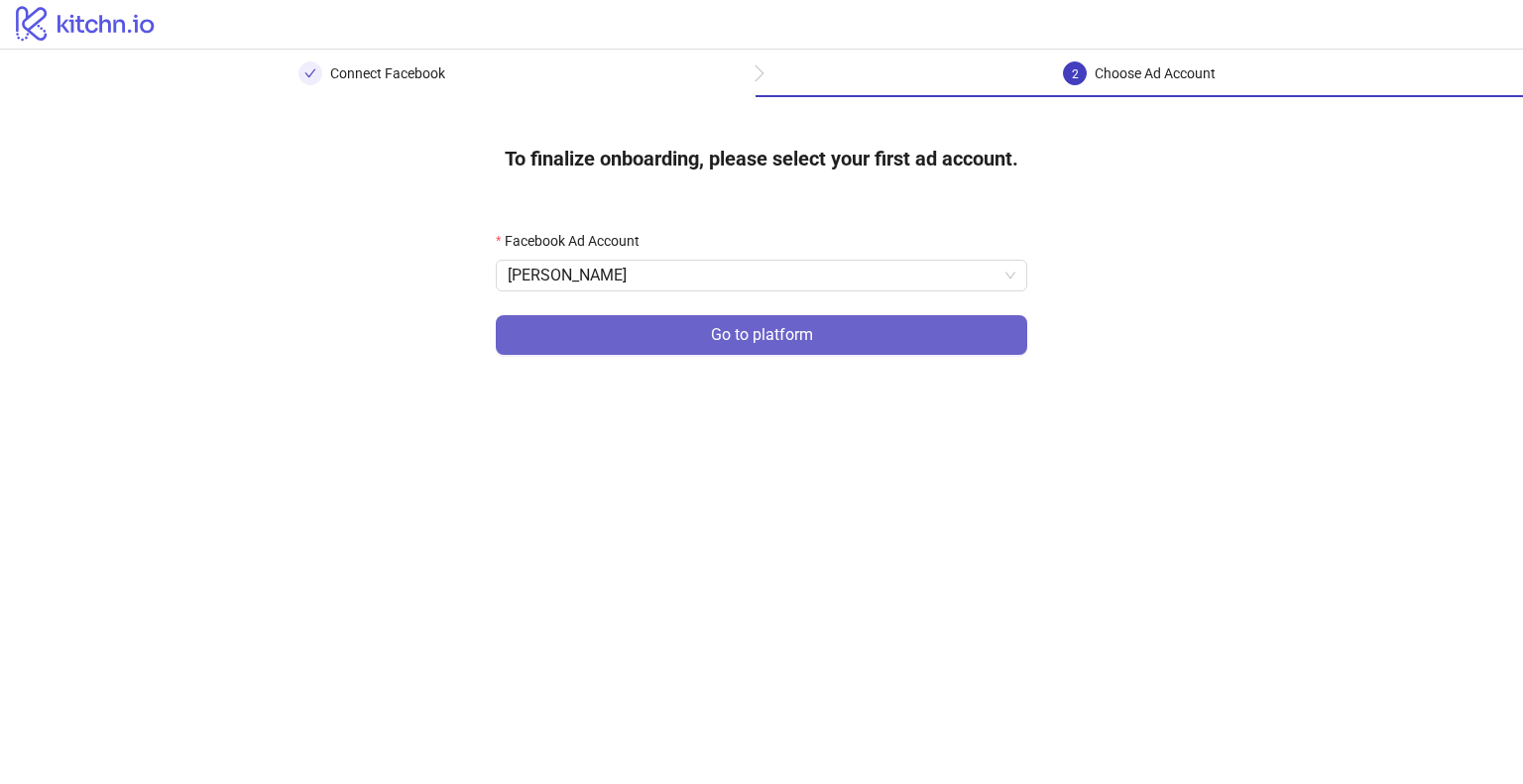 click on "Go to platform" at bounding box center (762, 335) 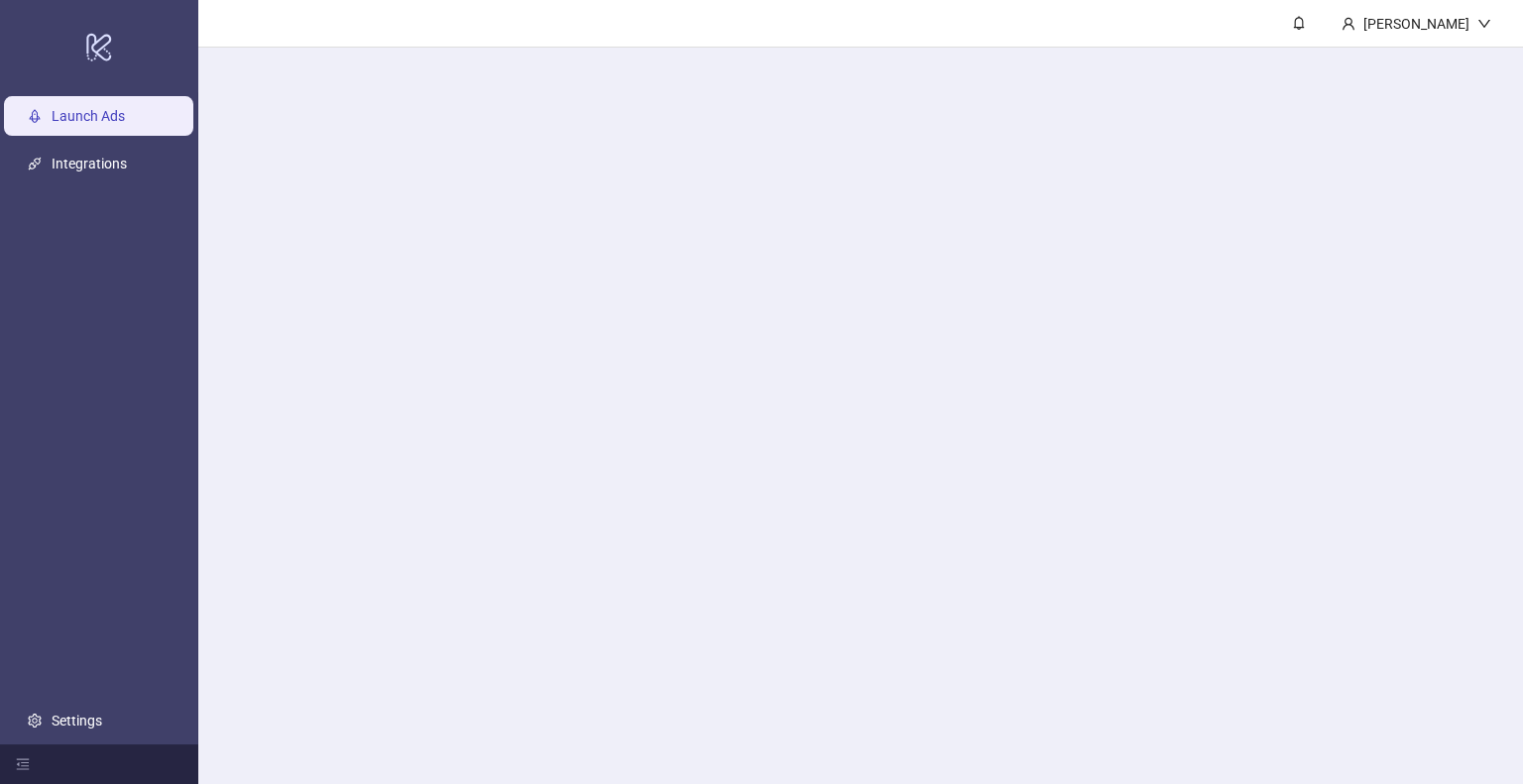 click on "[PERSON_NAME]" at bounding box center [861, 392] 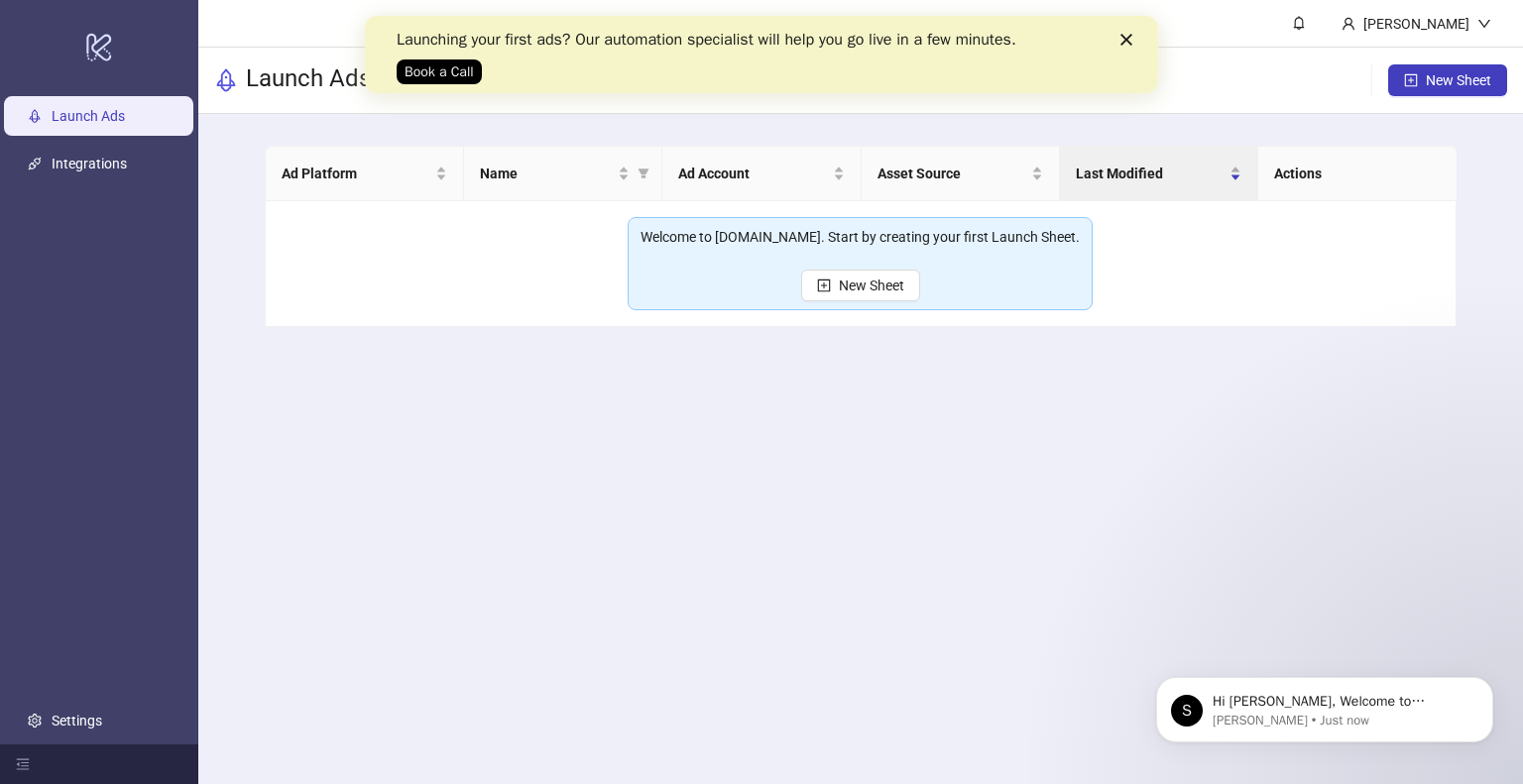 scroll, scrollTop: 0, scrollLeft: 0, axis: both 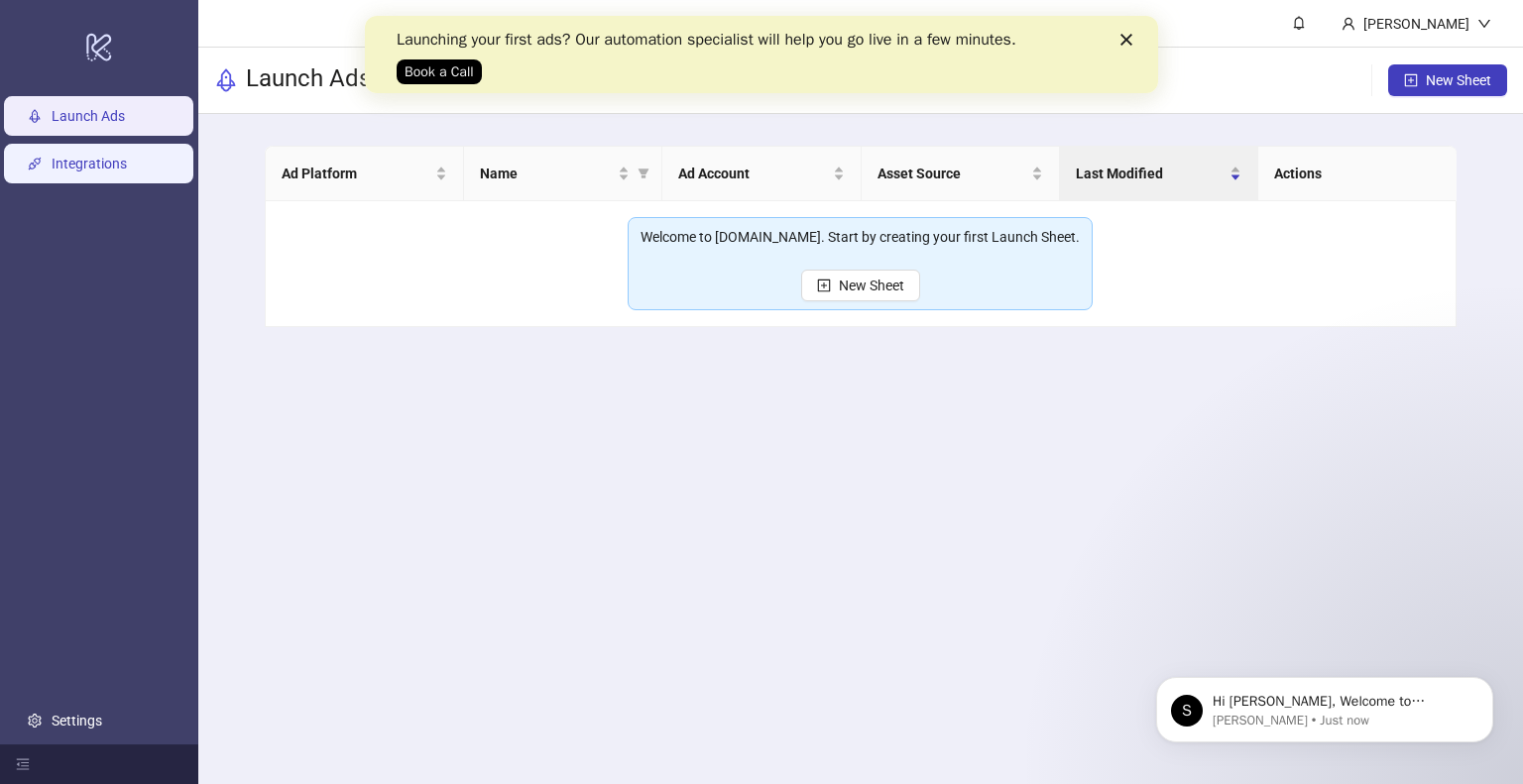 click on "Integrations" at bounding box center (89, 164) 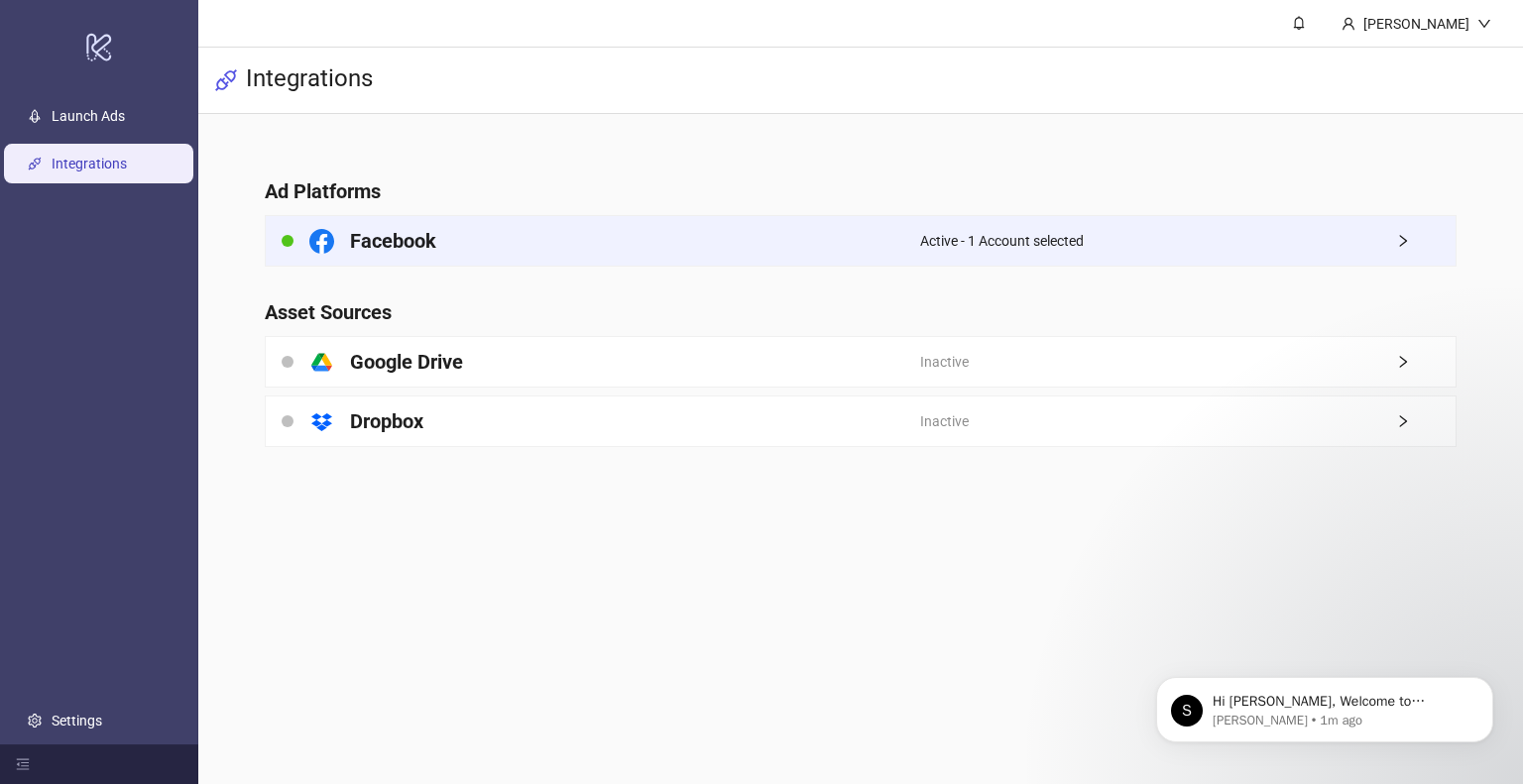 click on "Facebook" at bounding box center (593, 241) 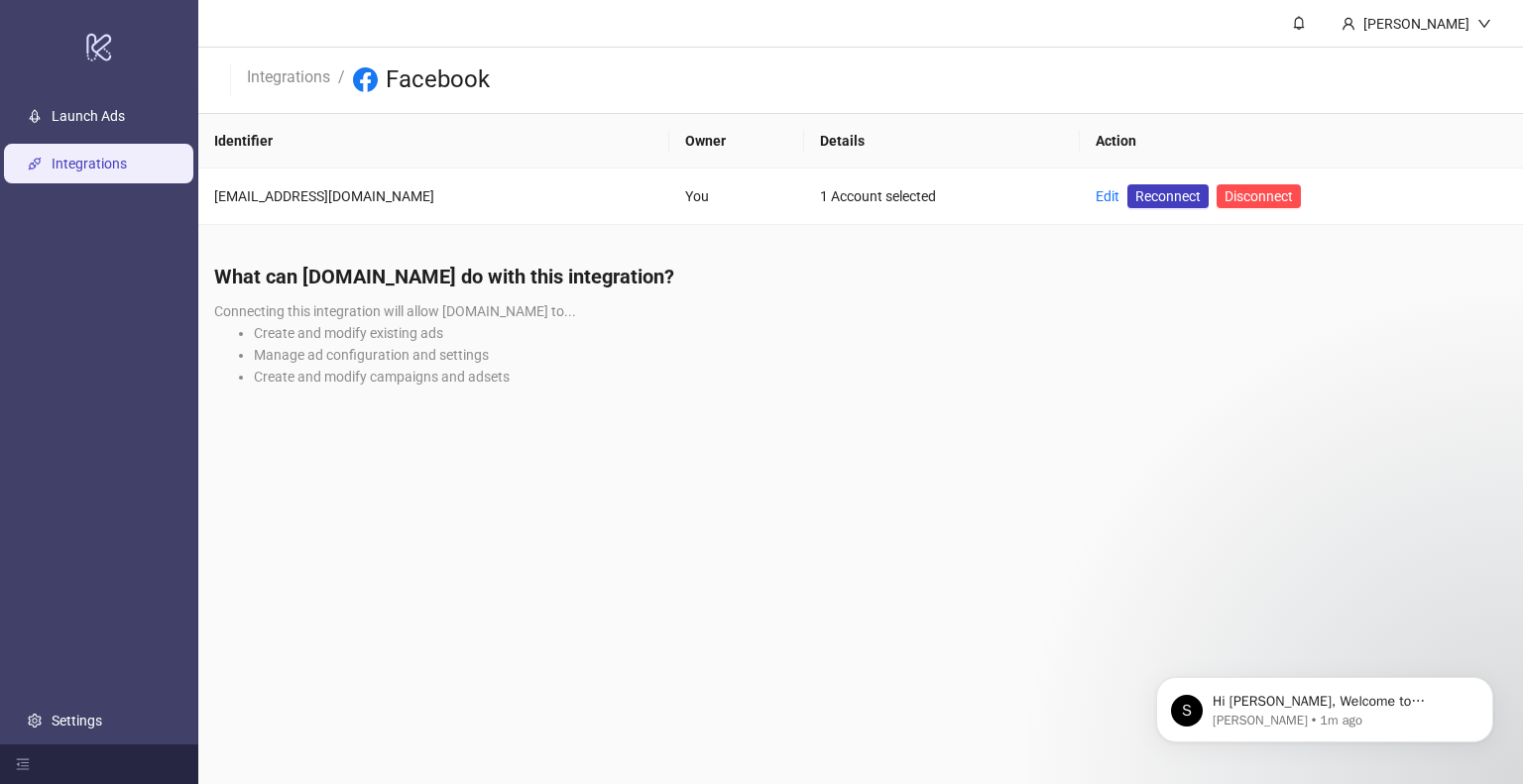 click on "Integrations" at bounding box center [89, 164] 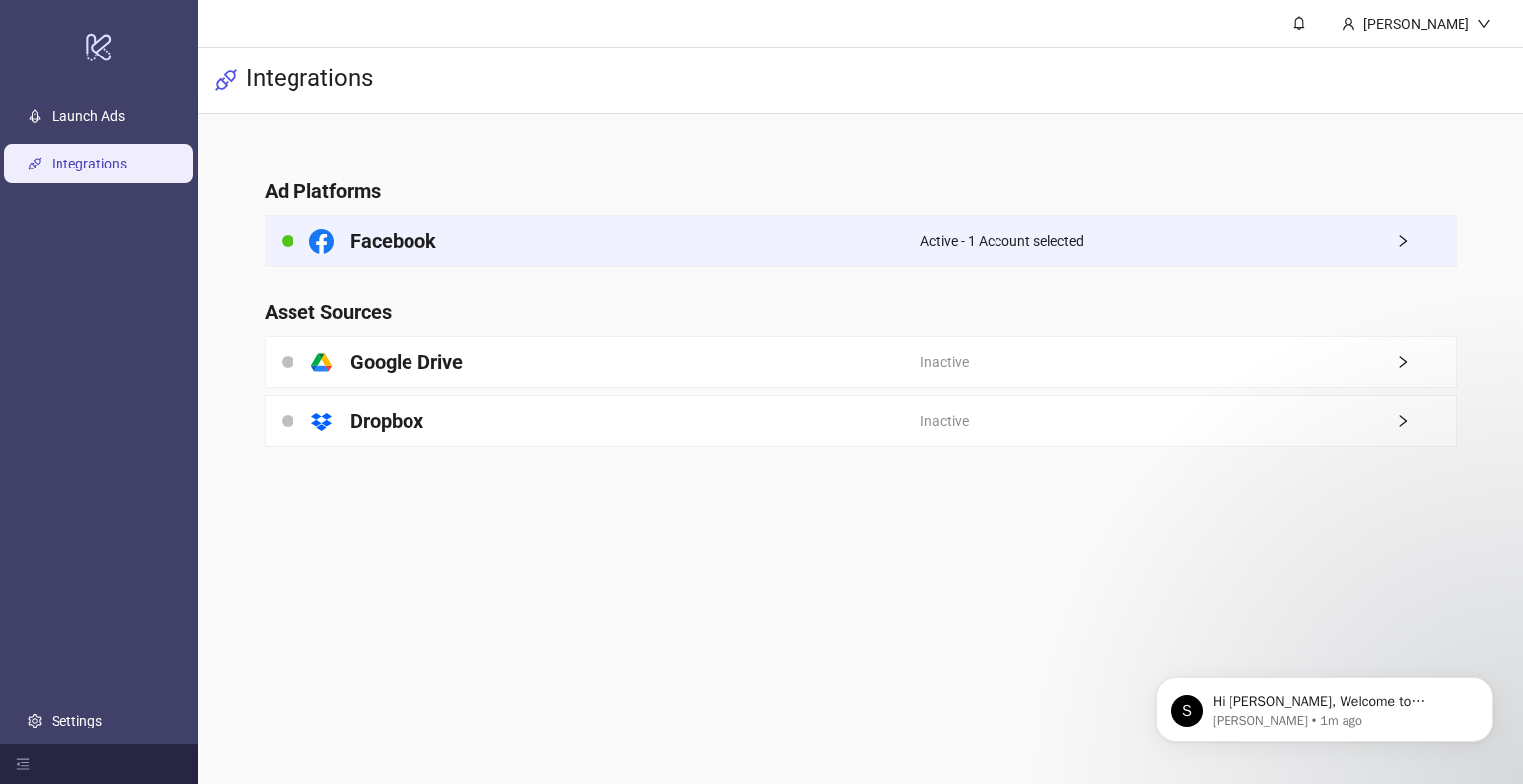 click on "Facebook" at bounding box center [393, 241] 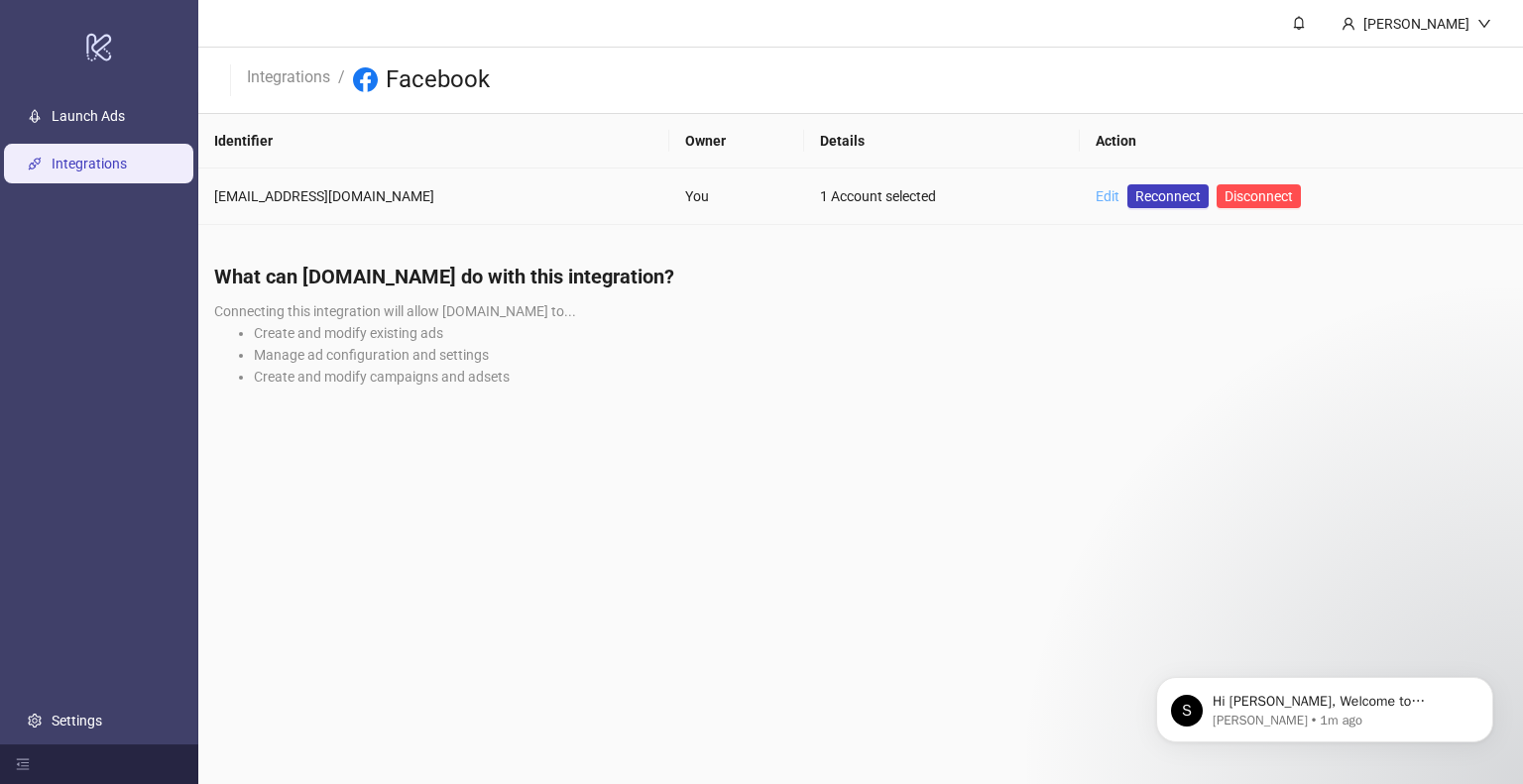 click on "Edit" at bounding box center (1108, 196) 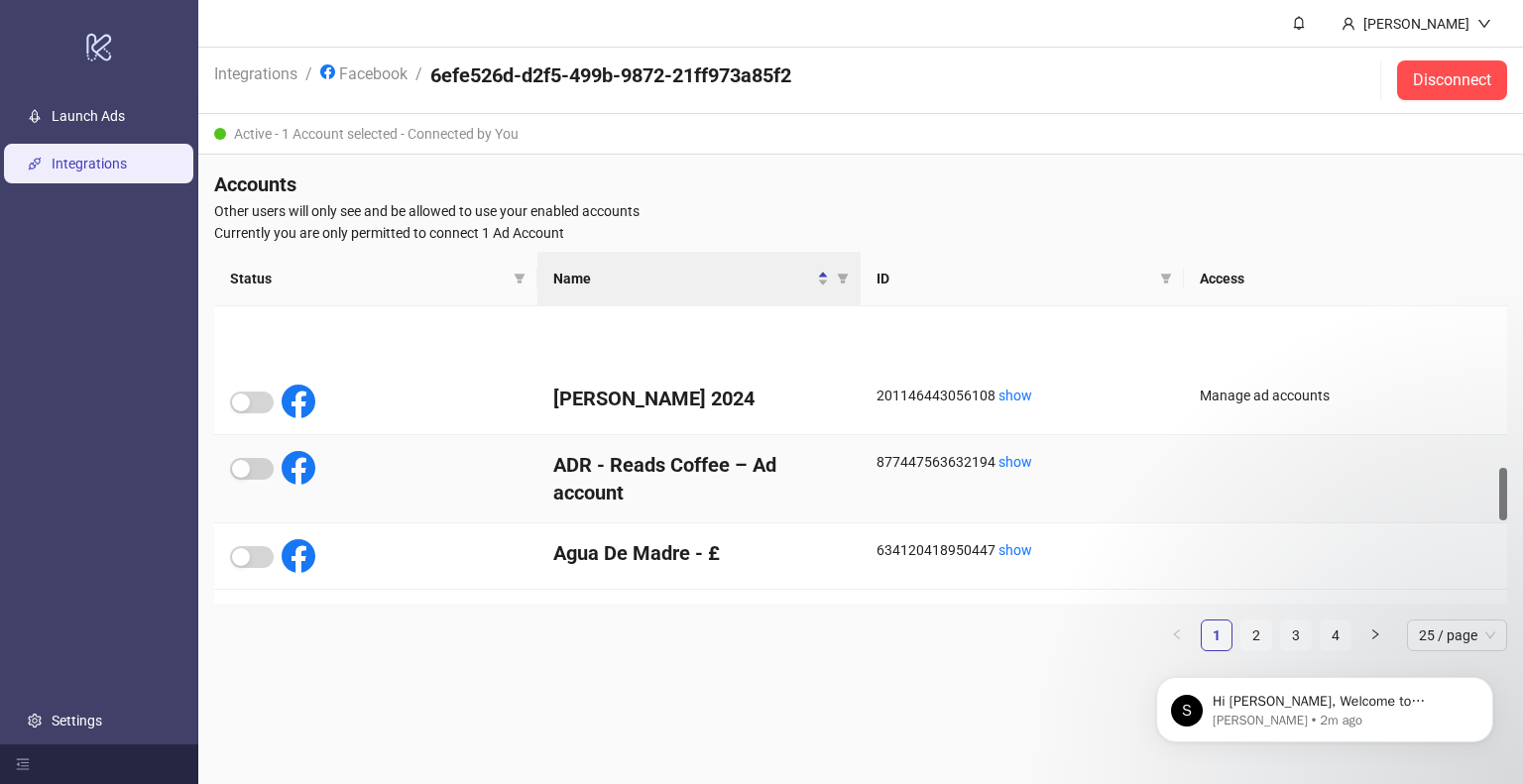 scroll, scrollTop: 1007, scrollLeft: 0, axis: vertical 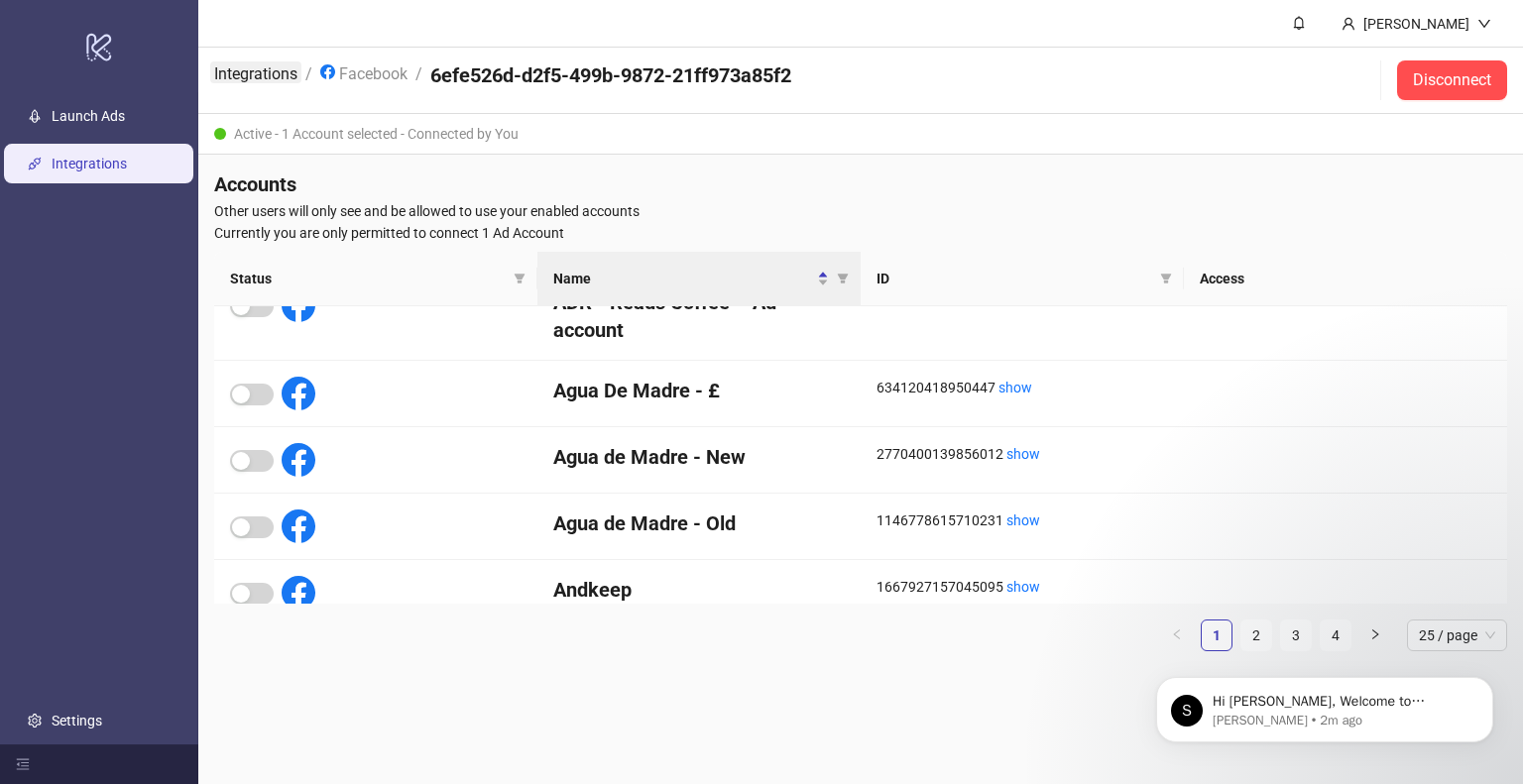 click on "Integrations" at bounding box center [256, 72] 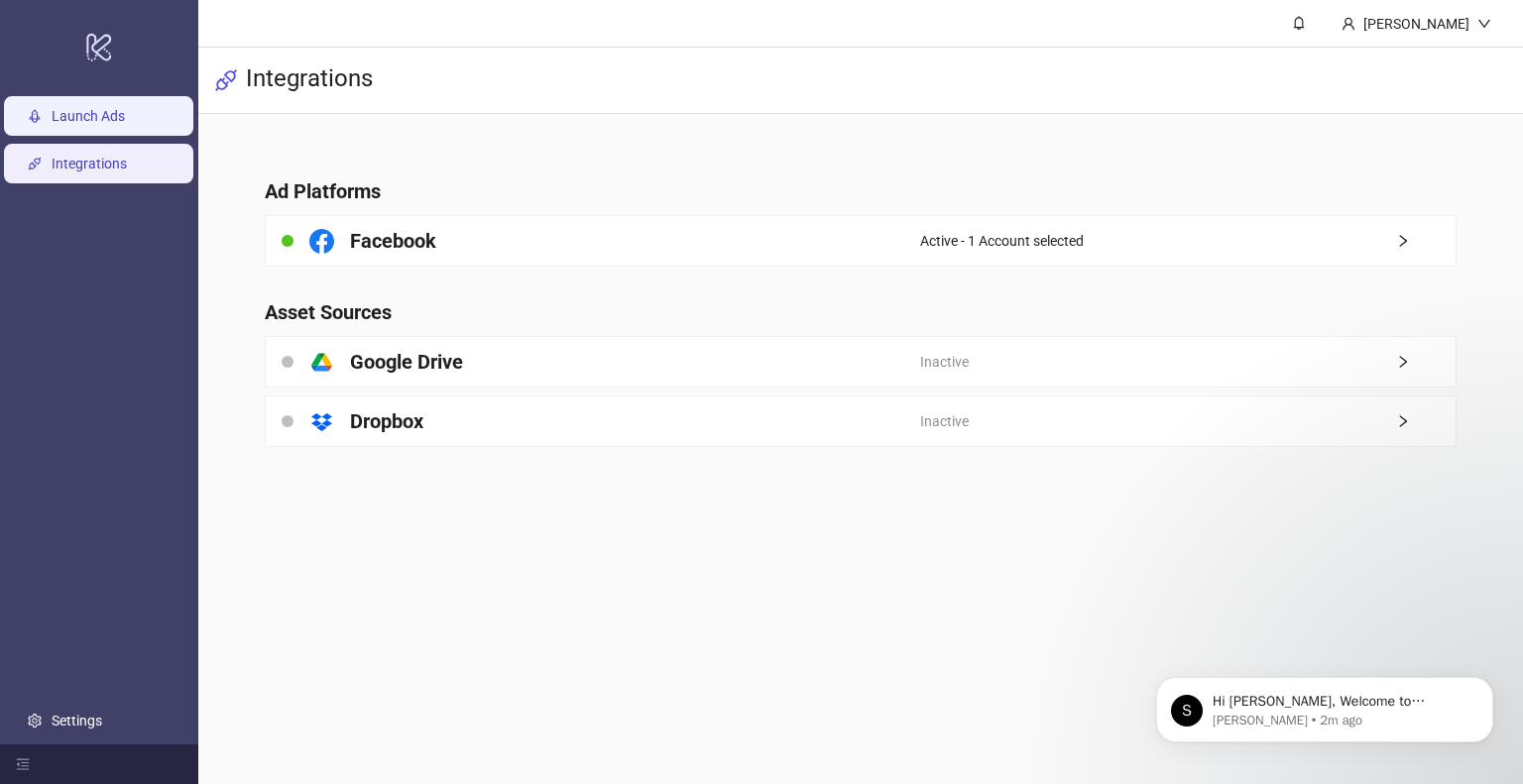click on "Launch Ads" at bounding box center [88, 116] 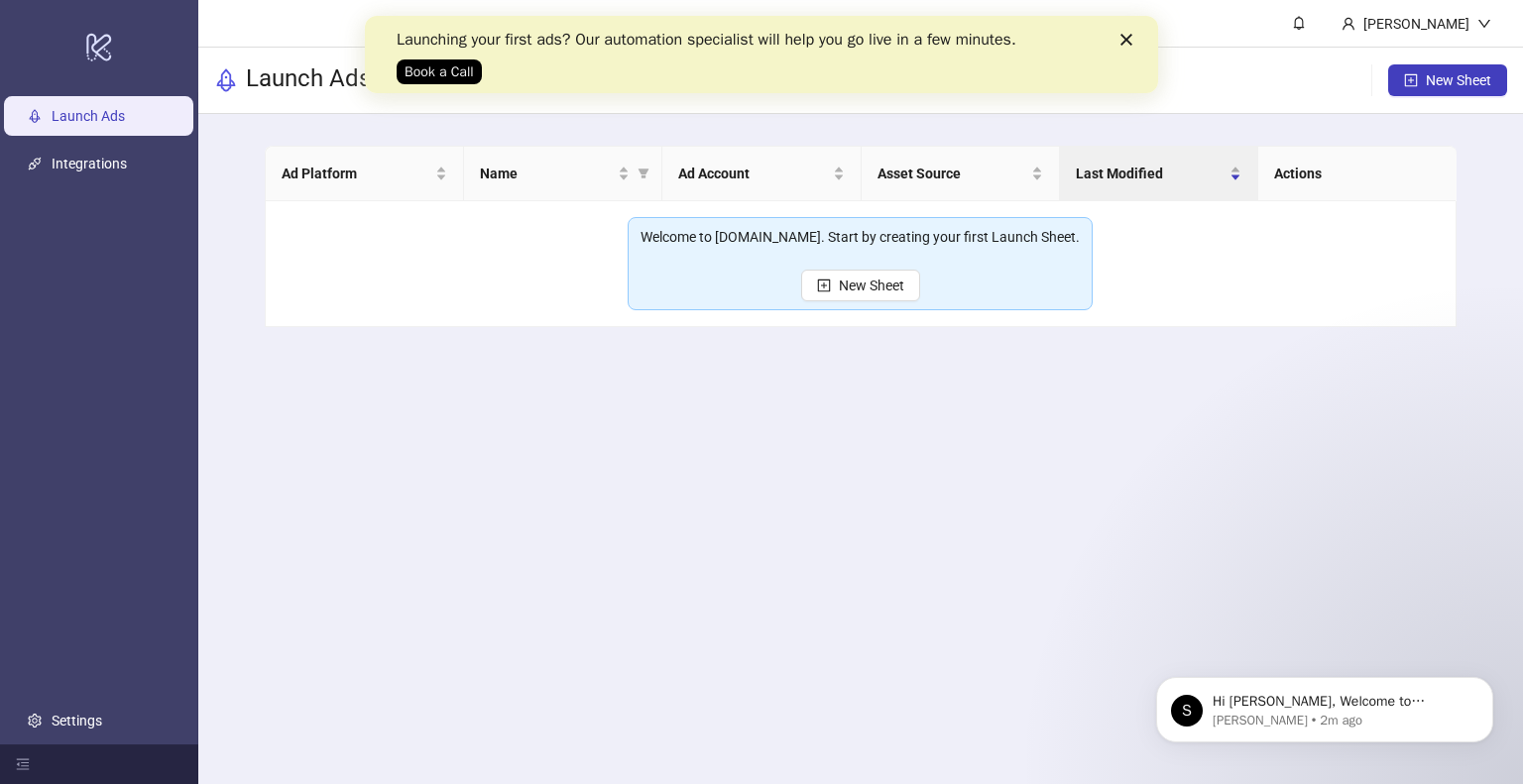 scroll, scrollTop: 0, scrollLeft: 0, axis: both 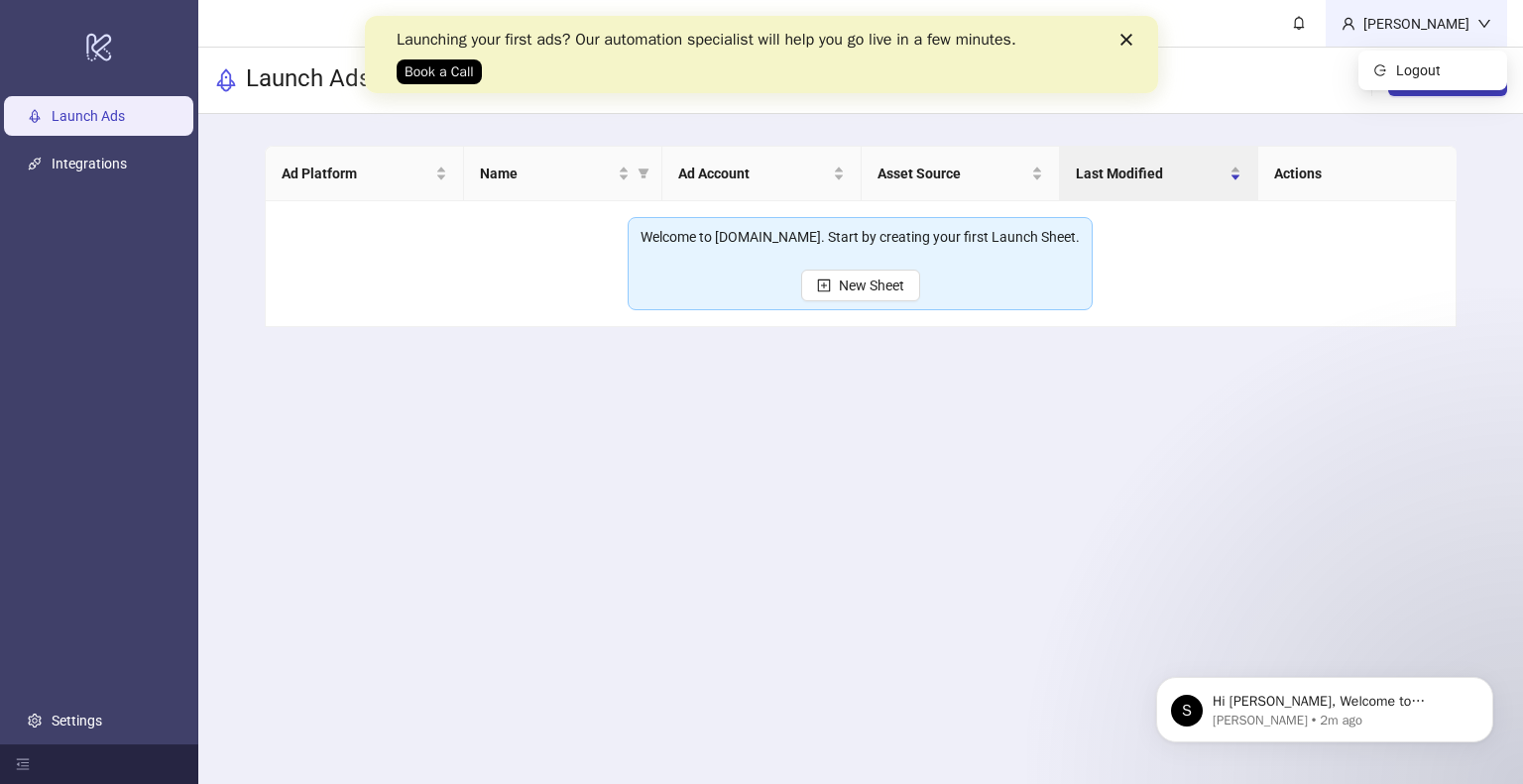 click on "[PERSON_NAME]" at bounding box center (1416, 24) 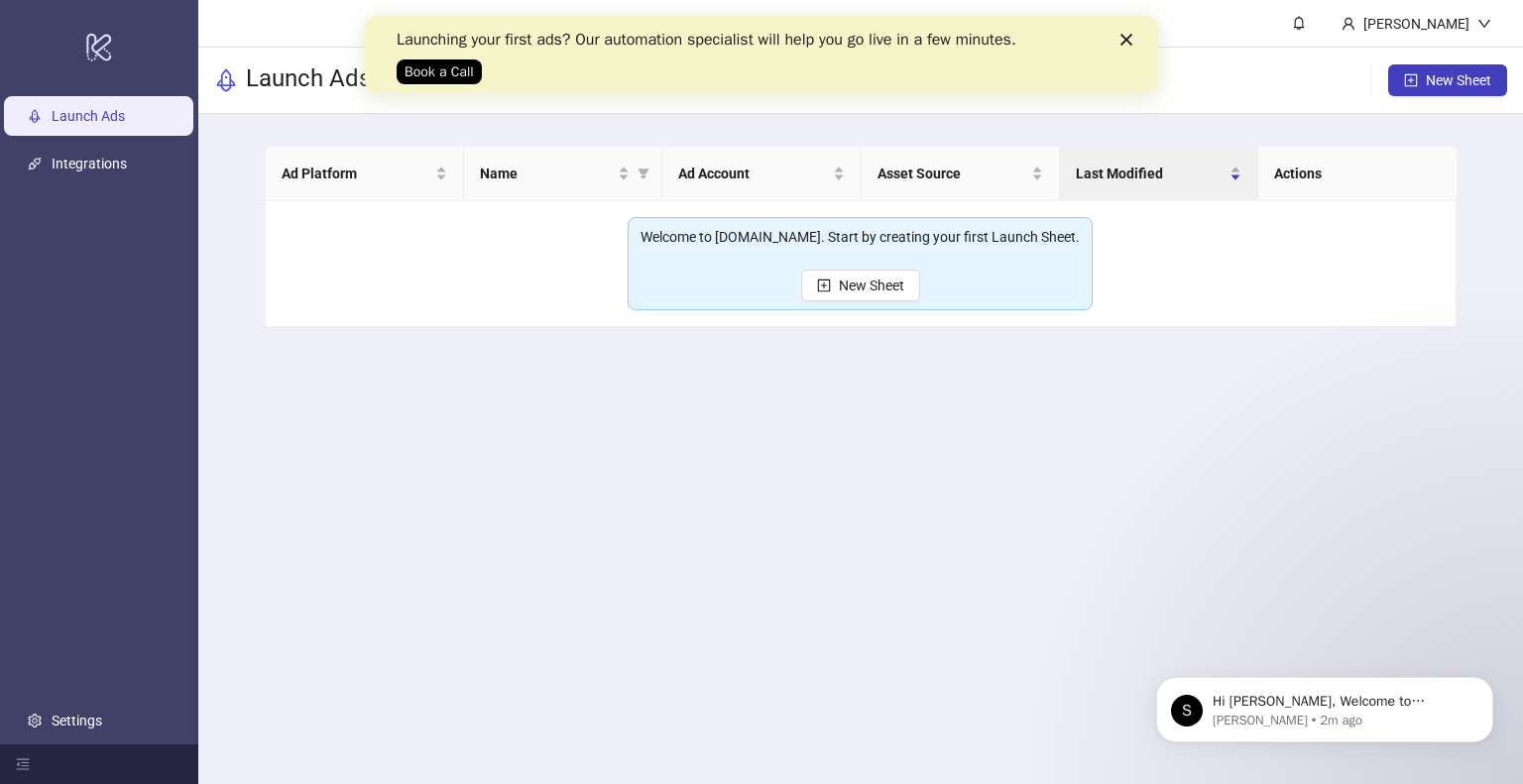 drag, startPoint x: 1257, startPoint y: 67, endPoint x: 1291, endPoint y: 69, distance: 34.058773 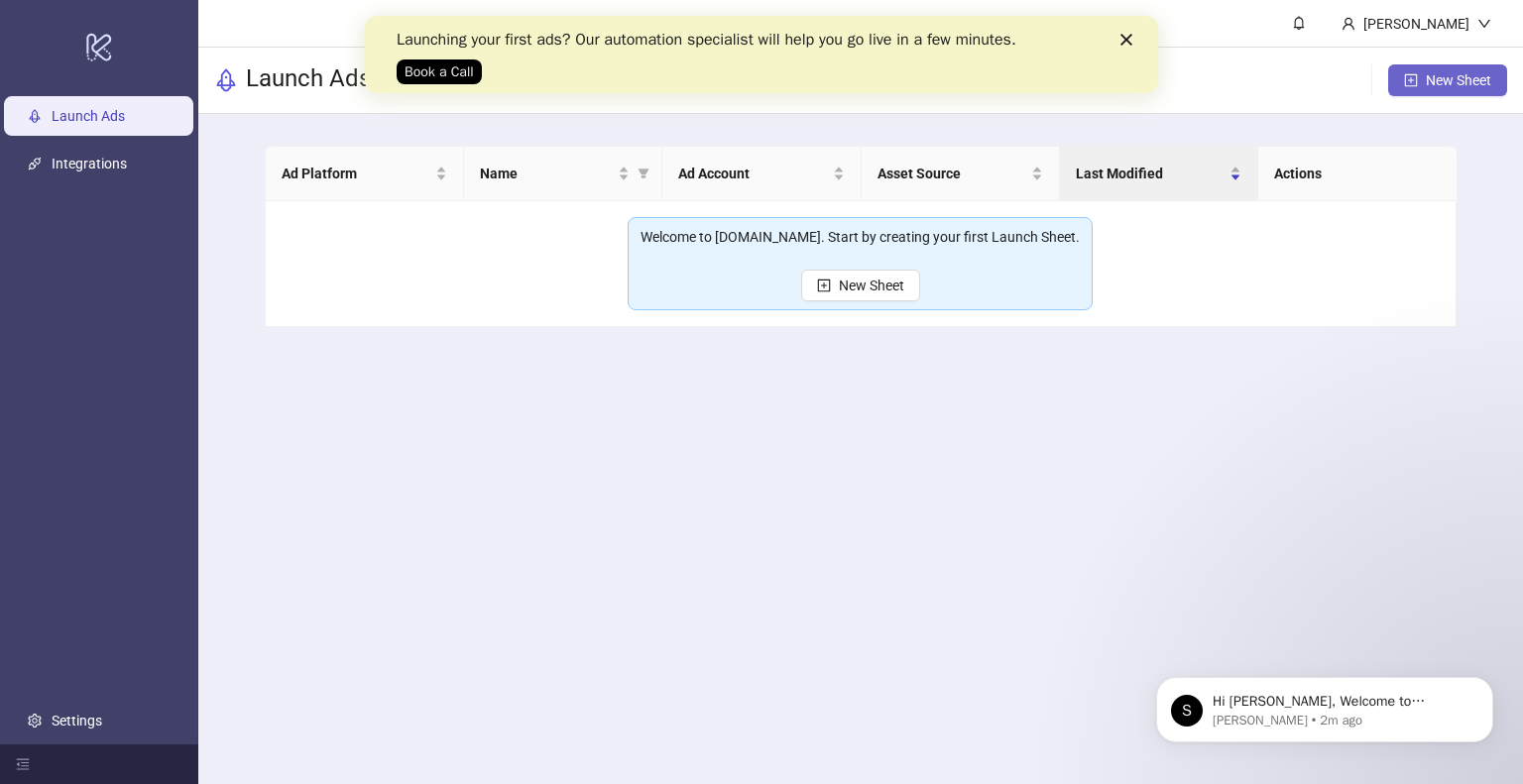 click on "New Sheet" at bounding box center (1448, 80) 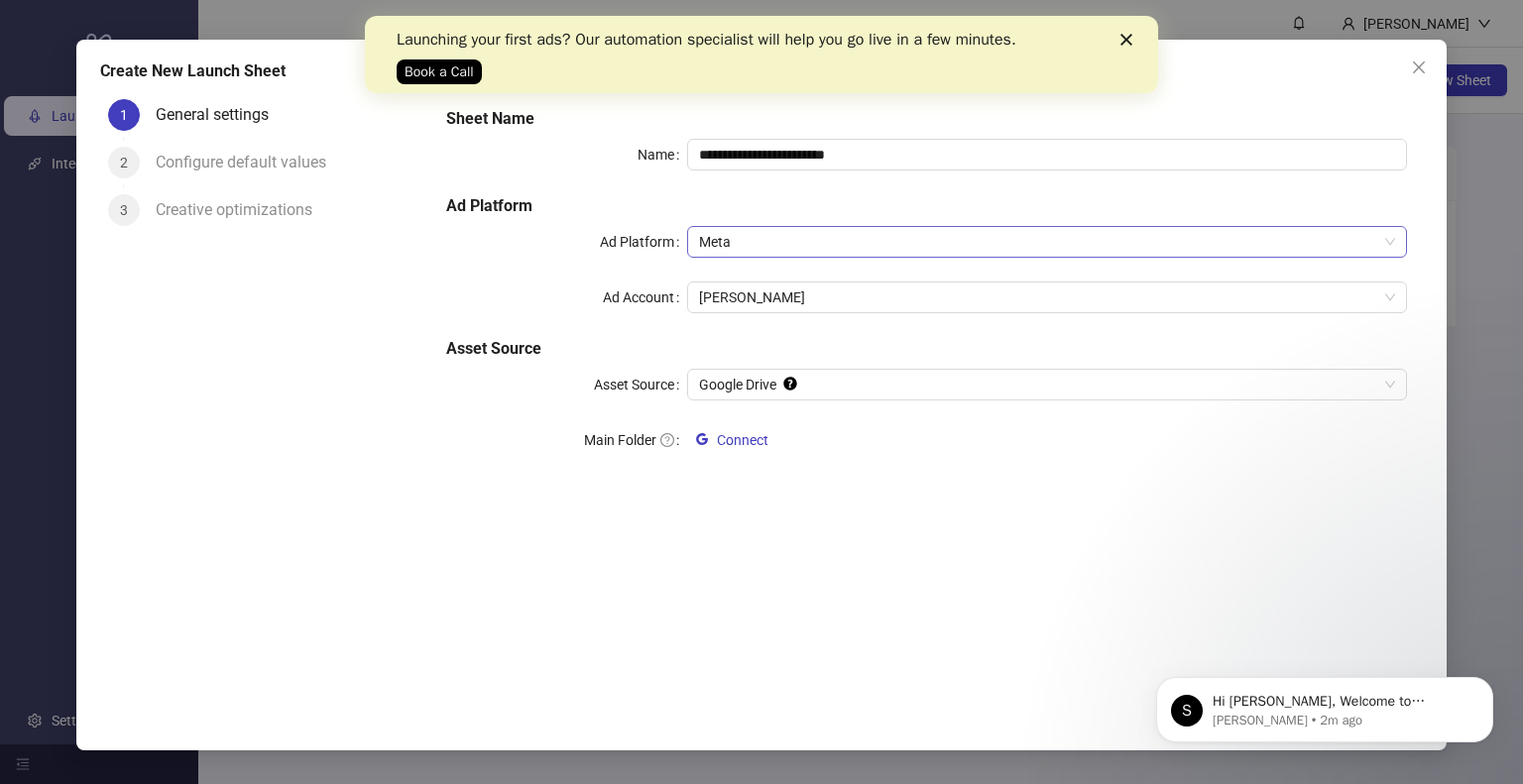click on "Meta" at bounding box center (1047, 242) 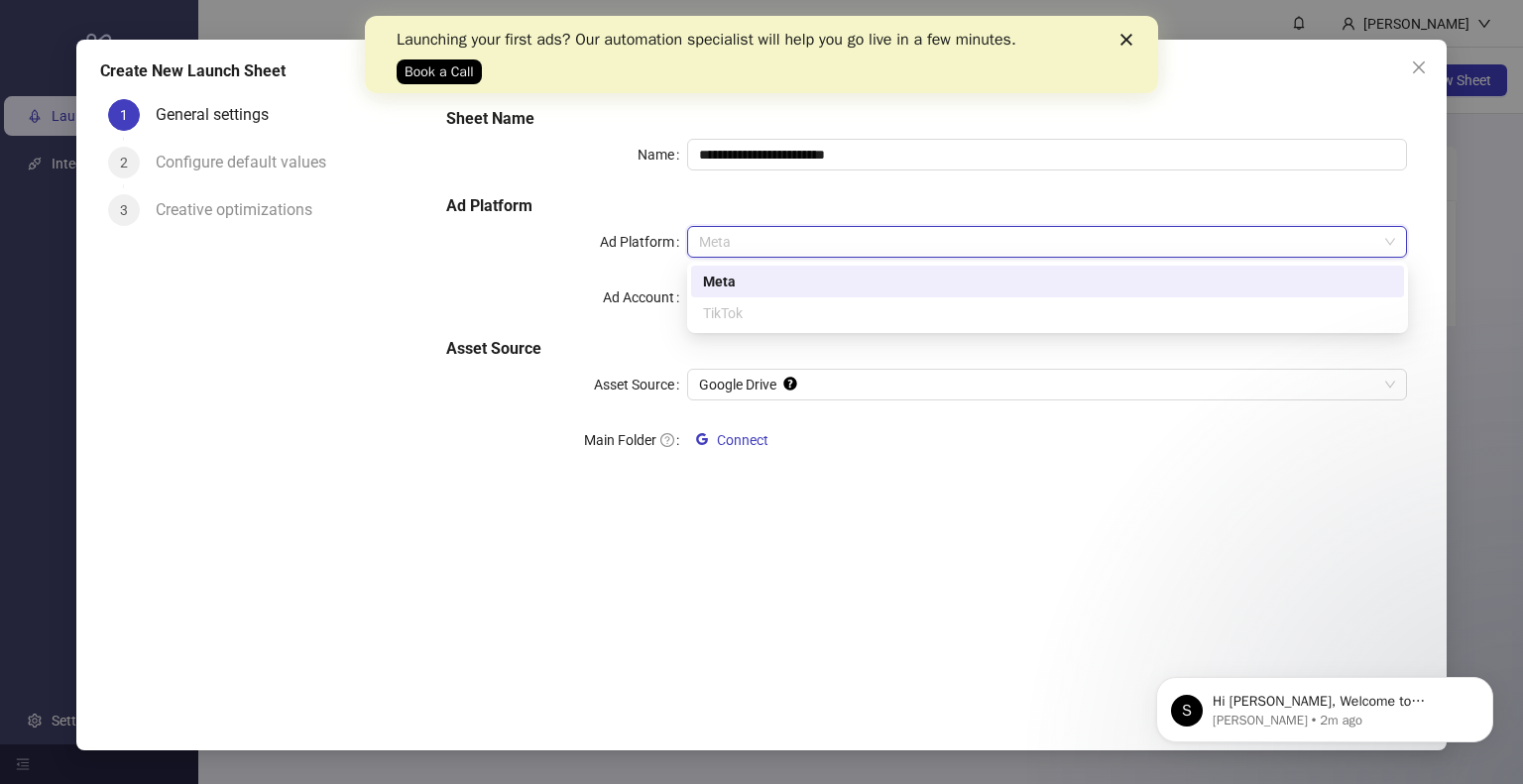 click on "**********" at bounding box center (926, 293) 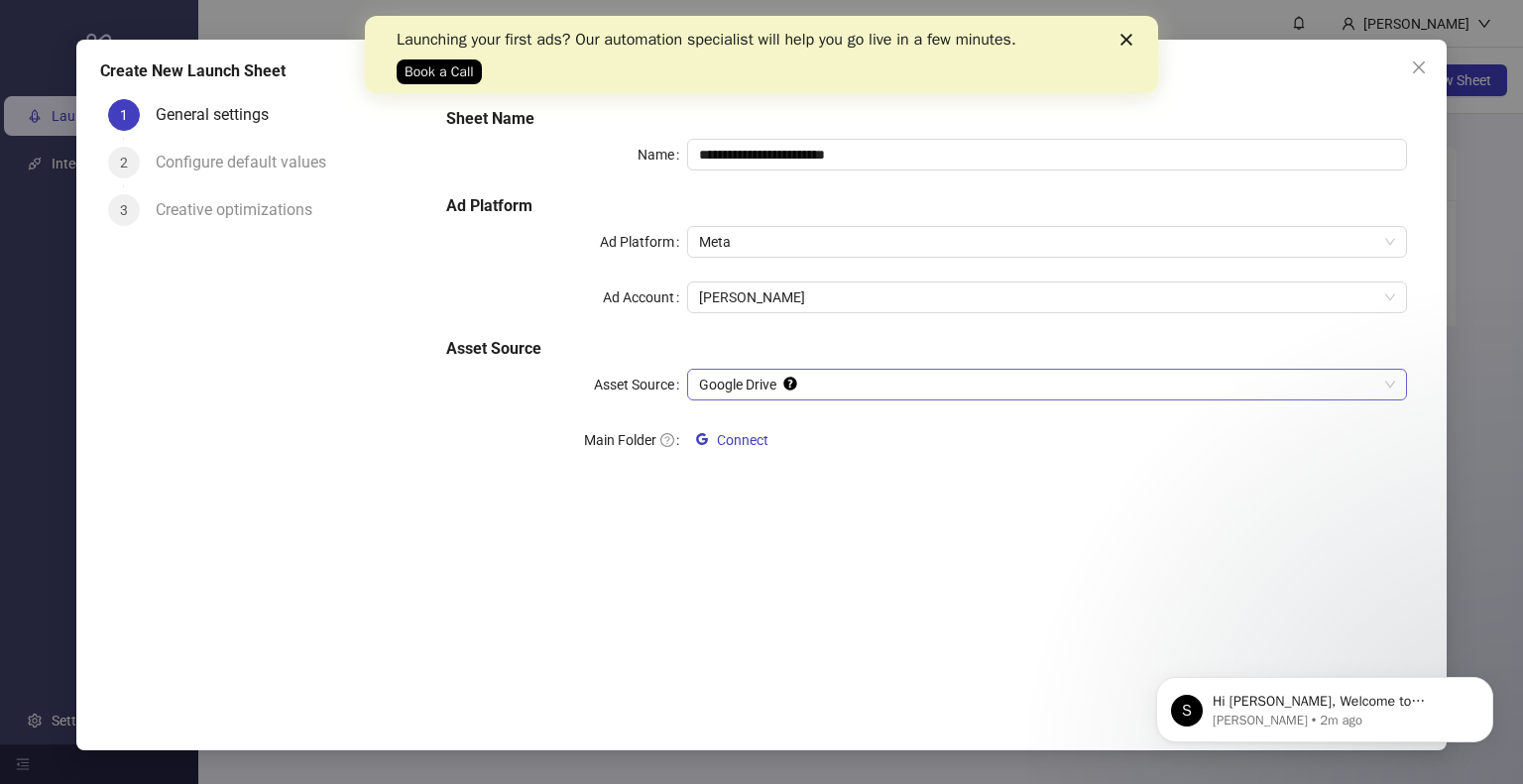click on "Google Drive" at bounding box center [1047, 385] 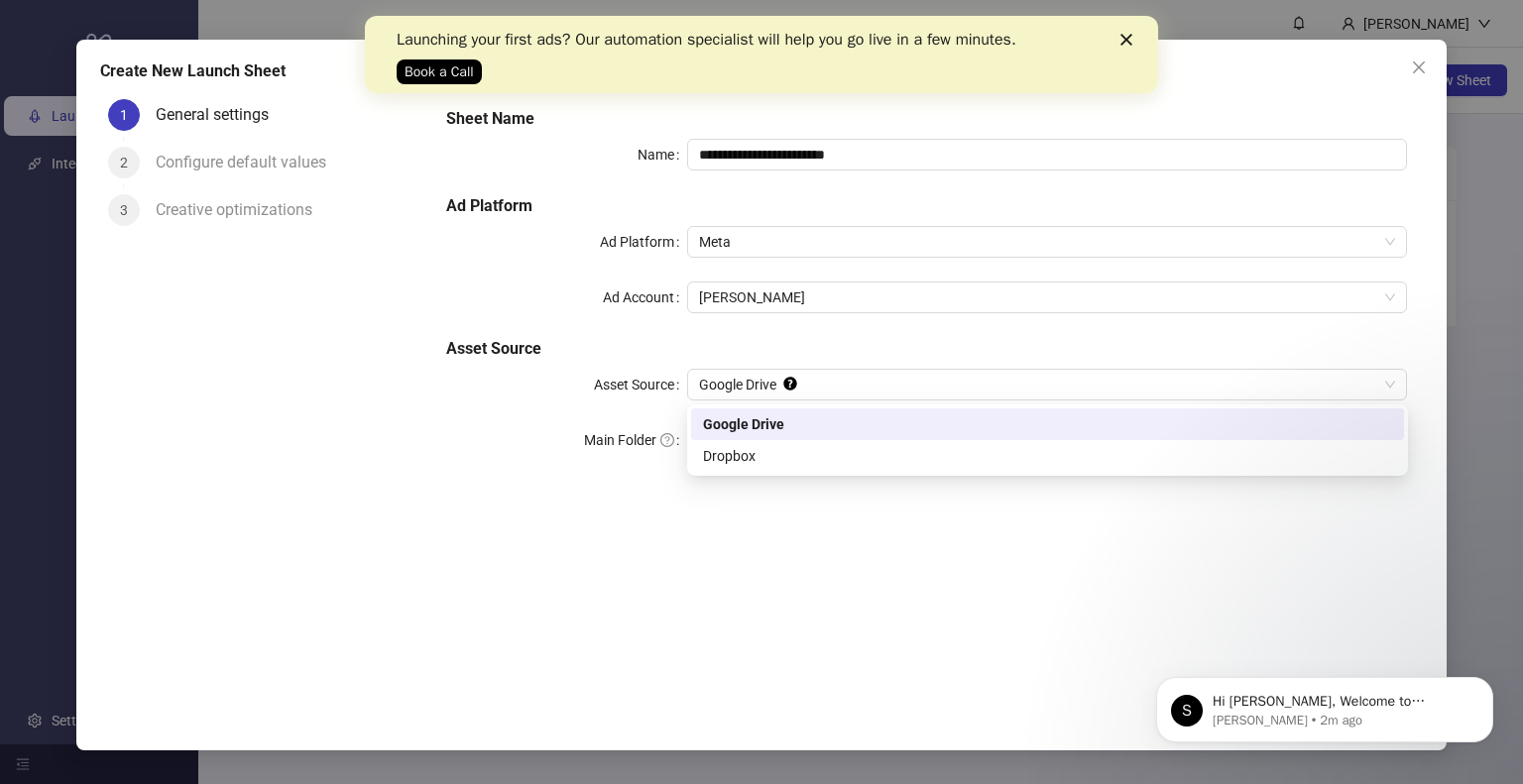 click on "Asset Source" at bounding box center (926, 349) 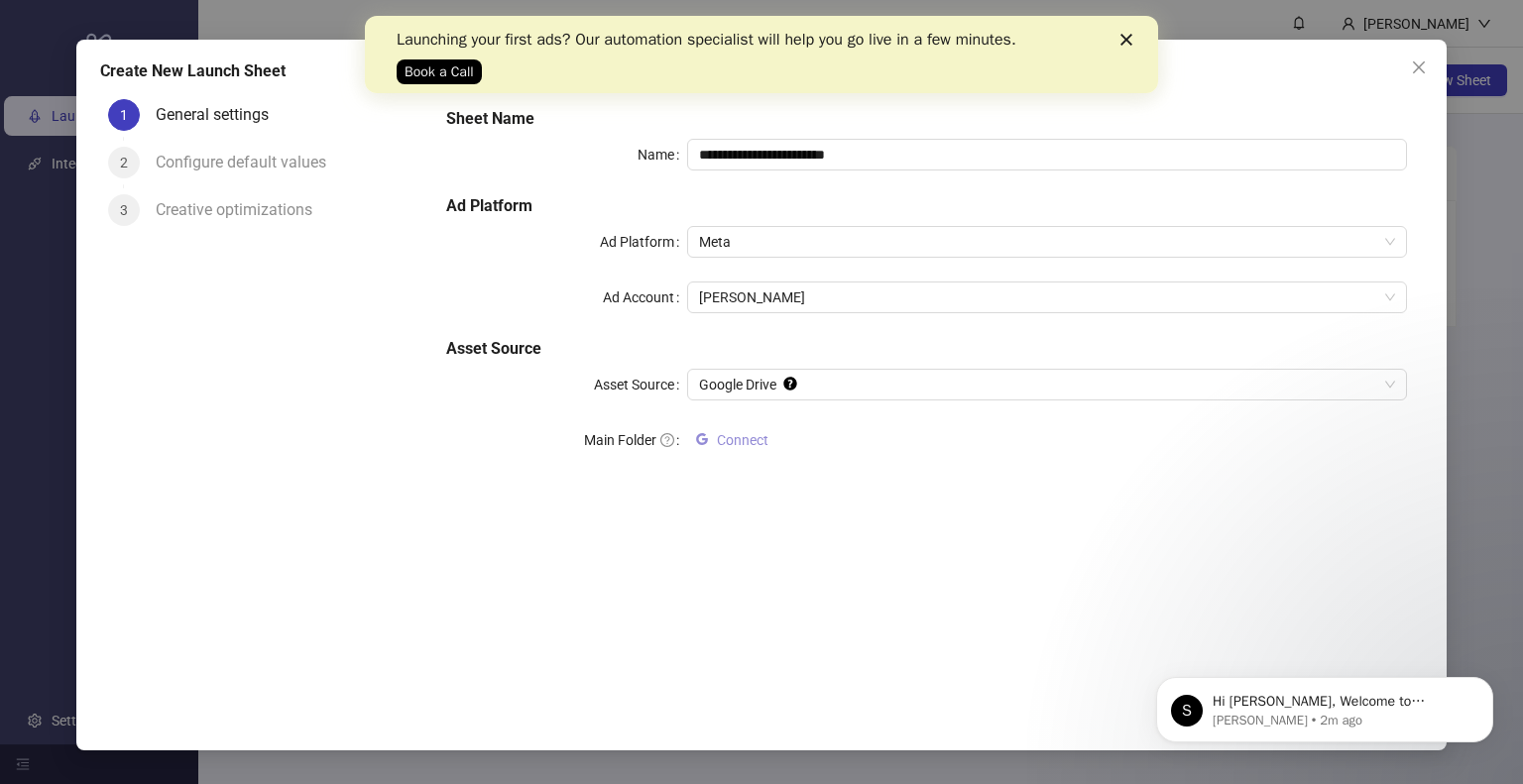 click on "Connect" at bounding box center [743, 440] 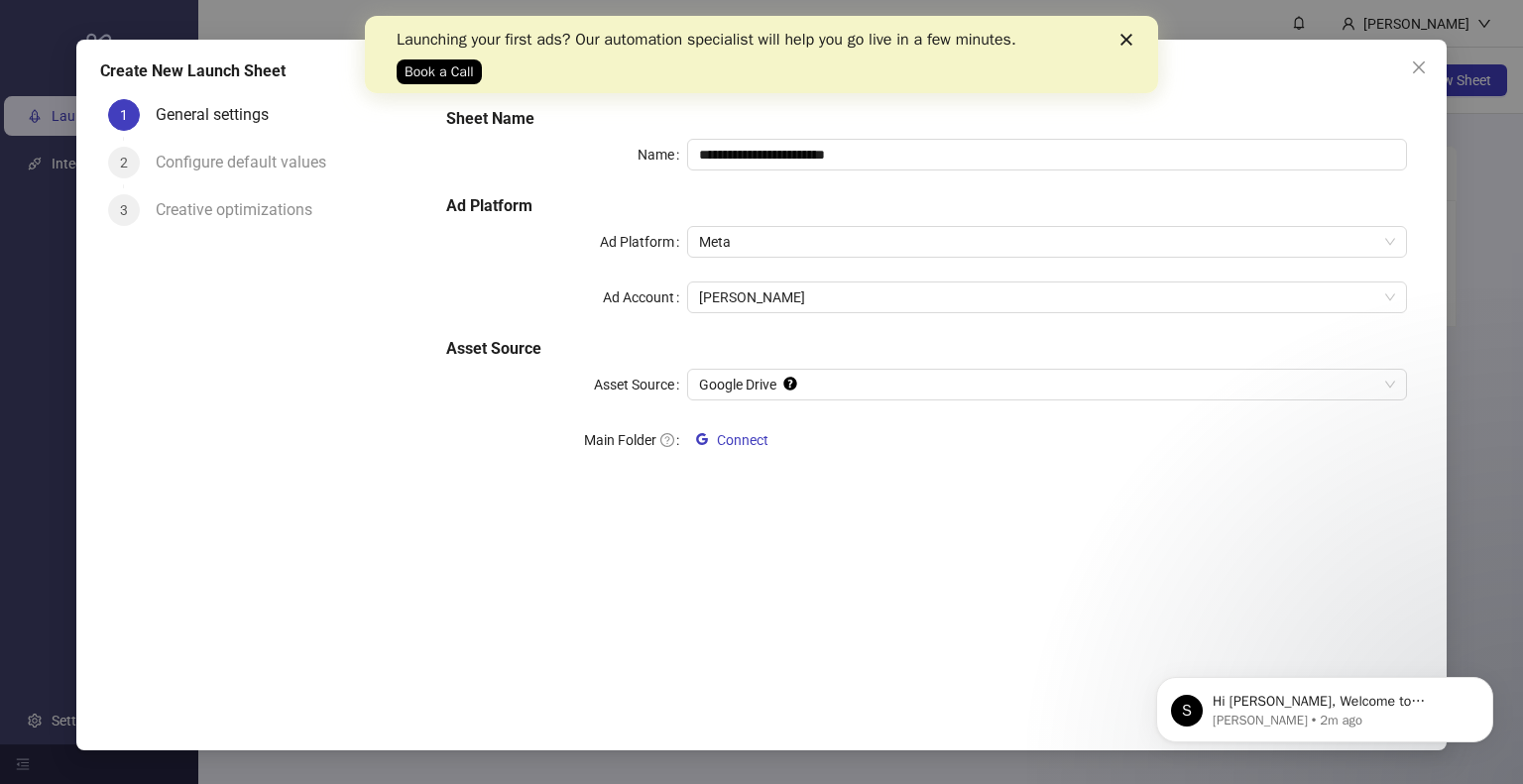 click on "Launching your first ads? Our automation specialist will help you go live in a few minutes. Book a Call" at bounding box center [762, 55] 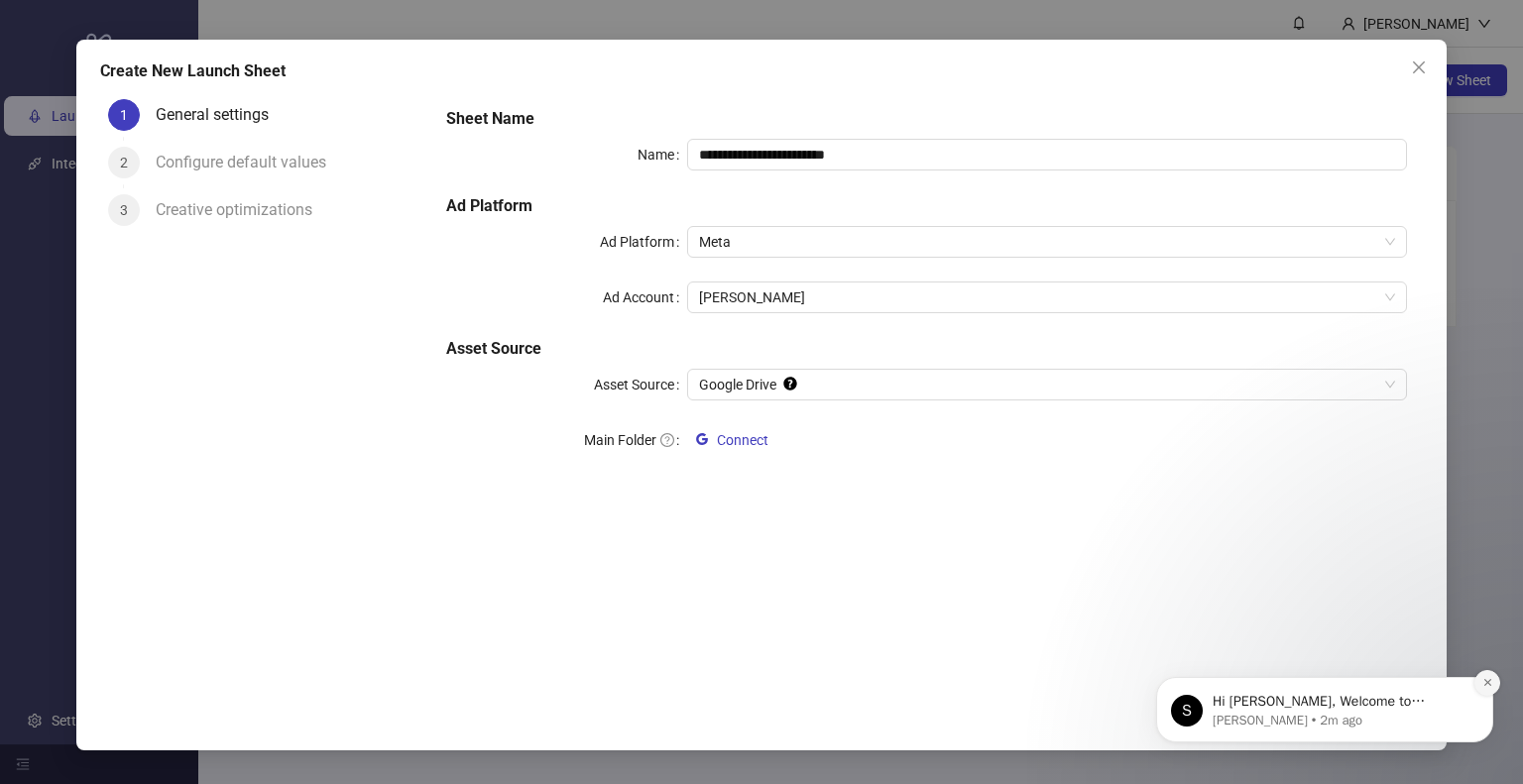 click at bounding box center [1487, 683] 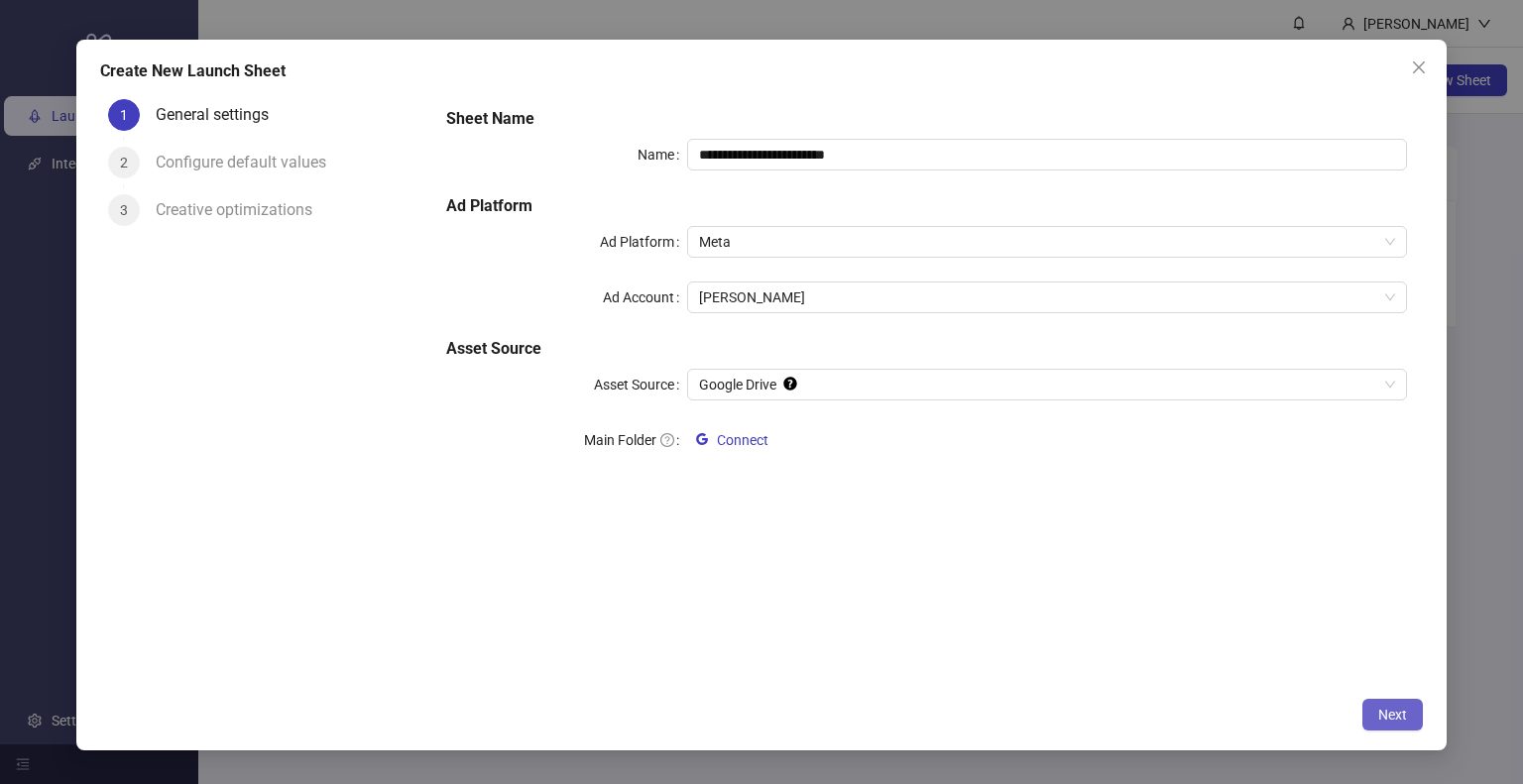 click on "Next" at bounding box center (1392, 715) 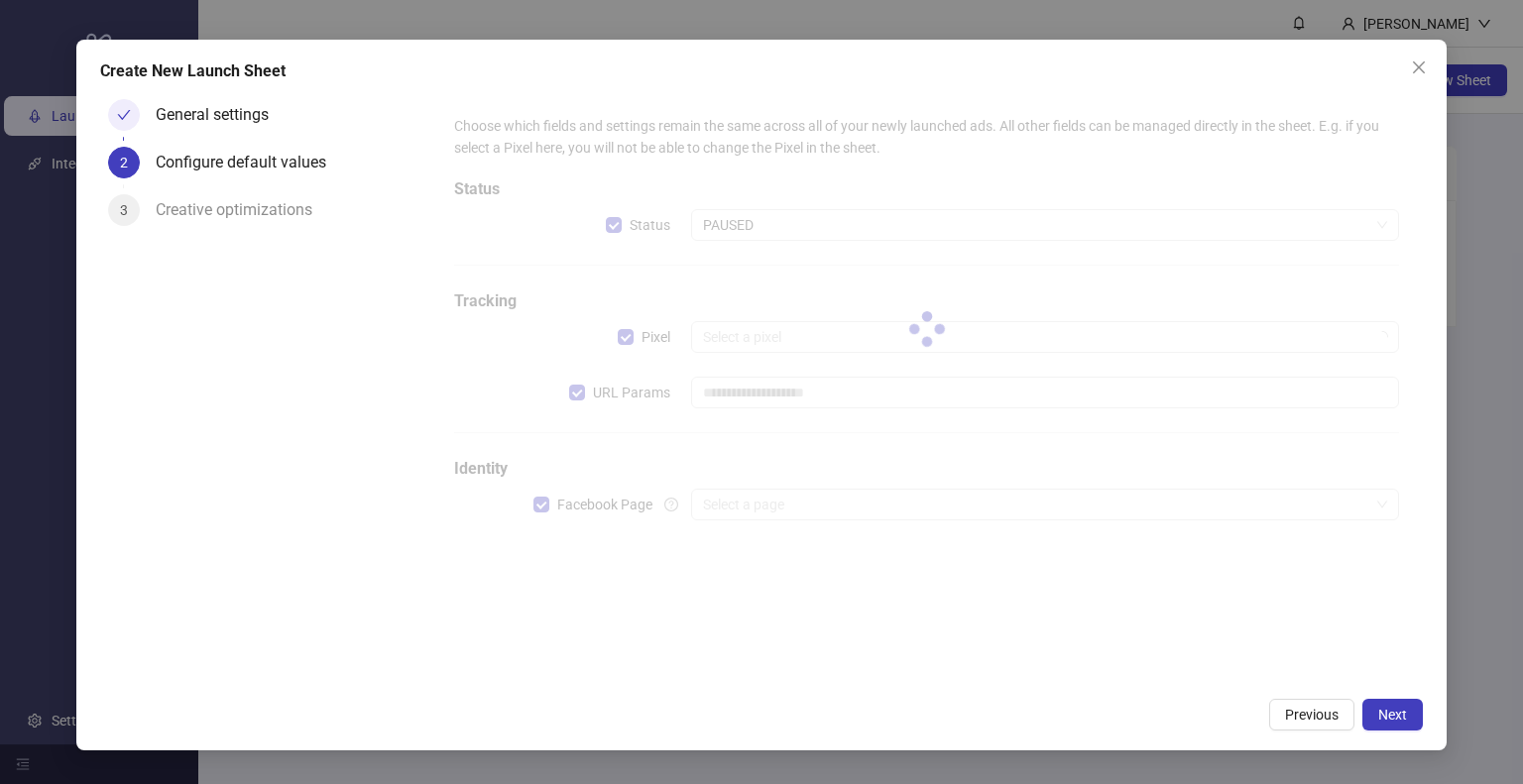 type on "**********" 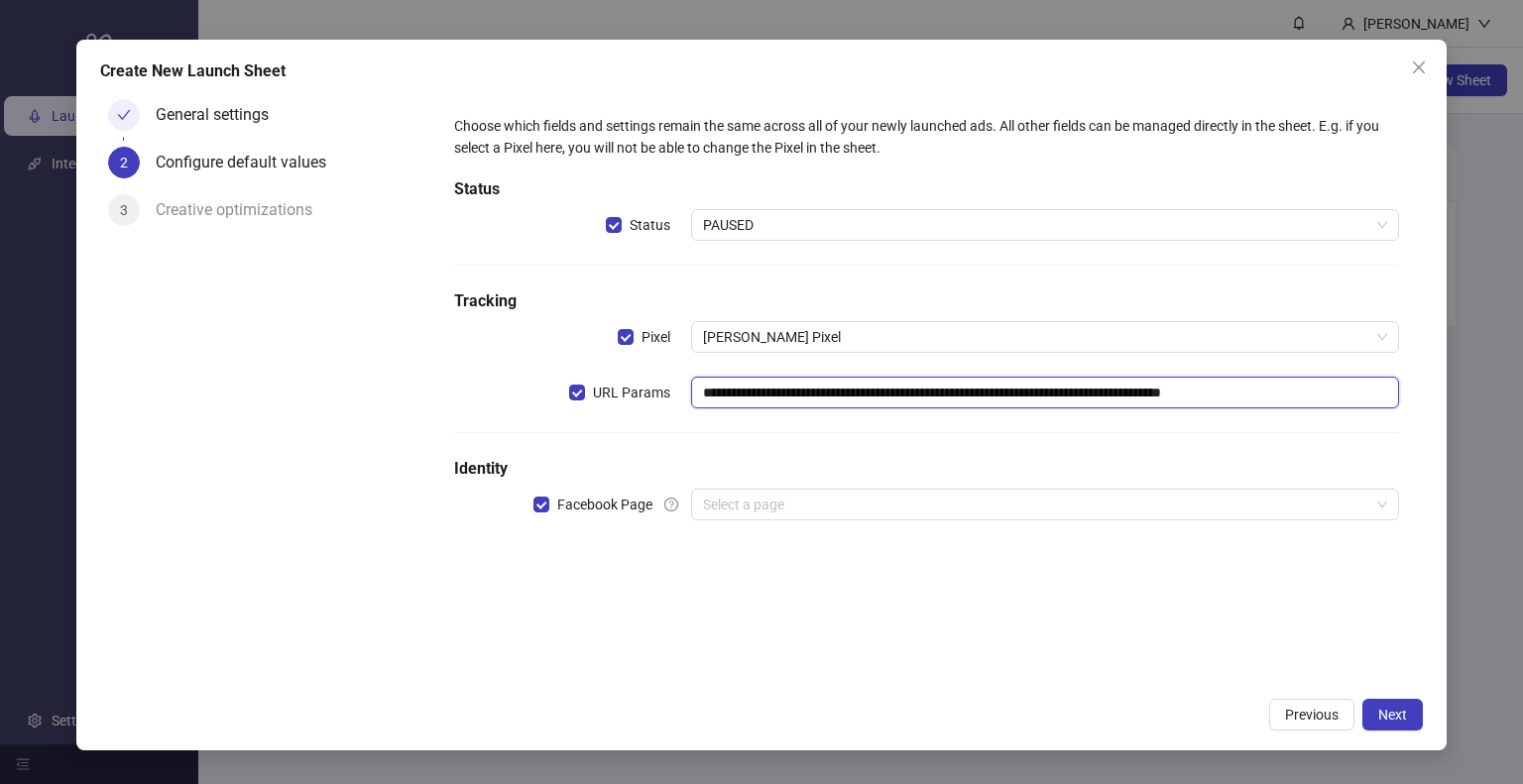 drag, startPoint x: 730, startPoint y: 392, endPoint x: 960, endPoint y: 387, distance: 230.05434 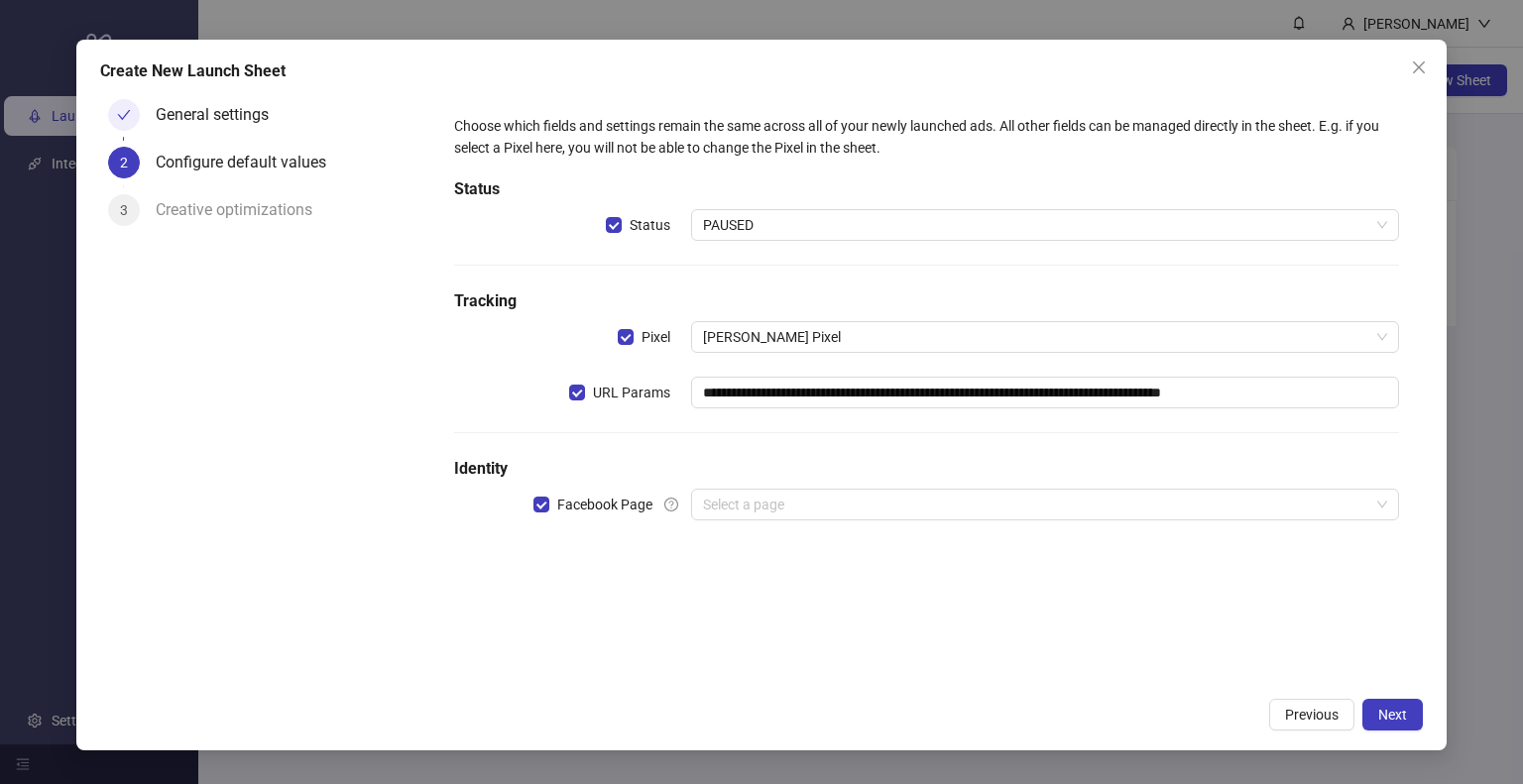 click on "Identity" at bounding box center [926, 469] 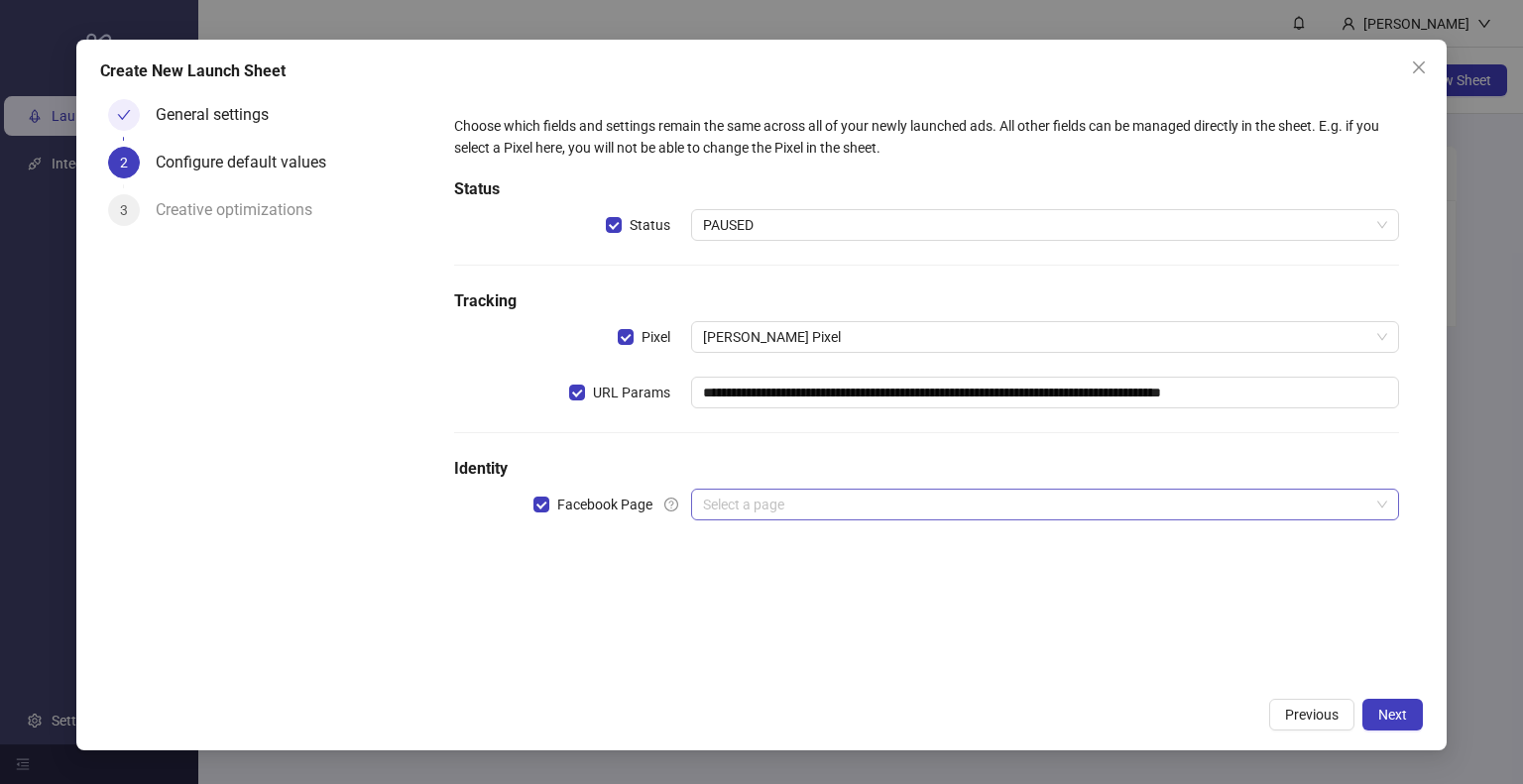 click at bounding box center [1036, 504] 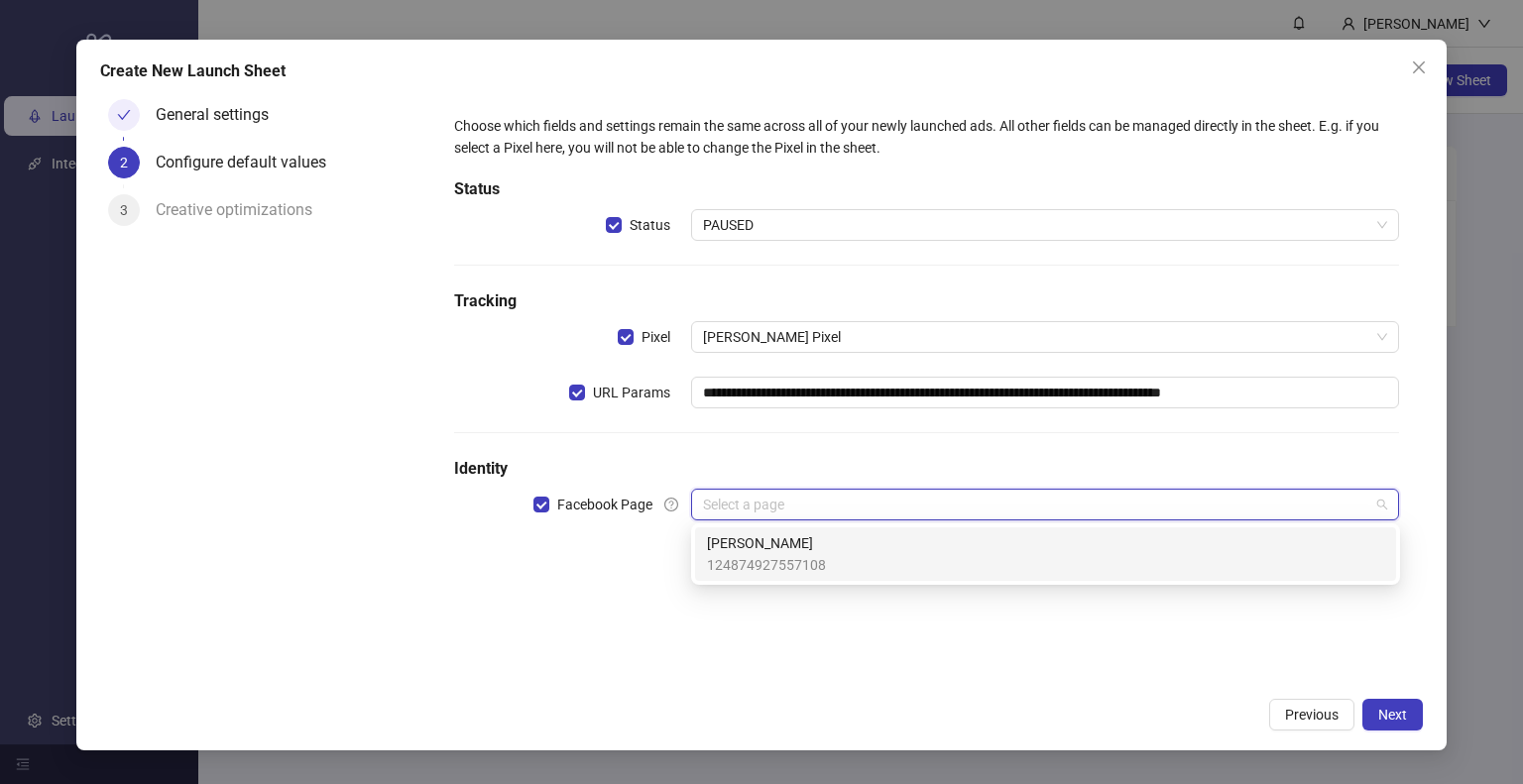 click on "[PERSON_NAME]" at bounding box center [766, 543] 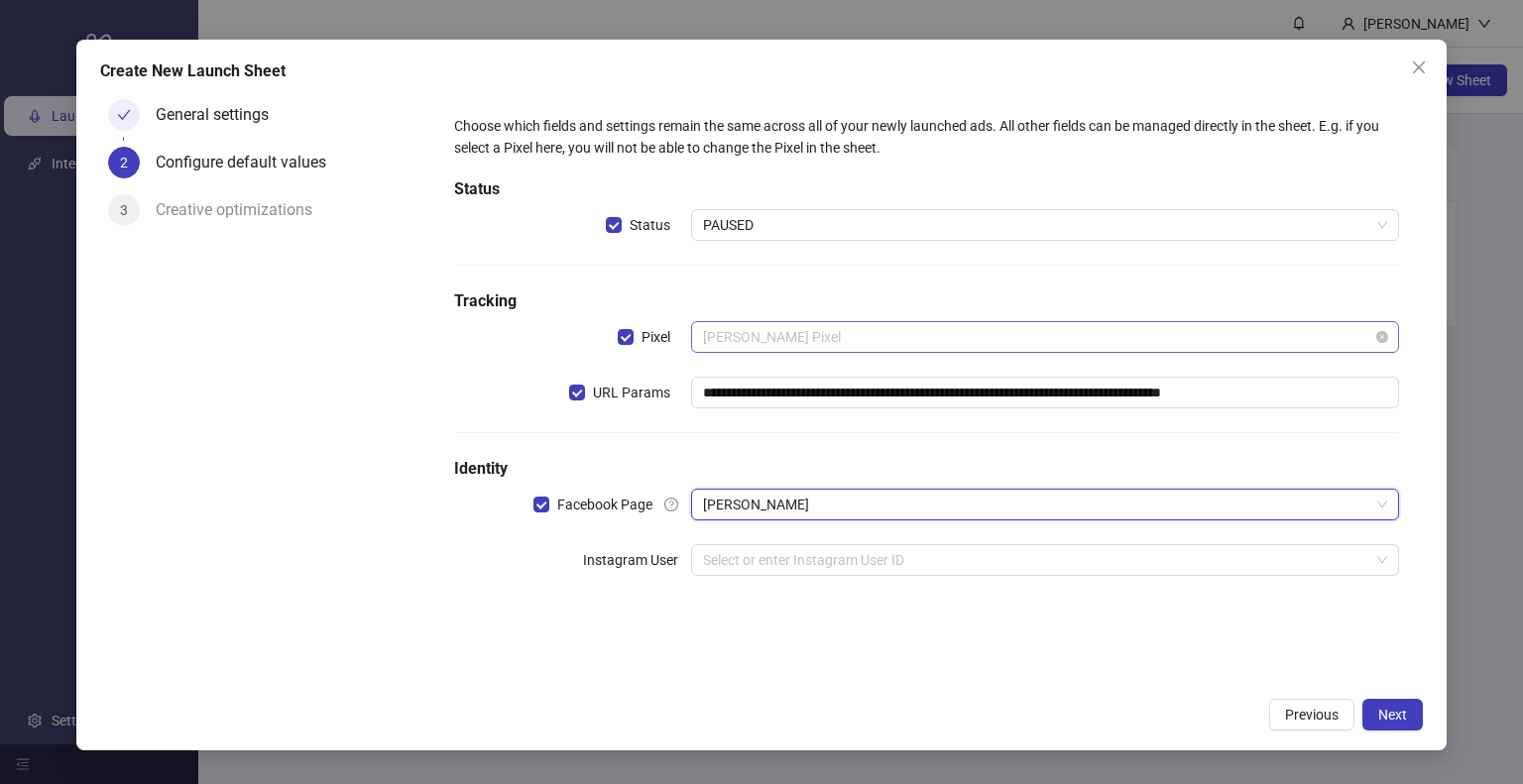 click on "Addison Ross's Pixel" at bounding box center [1045, 337] 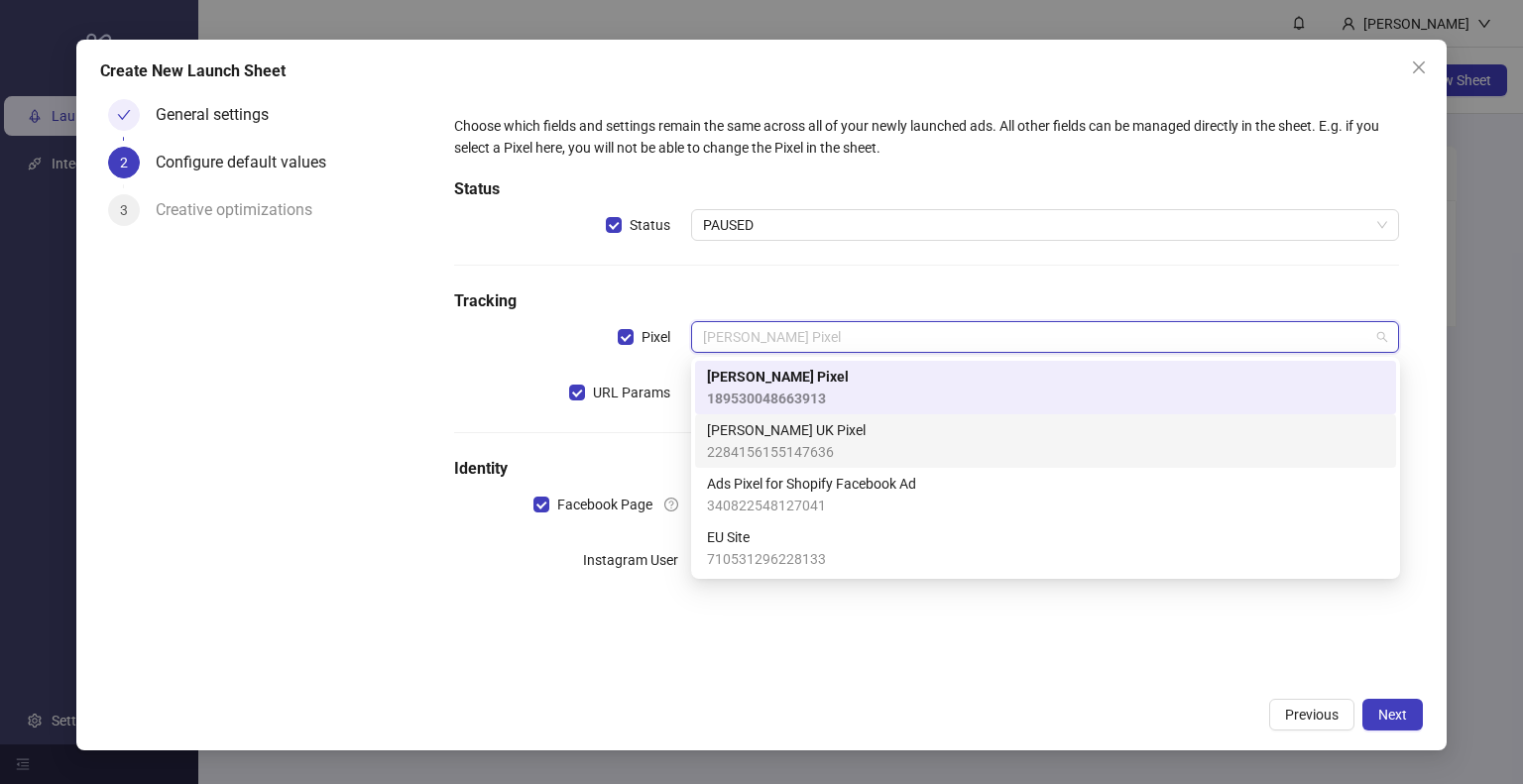 click on "Addison Ross's UK Pixel" at bounding box center [786, 430] 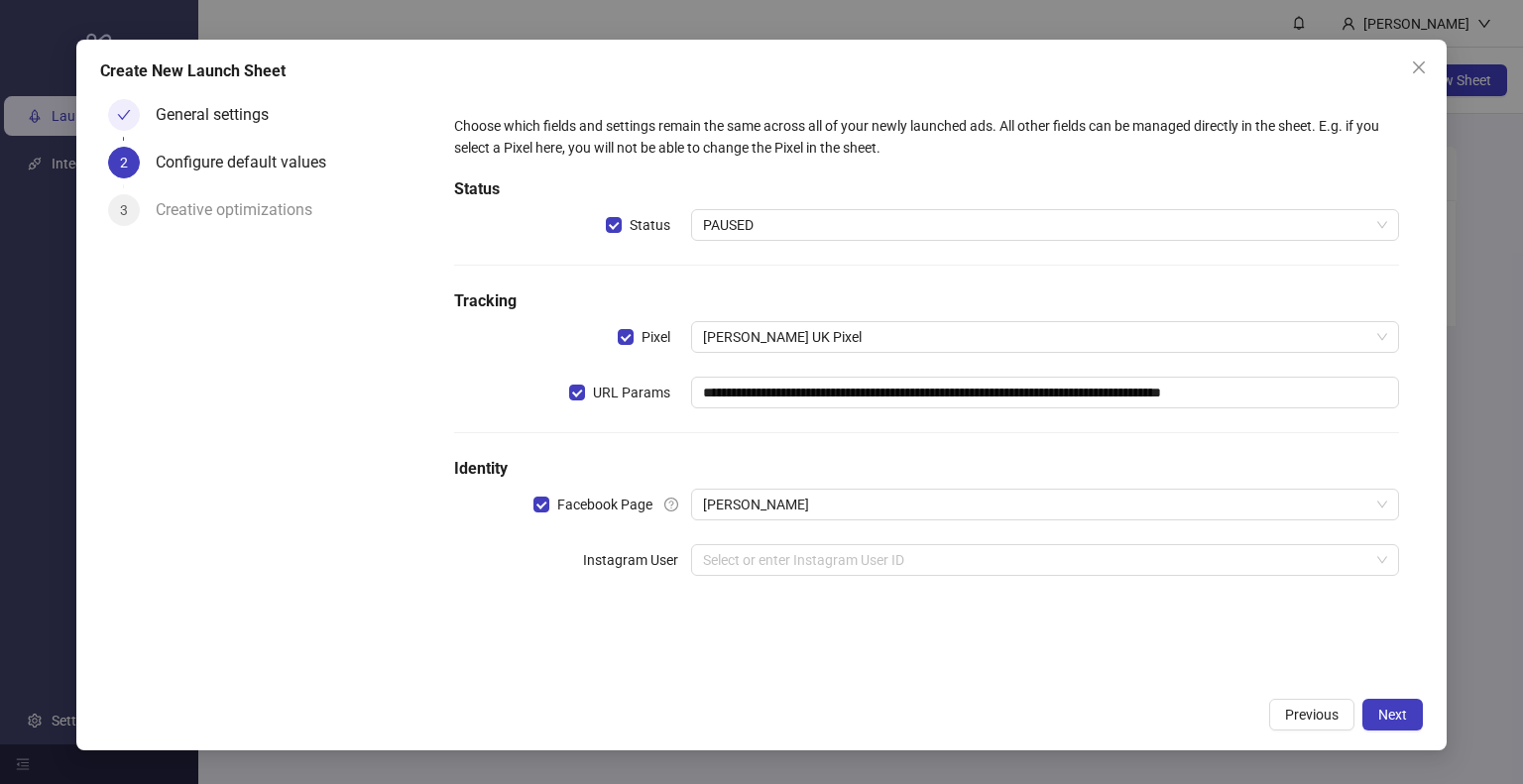 click on "**********" at bounding box center [926, 357] 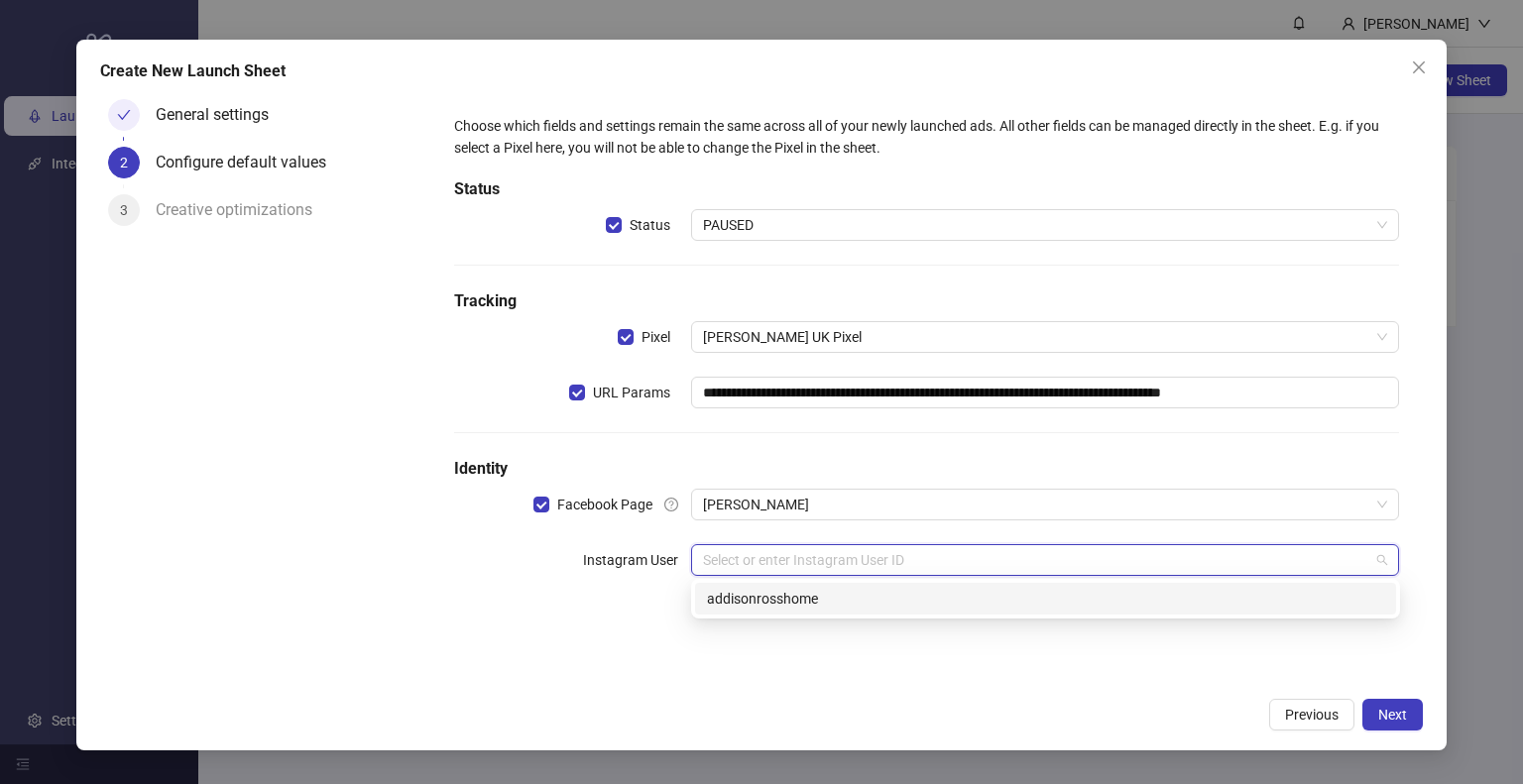 click at bounding box center (1036, 560) 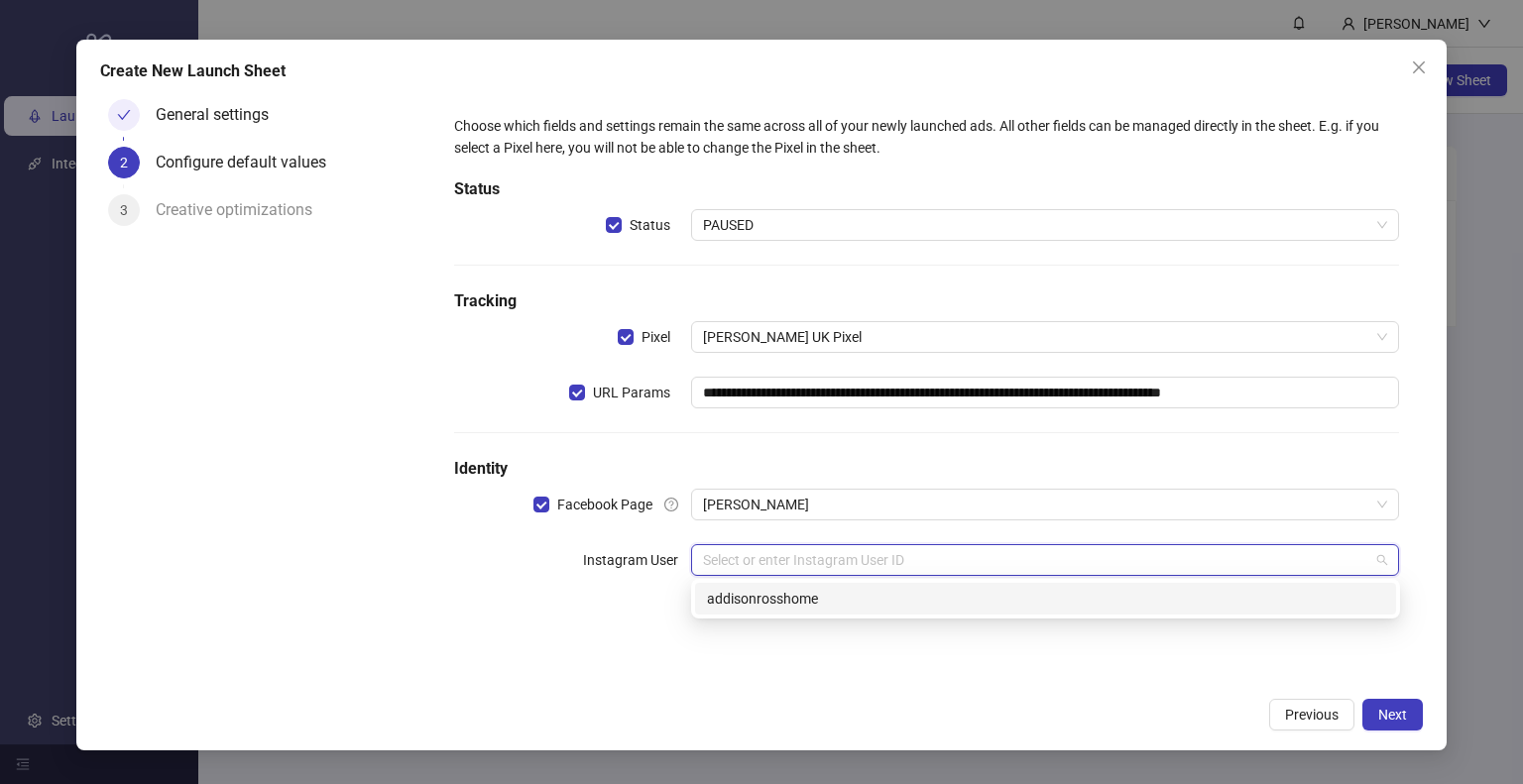 click on "addisonrosshome" at bounding box center [1045, 599] 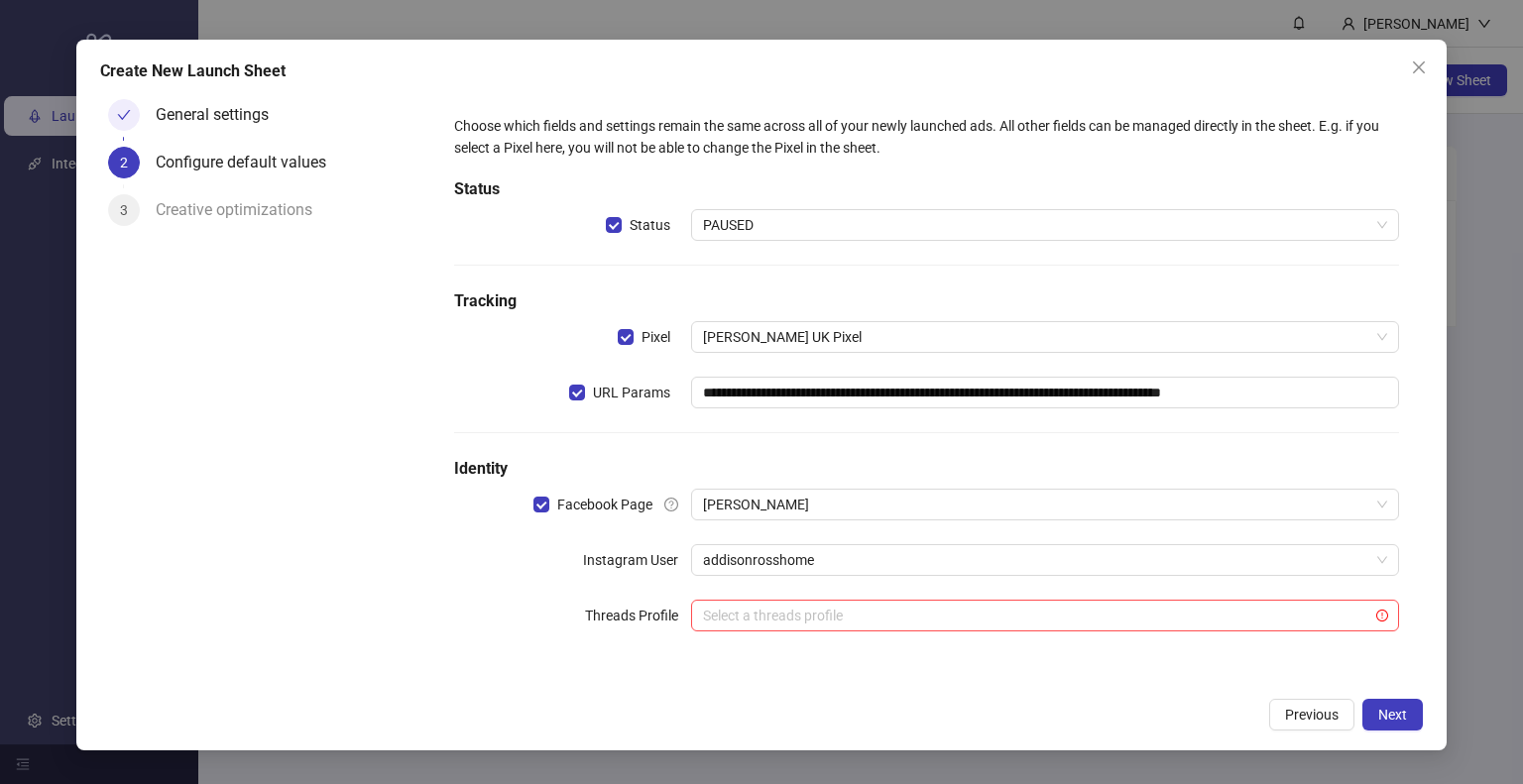click on "**********" at bounding box center (926, 390) 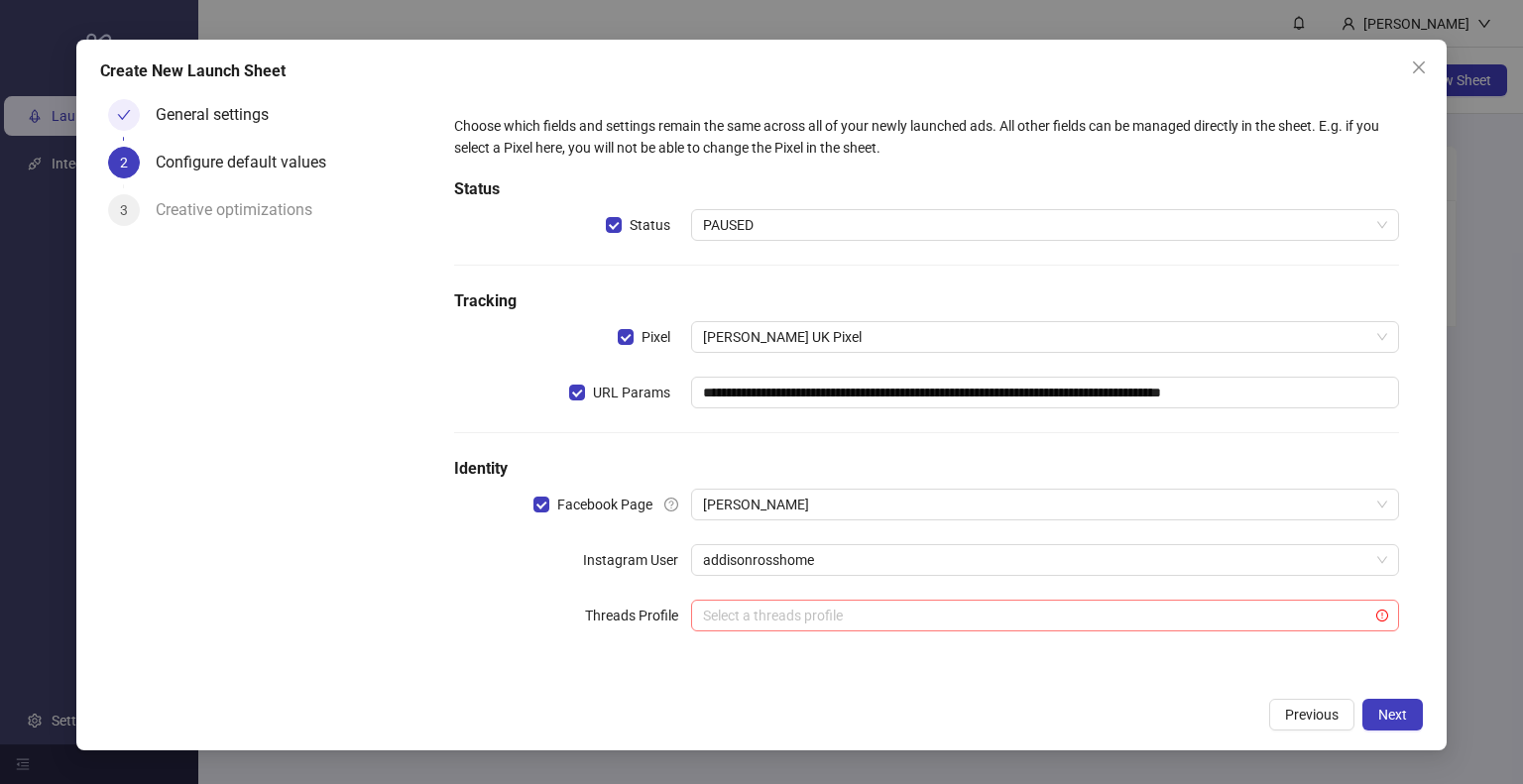 click at bounding box center (1036, 616) 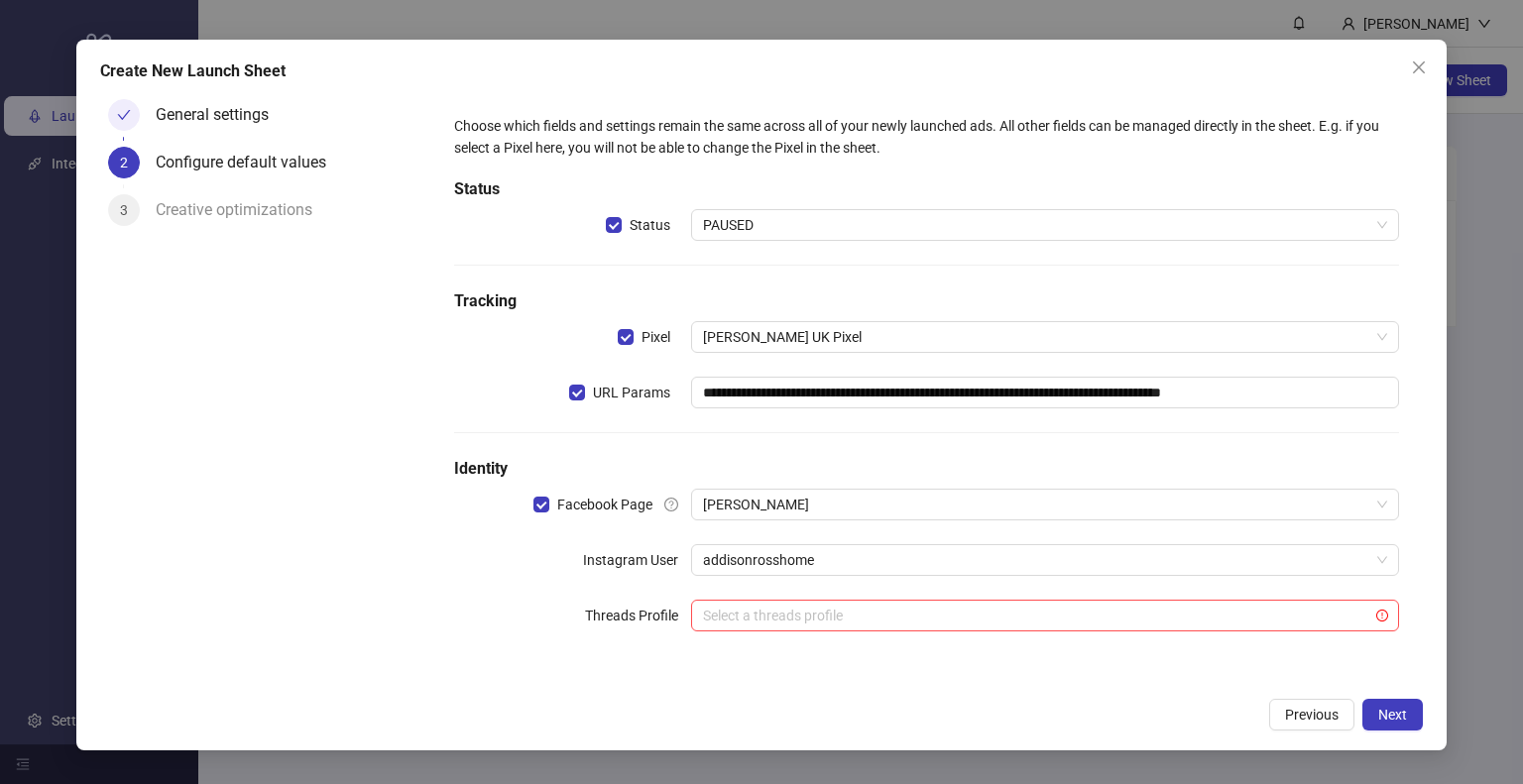 click on "**********" at bounding box center [926, 385] 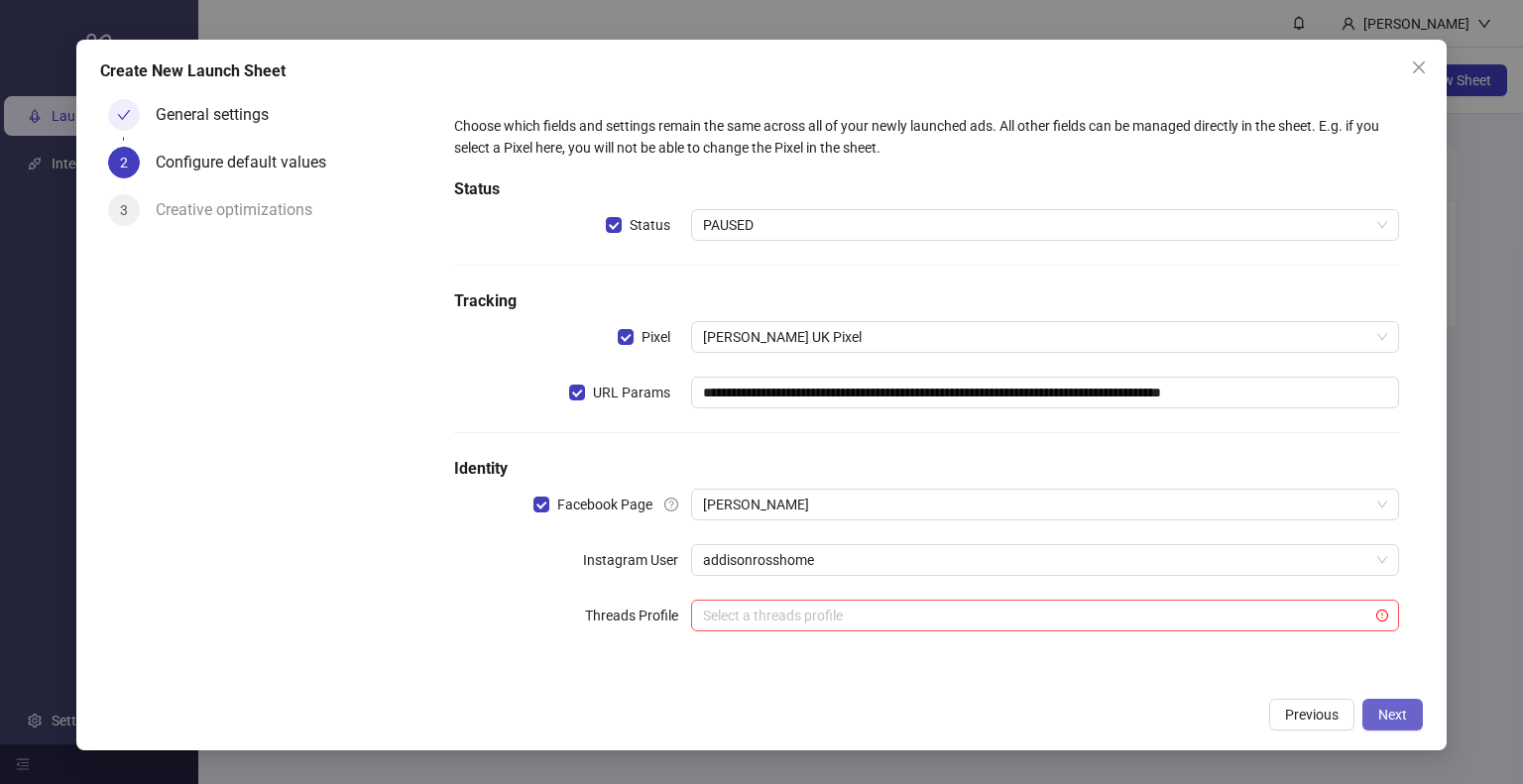click on "Next" at bounding box center [1392, 715] 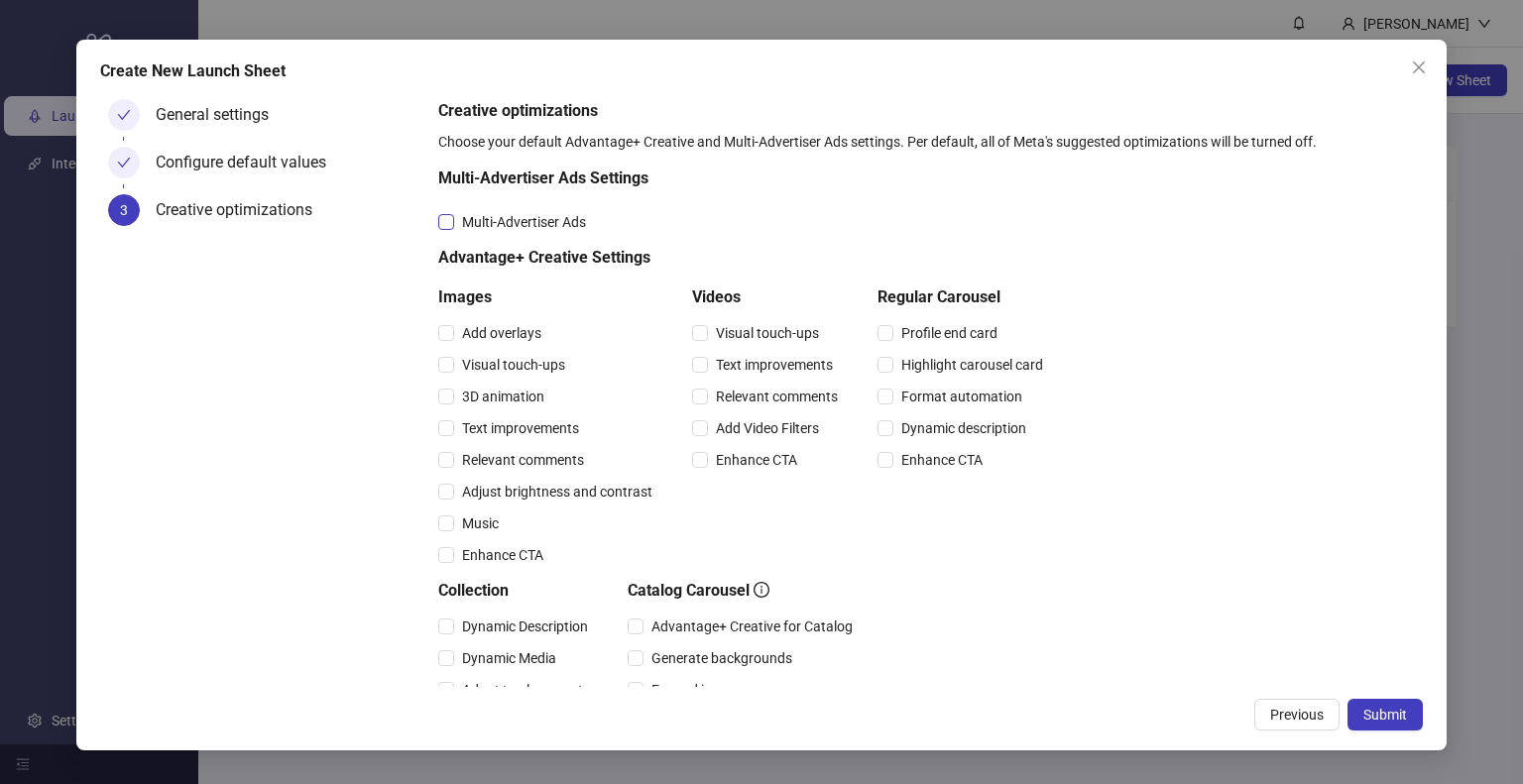 click on "Multi-Advertiser Ads" at bounding box center (524, 222) 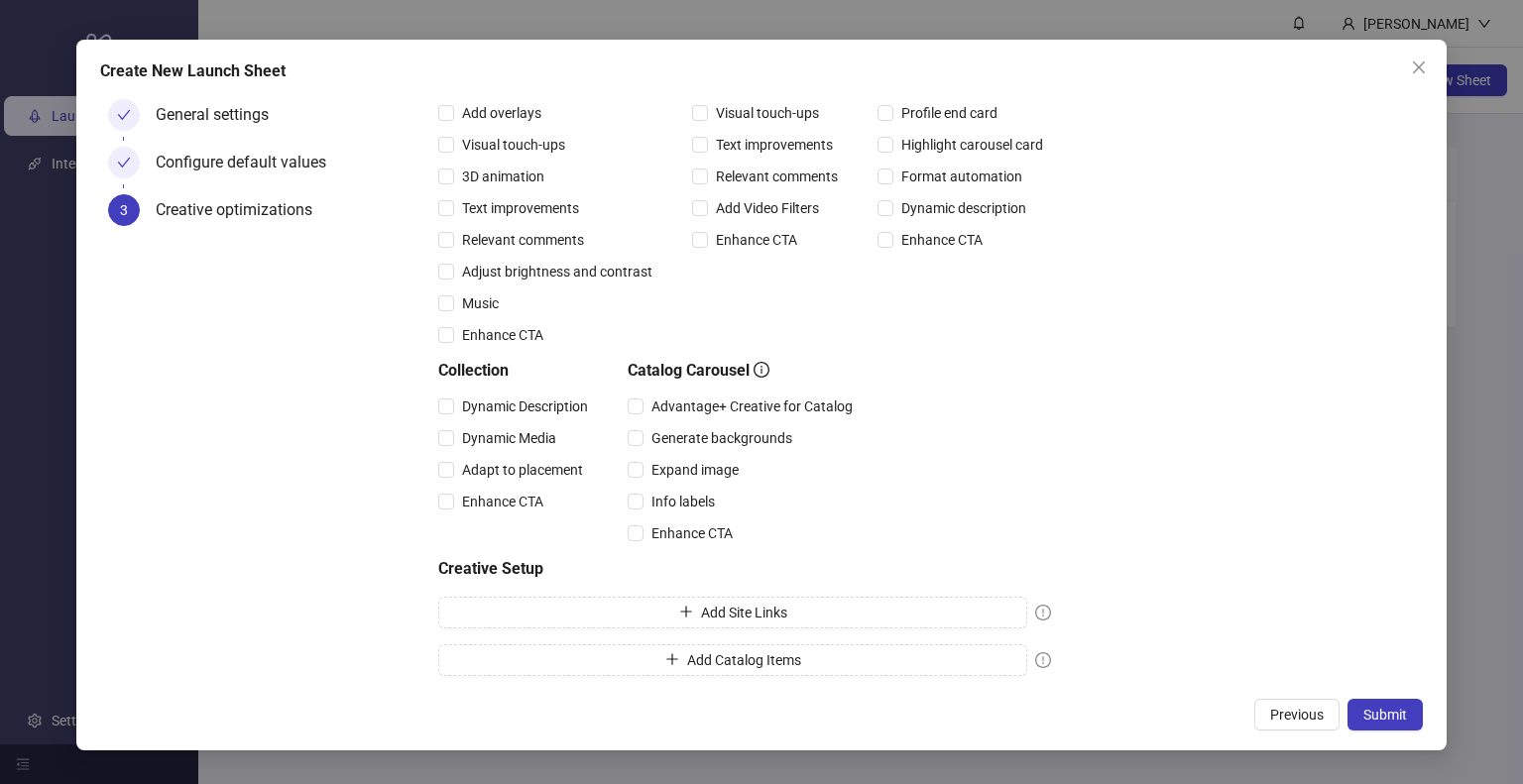 scroll, scrollTop: 223, scrollLeft: 0, axis: vertical 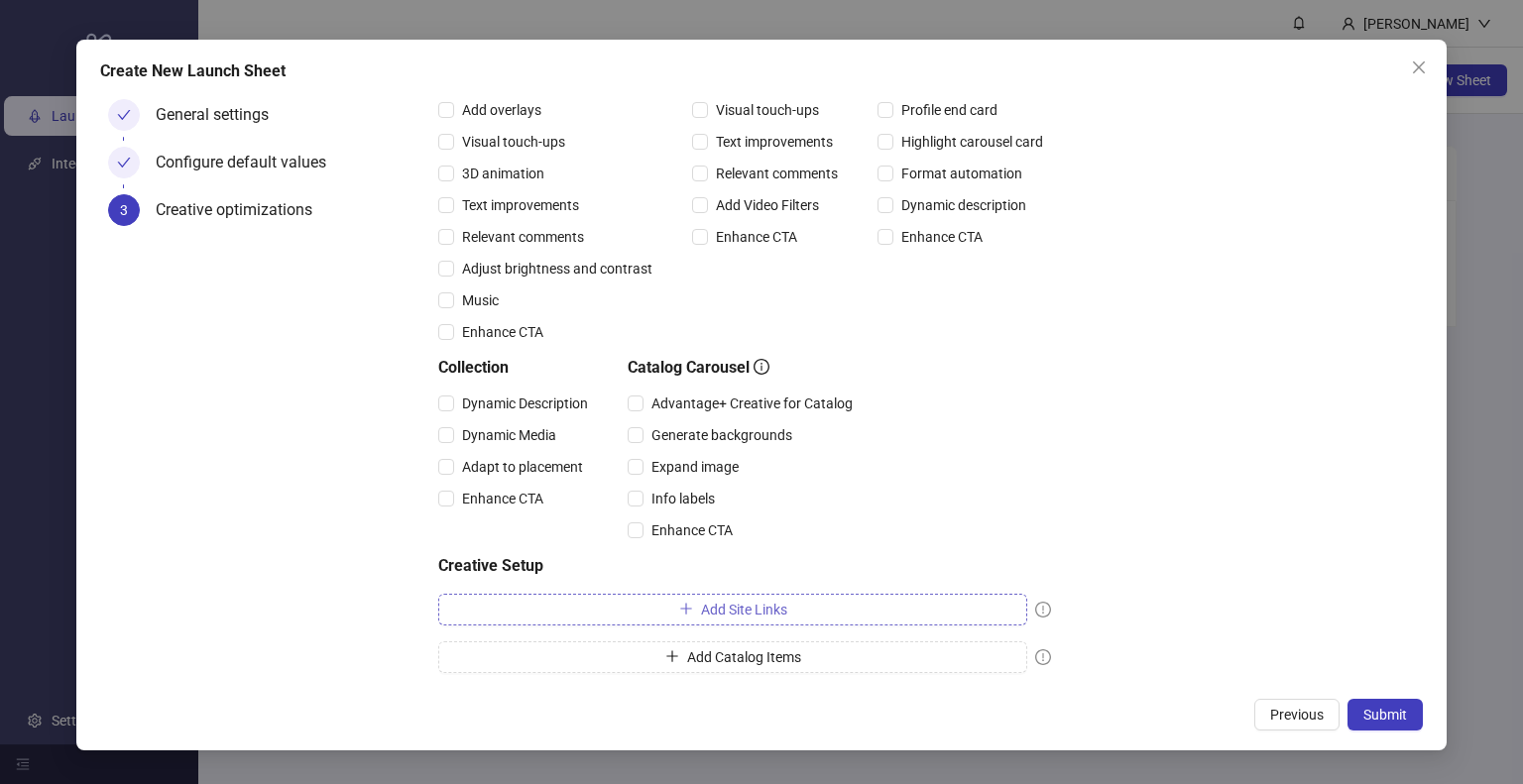 click on "Add Site Links" at bounding box center (733, 610) 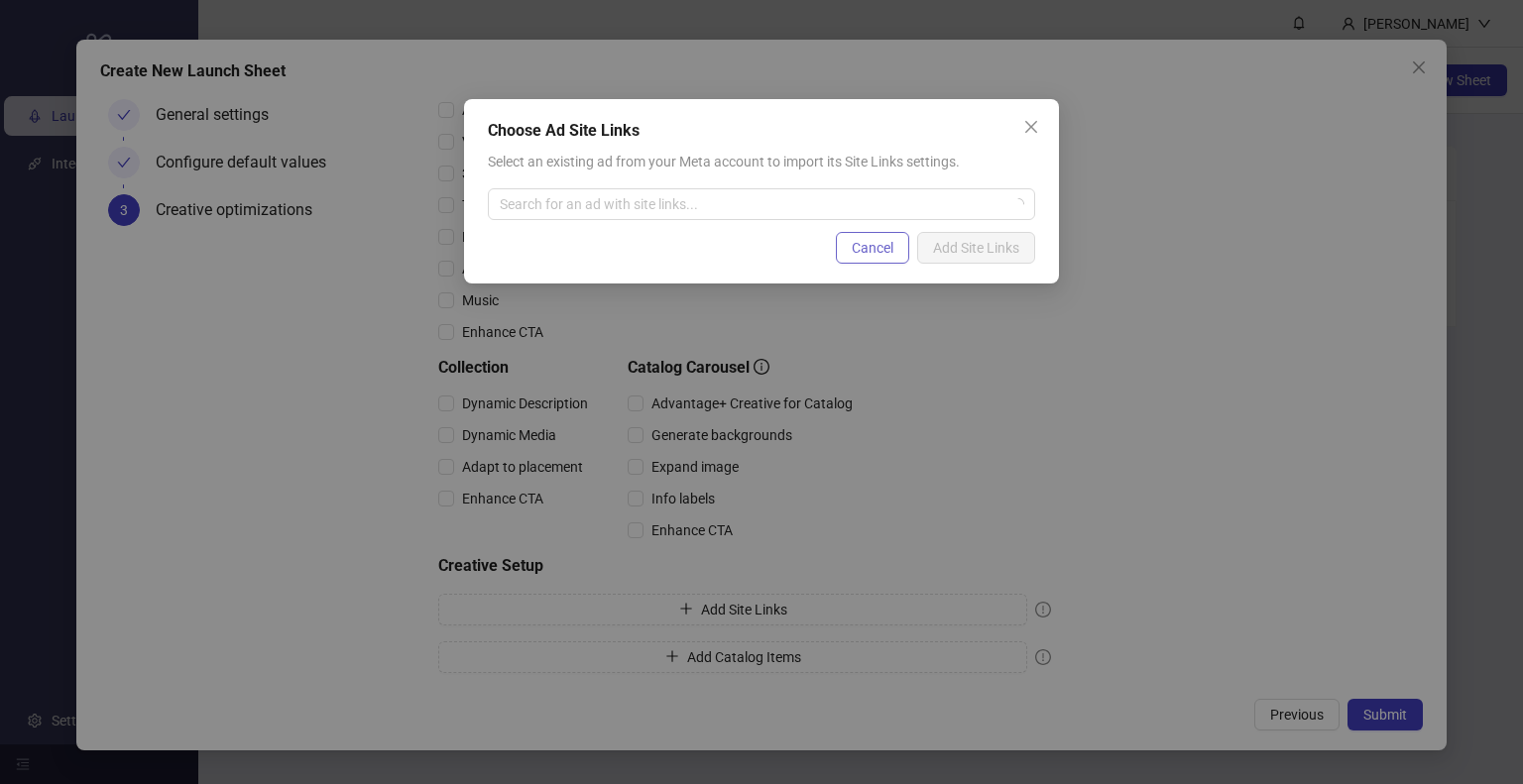 click on "Cancel" at bounding box center (873, 248) 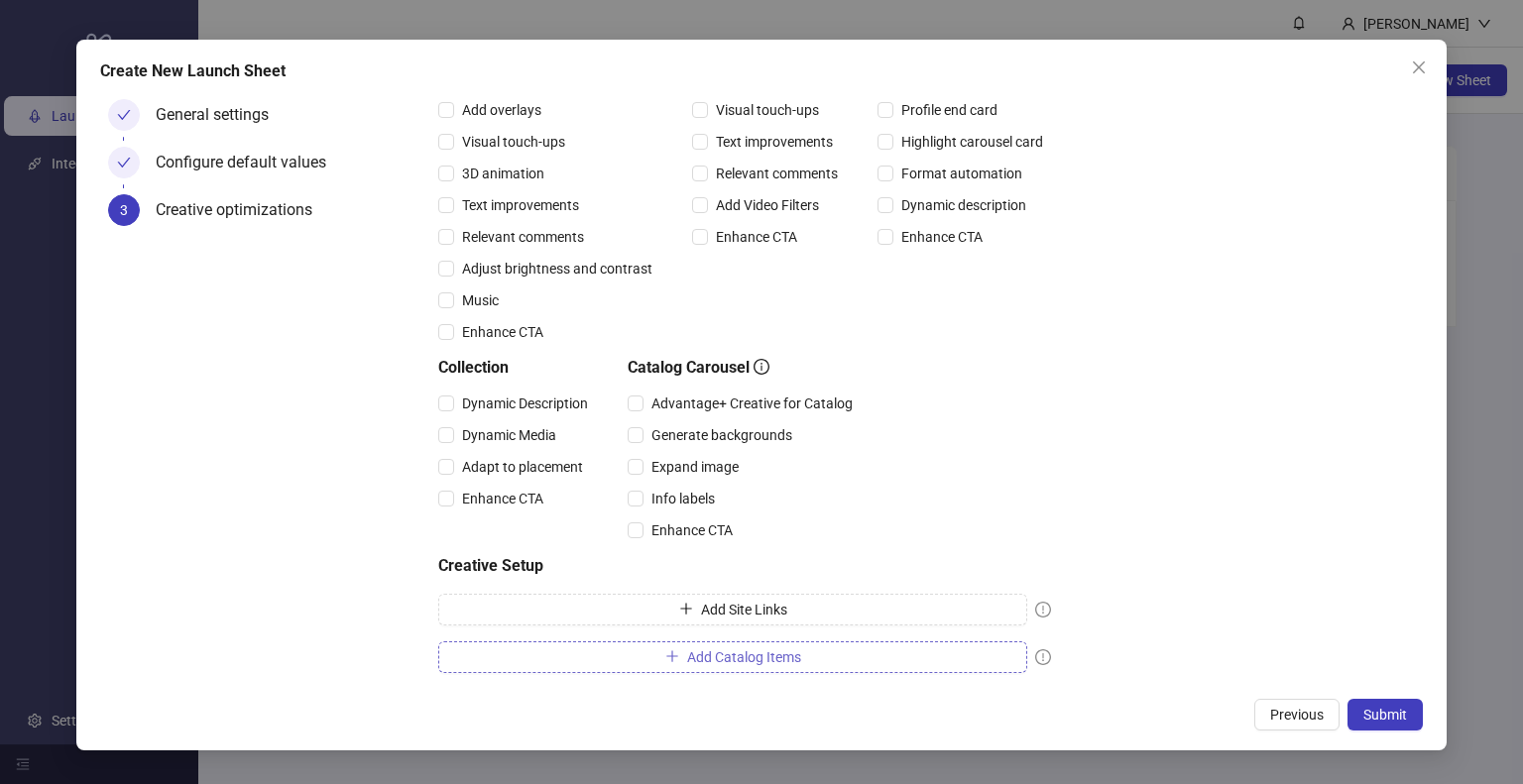 click on "Add Catalog Items" at bounding box center (744, 657) 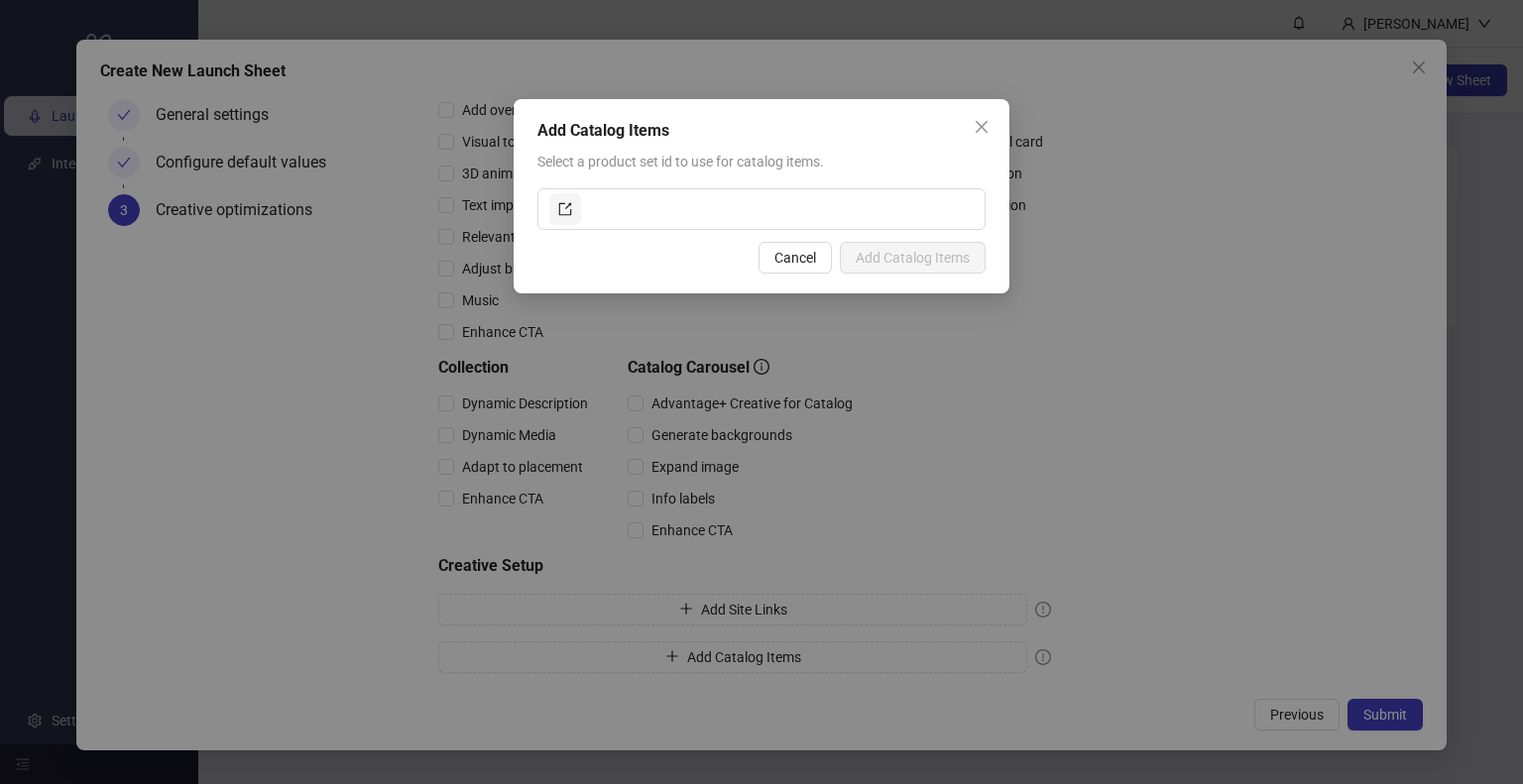 click on "Select a product set id to use for catalog items." at bounding box center (762, 190) 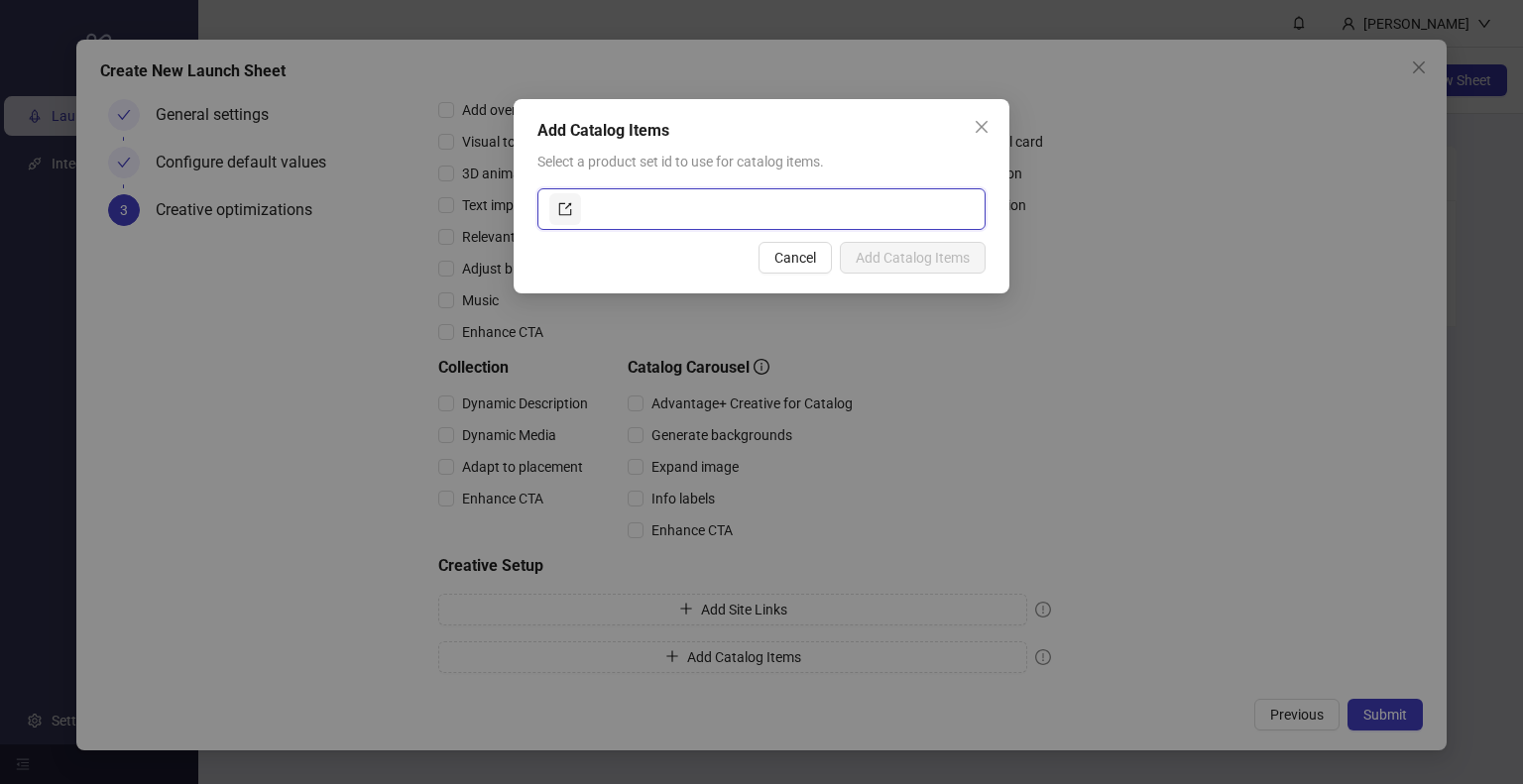 click at bounding box center [779, 209] 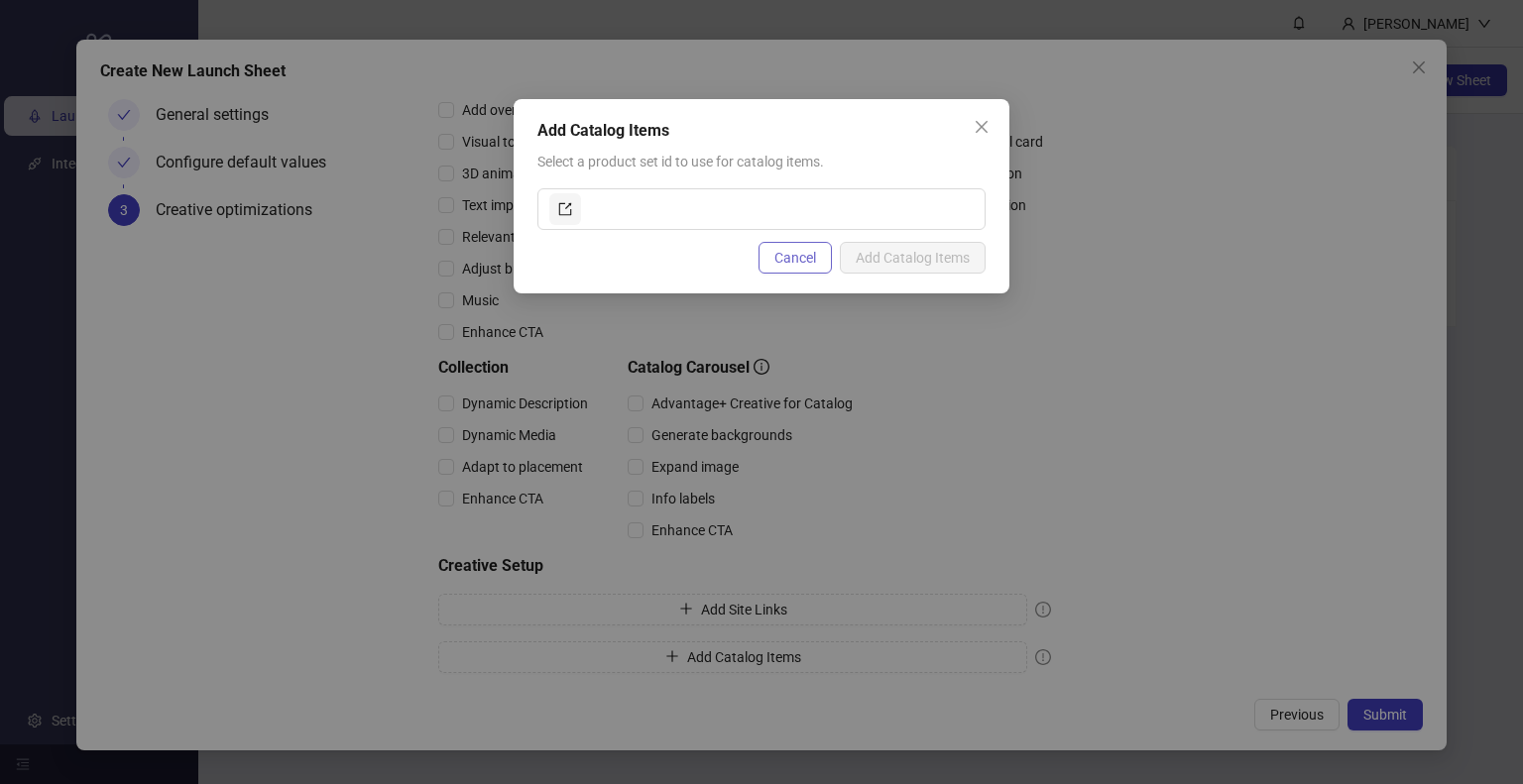 click on "Cancel" at bounding box center [795, 258] 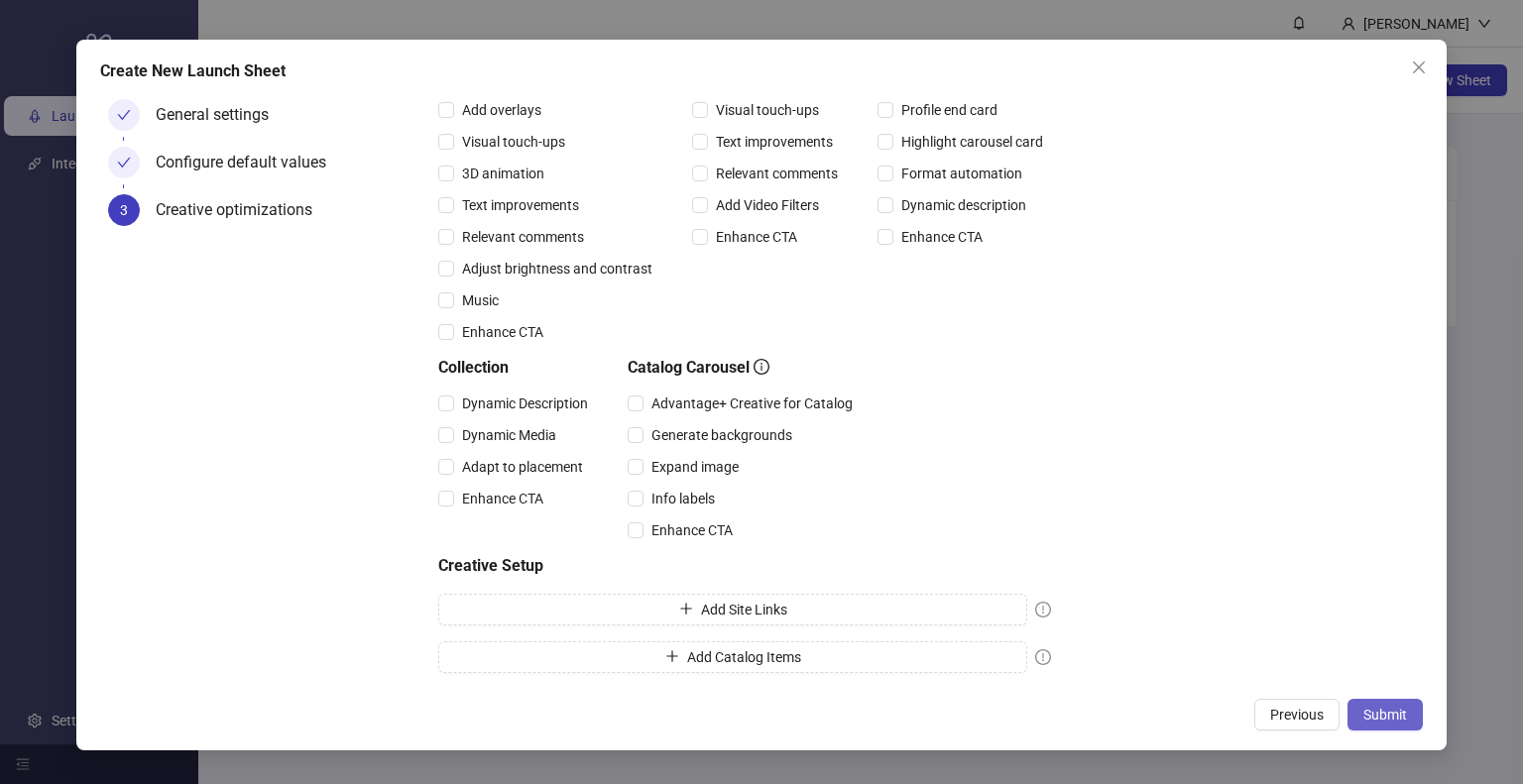 click on "Submit" at bounding box center [1385, 715] 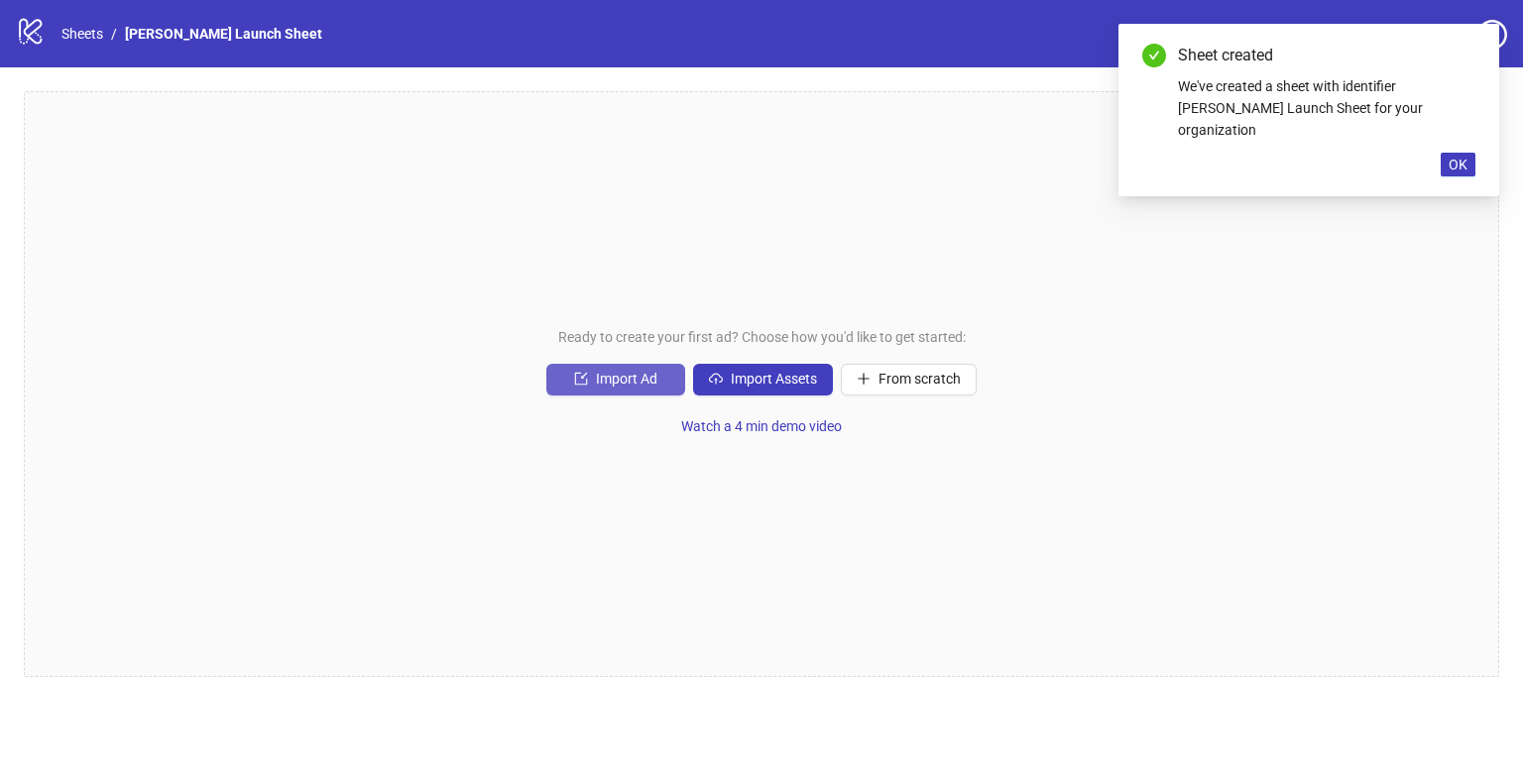 click on "Import Ad" at bounding box center [627, 379] 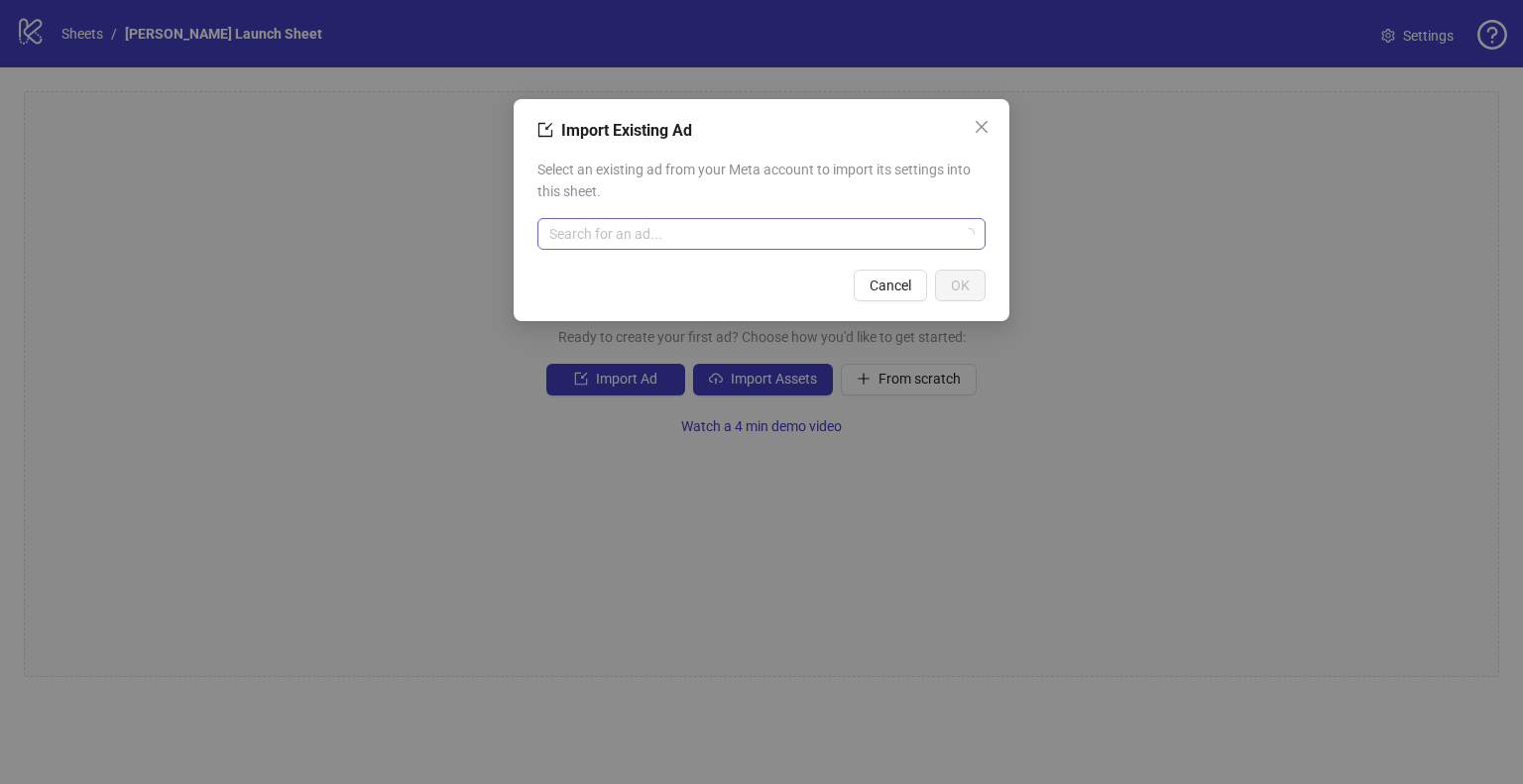click at bounding box center [753, 234] 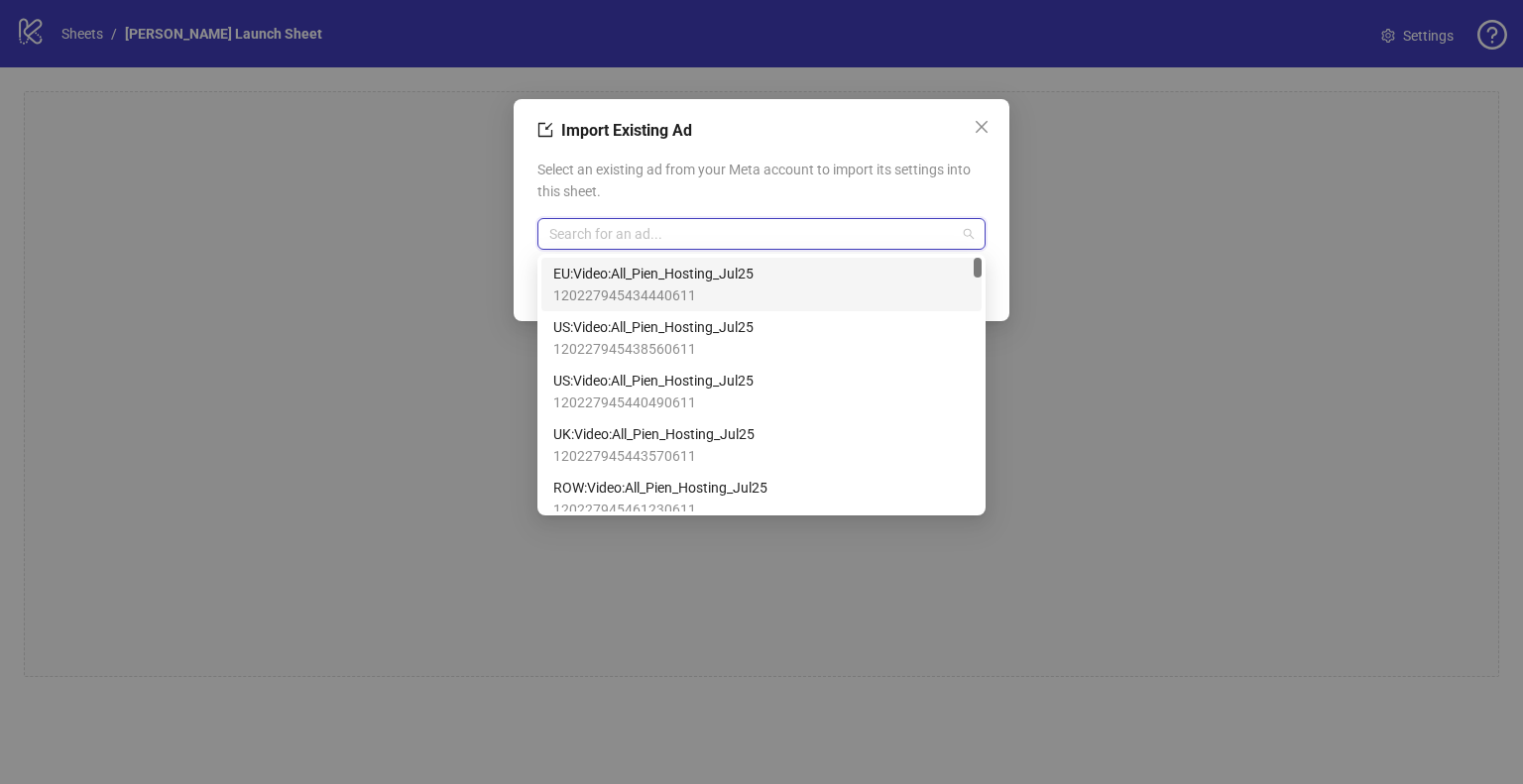 click on "EU:Video:All_Pien_Hosting_Jul25" at bounding box center [653, 274] 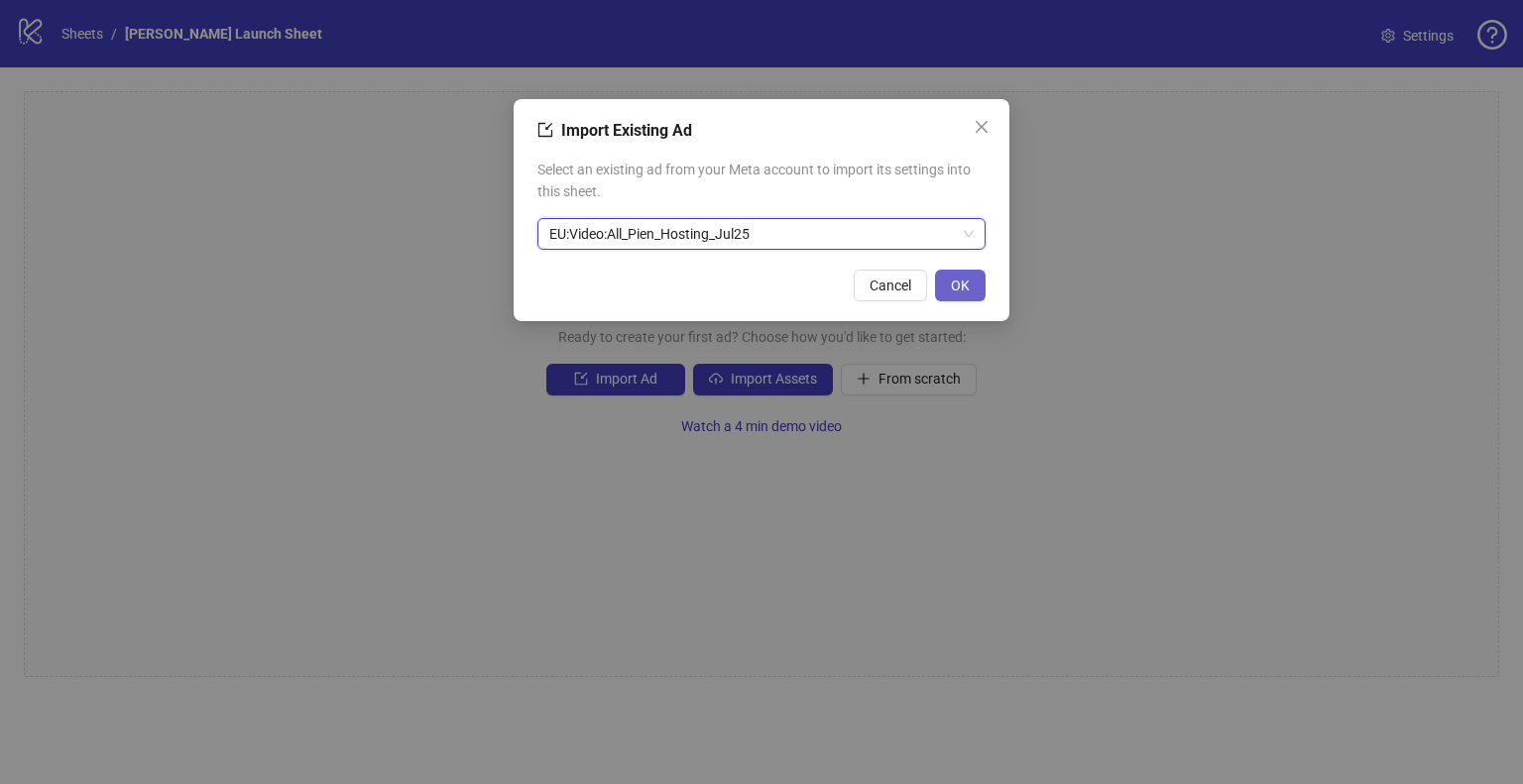 click on "OK" at bounding box center (960, 285) 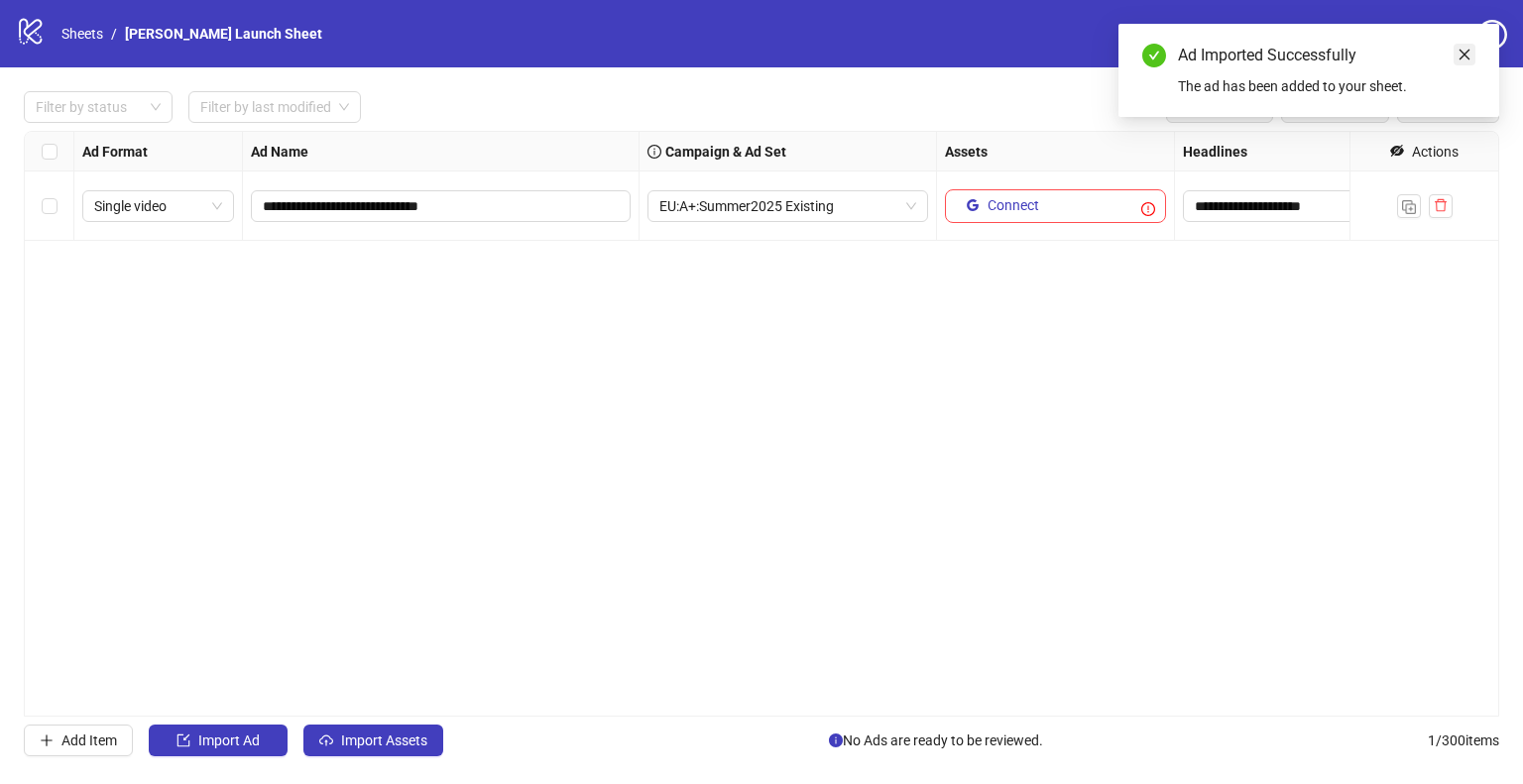 click 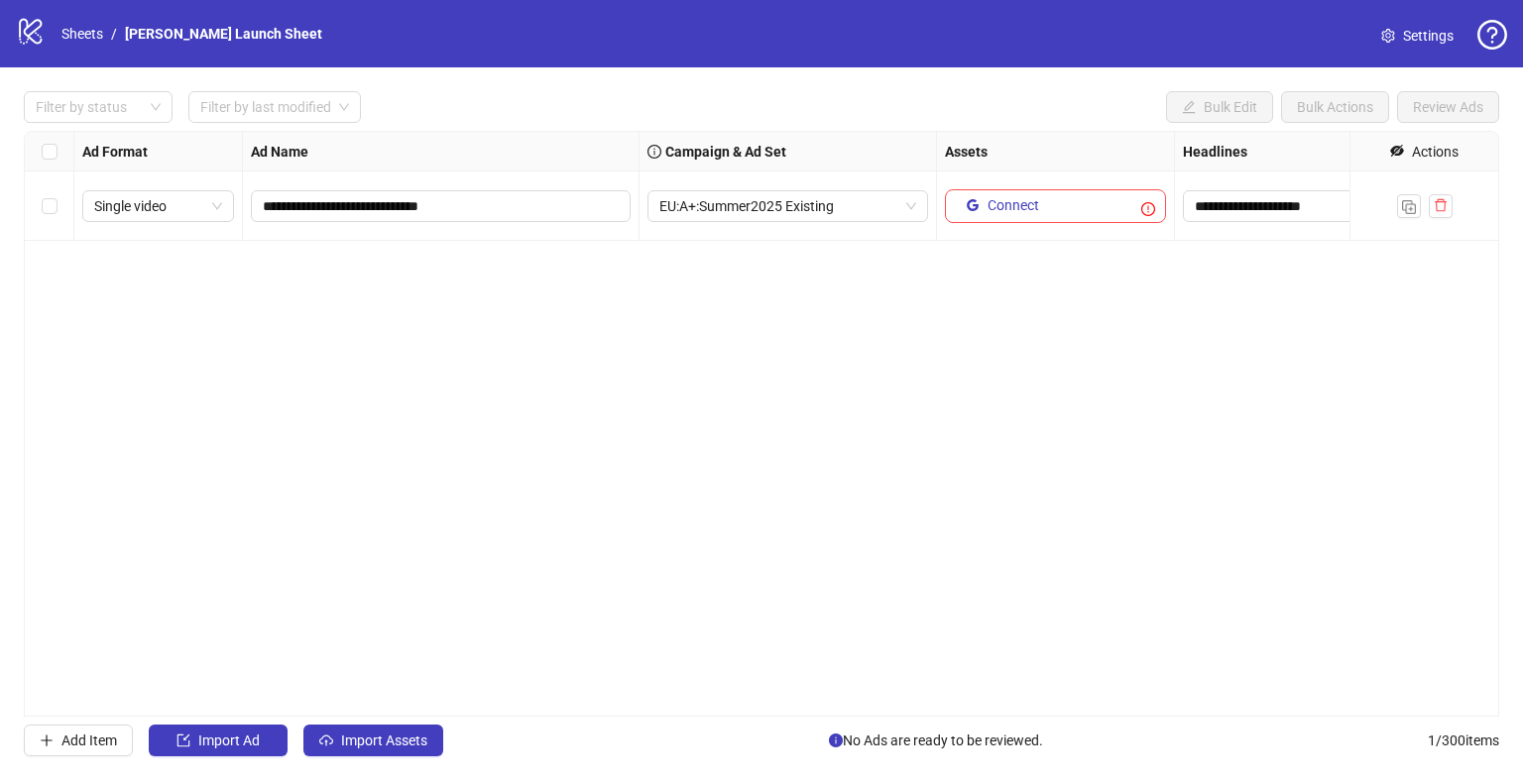 click on "Settings" at bounding box center (1428, 36) 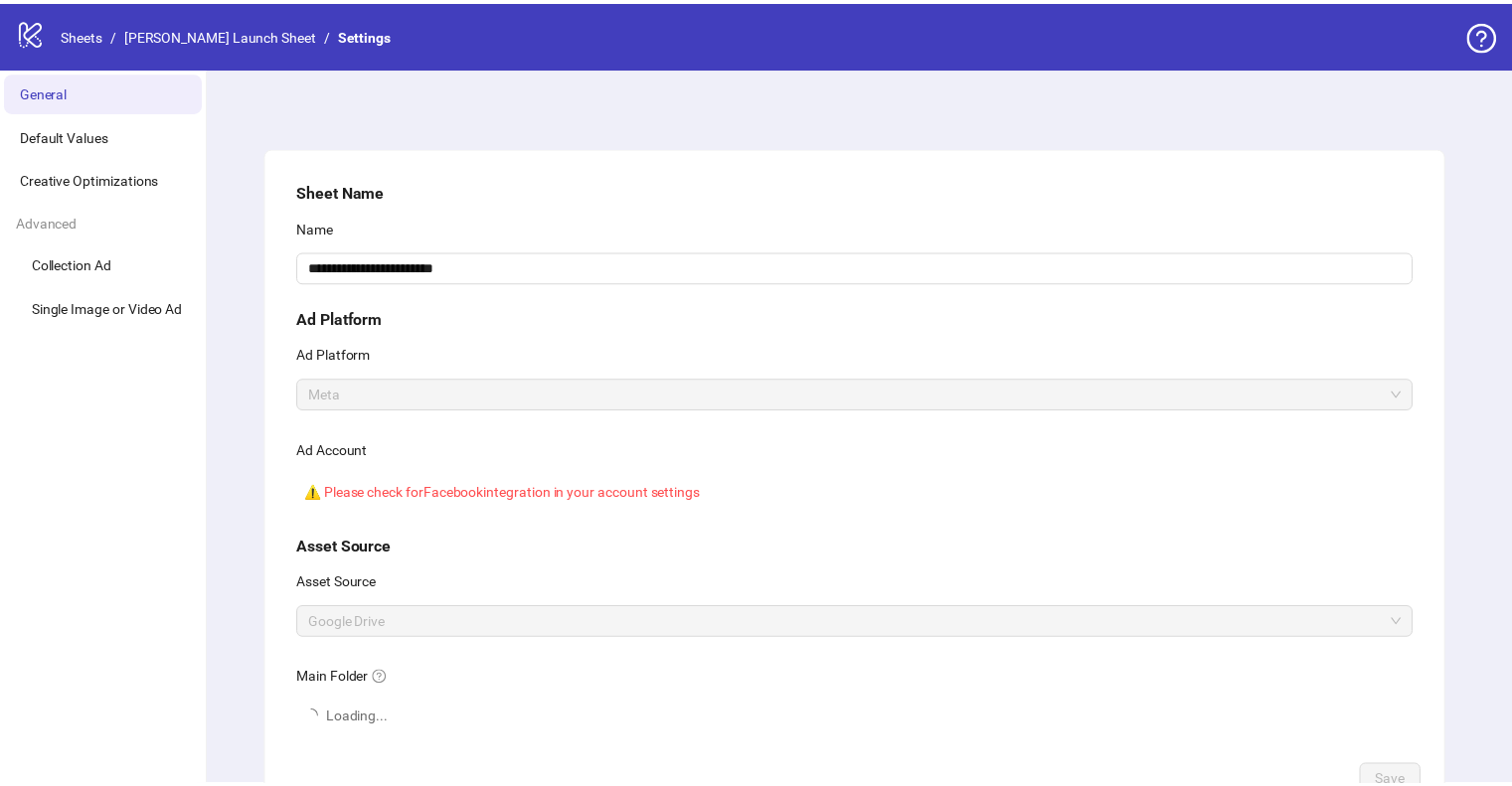 scroll, scrollTop: 0, scrollLeft: 0, axis: both 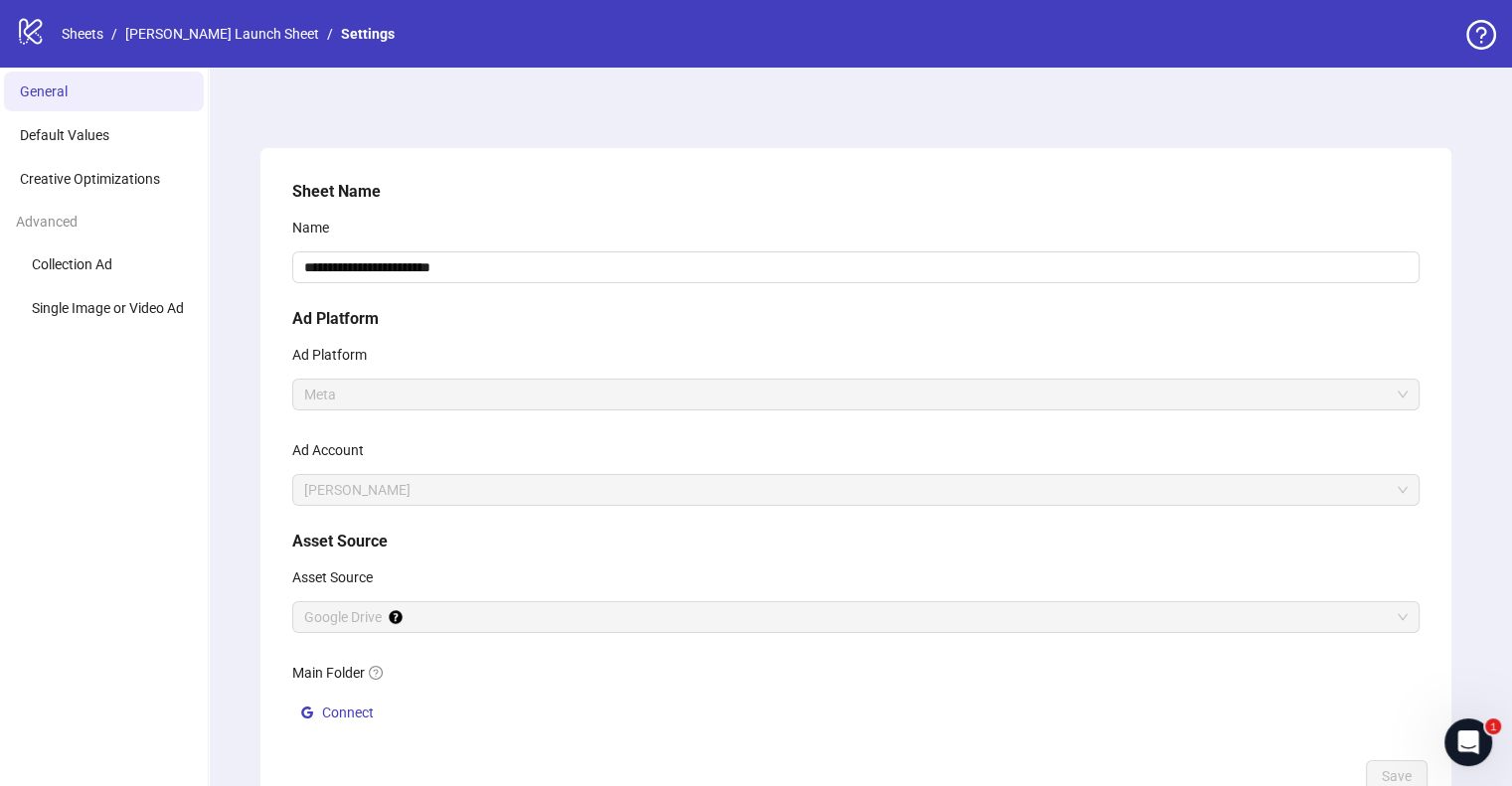click on "logo/logo-mobile" 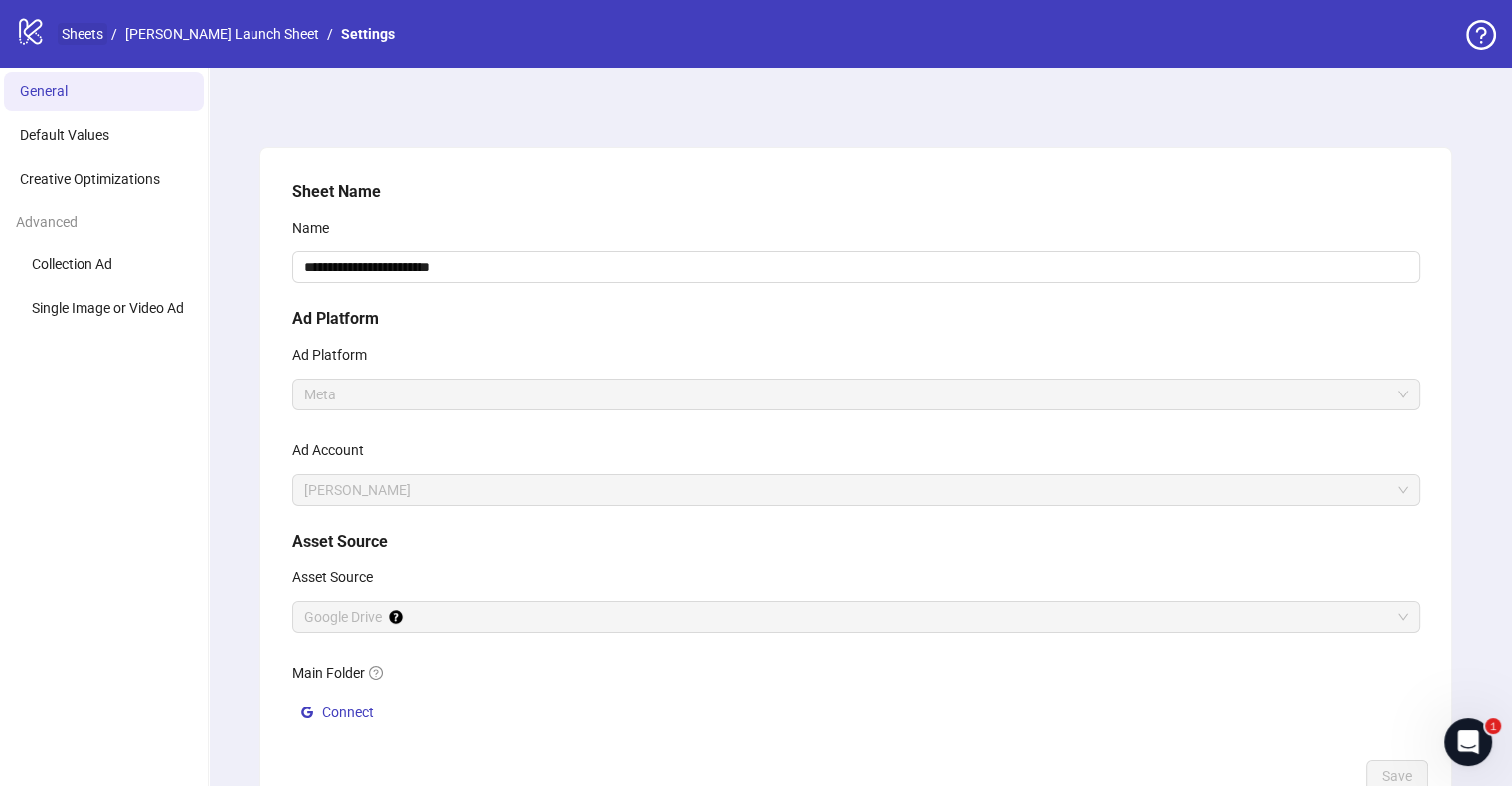 click on "Sheets" at bounding box center (83, 34) 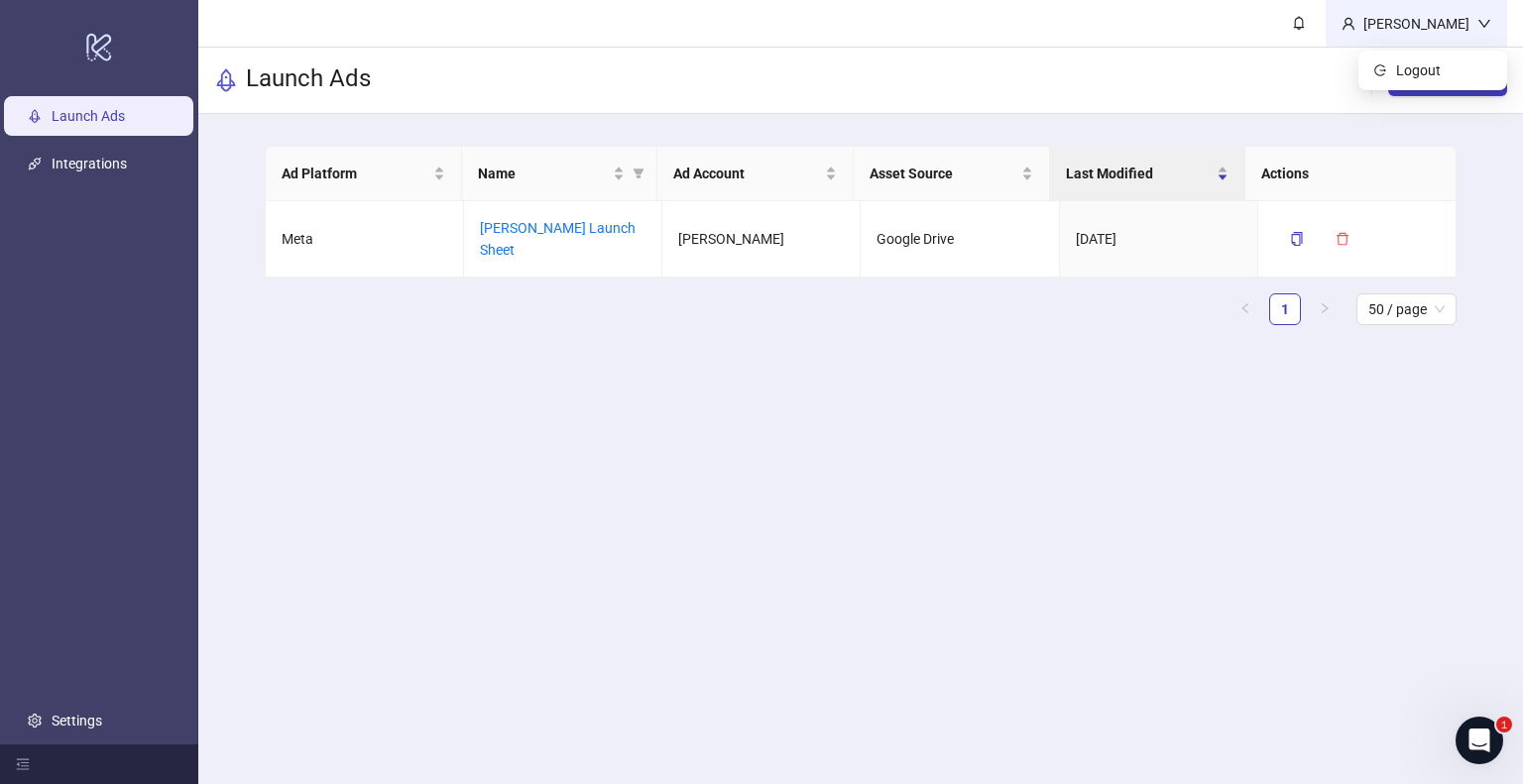 click on "[PERSON_NAME]" at bounding box center (1416, 24) 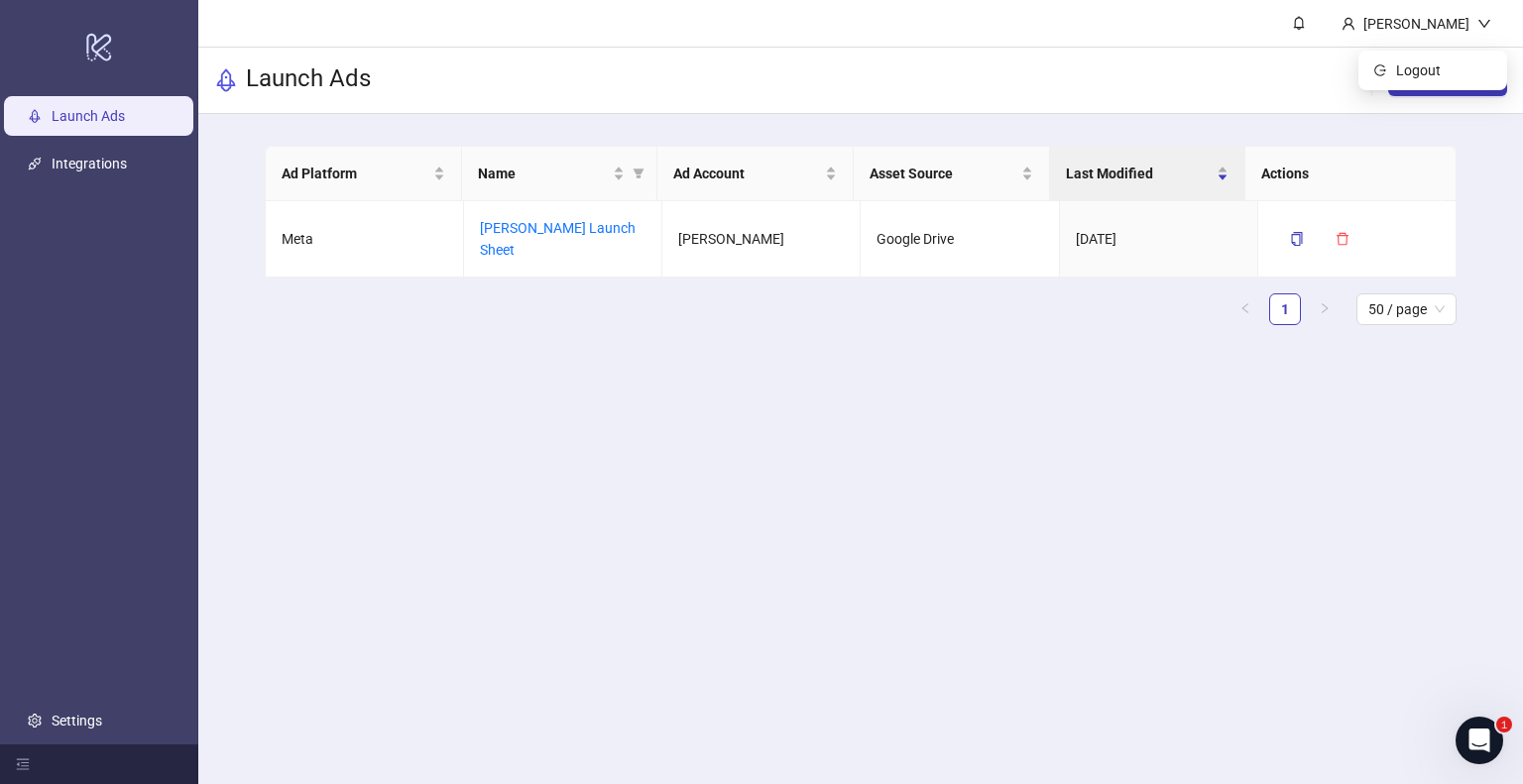click on "[PERSON_NAME]" at bounding box center (861, 24) 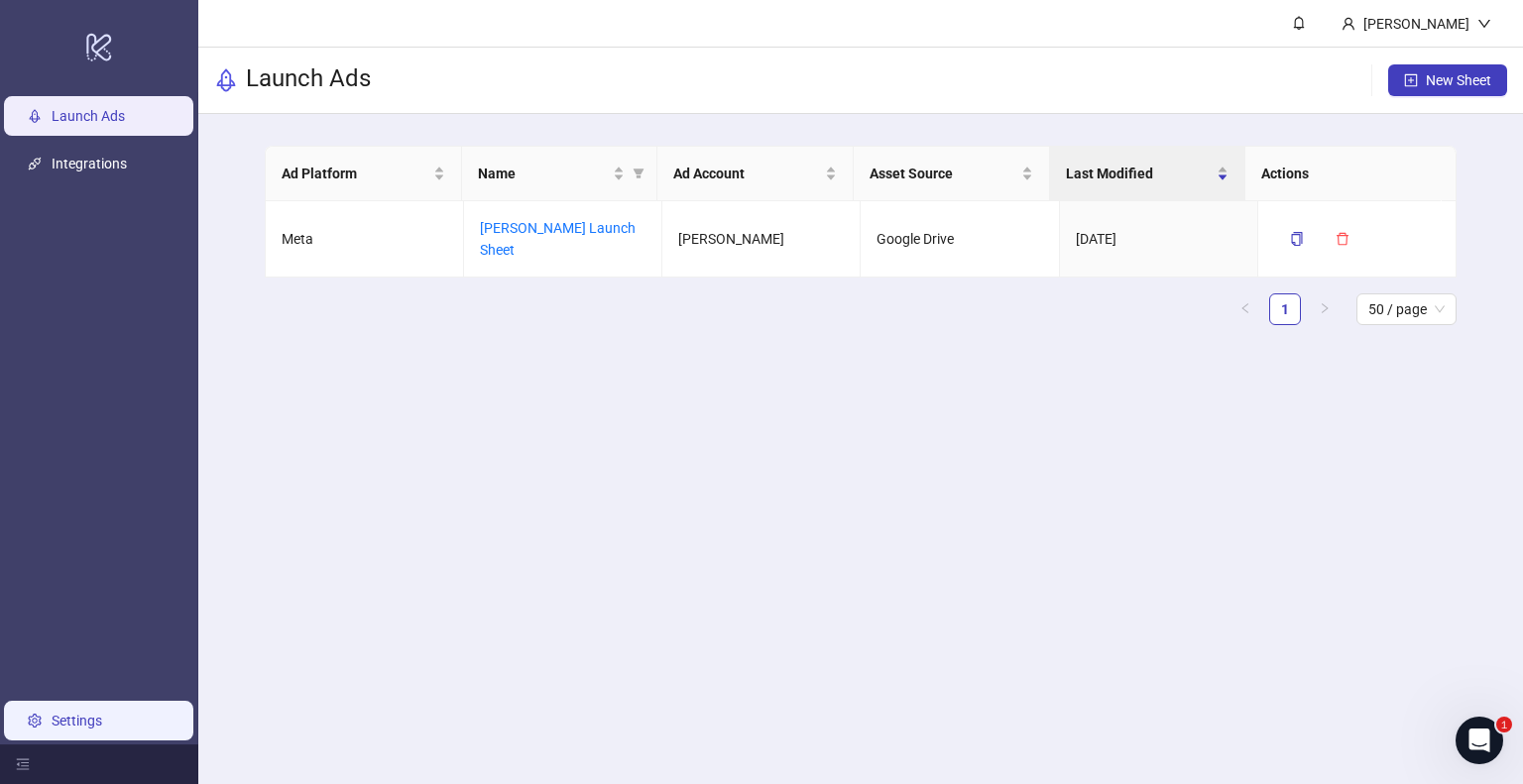 click on "Settings" at bounding box center [76, 721] 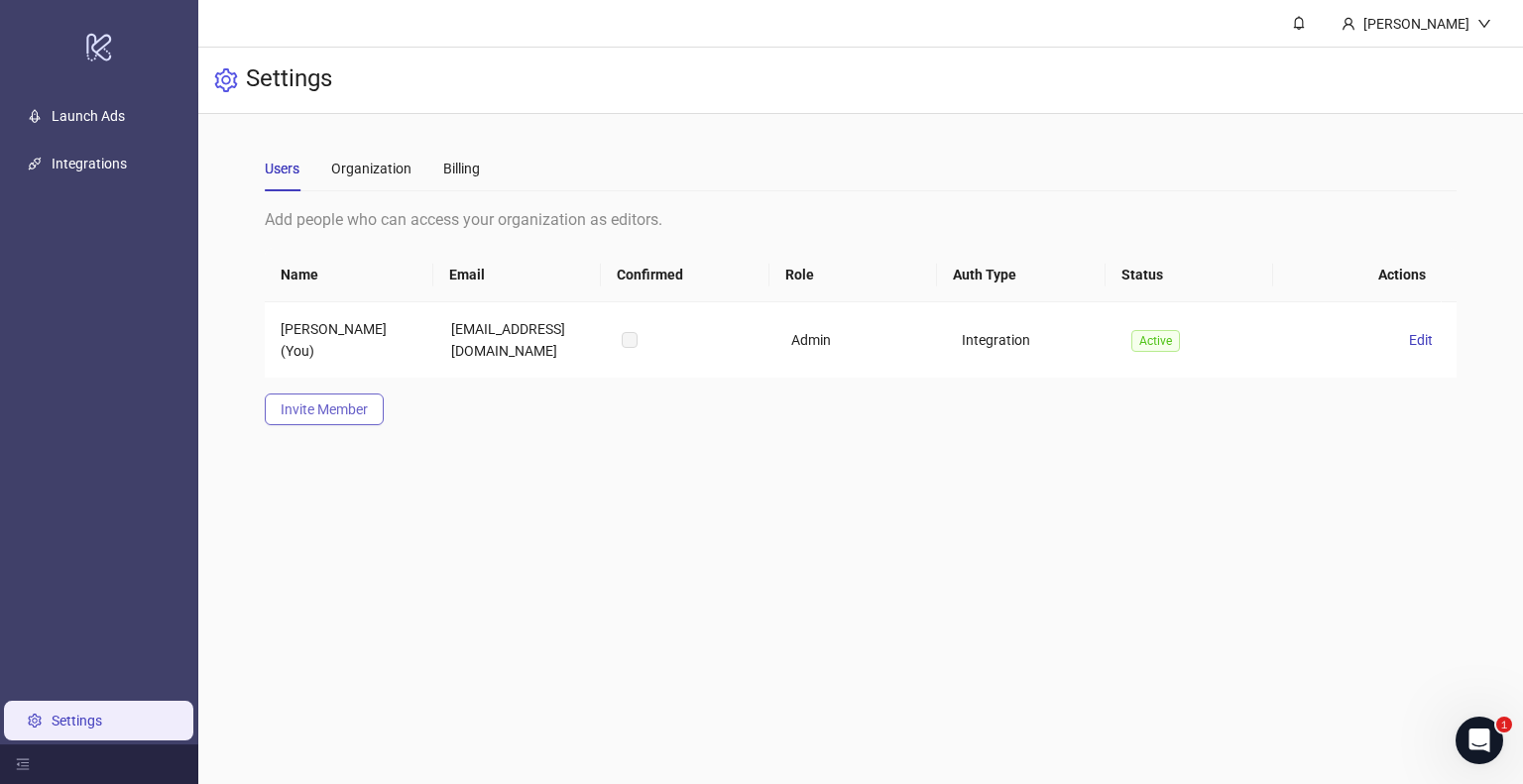 click on "Invite Member" at bounding box center (324, 409) 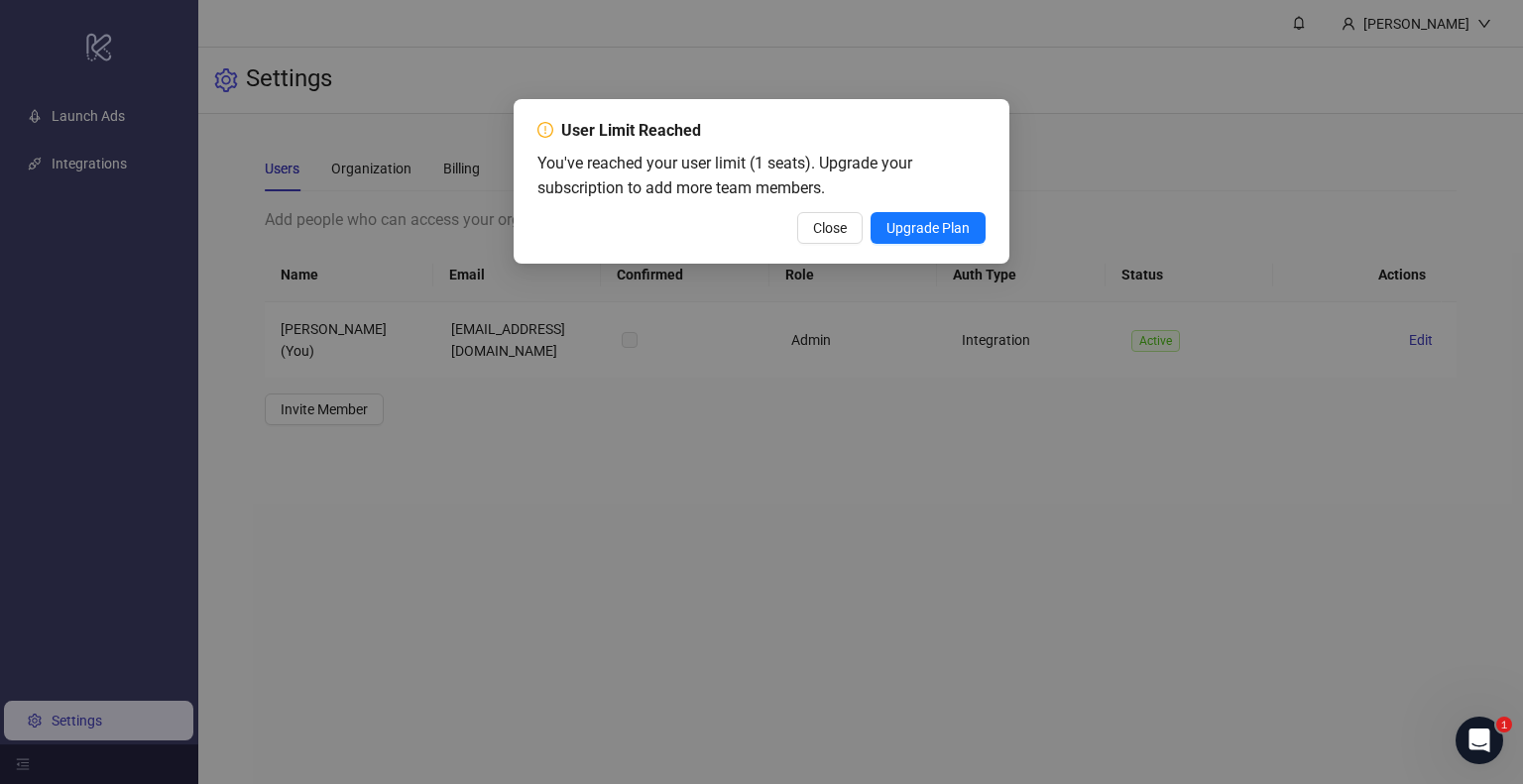 click on "Upgrade Plan" at bounding box center (928, 228) 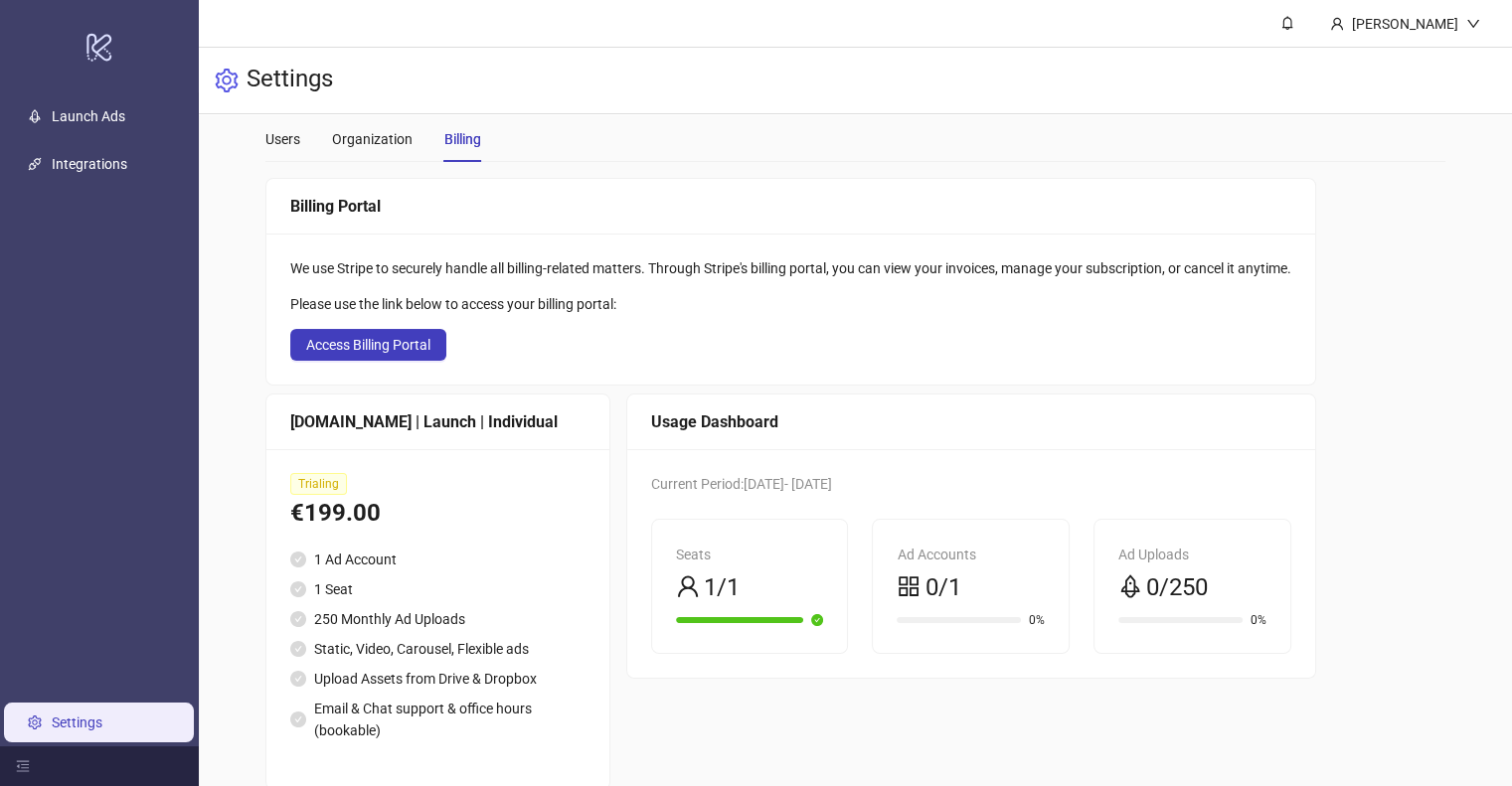 scroll, scrollTop: 64, scrollLeft: 0, axis: vertical 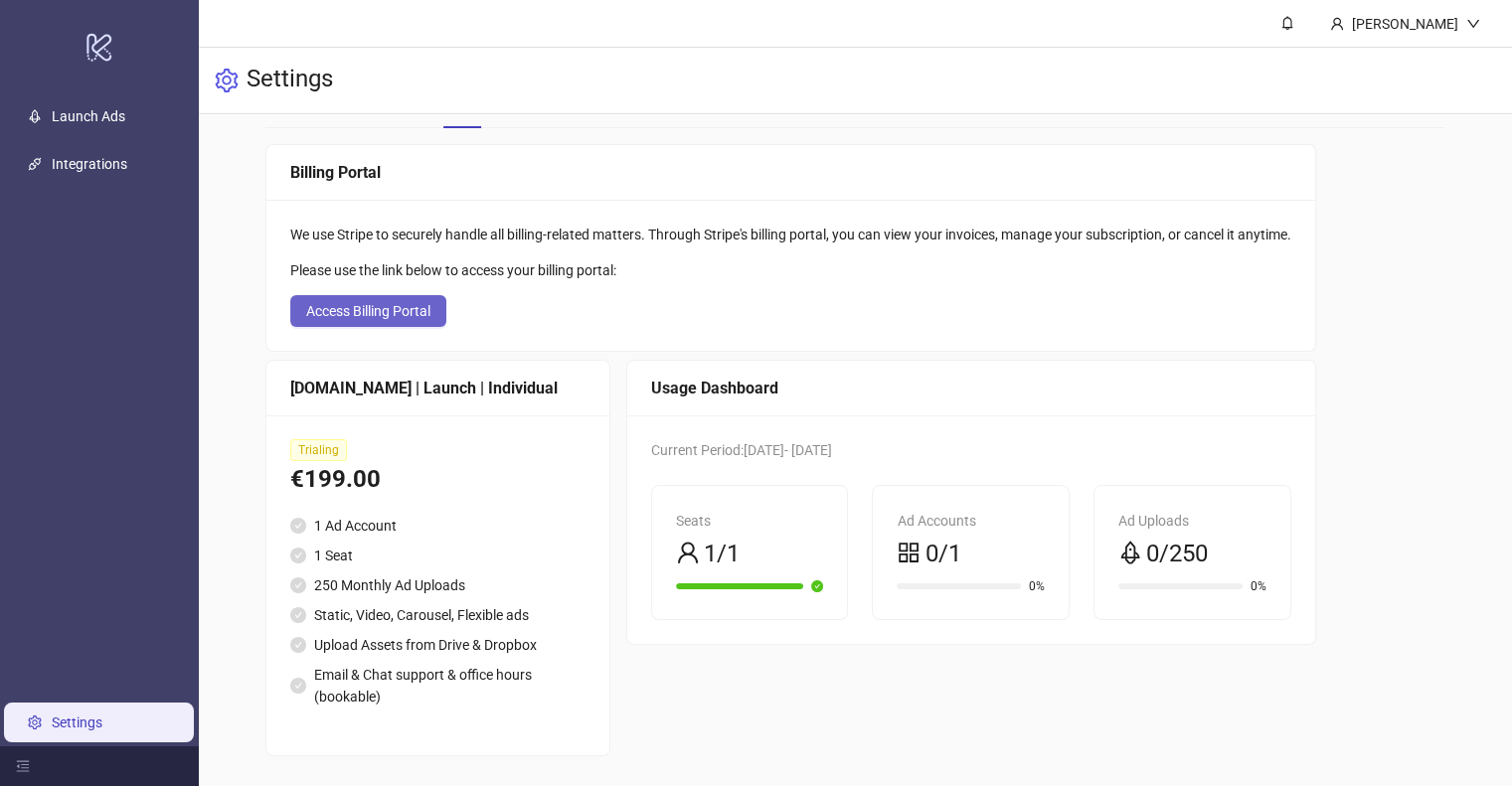 click on "Access Billing Portal" at bounding box center [368, 311] 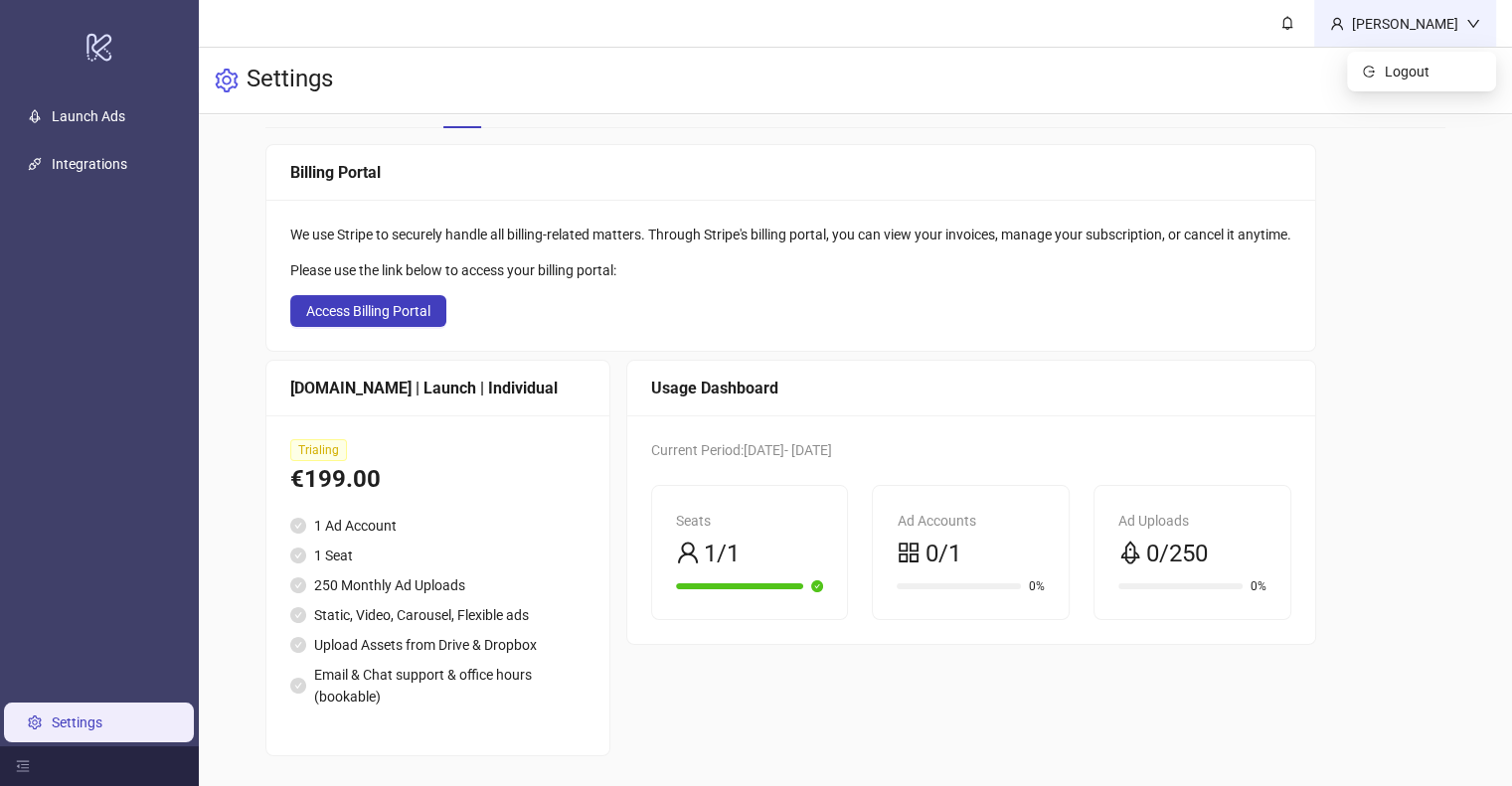 click on "[PERSON_NAME]" at bounding box center [1405, 24] 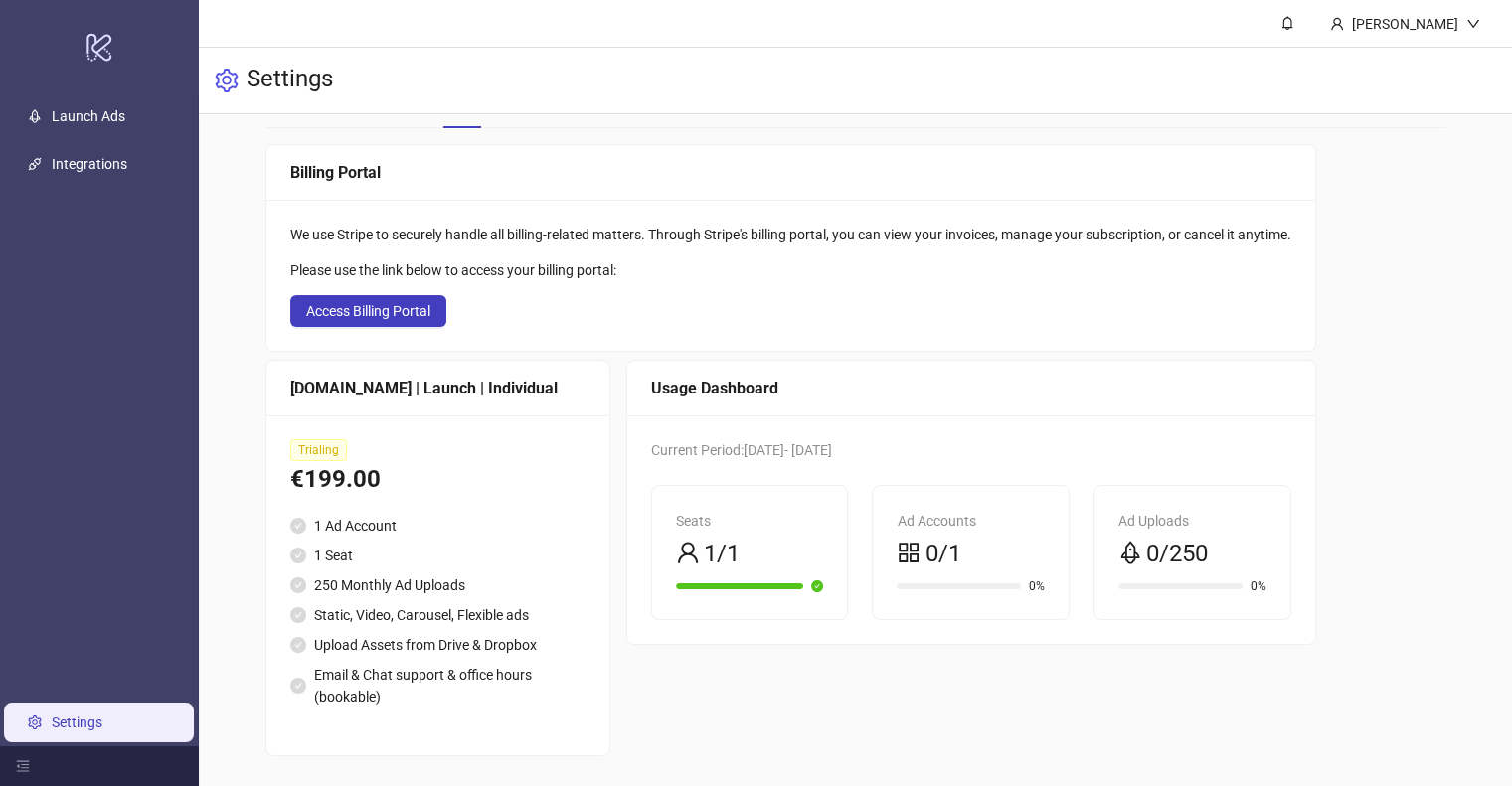 click on "Users Organization Billing Billing Portal We use Stripe to securely handle all billing-related matters. Through Stripe's billing portal, you can view your invoices, manage your subscription, or cancel it anytime. Please use the link below to access your billing portal: Access Billing Portal Kitchn.io | Launch | Individual Trialing €199.00 1 Ad Account 1 Seat 250 Monthly Ad Uploads Static, Video, Carousel, Flexible ads Upload Assets from Drive & Dropbox Email & Chat support & office hours (bookable) Usage Dashboard Current Period:  2025-07-10  -   2025-07-17 Seats 1/1 Ad Accounts 0/1 0% Ad Uploads 0/250 0%" at bounding box center [855, 419] 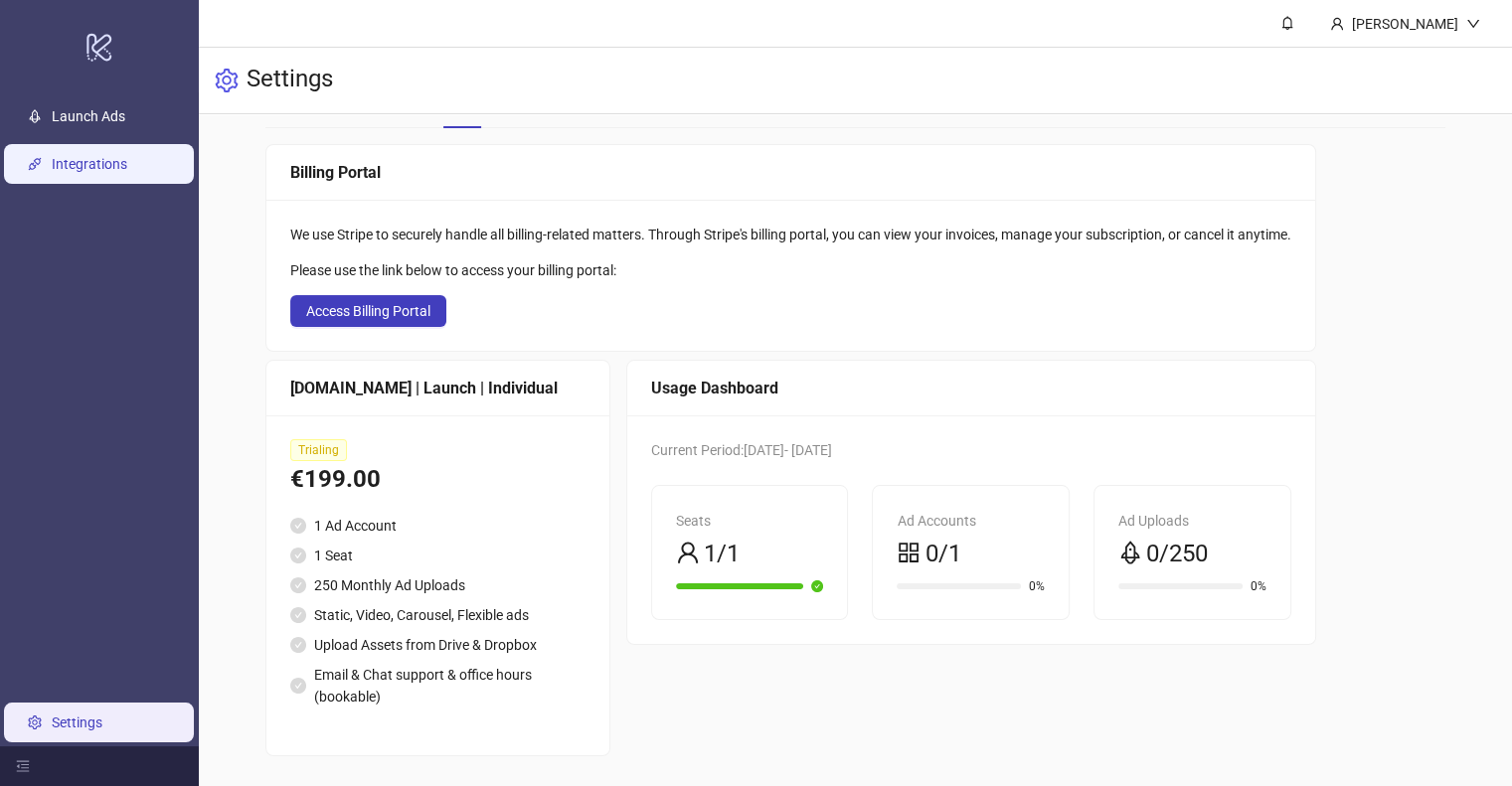 click on "Integrations" at bounding box center (89, 164) 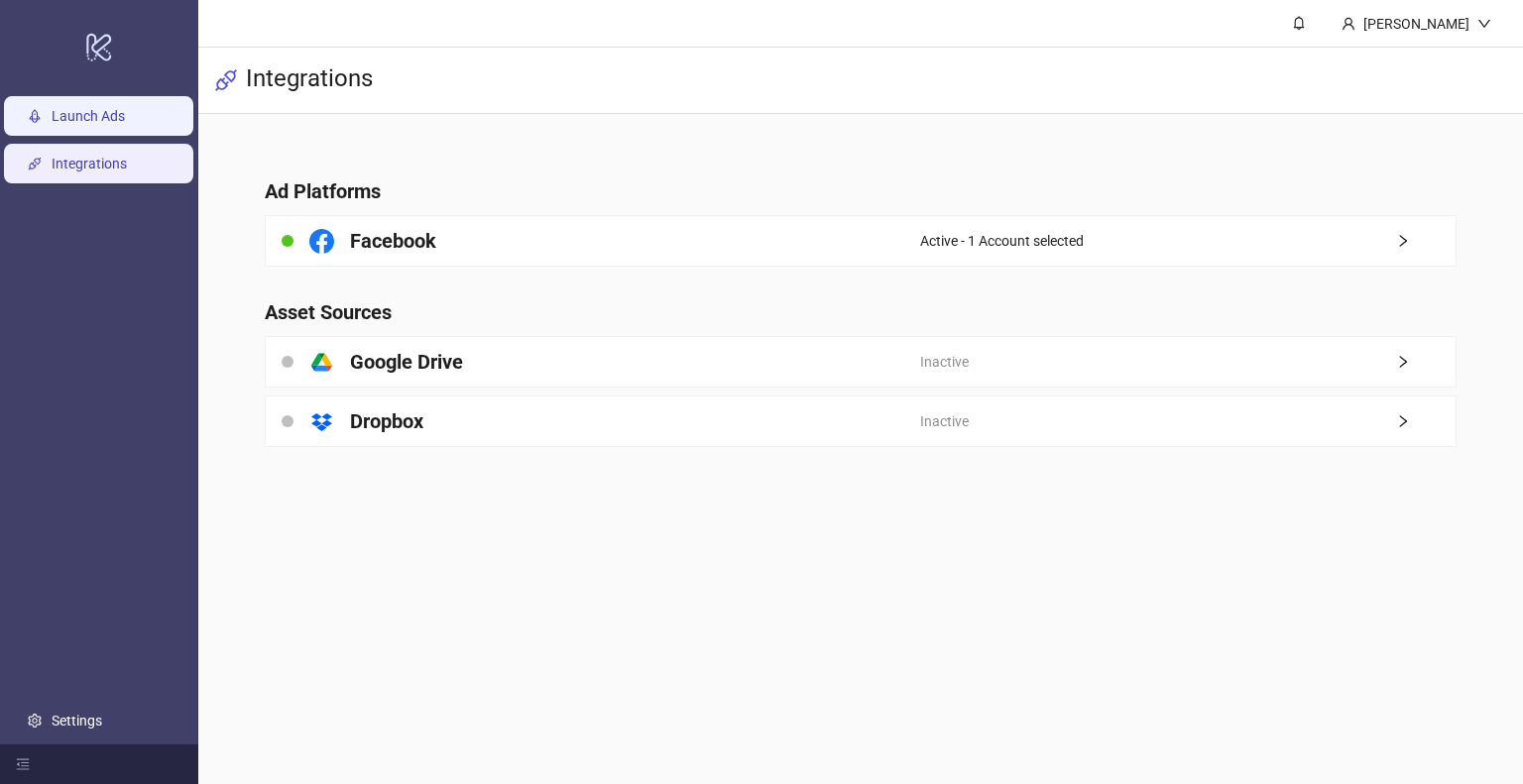 click on "Launch Ads" at bounding box center [88, 116] 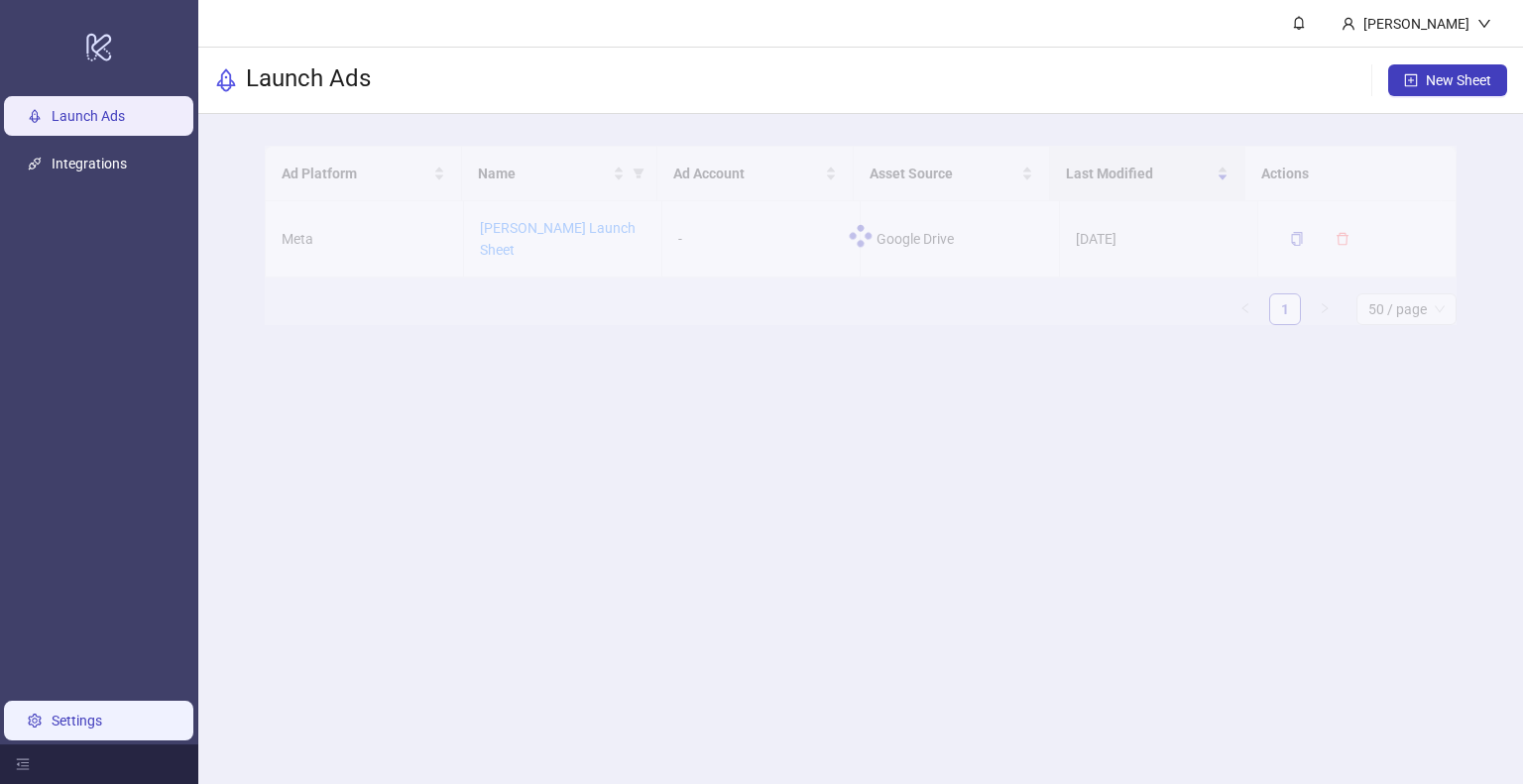 click on "Settings" at bounding box center (76, 721) 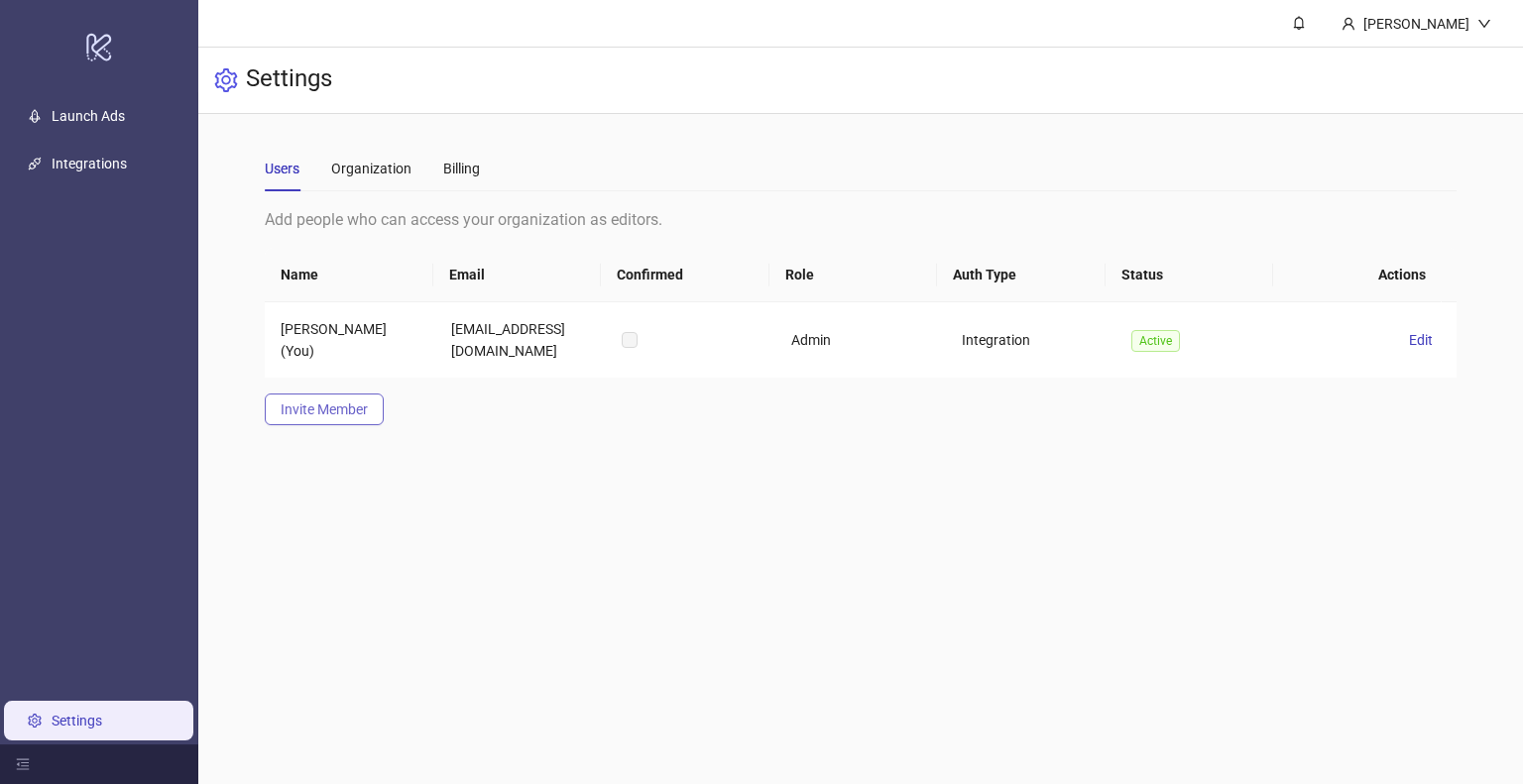 click on "Invite Member" at bounding box center (324, 409) 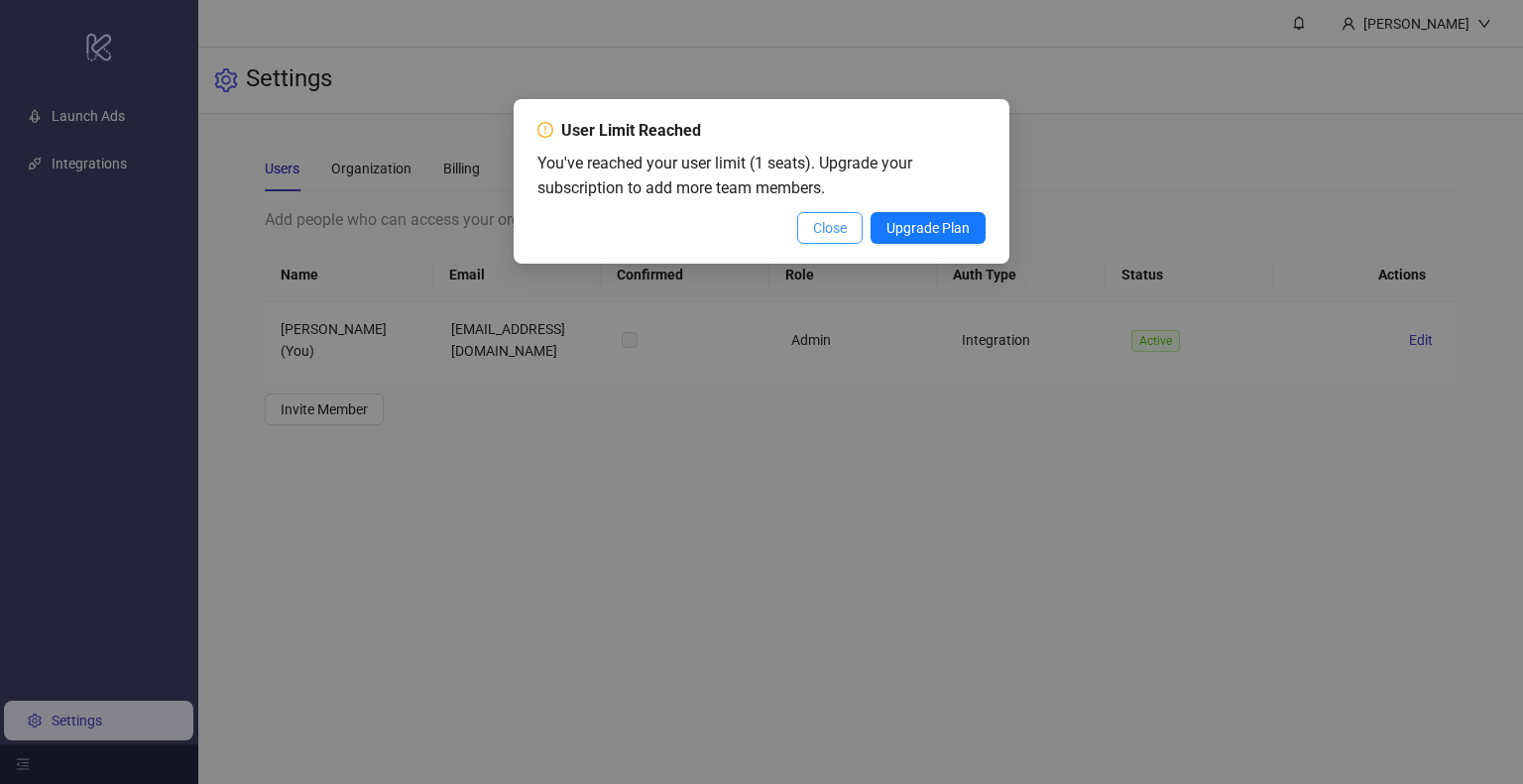 click on "Close" at bounding box center (830, 228) 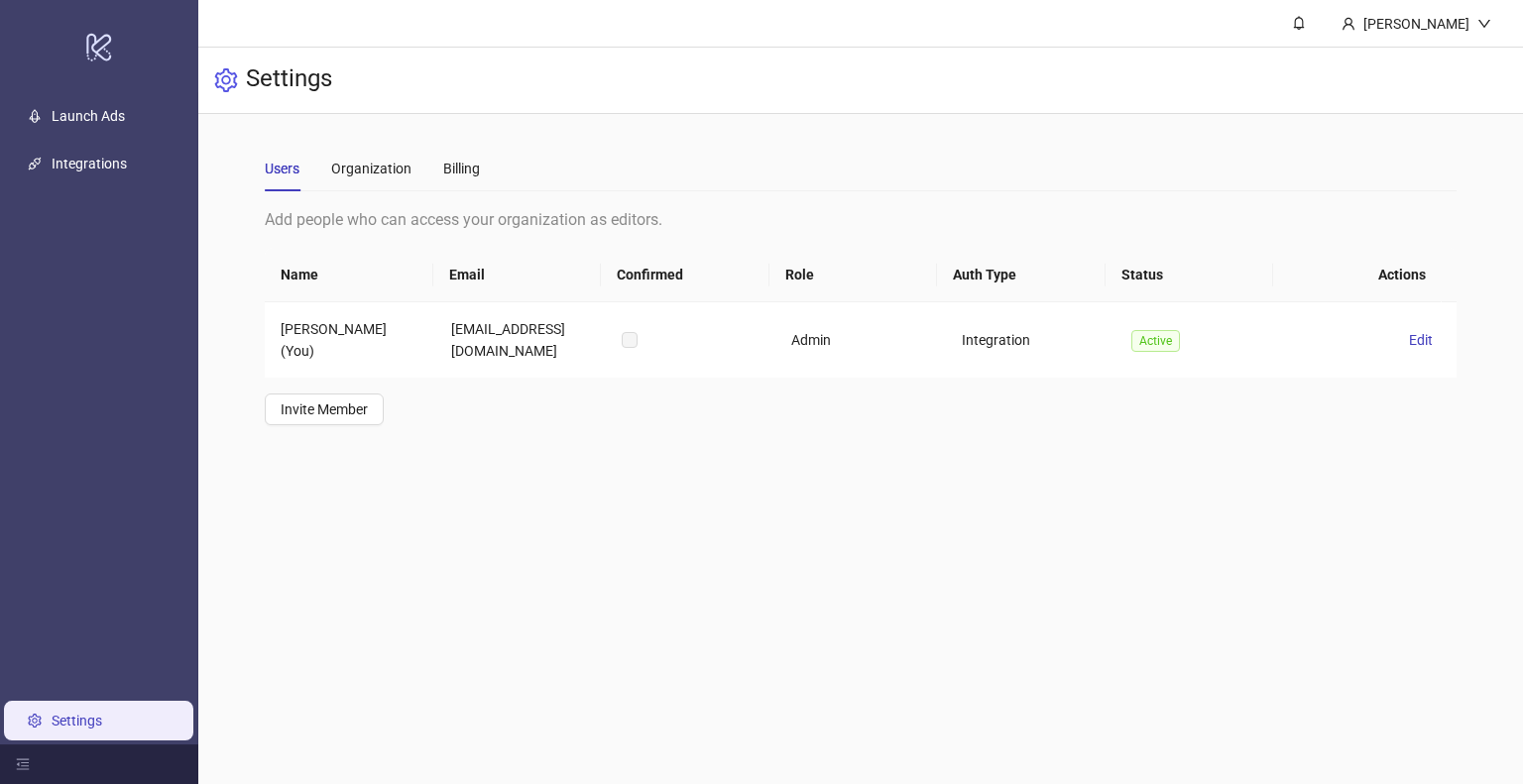 click on "Users Organization Billing" at bounding box center [372, 168] 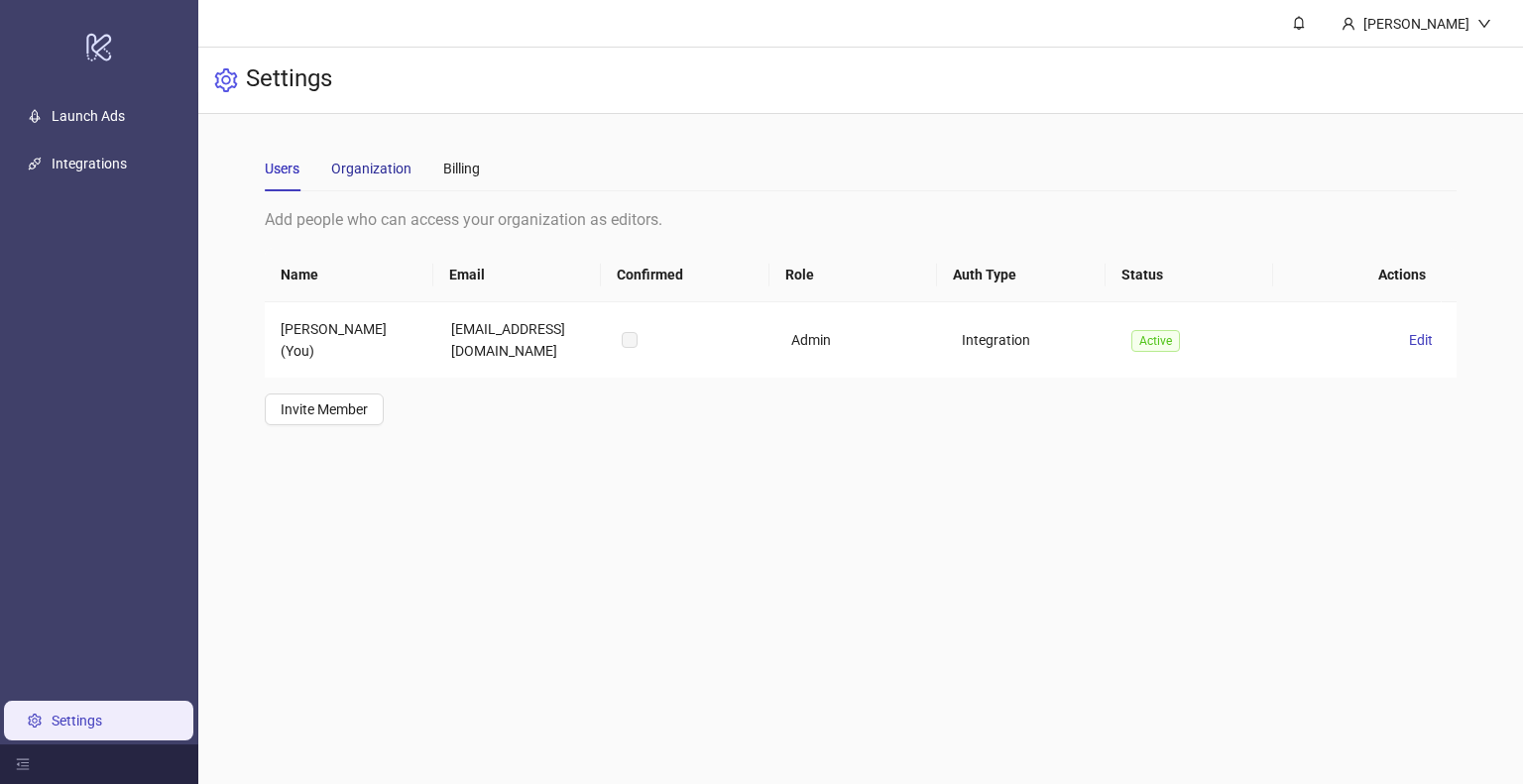 click on "Organization" at bounding box center [371, 168] 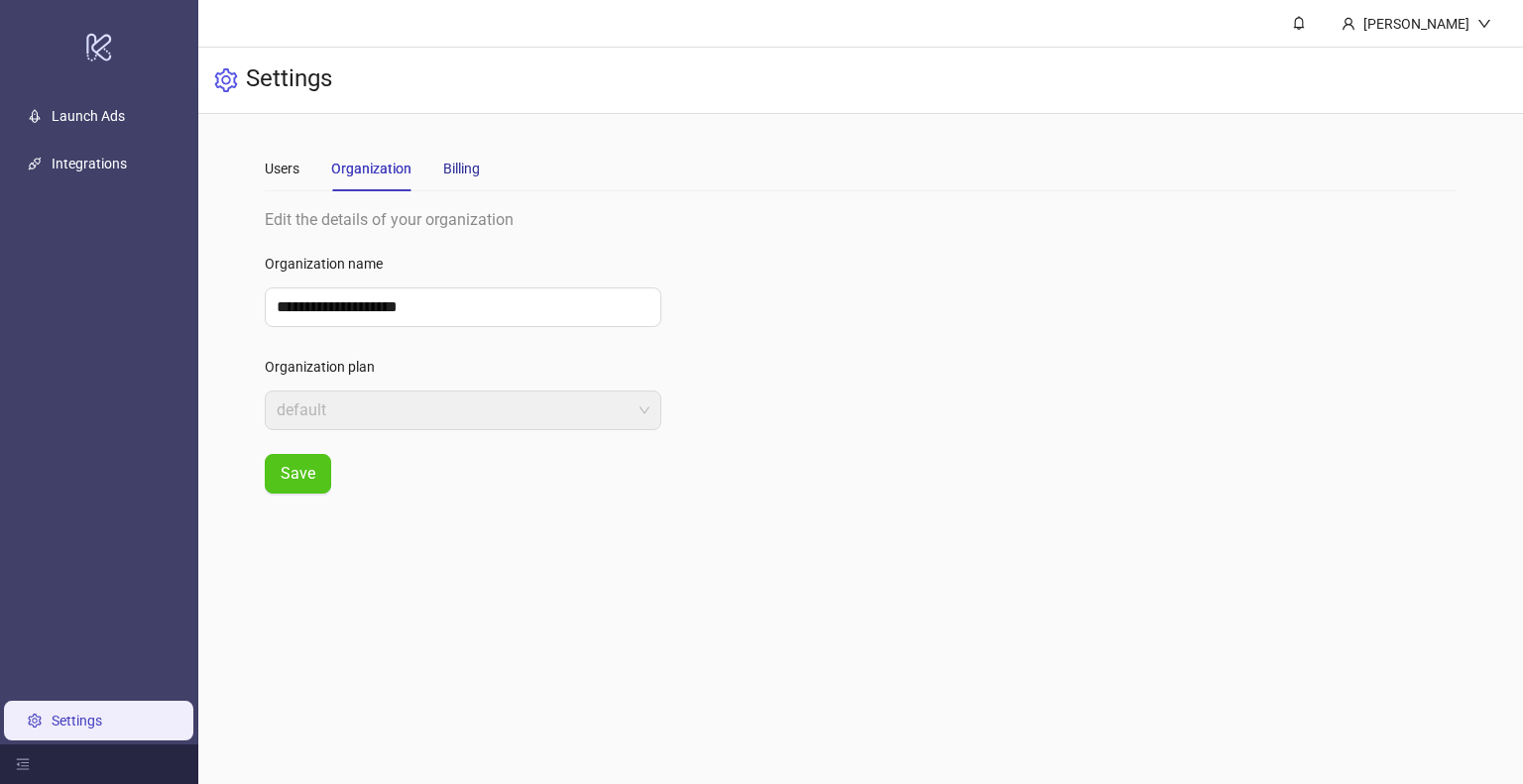 click on "Billing" at bounding box center (461, 168) 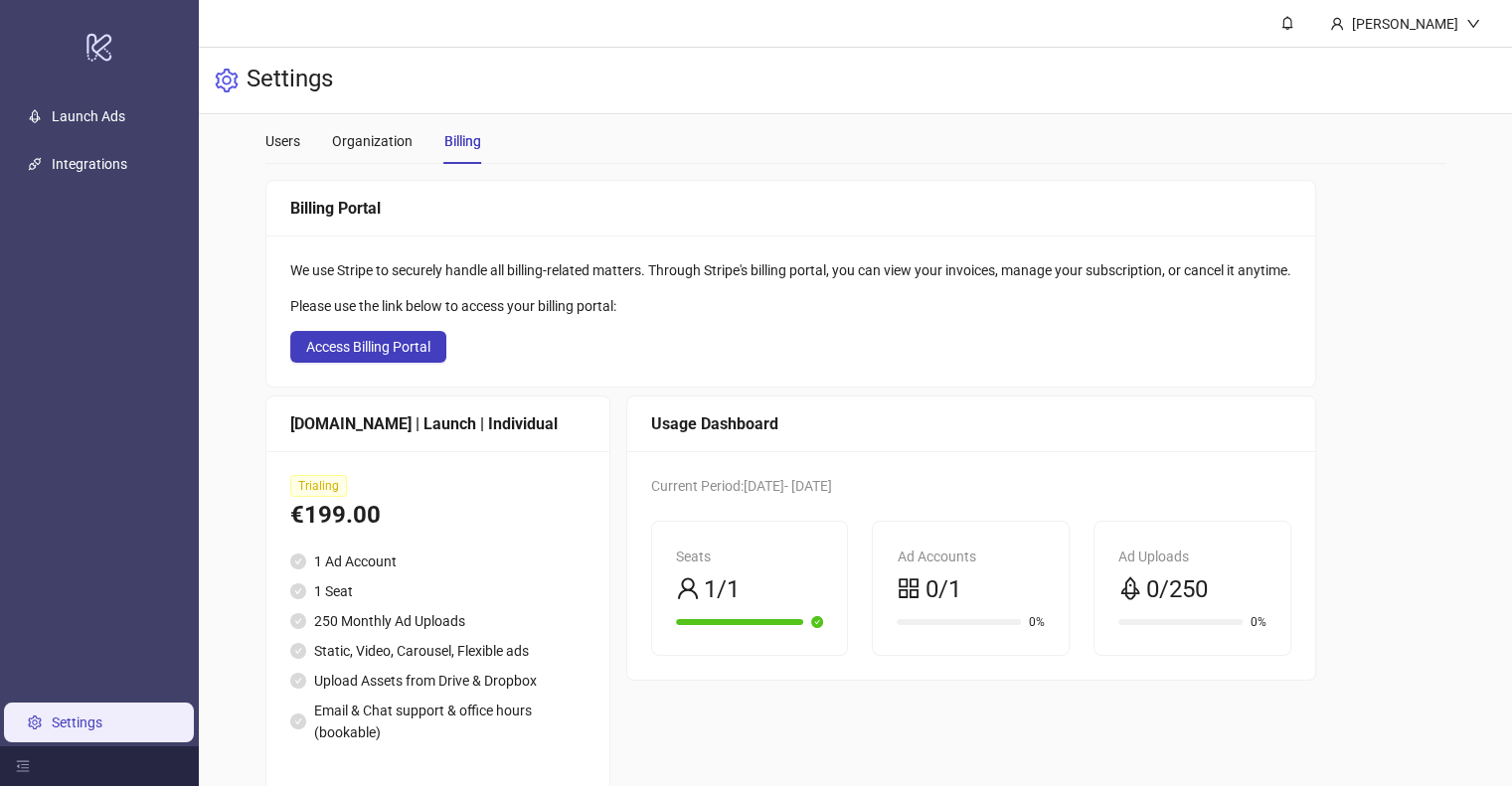scroll, scrollTop: 64, scrollLeft: 0, axis: vertical 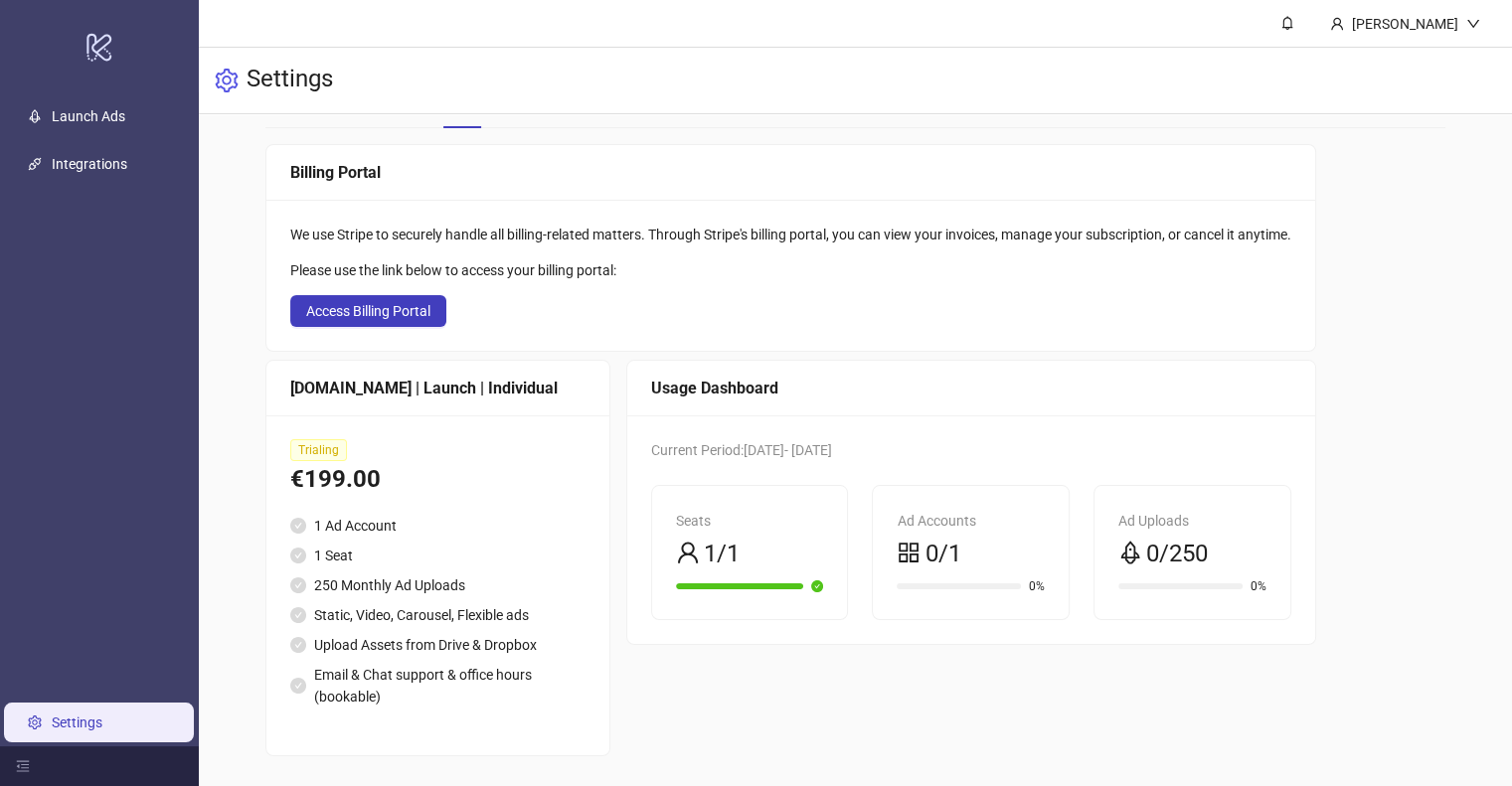 click on "Settings" at bounding box center (77, 722) 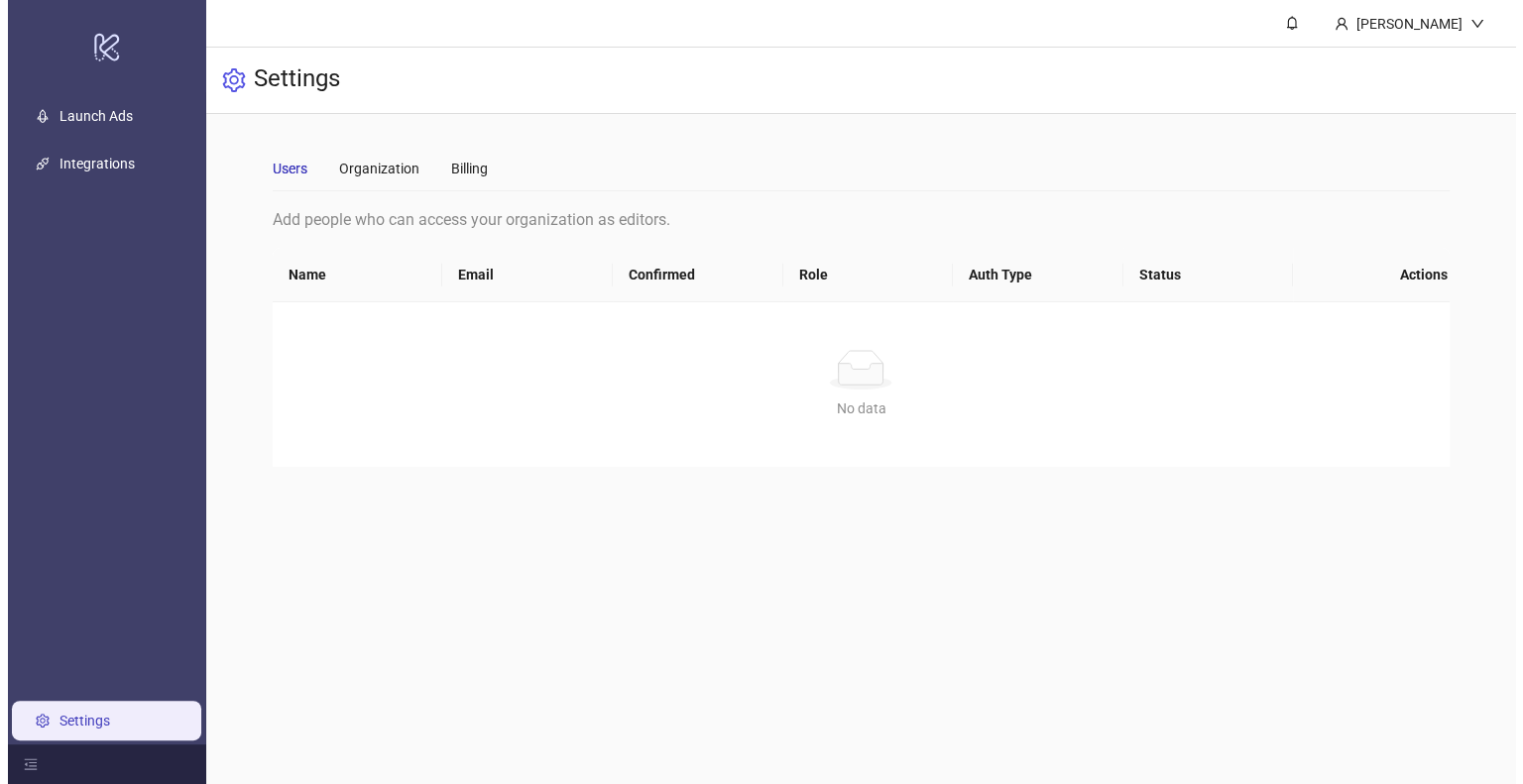 scroll, scrollTop: 0, scrollLeft: 0, axis: both 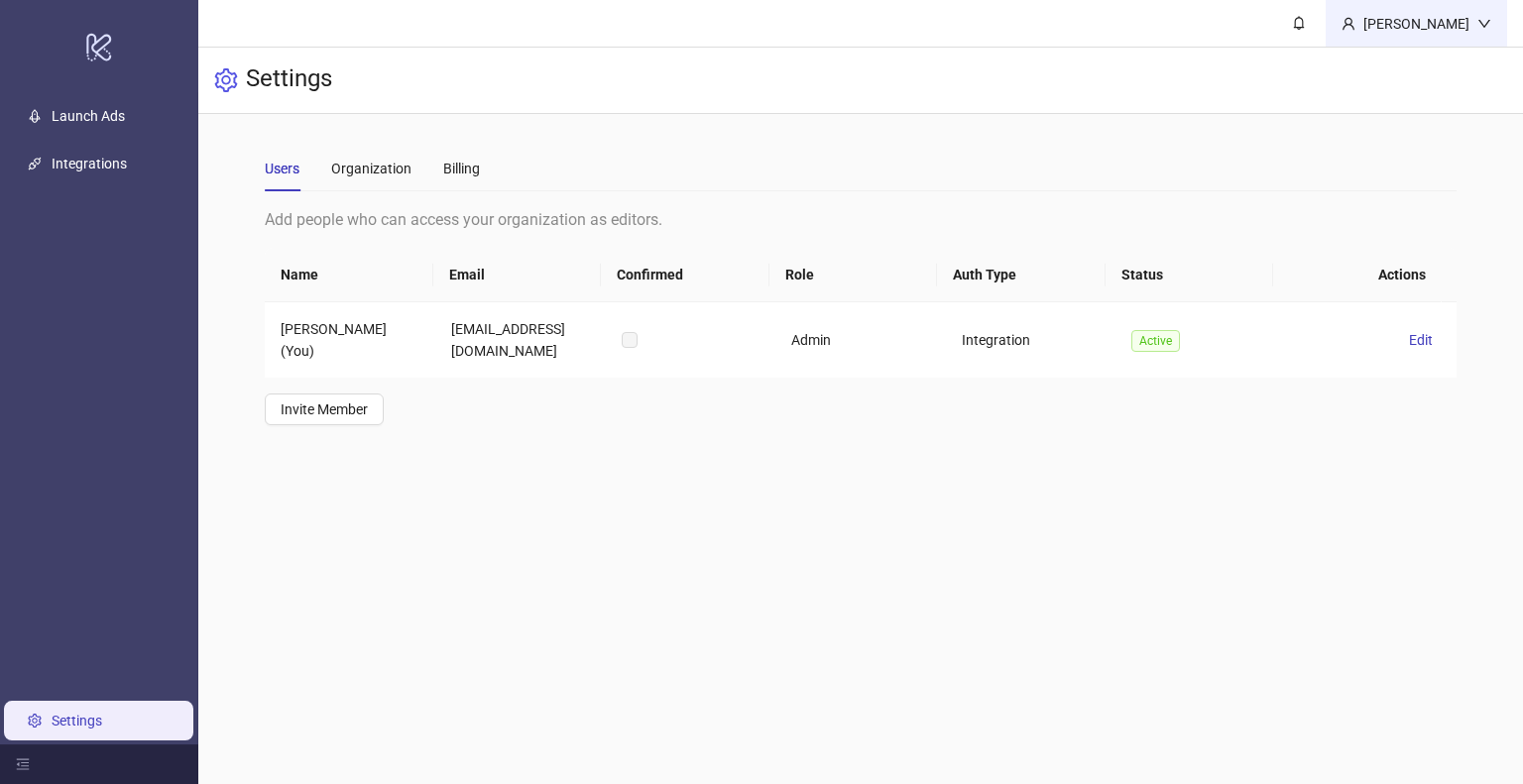 click on "[PERSON_NAME]" at bounding box center [1416, 24] 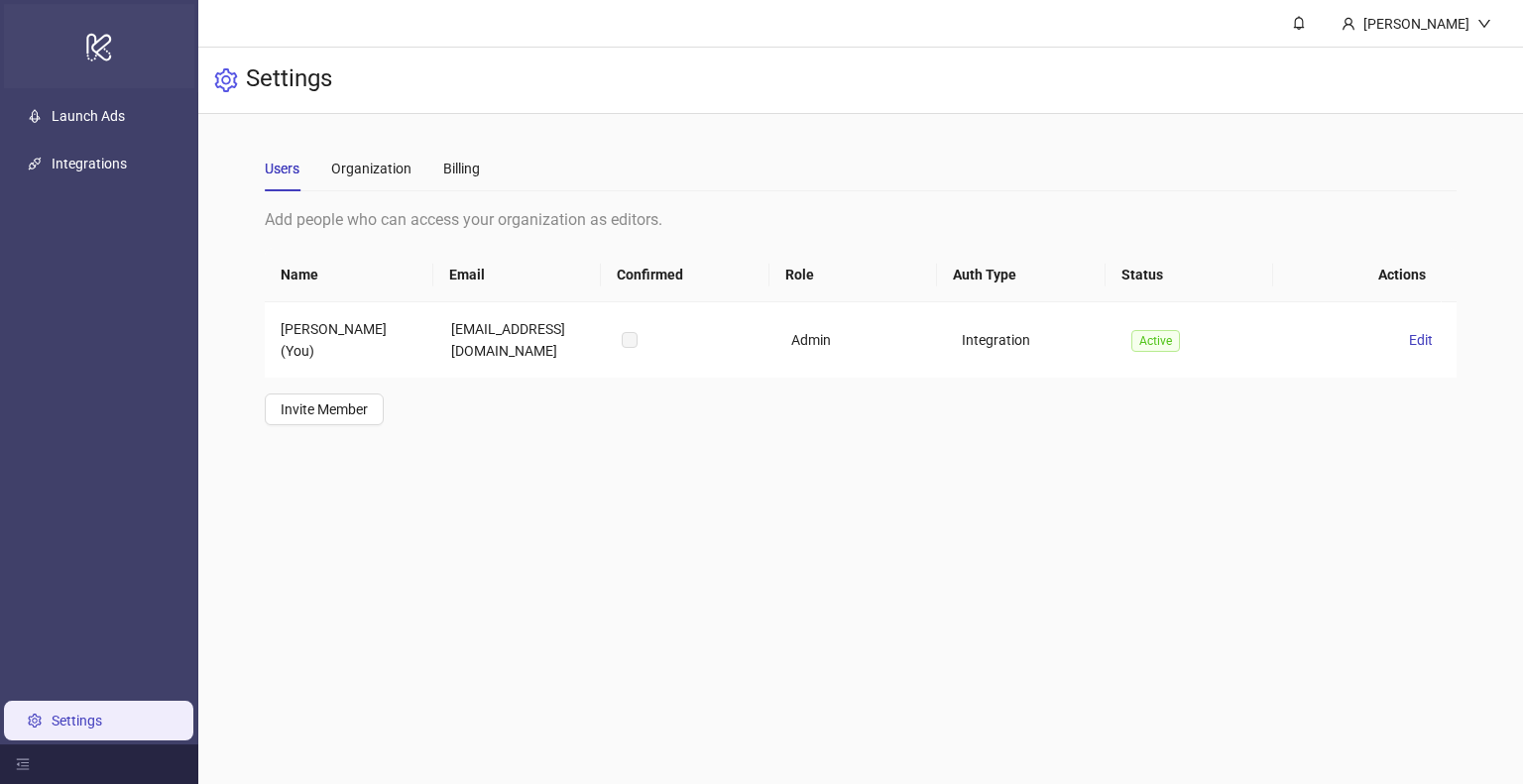 click 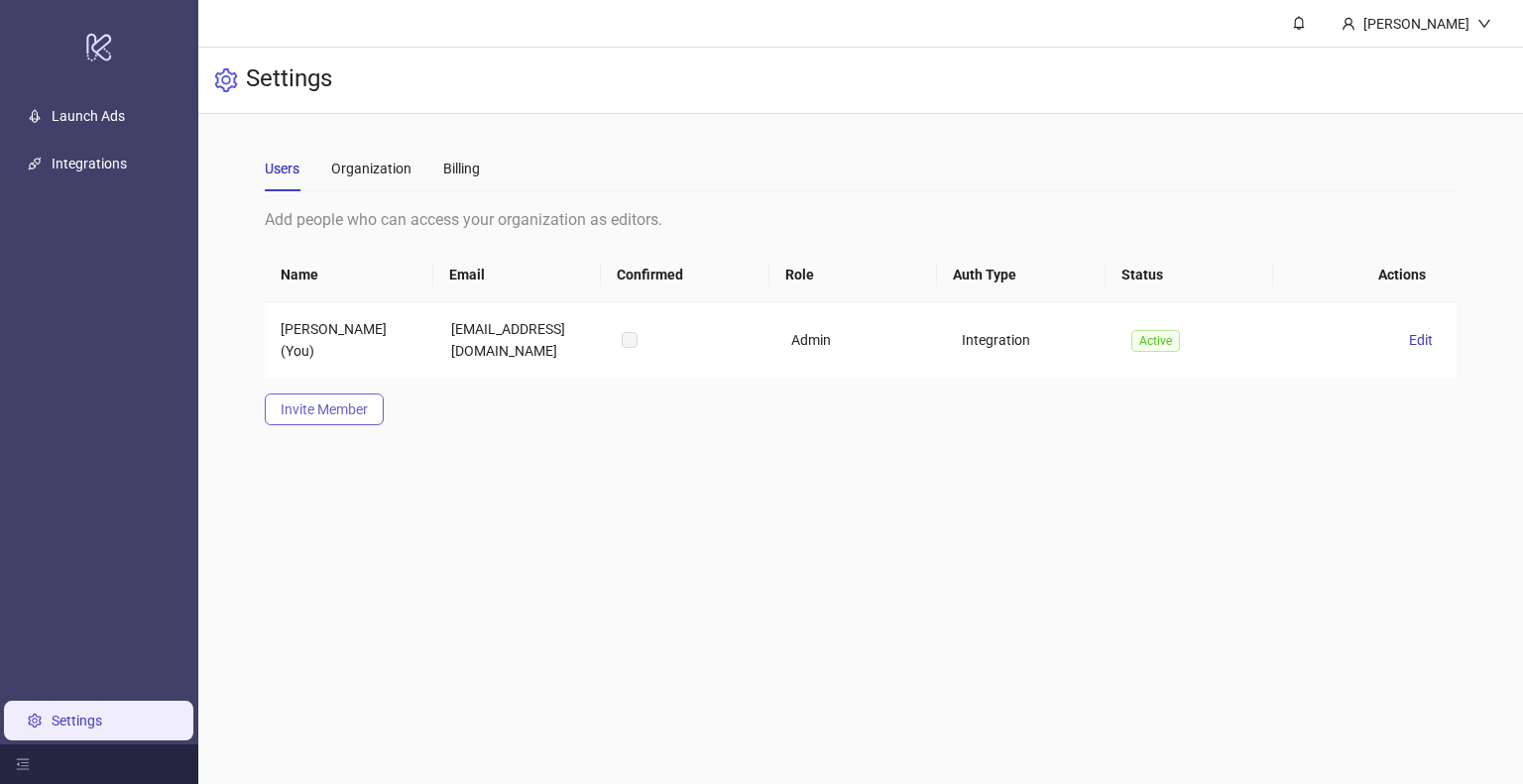 click on "Invite Member" at bounding box center [324, 409] 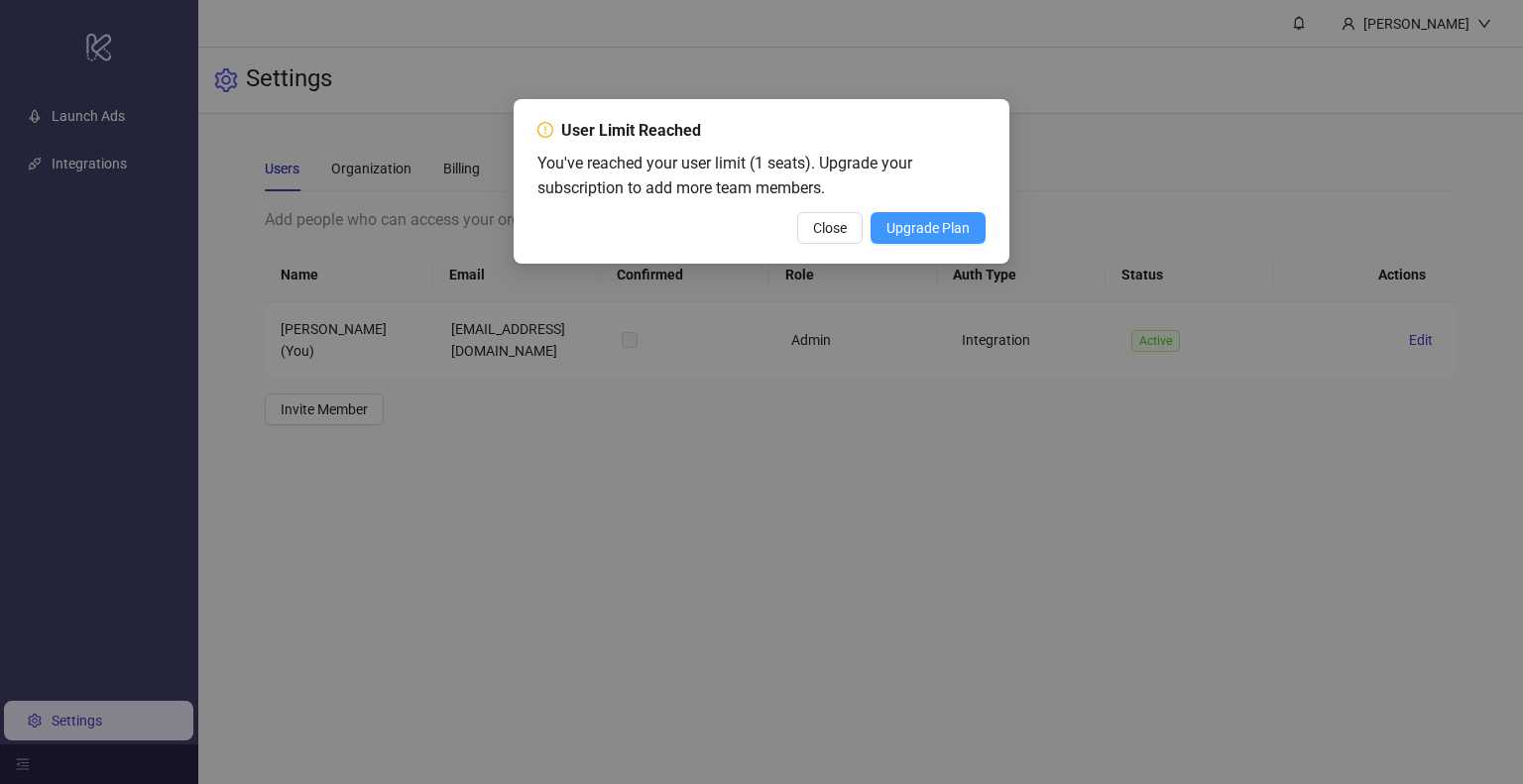 click on "Upgrade Plan" at bounding box center [928, 228] 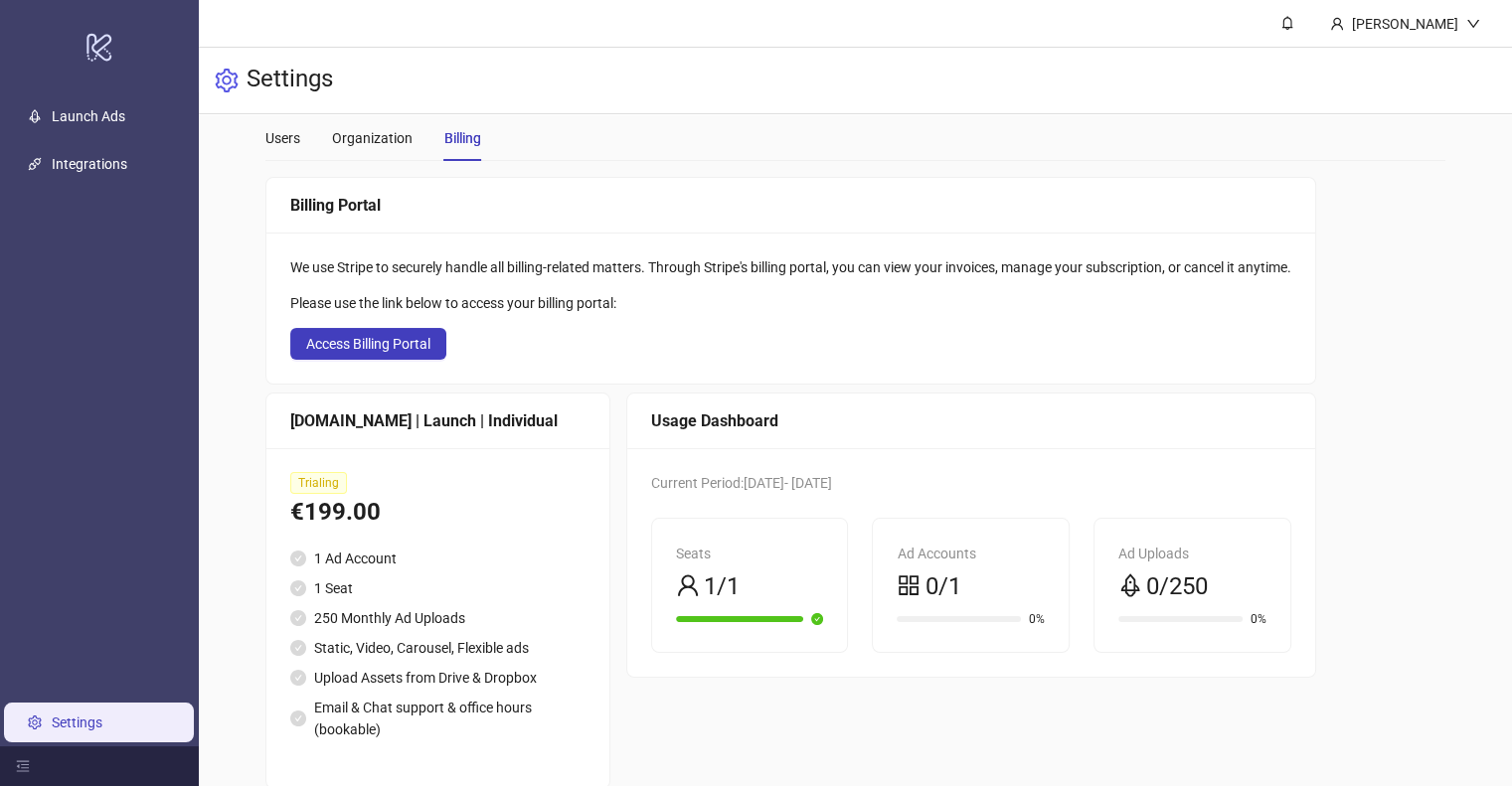 scroll, scrollTop: 64, scrollLeft: 0, axis: vertical 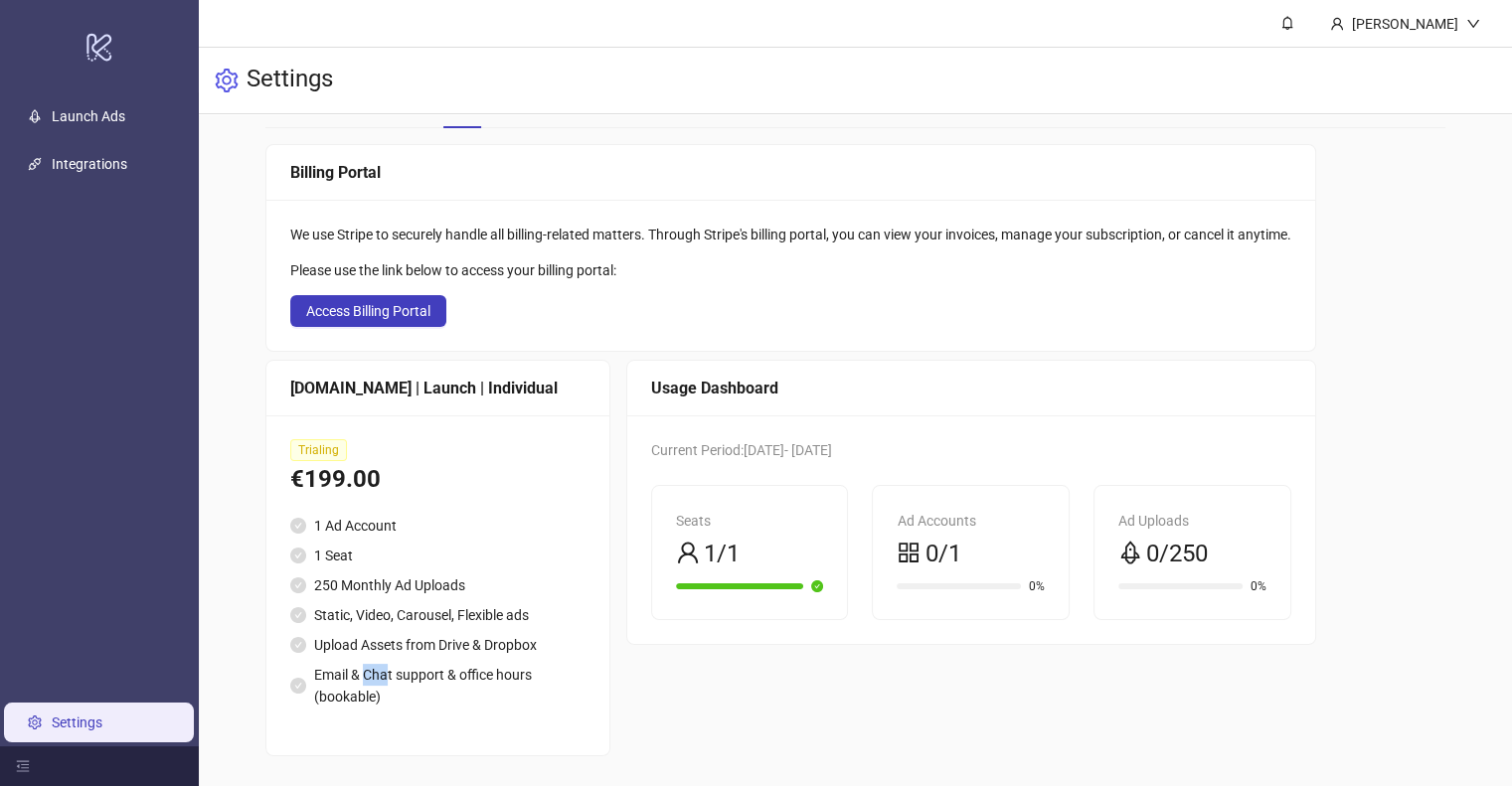 drag, startPoint x: 366, startPoint y: 678, endPoint x: 390, endPoint y: 675, distance: 24.186773 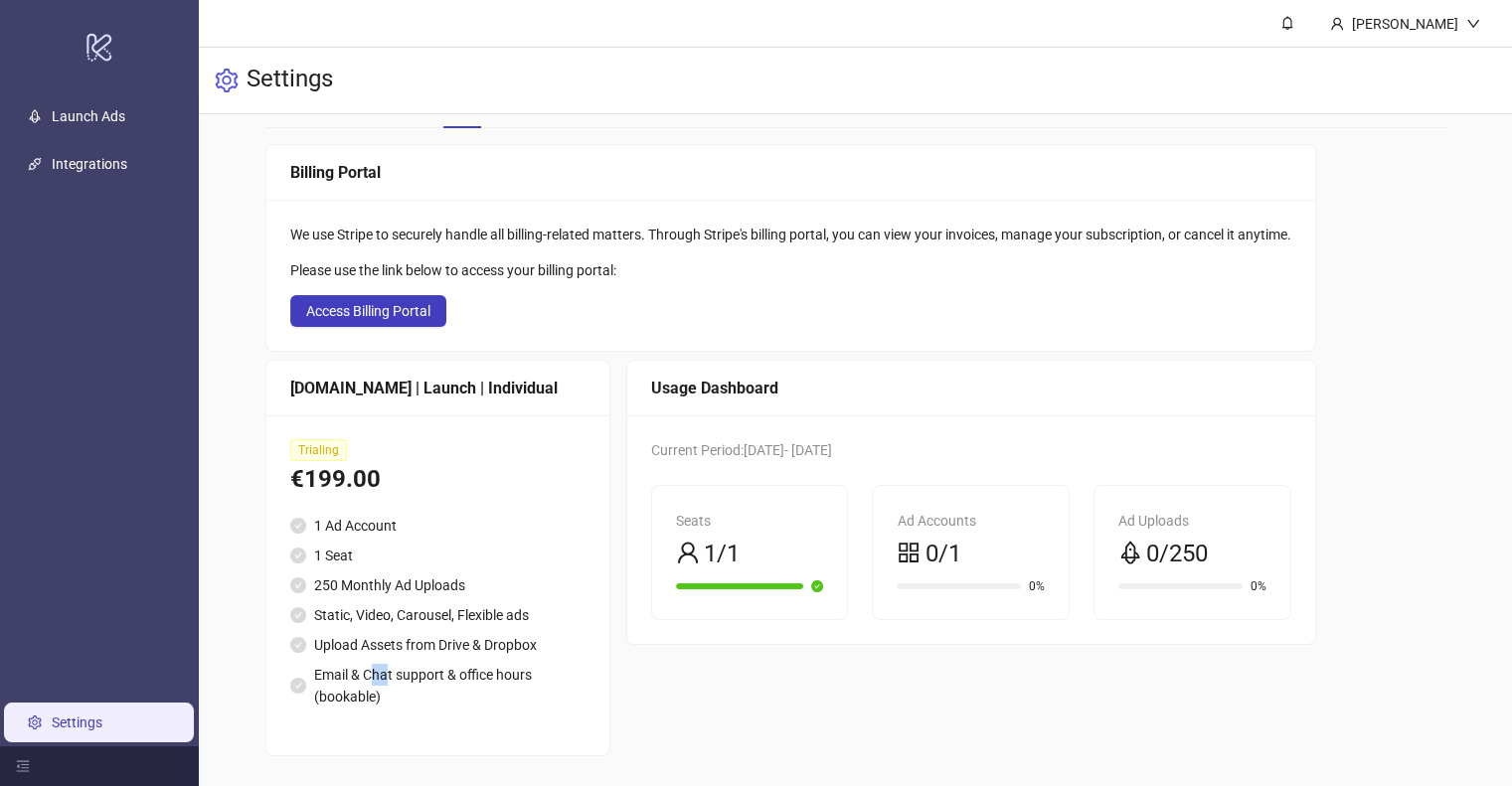 drag, startPoint x: 390, startPoint y: 675, endPoint x: 371, endPoint y: 673, distance: 19.104973 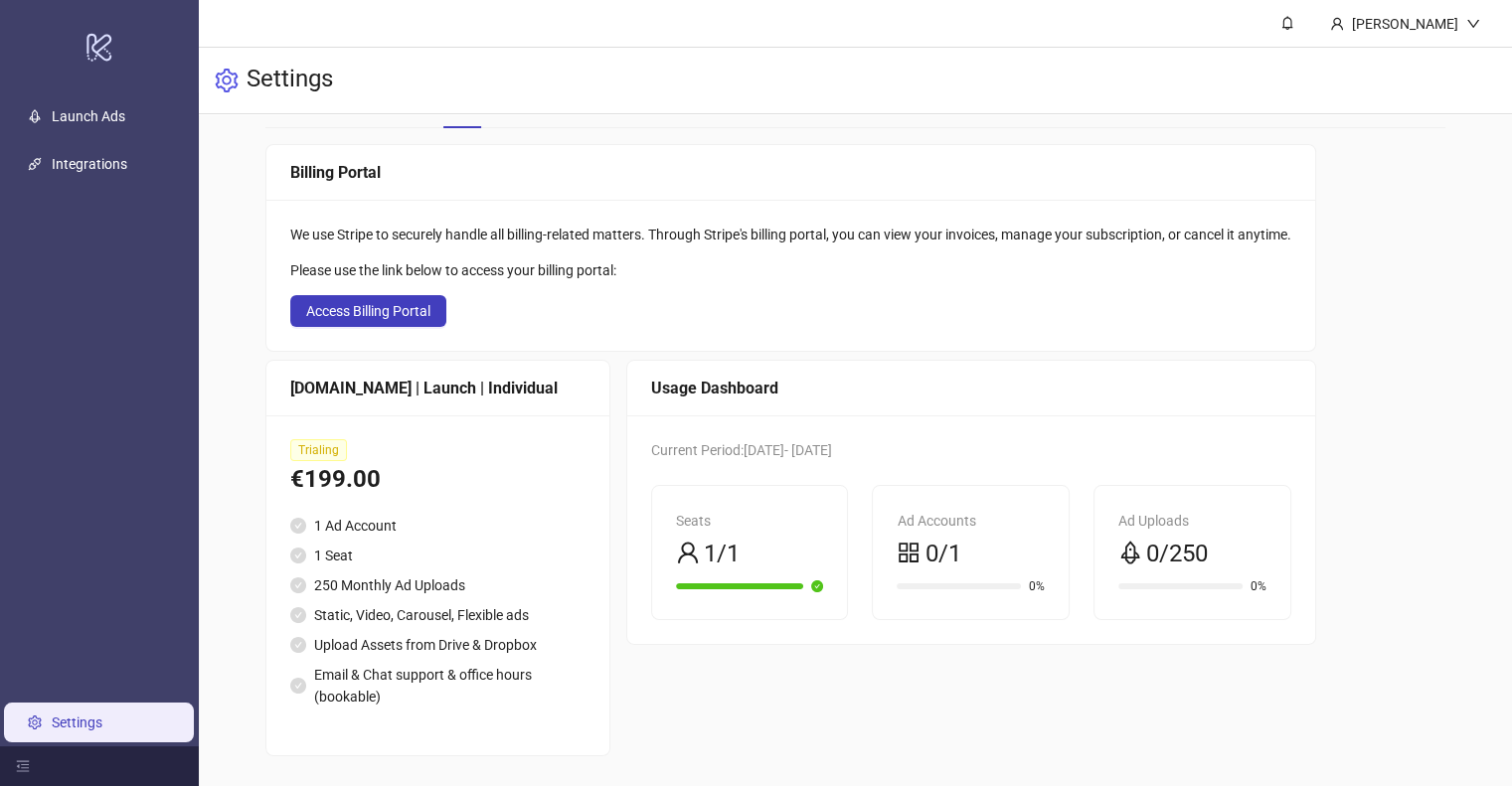 drag, startPoint x: 371, startPoint y: 673, endPoint x: 267, endPoint y: 432, distance: 262.48238 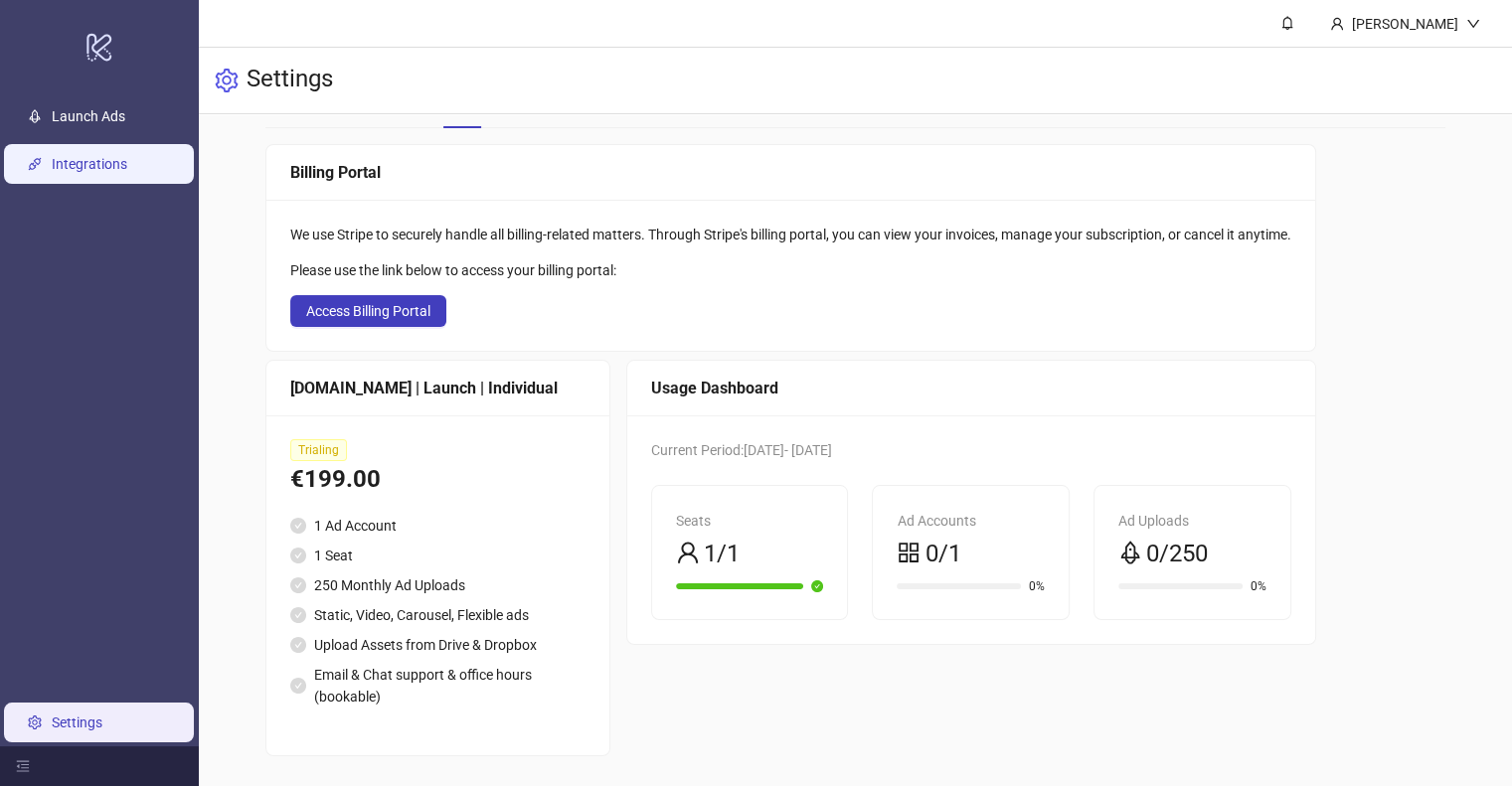 click on "Integrations" at bounding box center (89, 164) 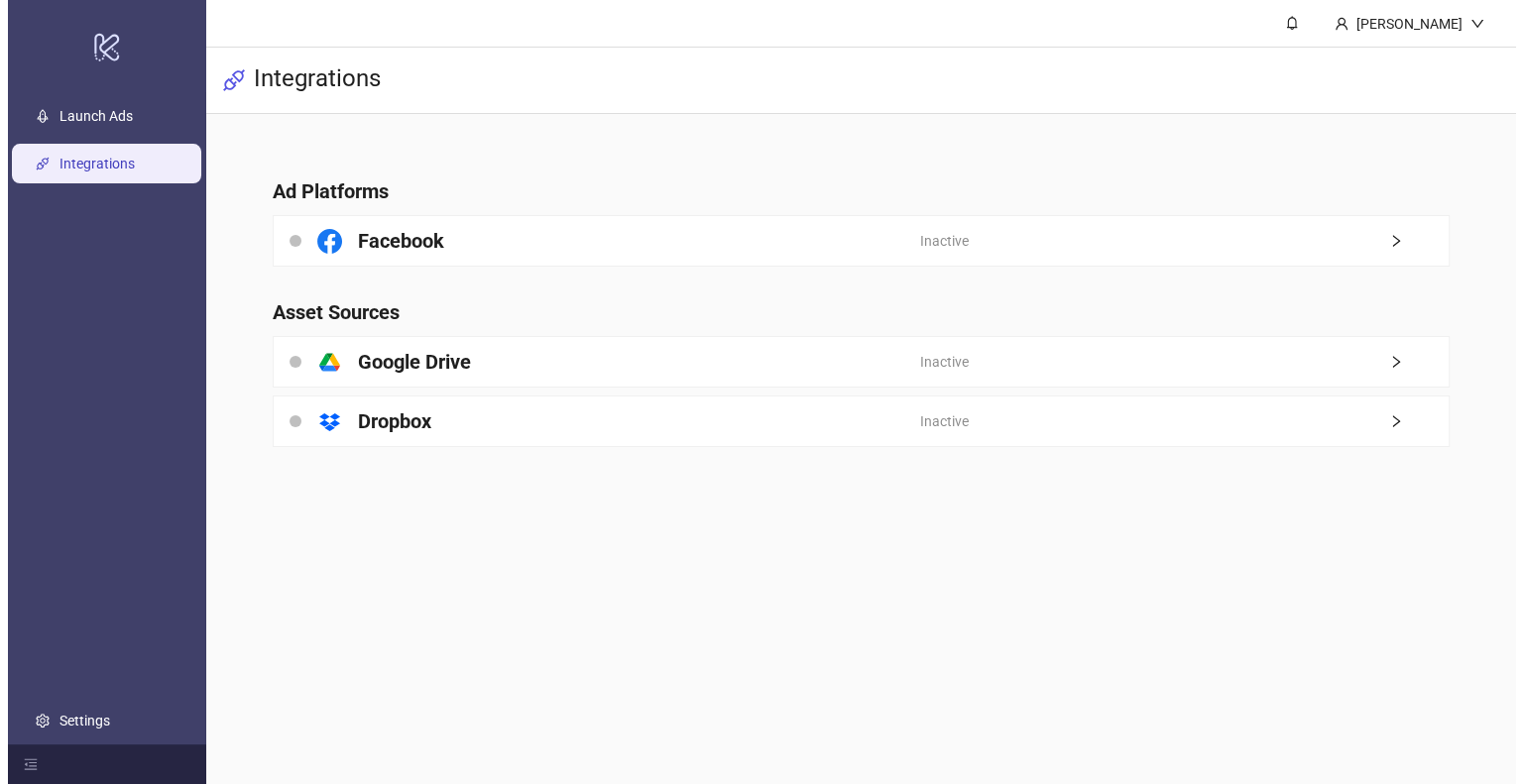 scroll, scrollTop: 0, scrollLeft: 0, axis: both 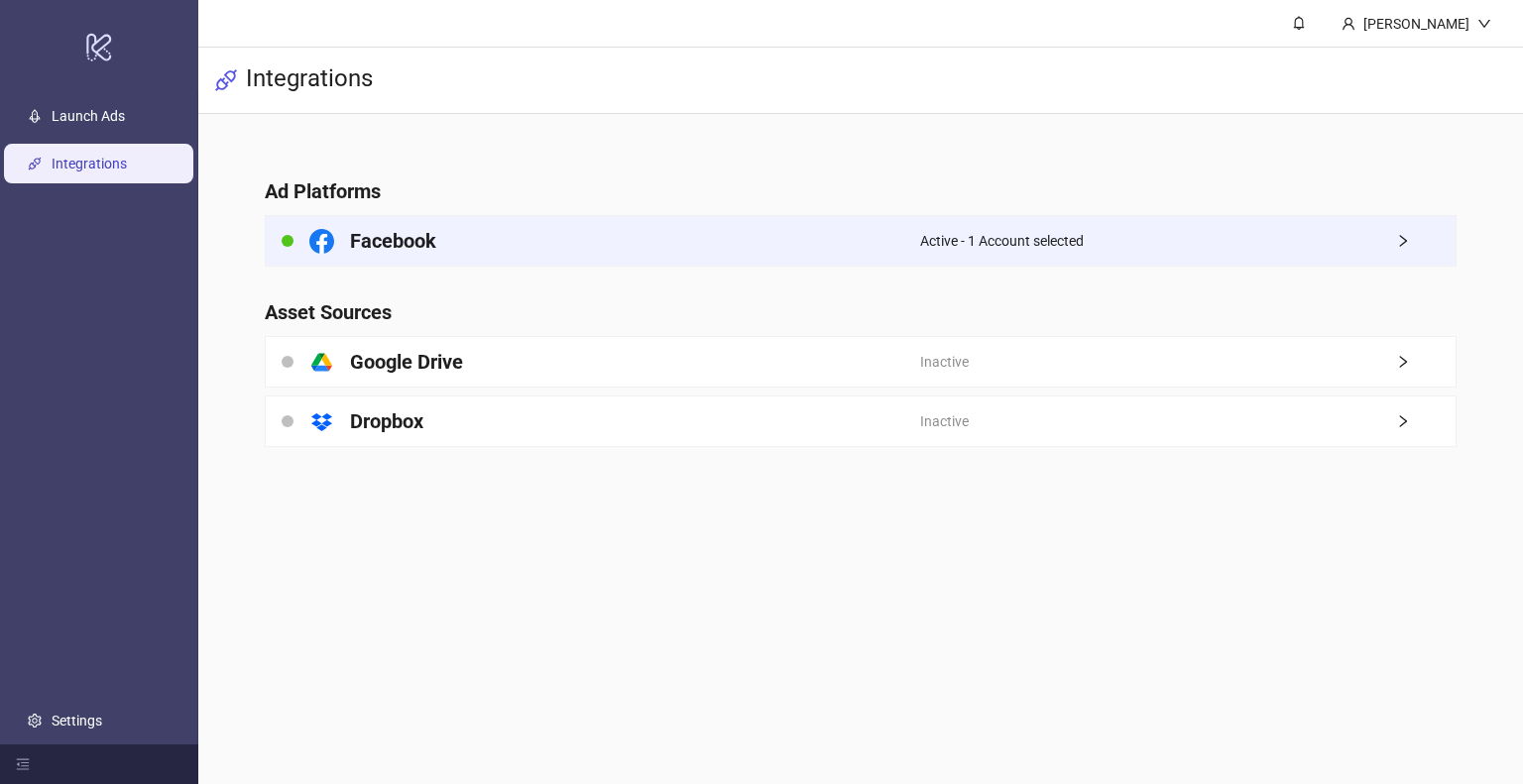 click on "Facebook" at bounding box center [593, 241] 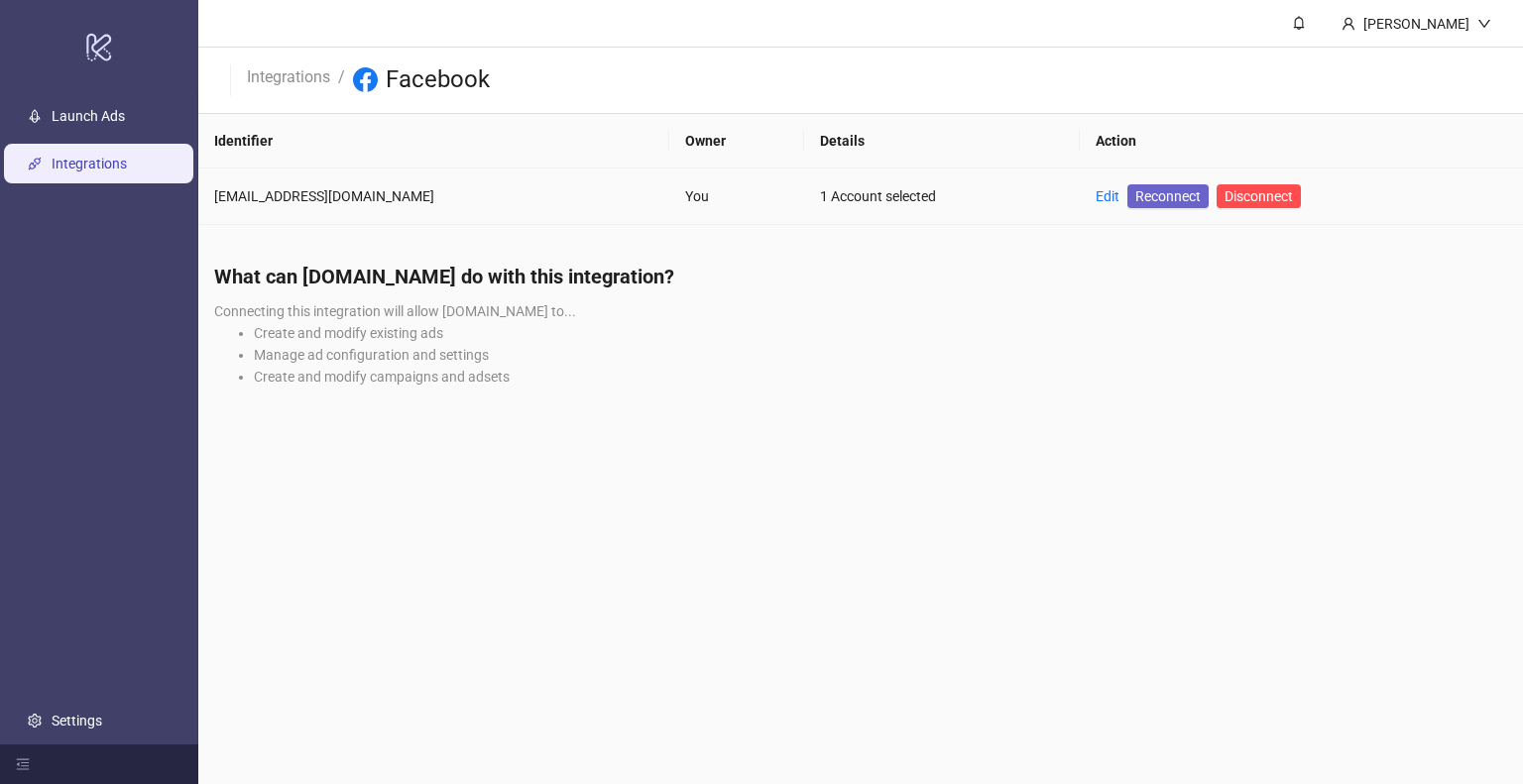 click on "Reconnect" at bounding box center [1168, 196] 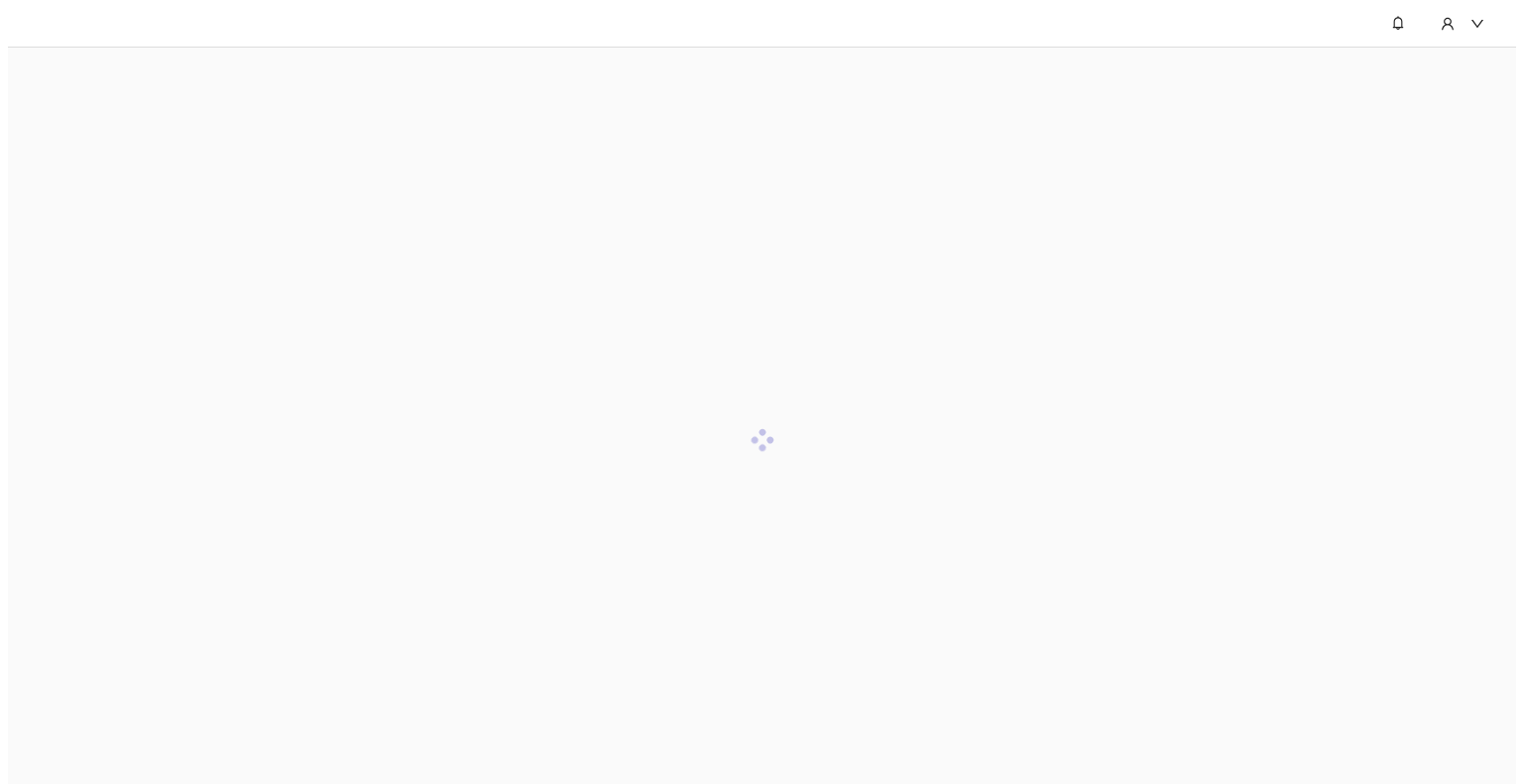 scroll, scrollTop: 0, scrollLeft: 0, axis: both 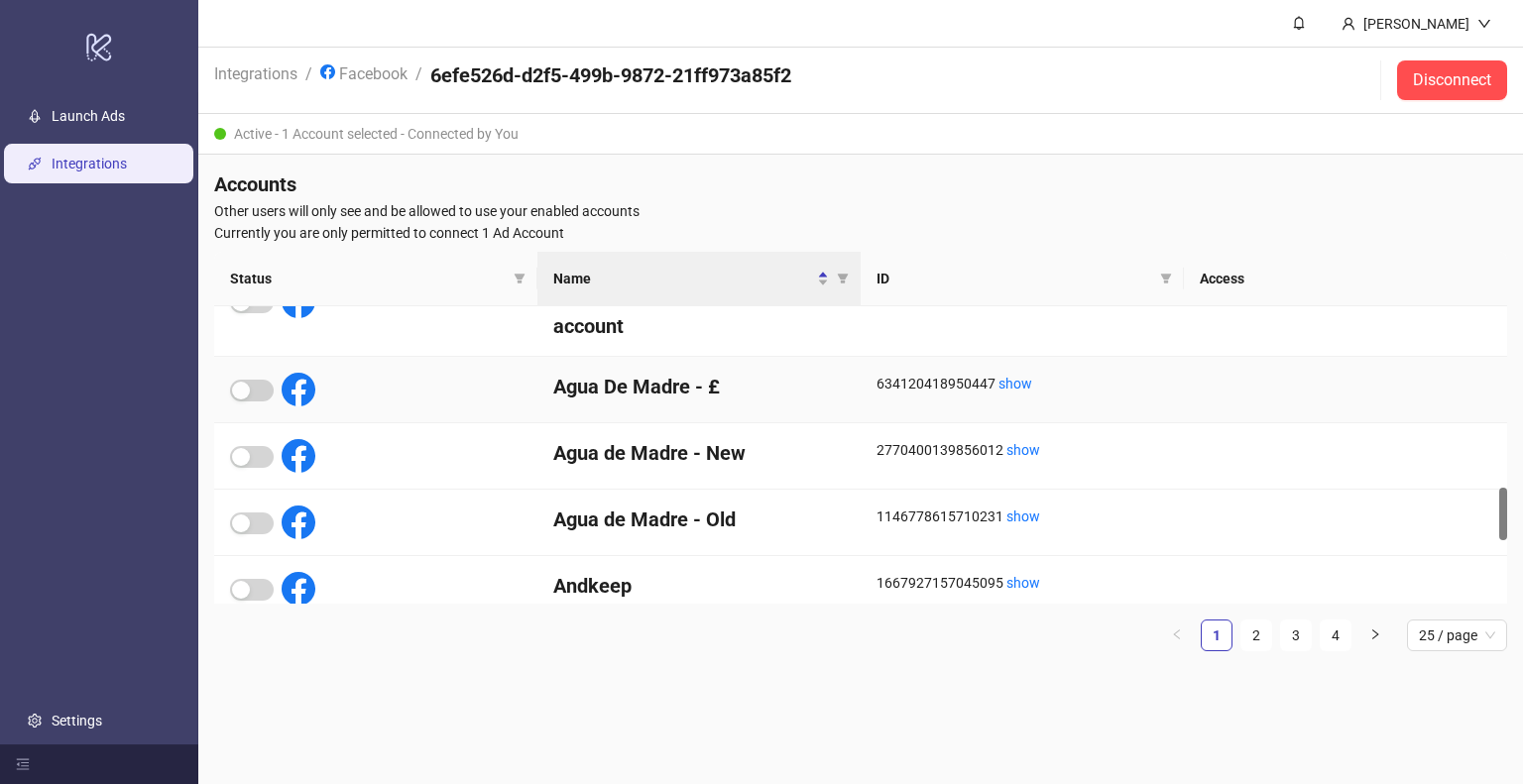 click on "Agua De Madre - £" at bounding box center [699, 387] 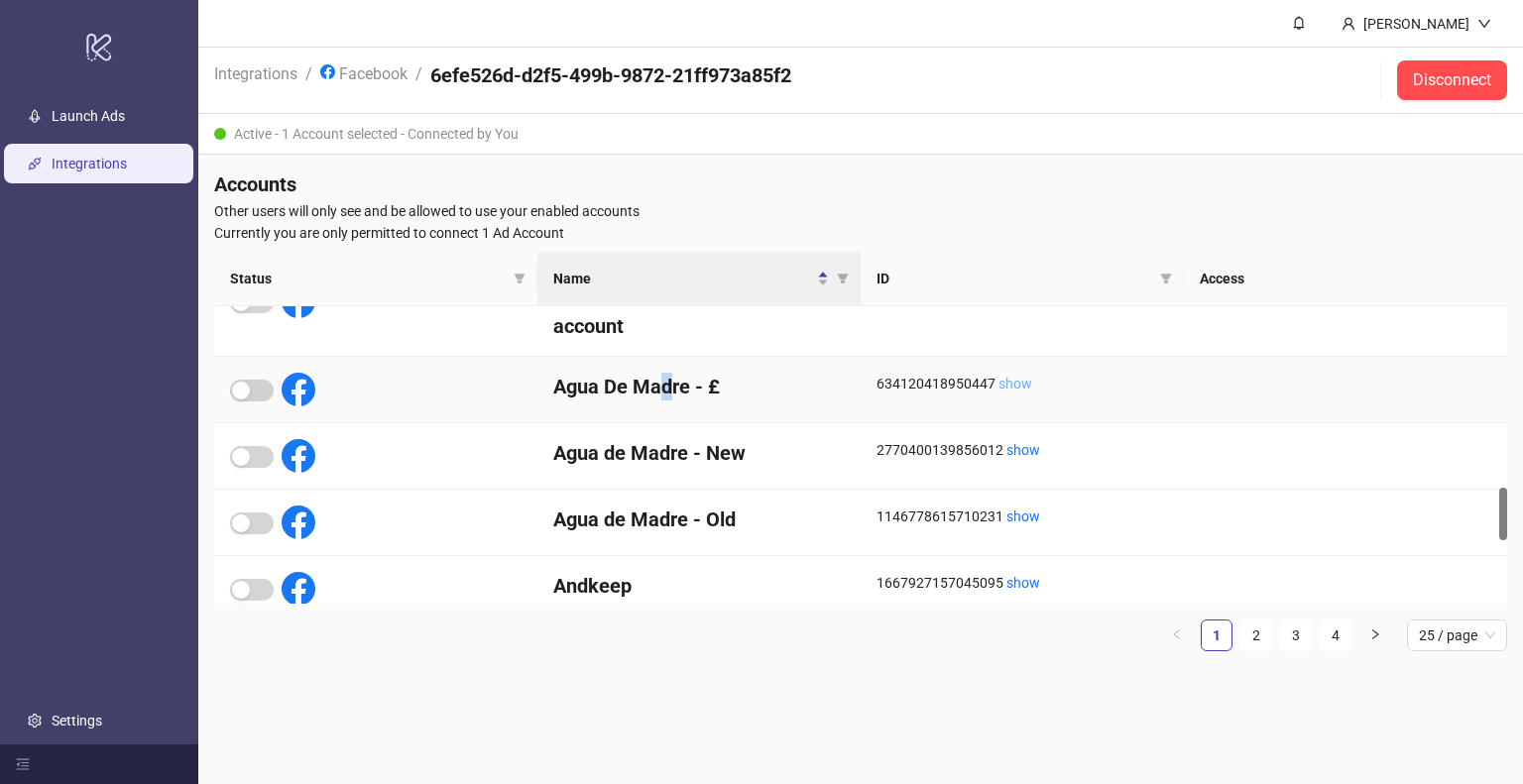 click on "show" at bounding box center [1015, 384] 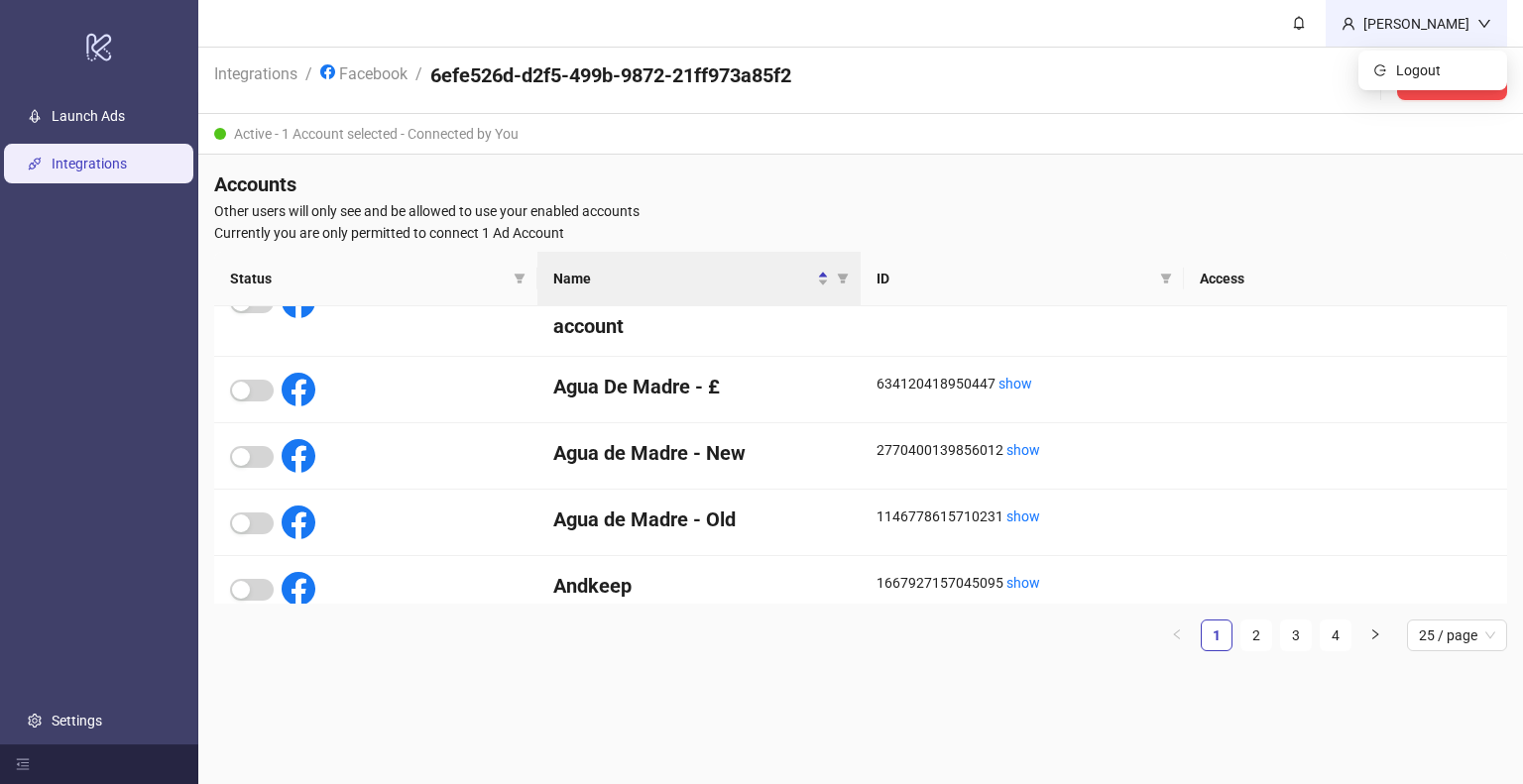 click on "[PERSON_NAME]" at bounding box center [1416, 24] 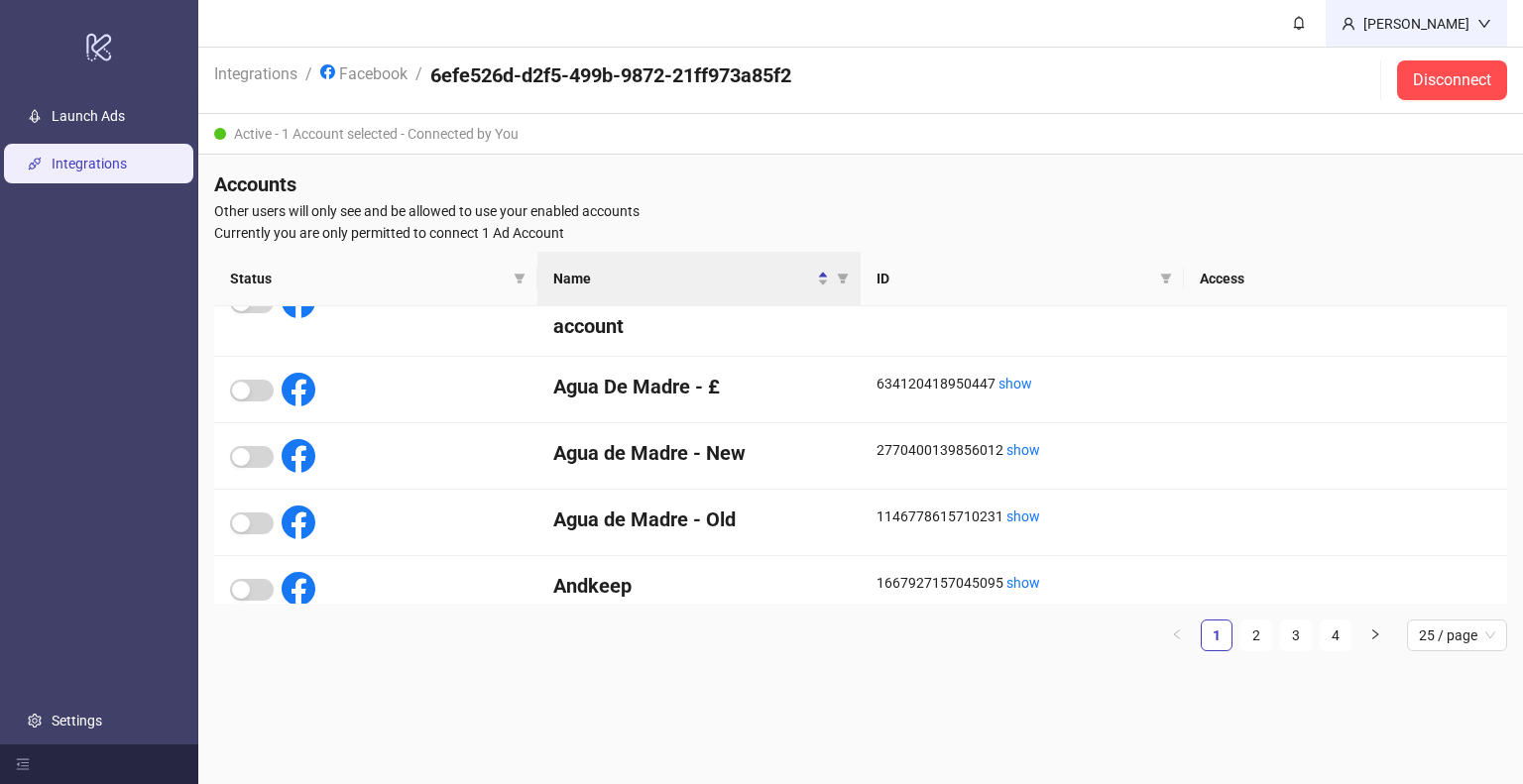 click on "[PERSON_NAME]" at bounding box center (1416, 24) 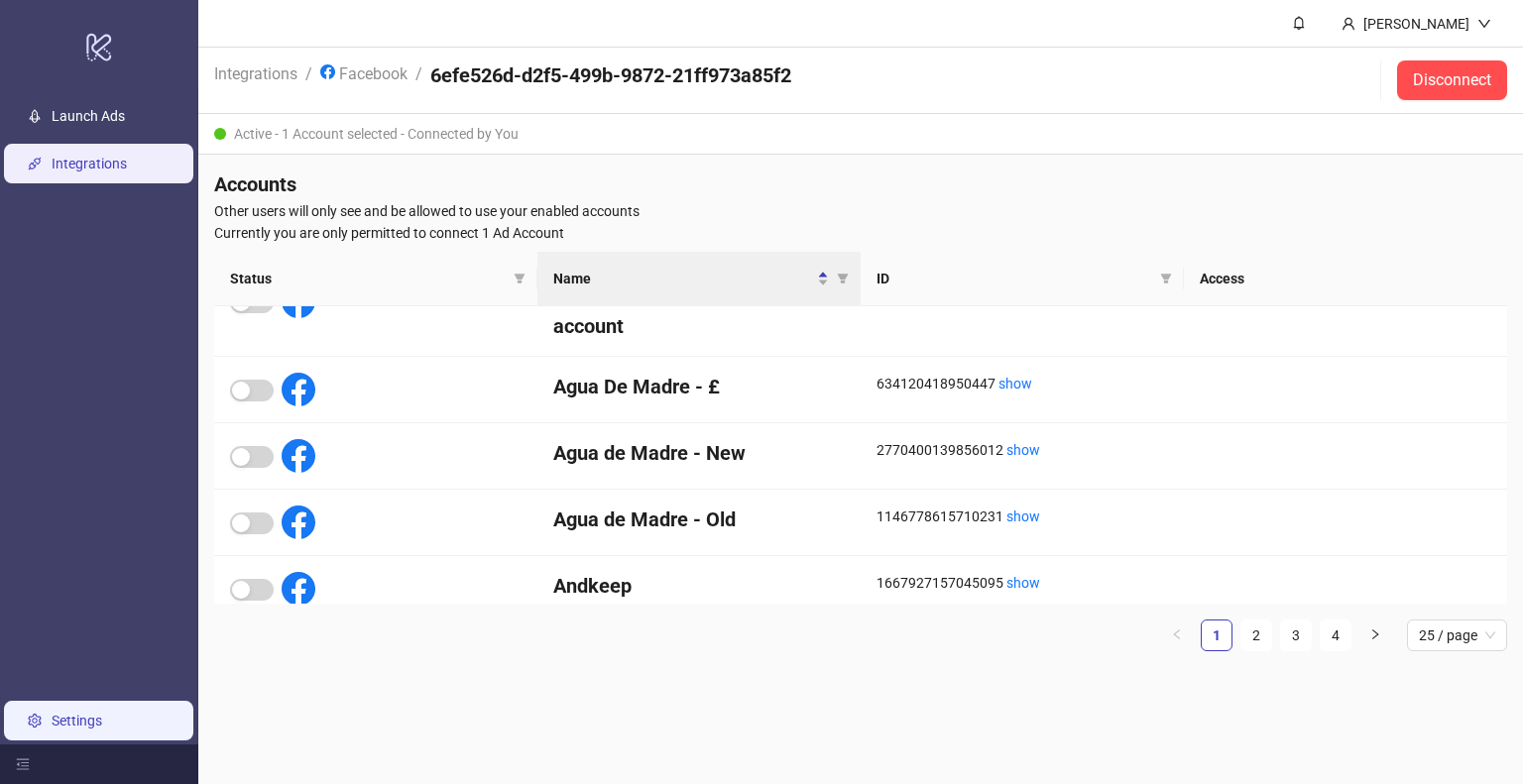click on "Settings" at bounding box center [76, 721] 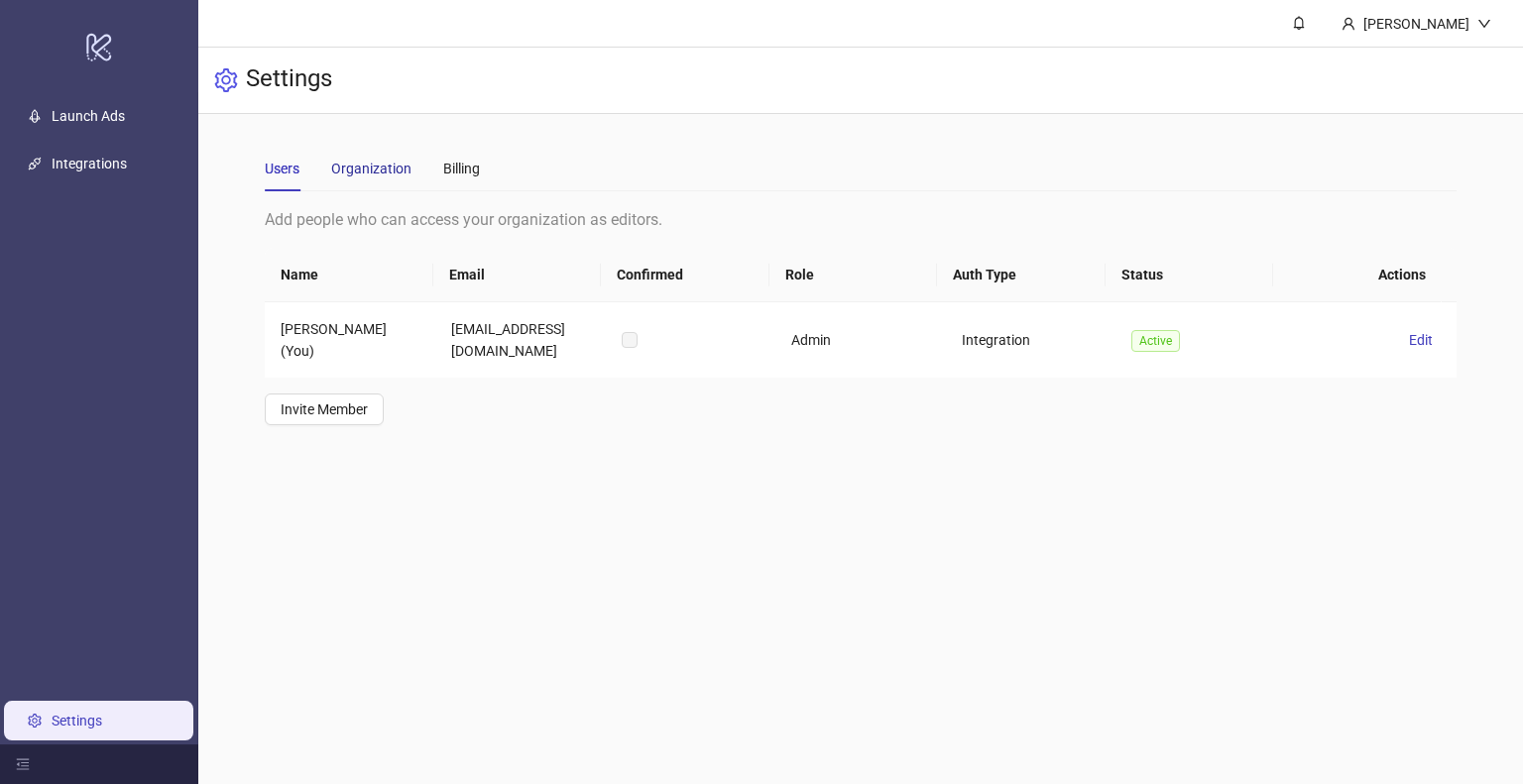 click on "Organization" at bounding box center [371, 168] 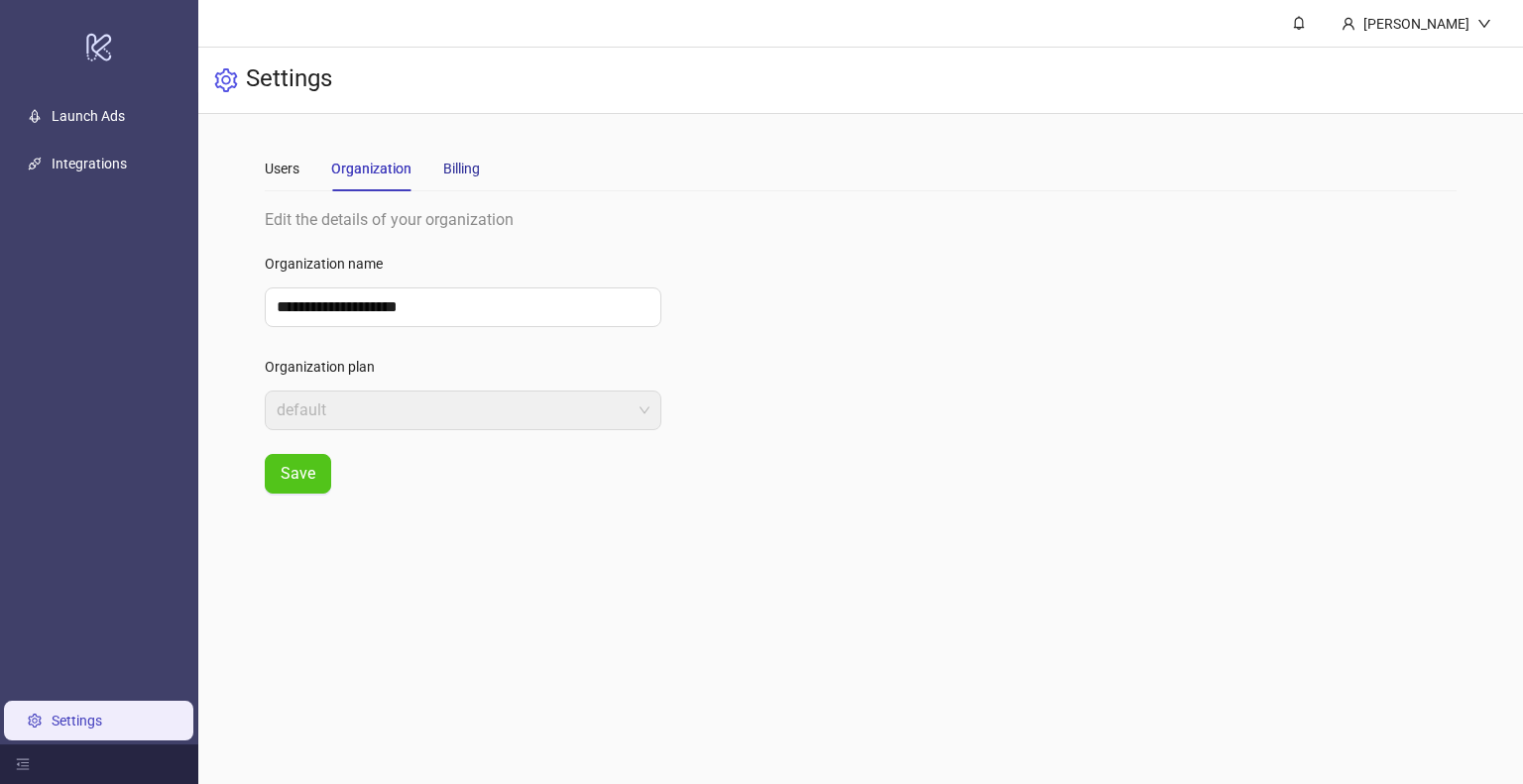click on "Billing" at bounding box center [461, 168] 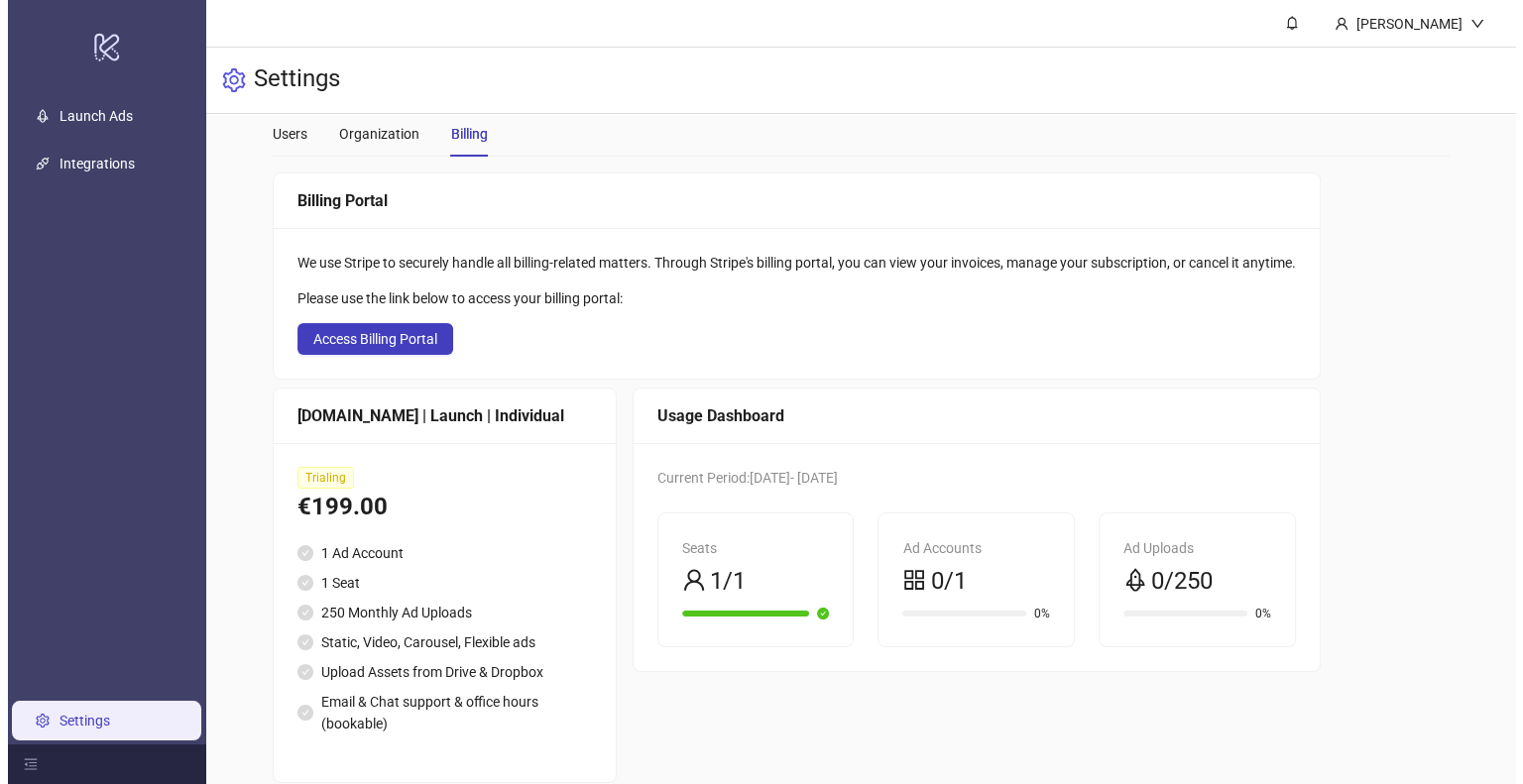 scroll, scrollTop: 0, scrollLeft: 0, axis: both 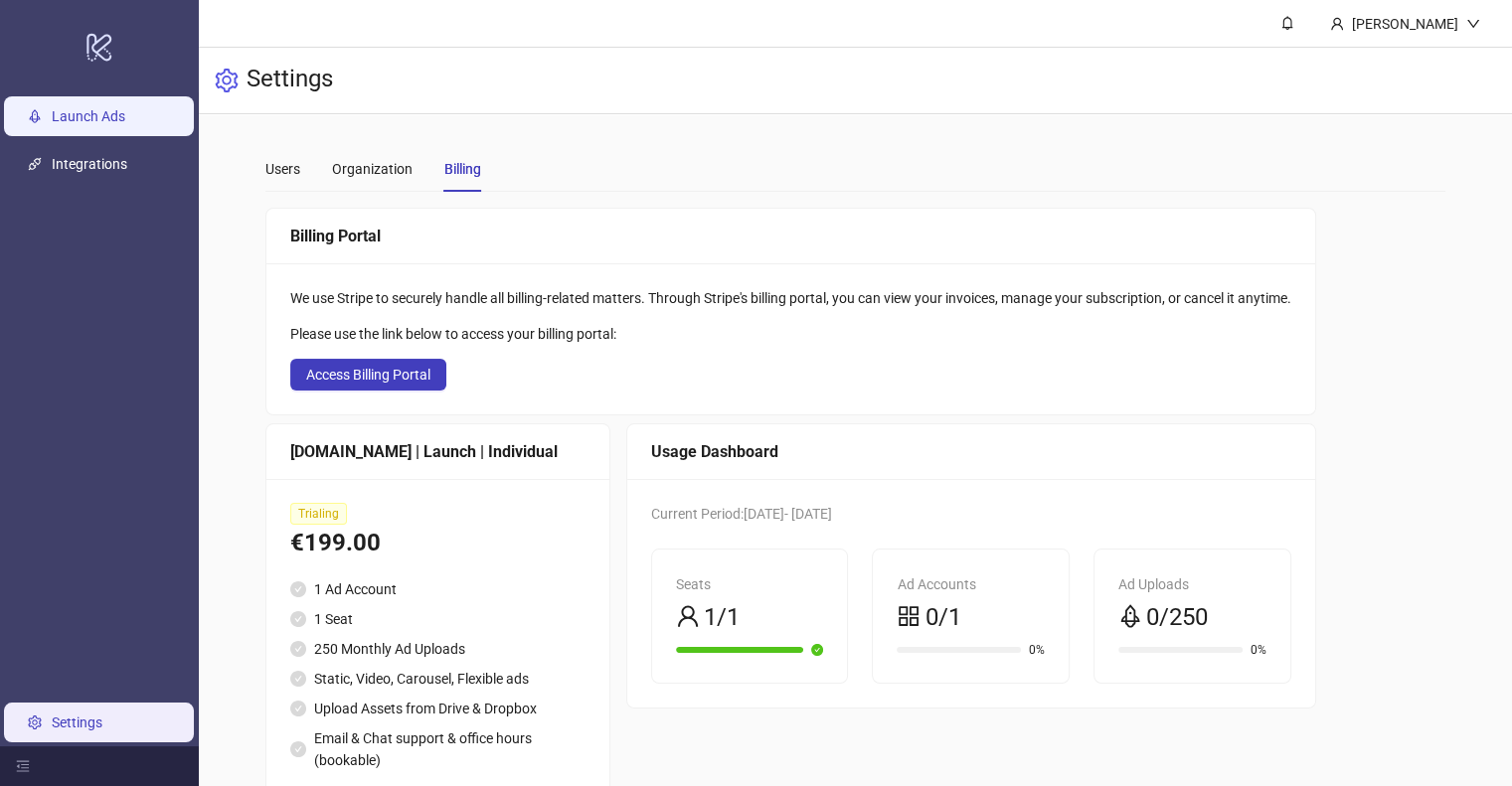 click on "Launch Ads" at bounding box center [88, 116] 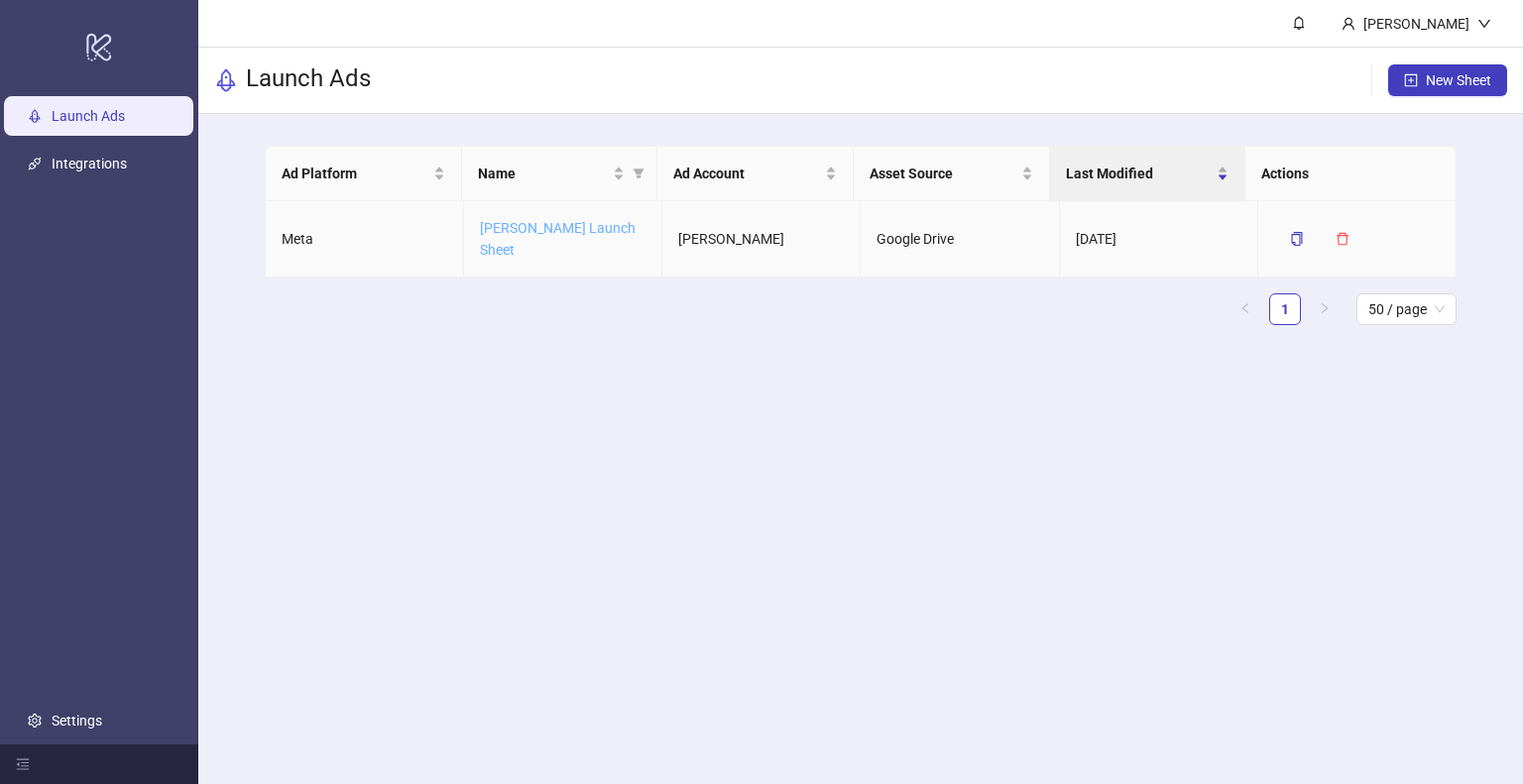 click on "[PERSON_NAME] Launch Sheet" at bounding box center [557, 239] 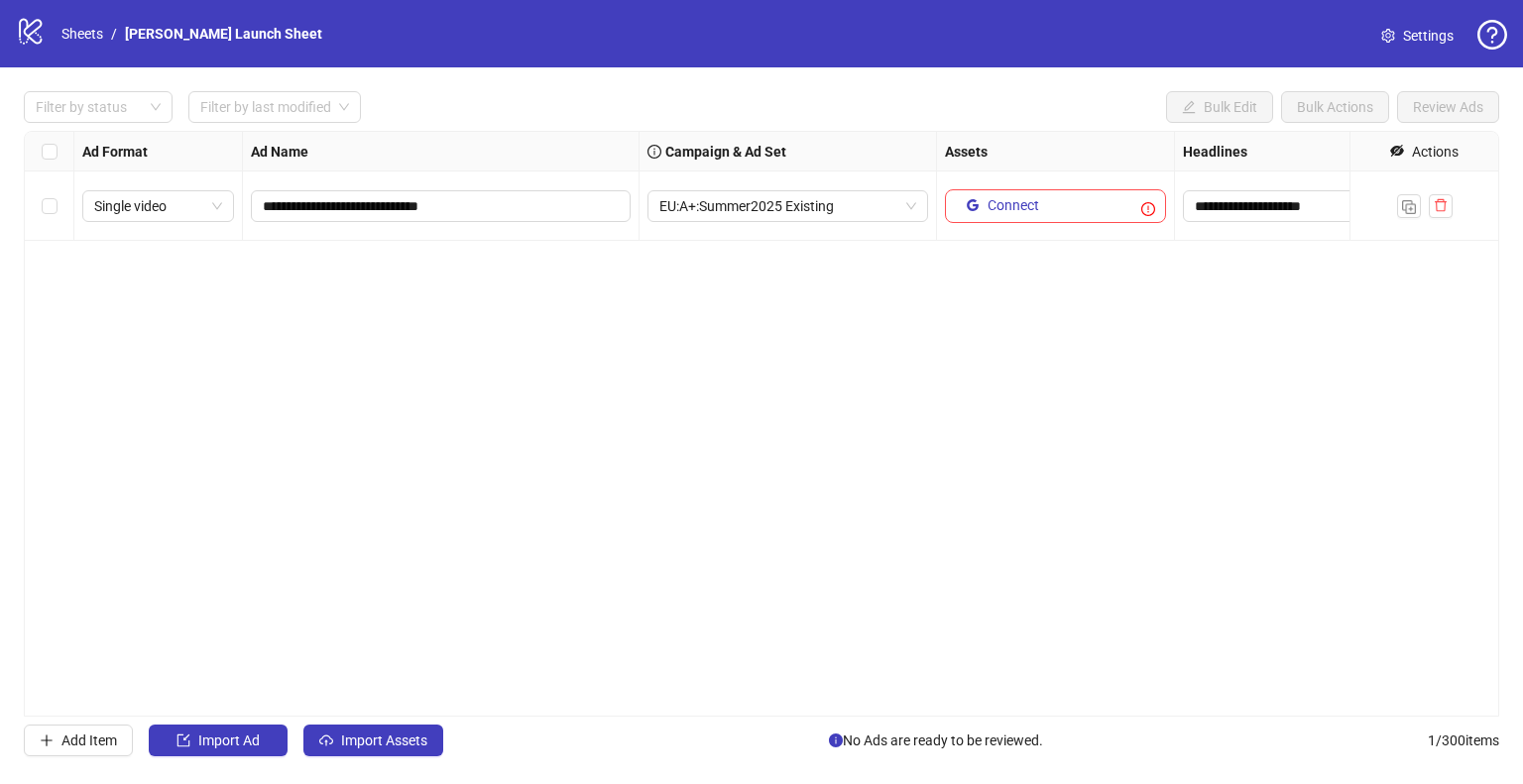 drag, startPoint x: 1422, startPoint y: 482, endPoint x: 1384, endPoint y: 483, distance: 38.013156 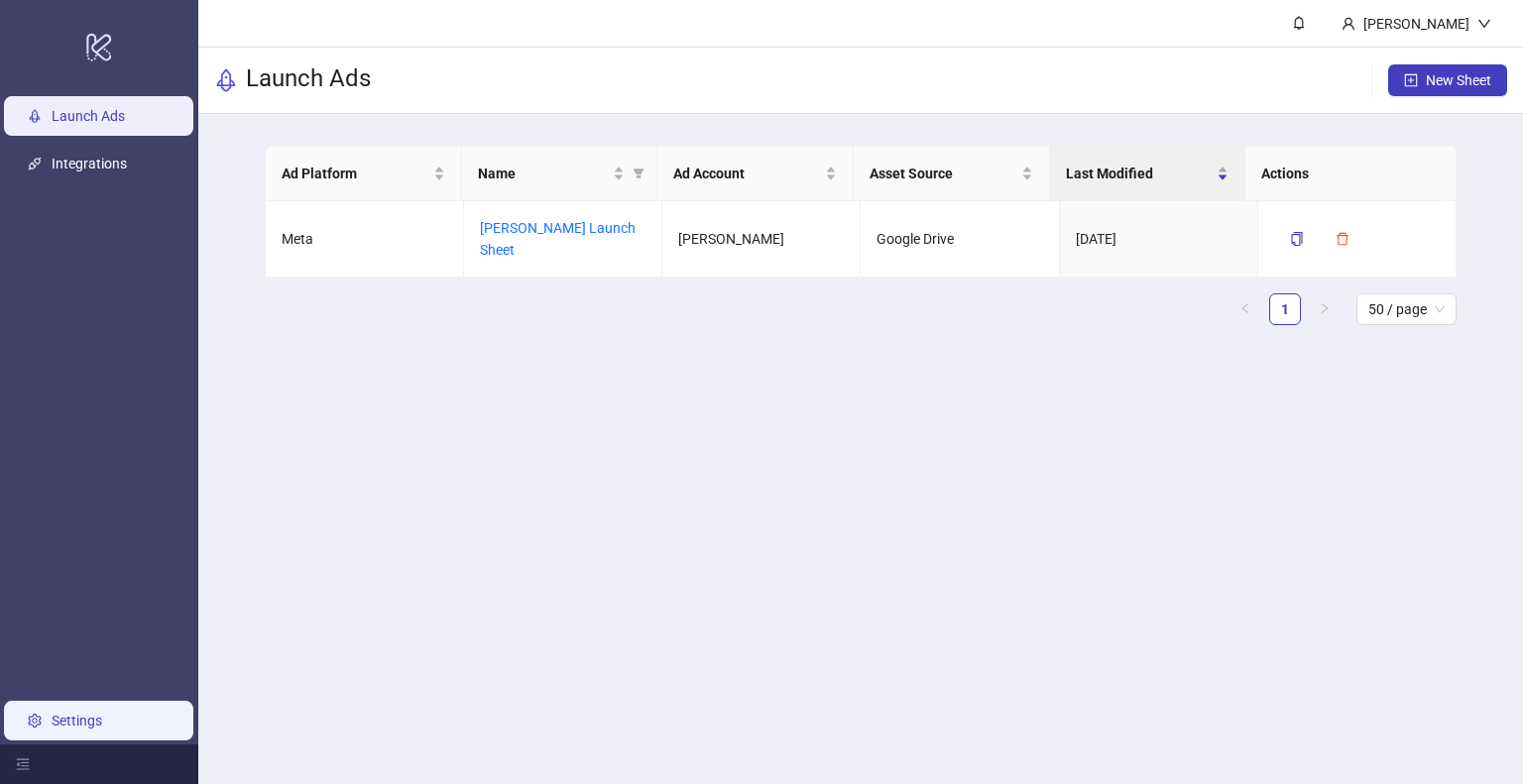 click on "Settings" at bounding box center [76, 721] 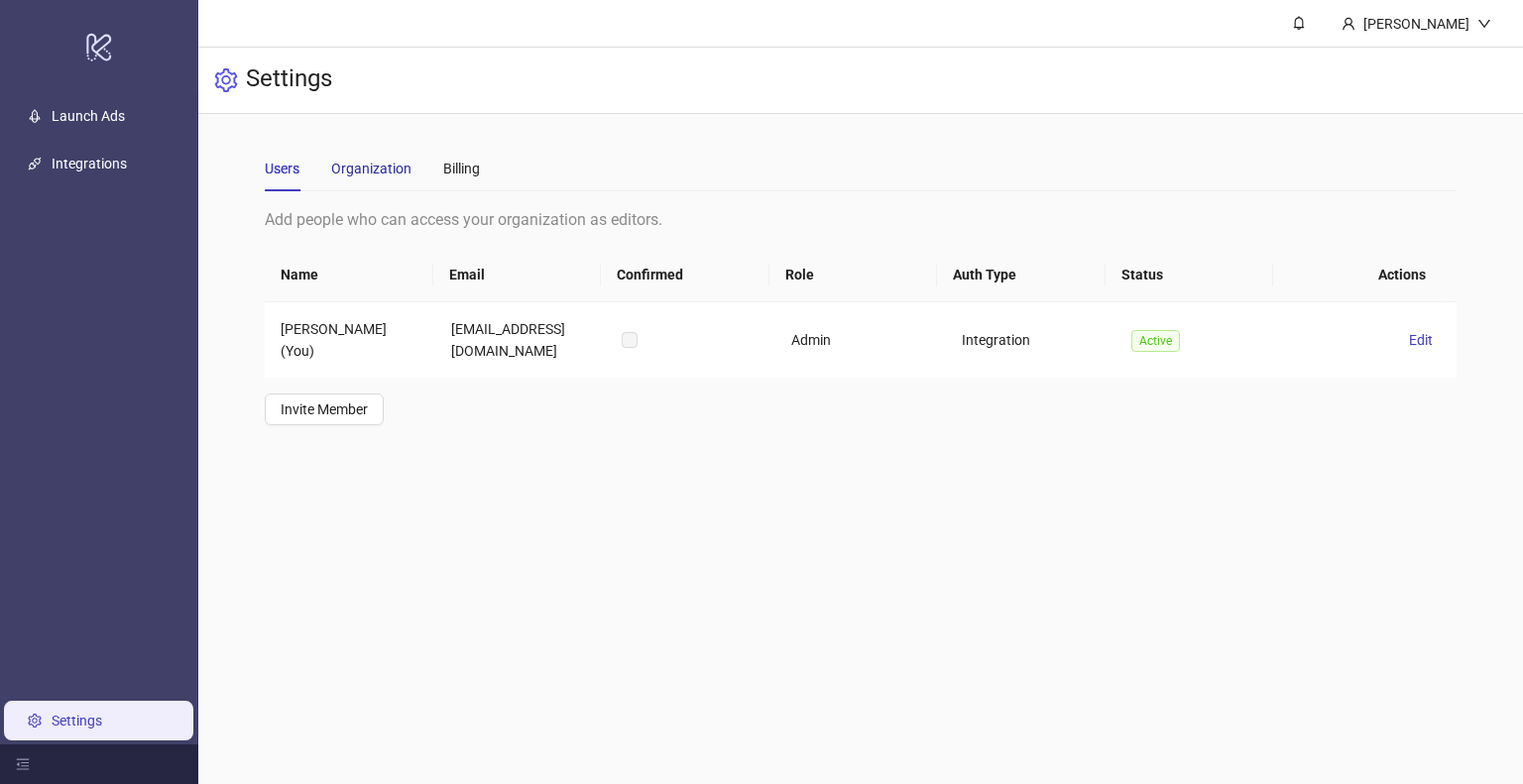 click on "Organization" at bounding box center (371, 168) 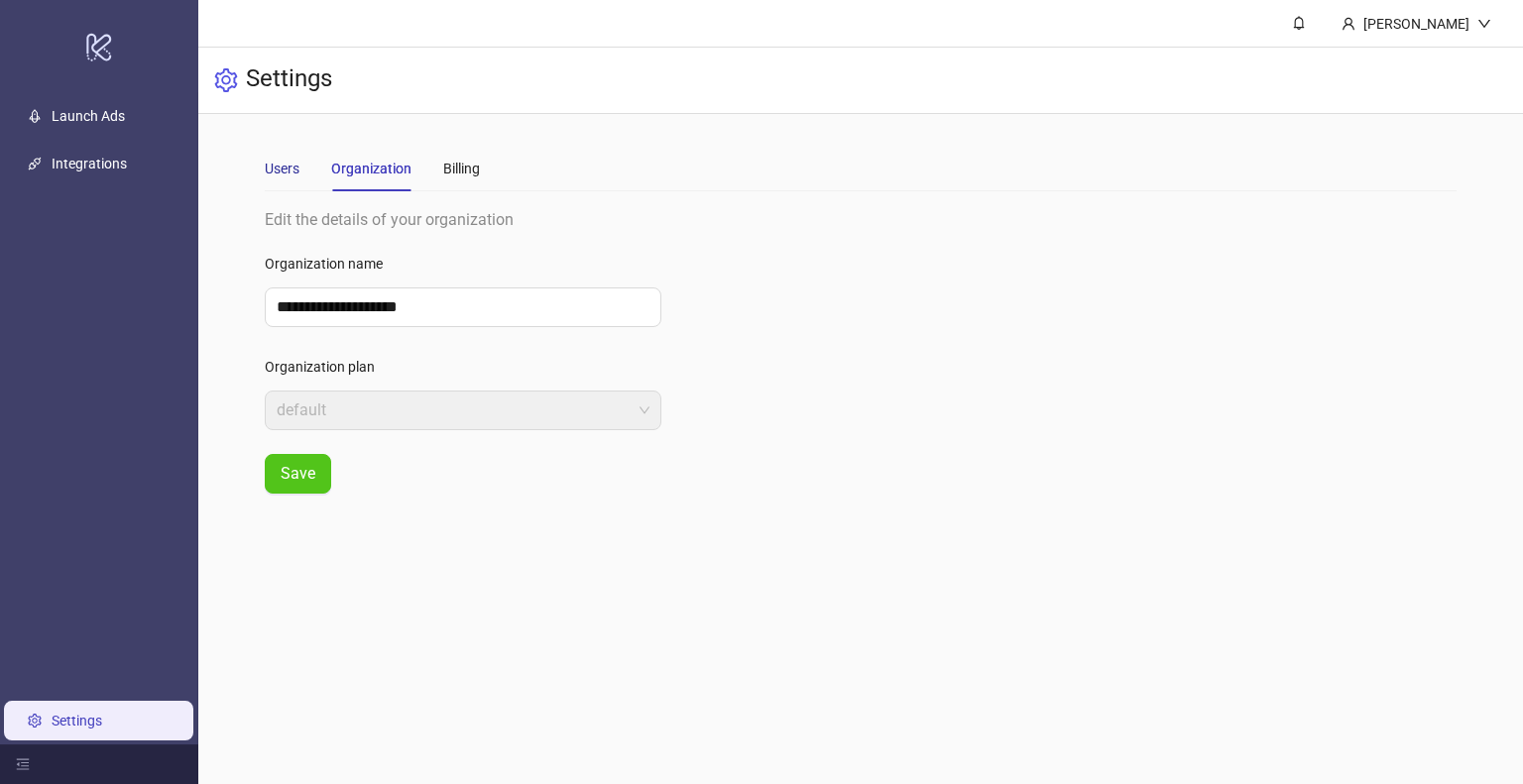click on "Users" at bounding box center (282, 168) 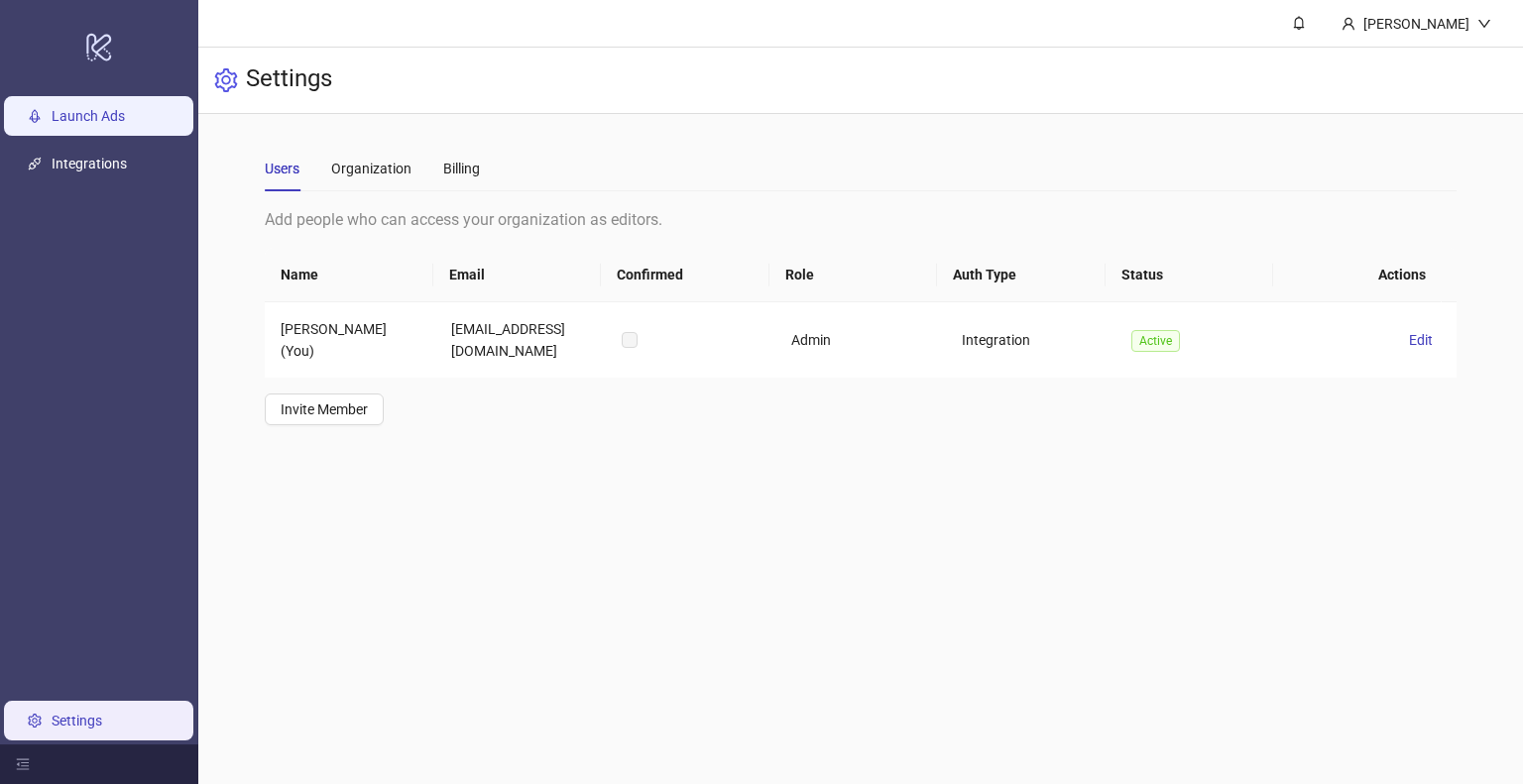 click on "Launch Ads" at bounding box center (88, 116) 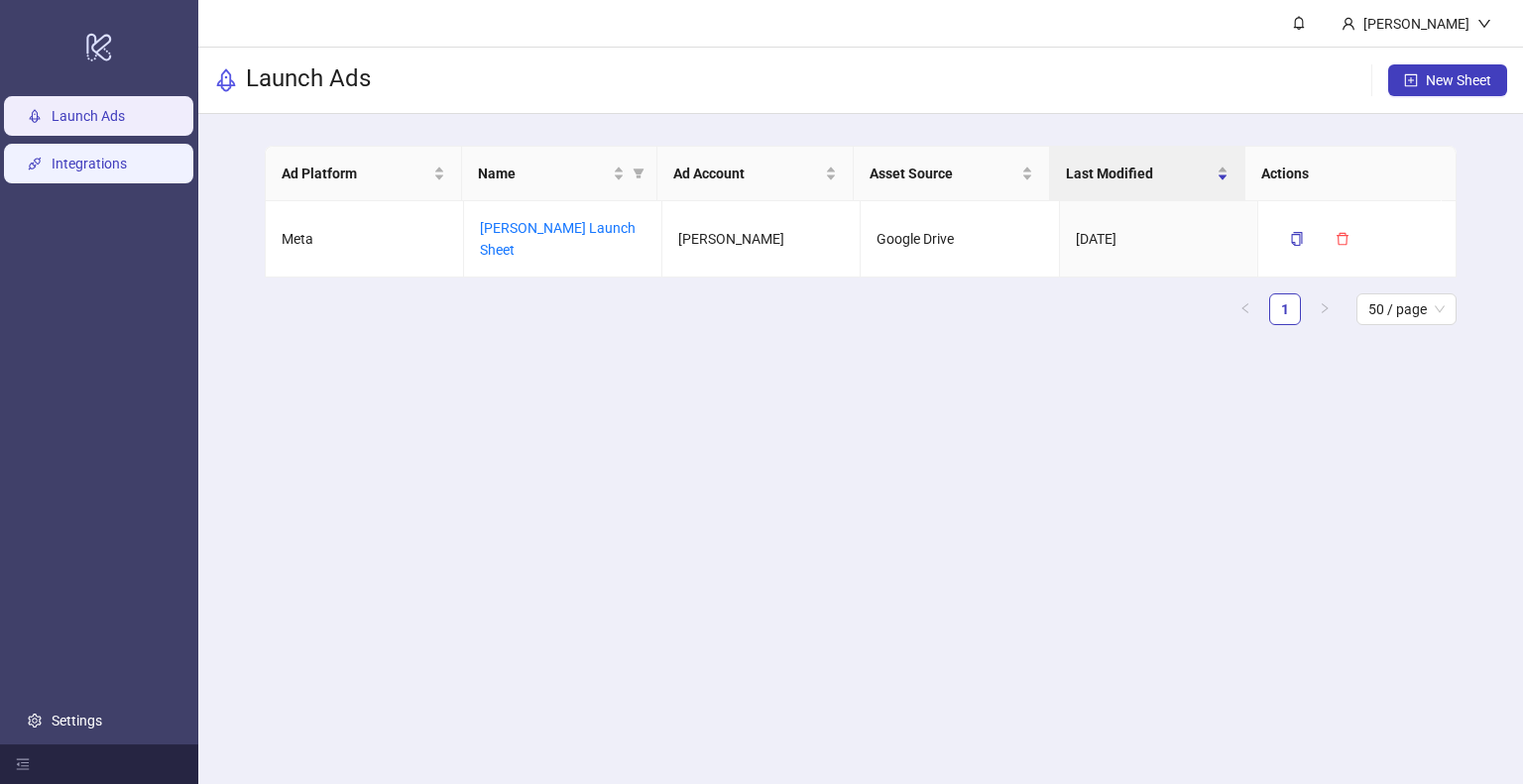 click on "Integrations" at bounding box center (89, 164) 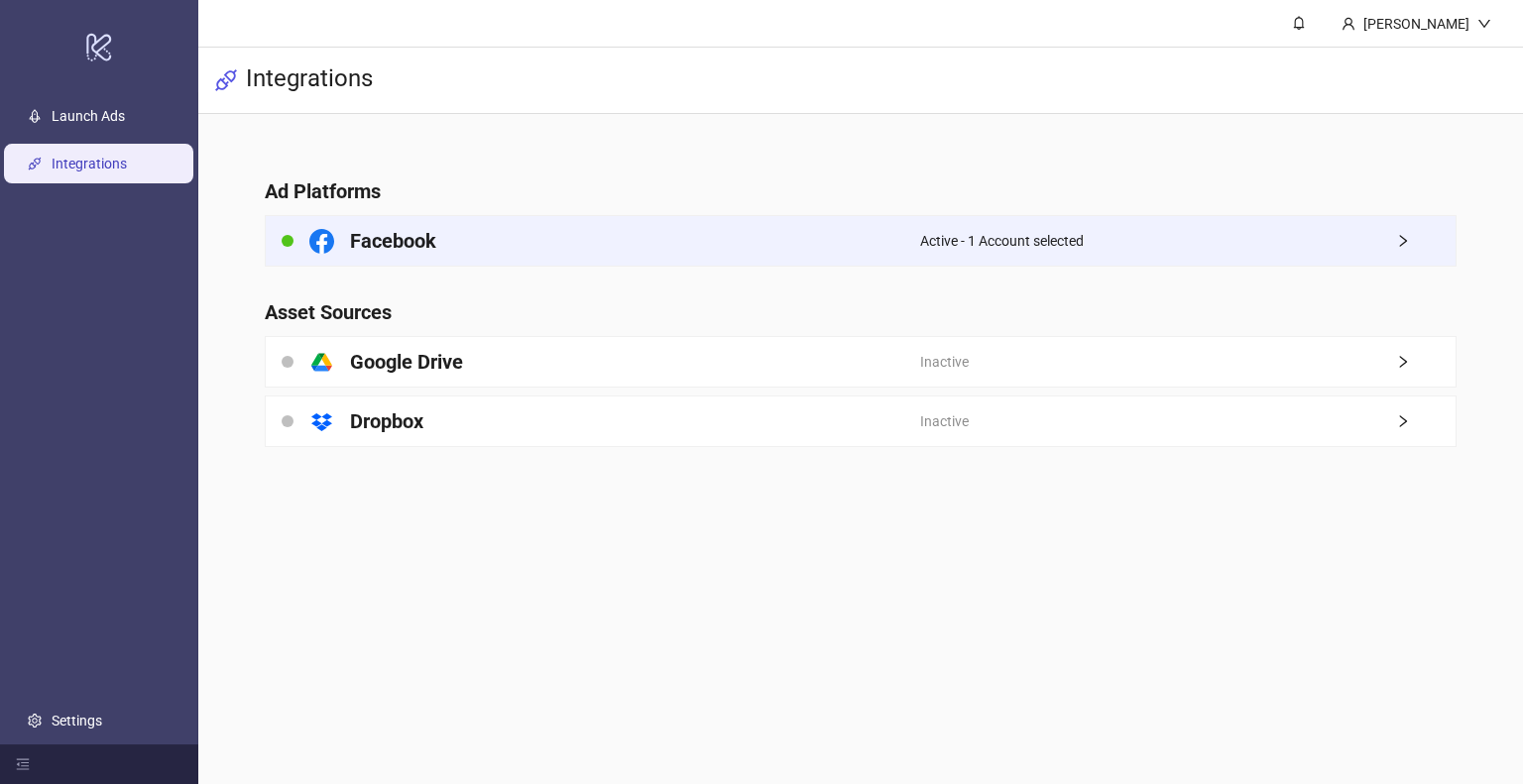 click on "Active - 1 Account selected" at bounding box center [1188, 241] 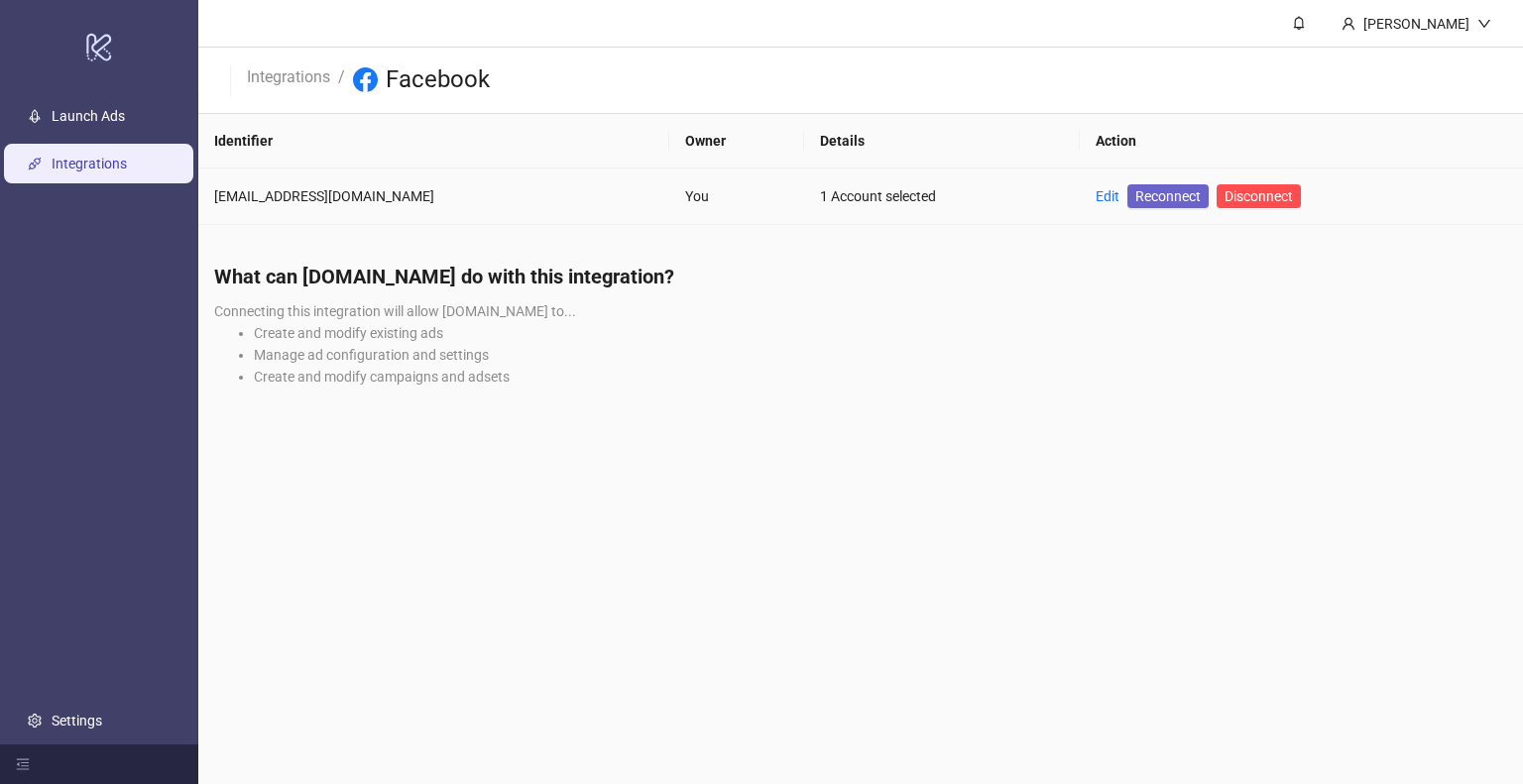 click on "Reconnect" at bounding box center [1168, 196] 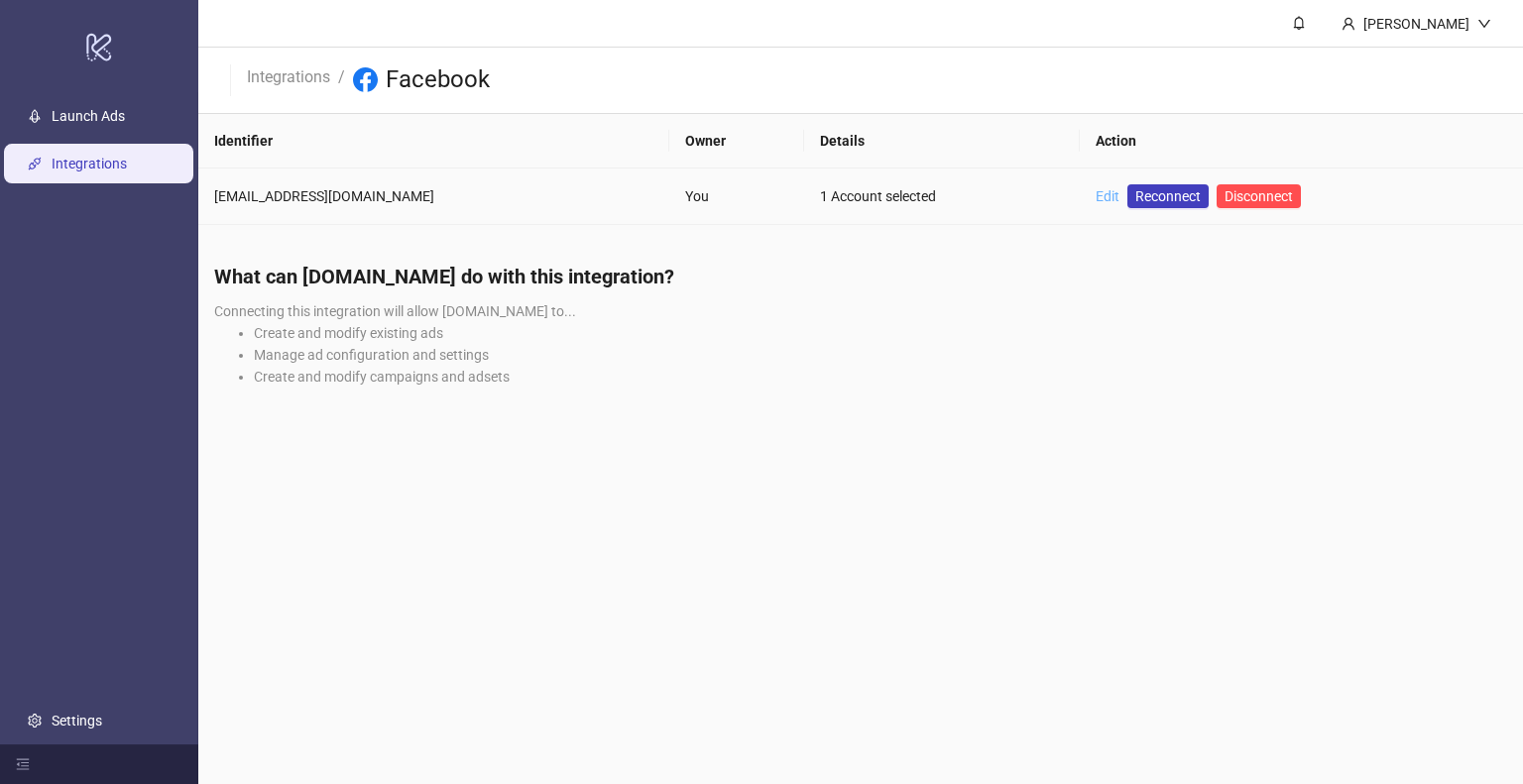 click on "Edit" at bounding box center [1108, 196] 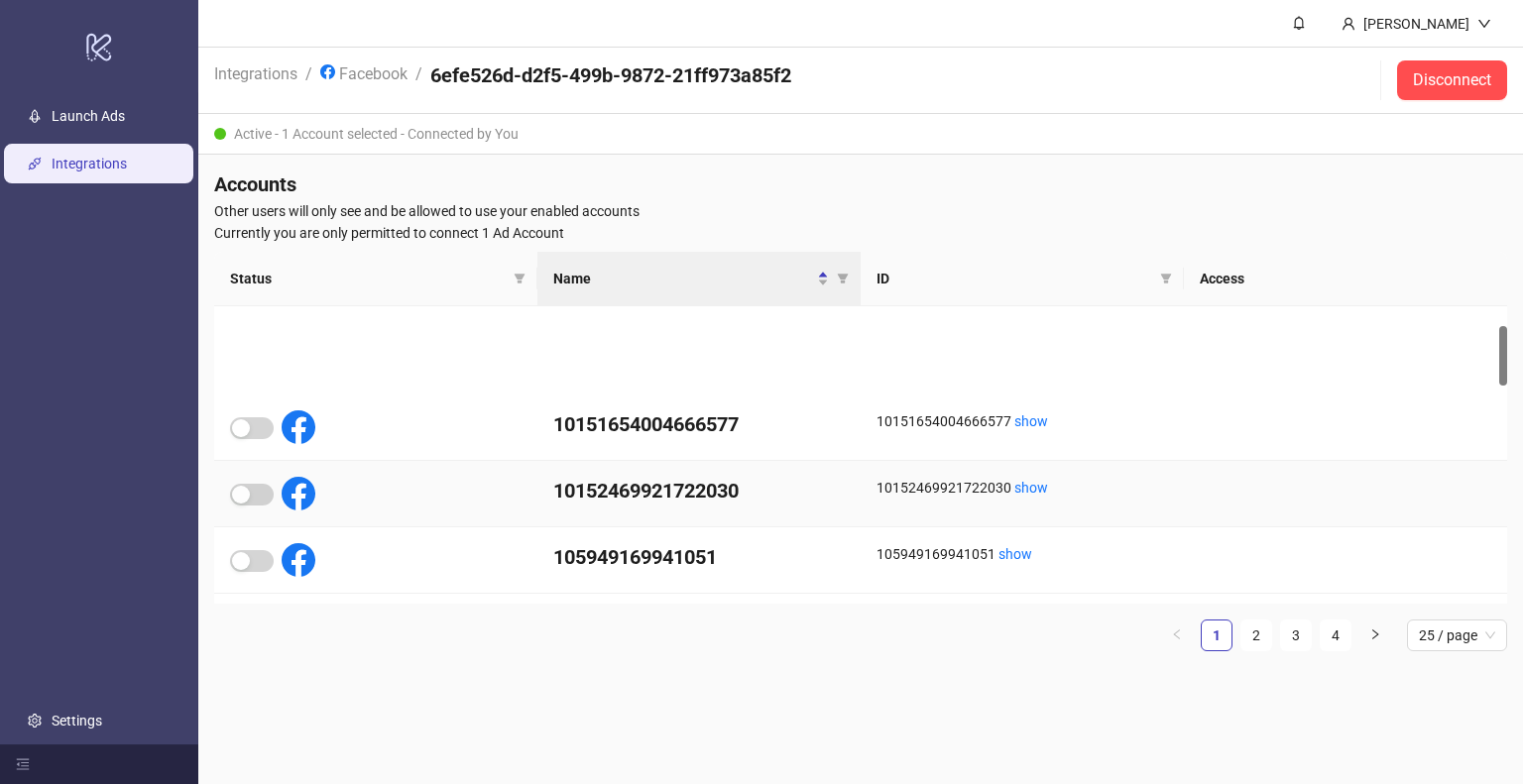scroll, scrollTop: 163, scrollLeft: 0, axis: vertical 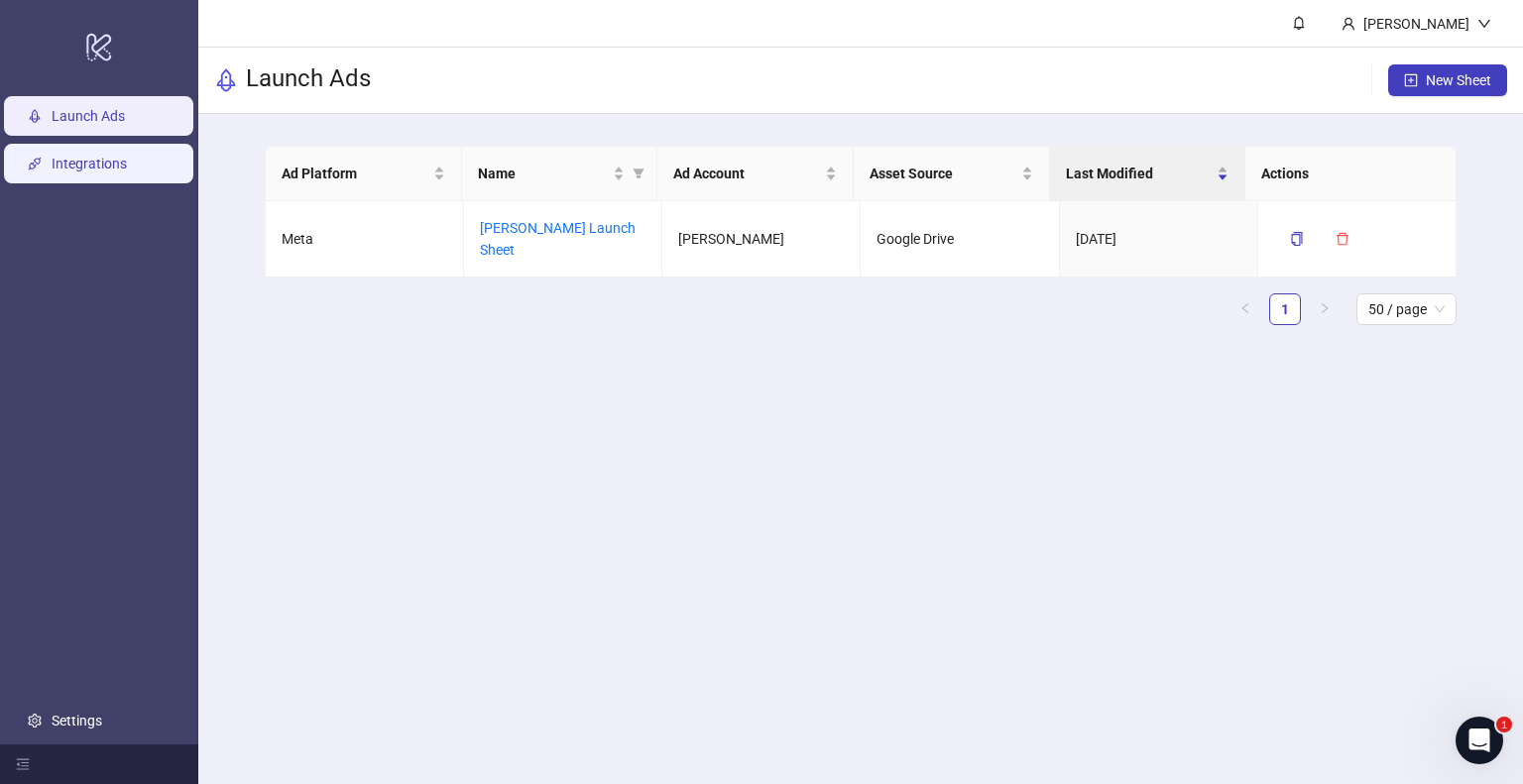 click on "Integrations" at bounding box center (89, 164) 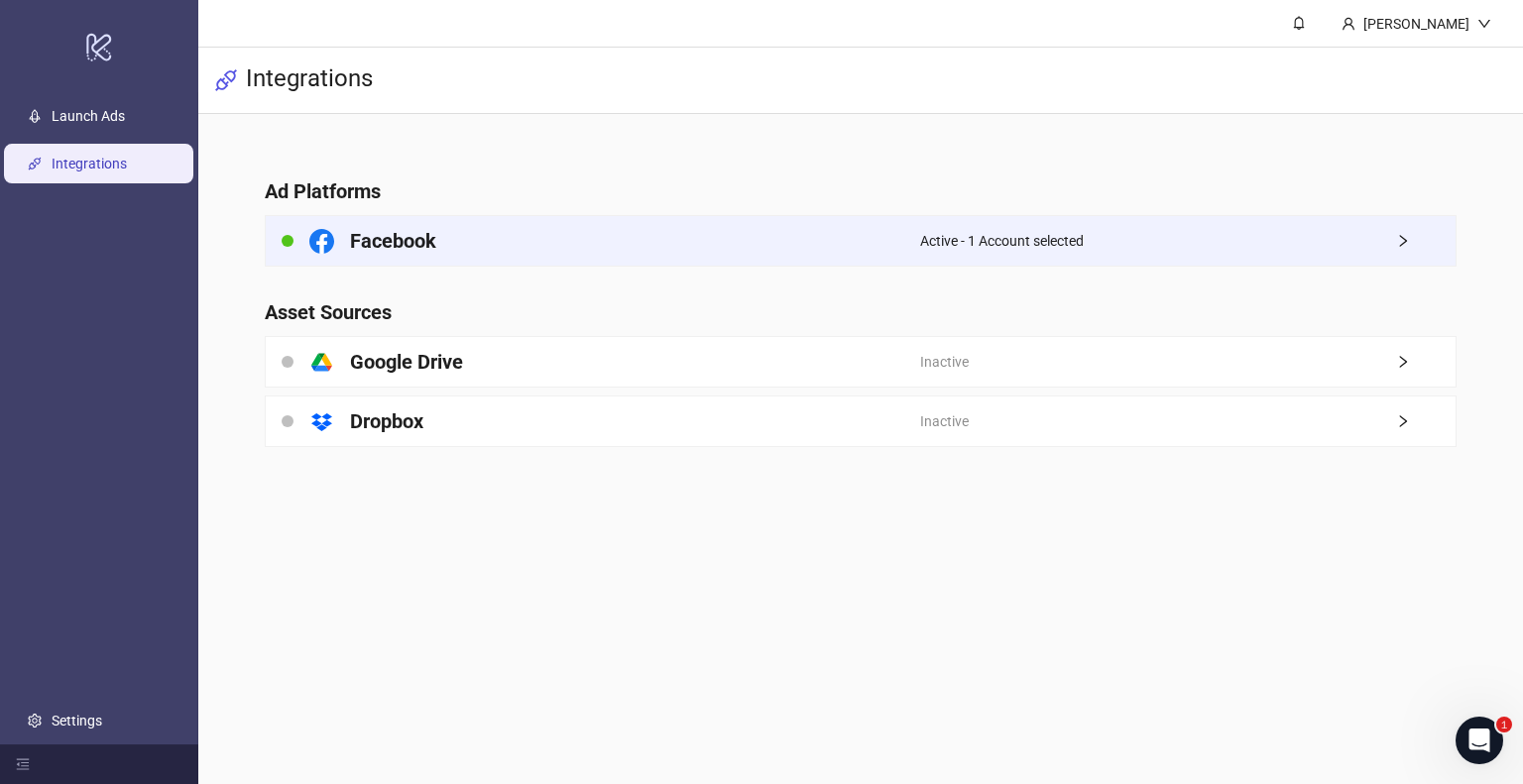 click on "Facebook" at bounding box center (593, 241) 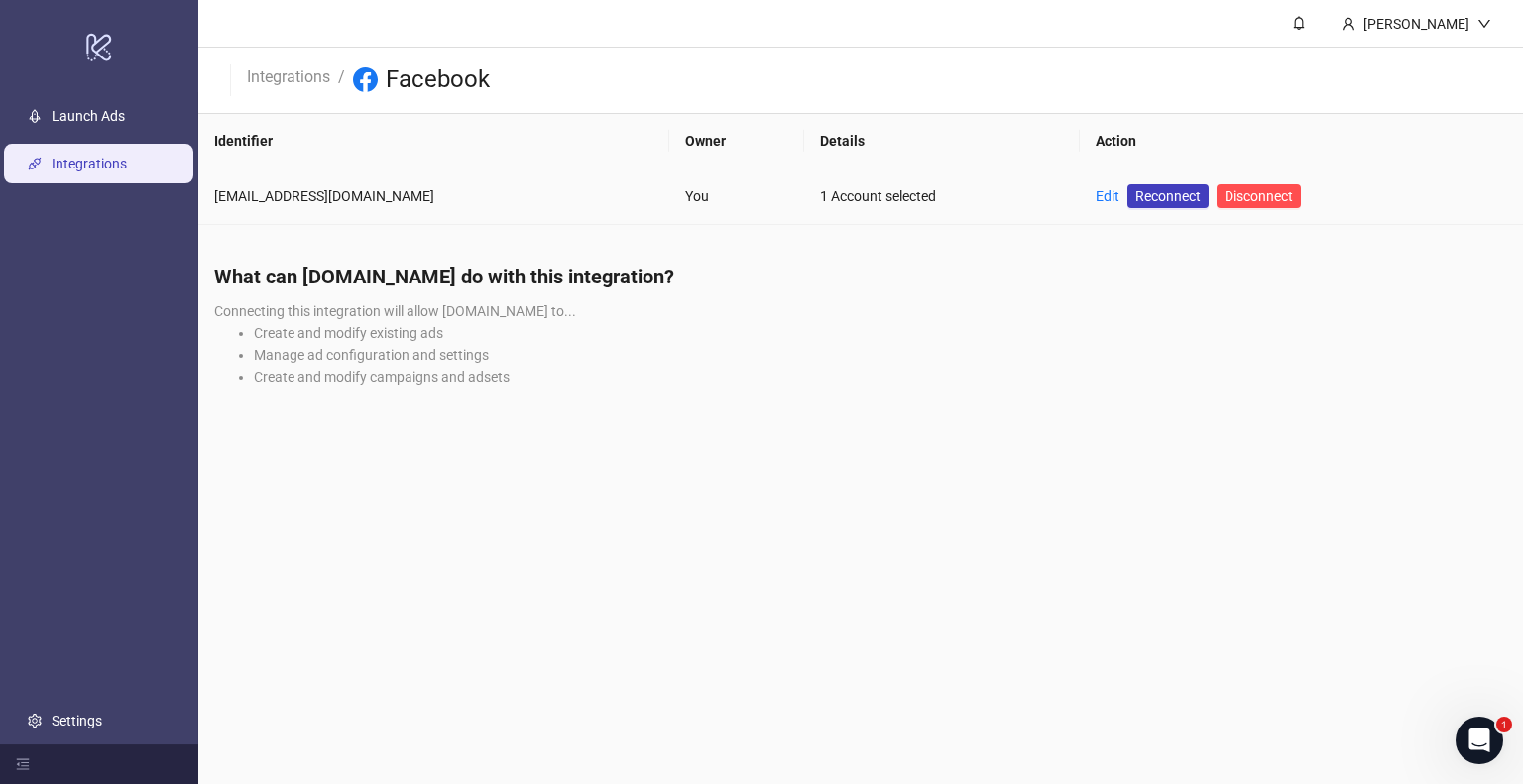 click on "Edit" at bounding box center [1108, 196] 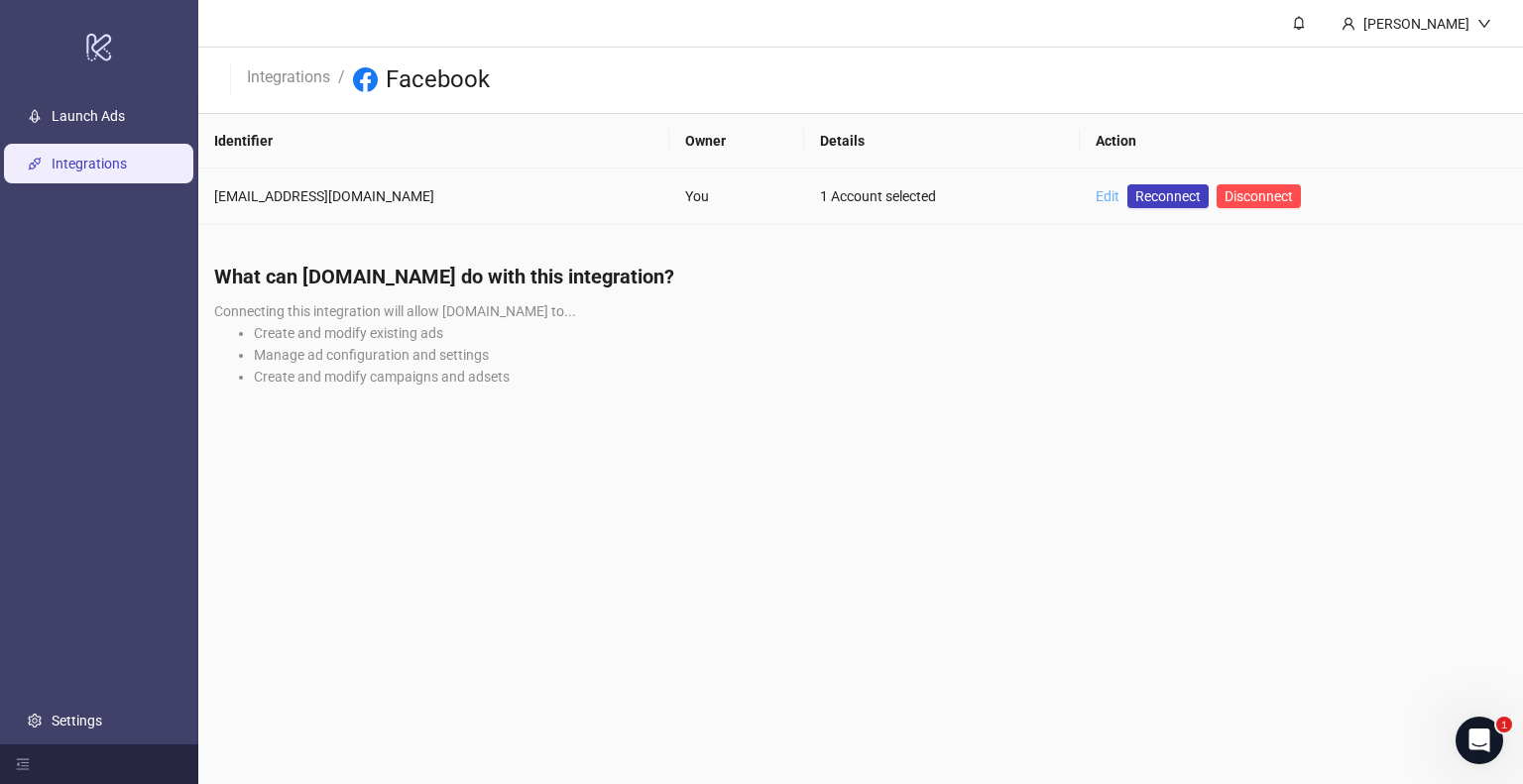 click on "Edit" at bounding box center (1108, 196) 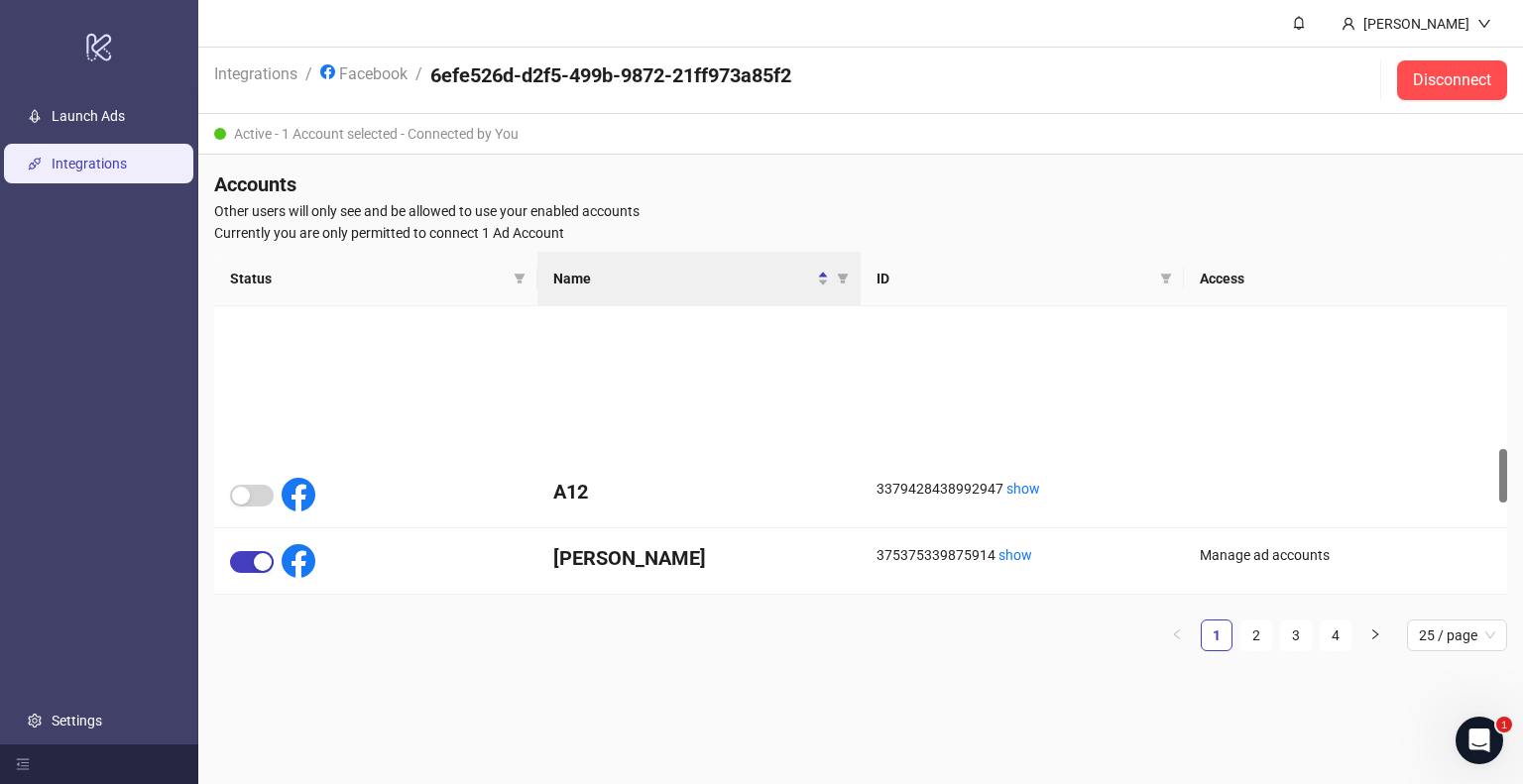 scroll, scrollTop: 813, scrollLeft: 0, axis: vertical 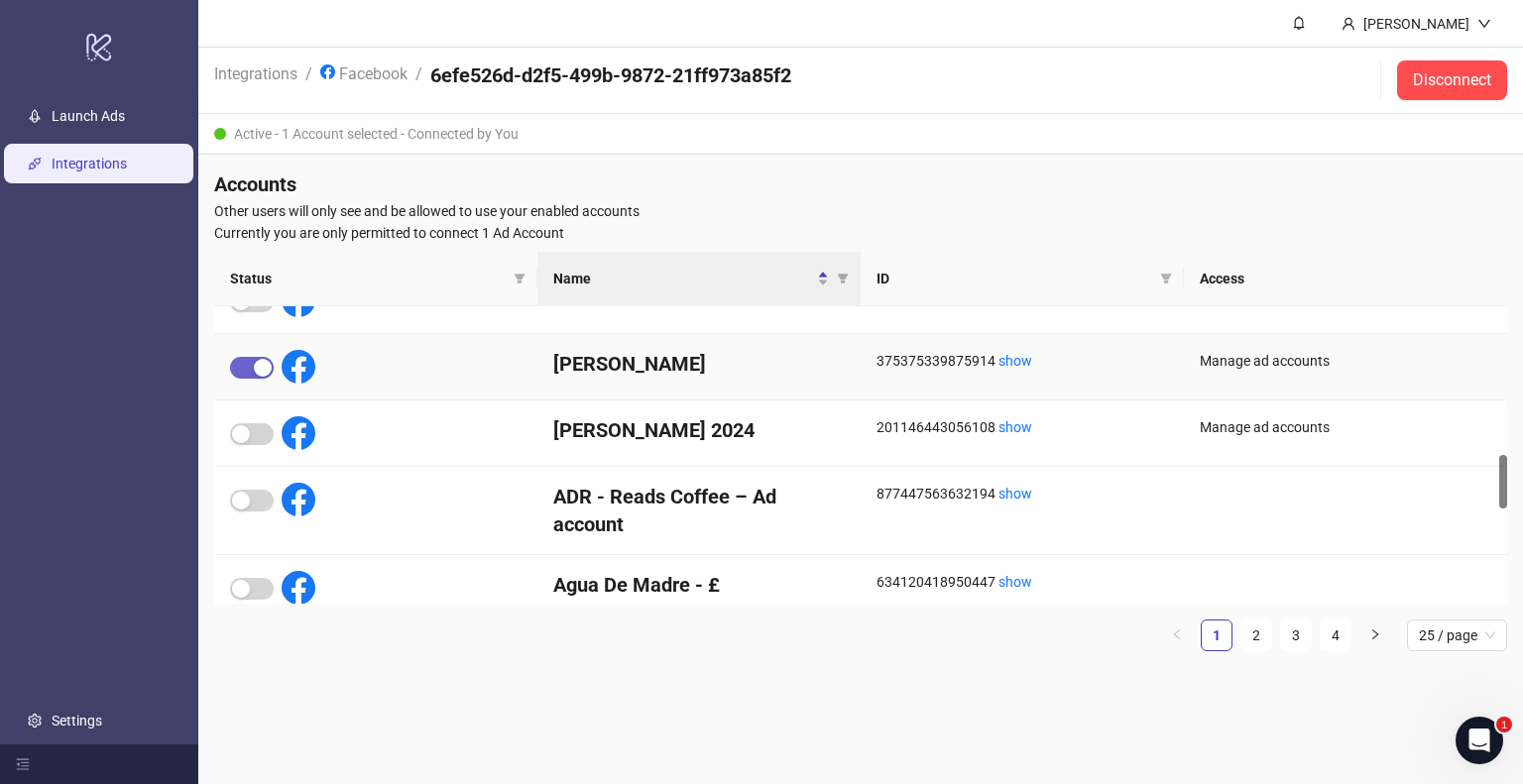 click at bounding box center (252, 368) 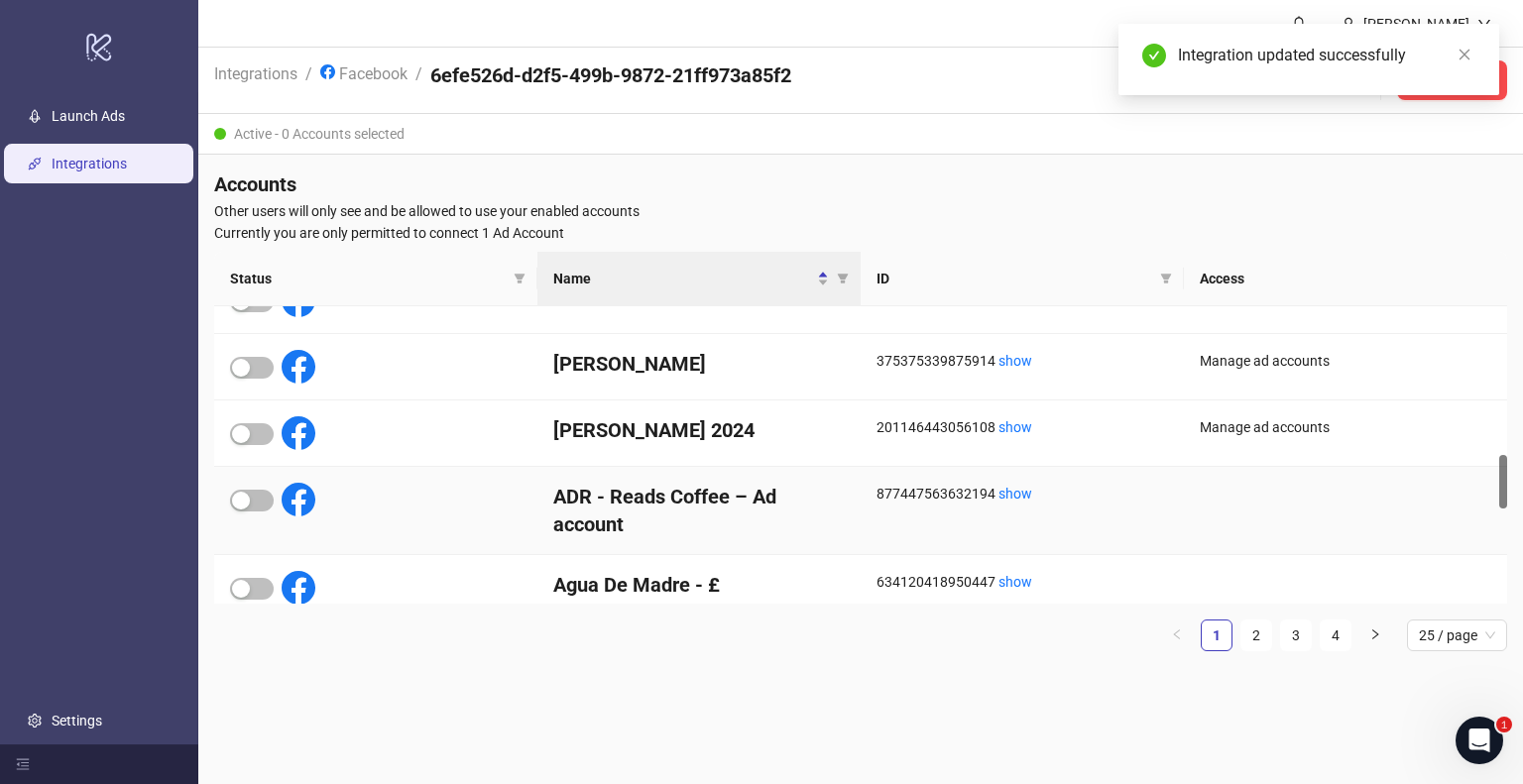 scroll, scrollTop: 975, scrollLeft: 0, axis: vertical 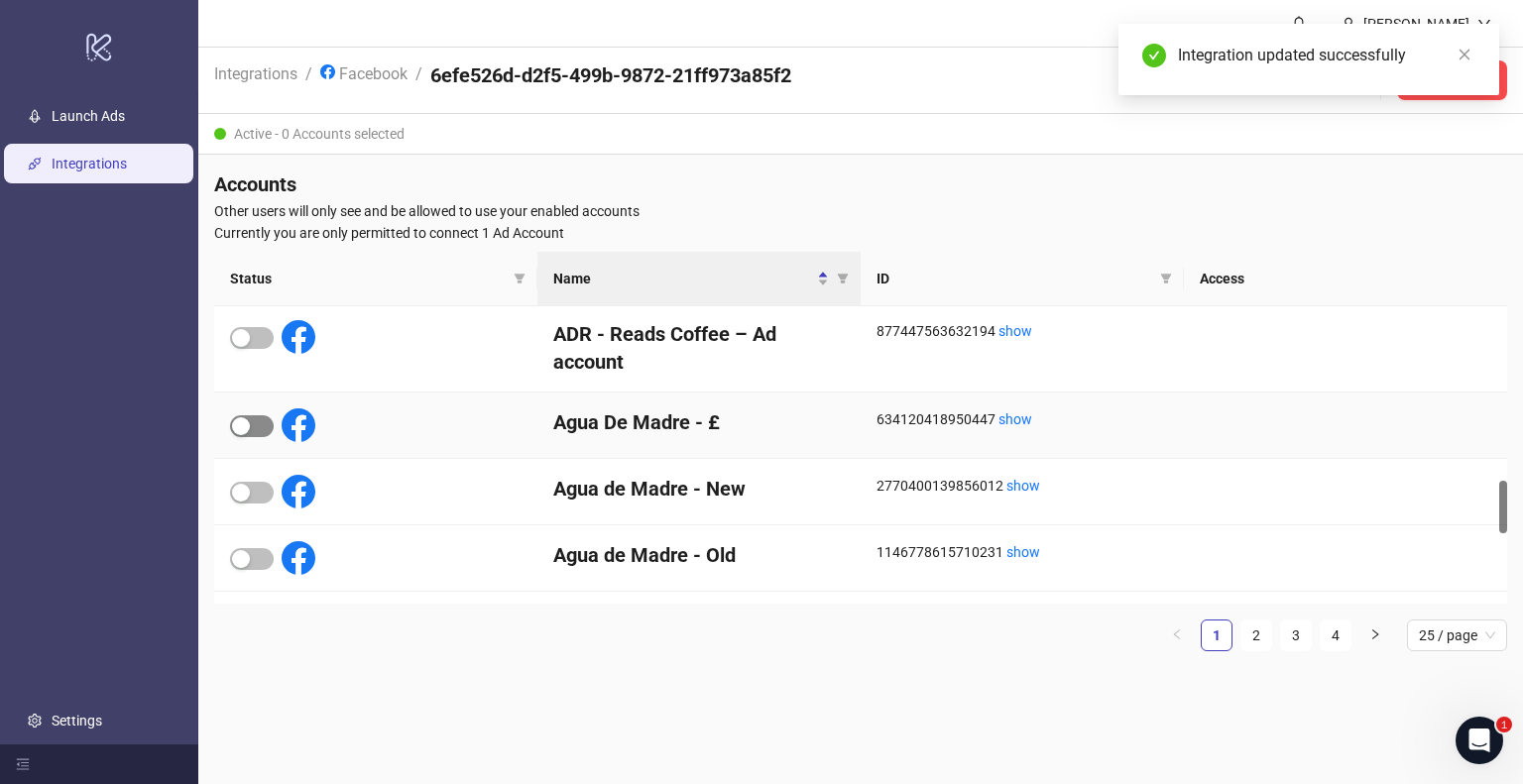 click at bounding box center (252, 426) 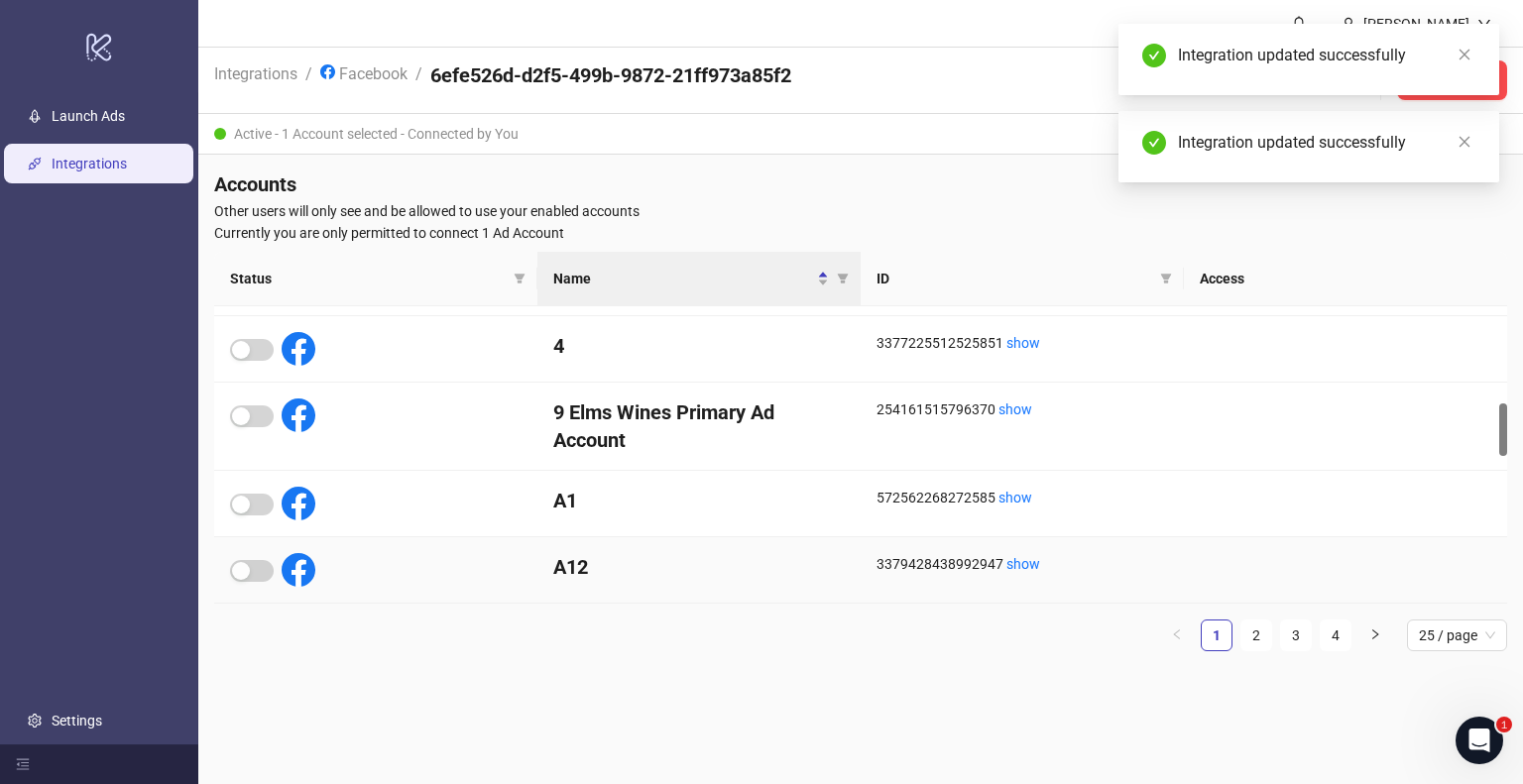 scroll, scrollTop: 377, scrollLeft: 0, axis: vertical 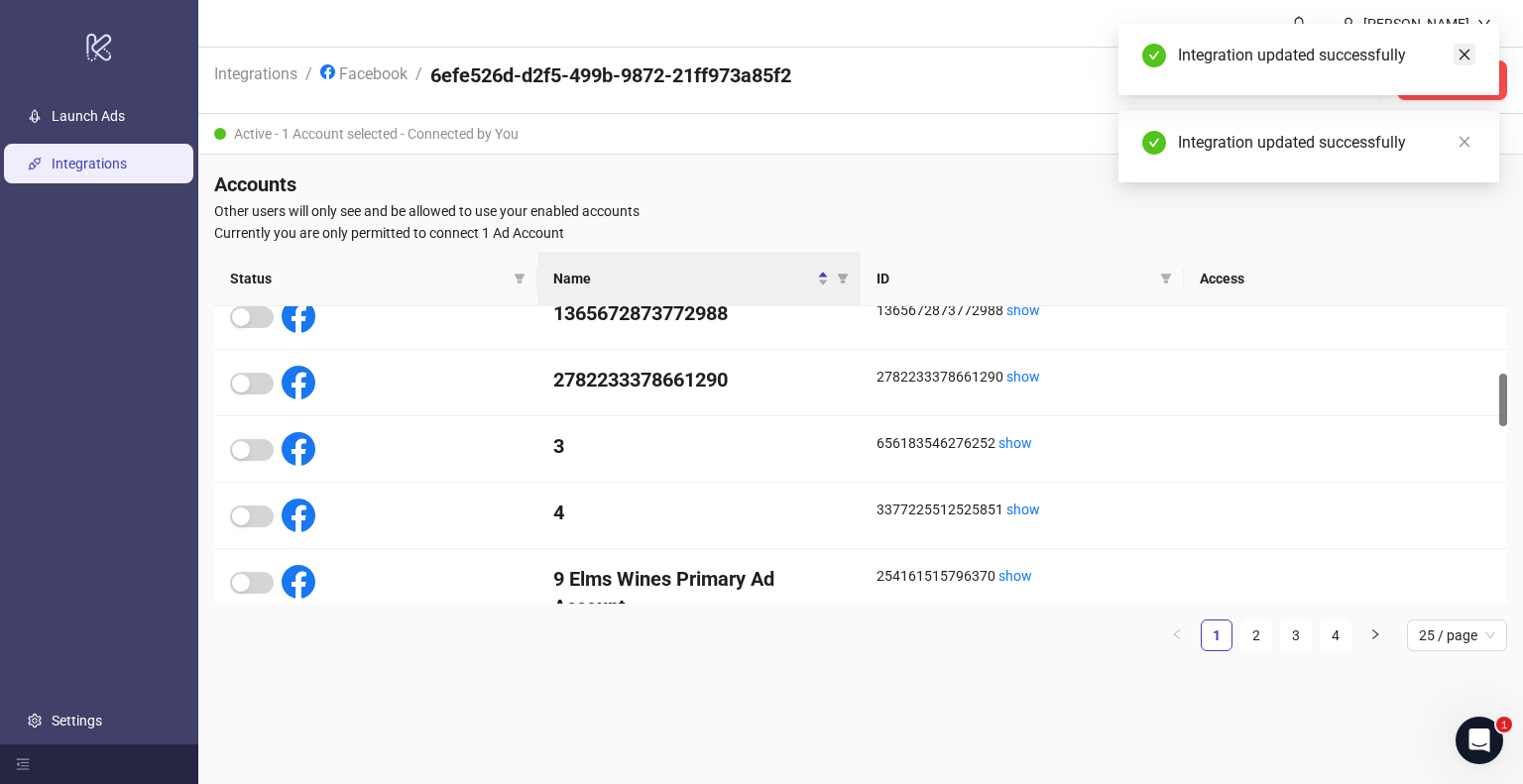 click 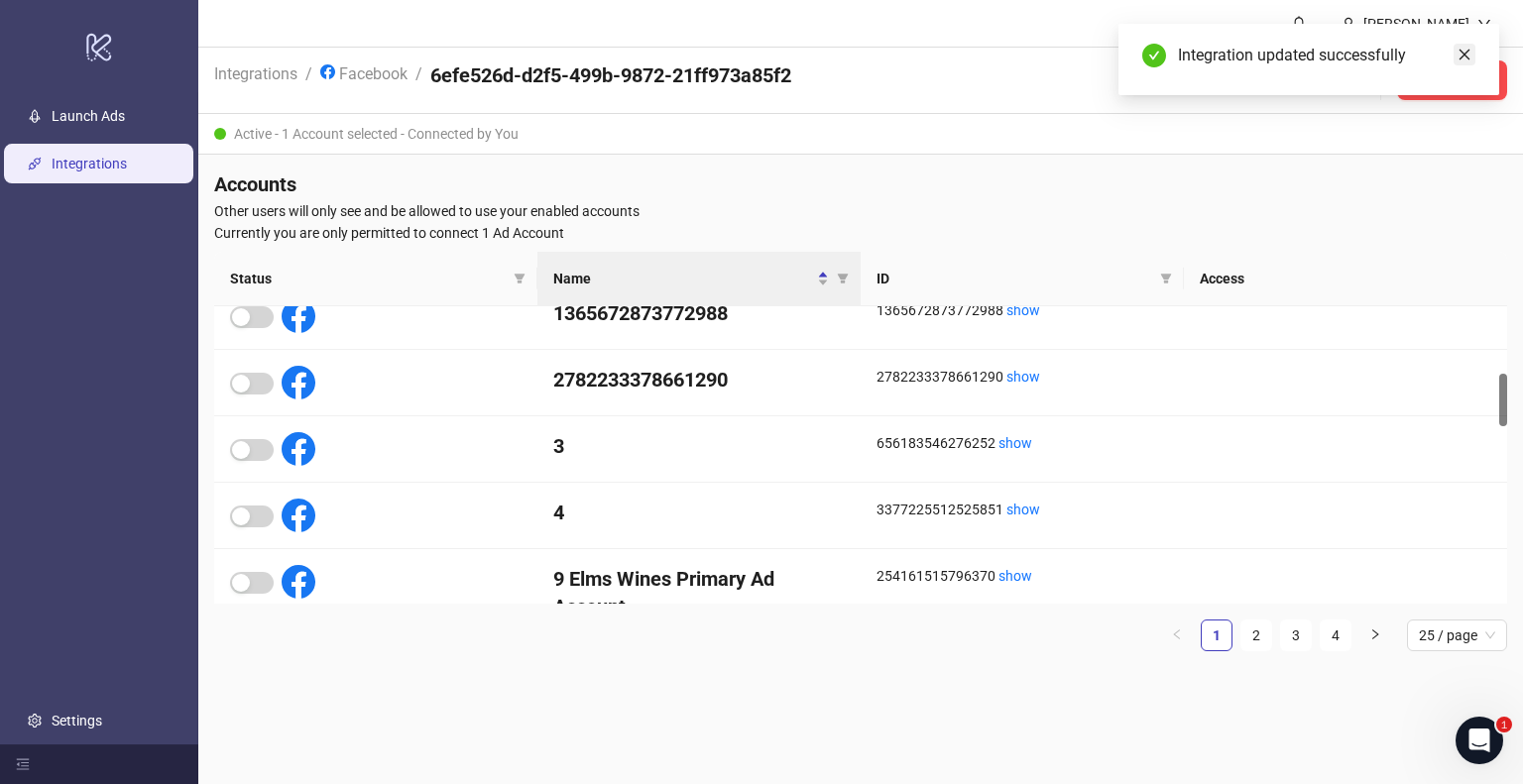 click 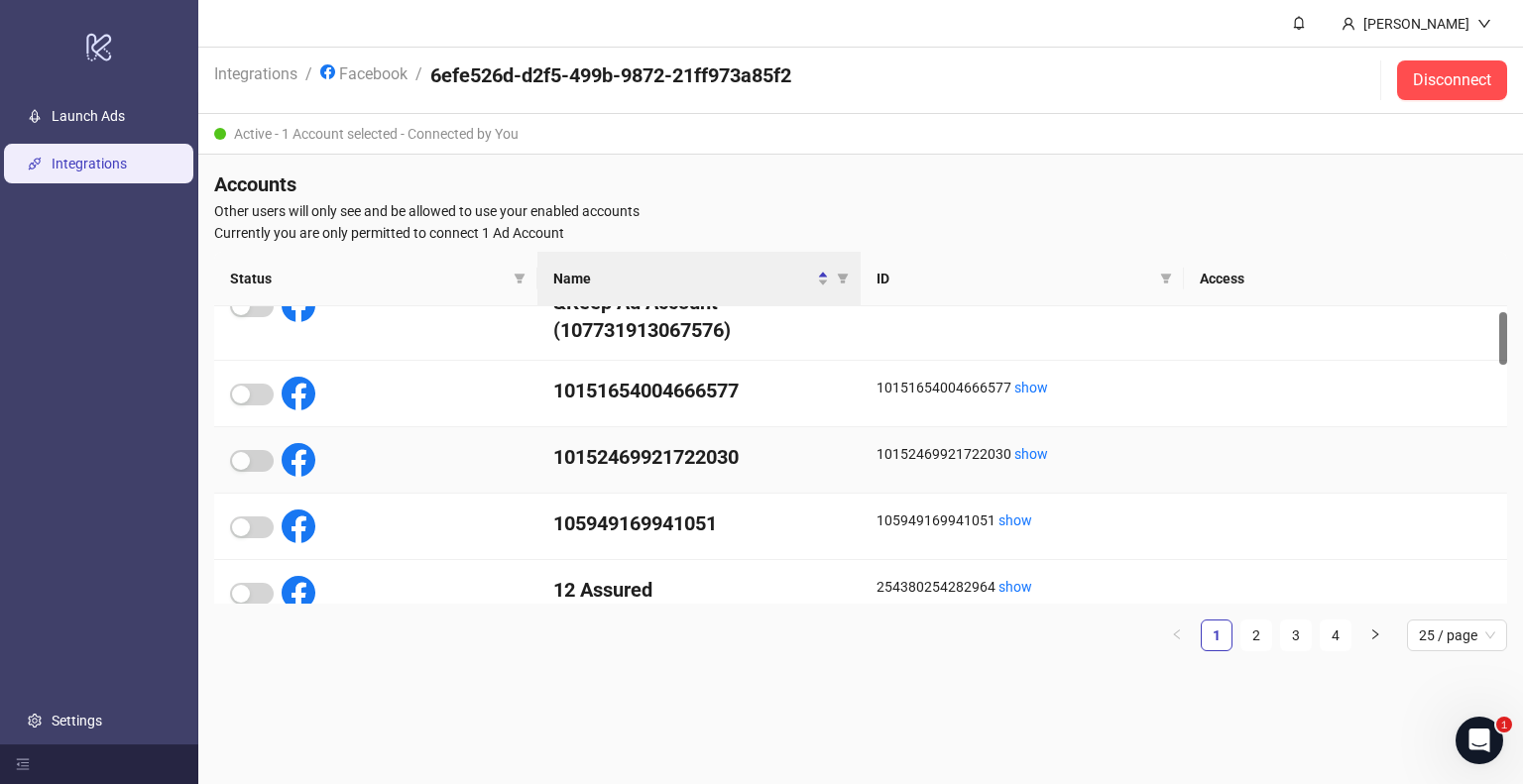 scroll, scrollTop: 0, scrollLeft: 0, axis: both 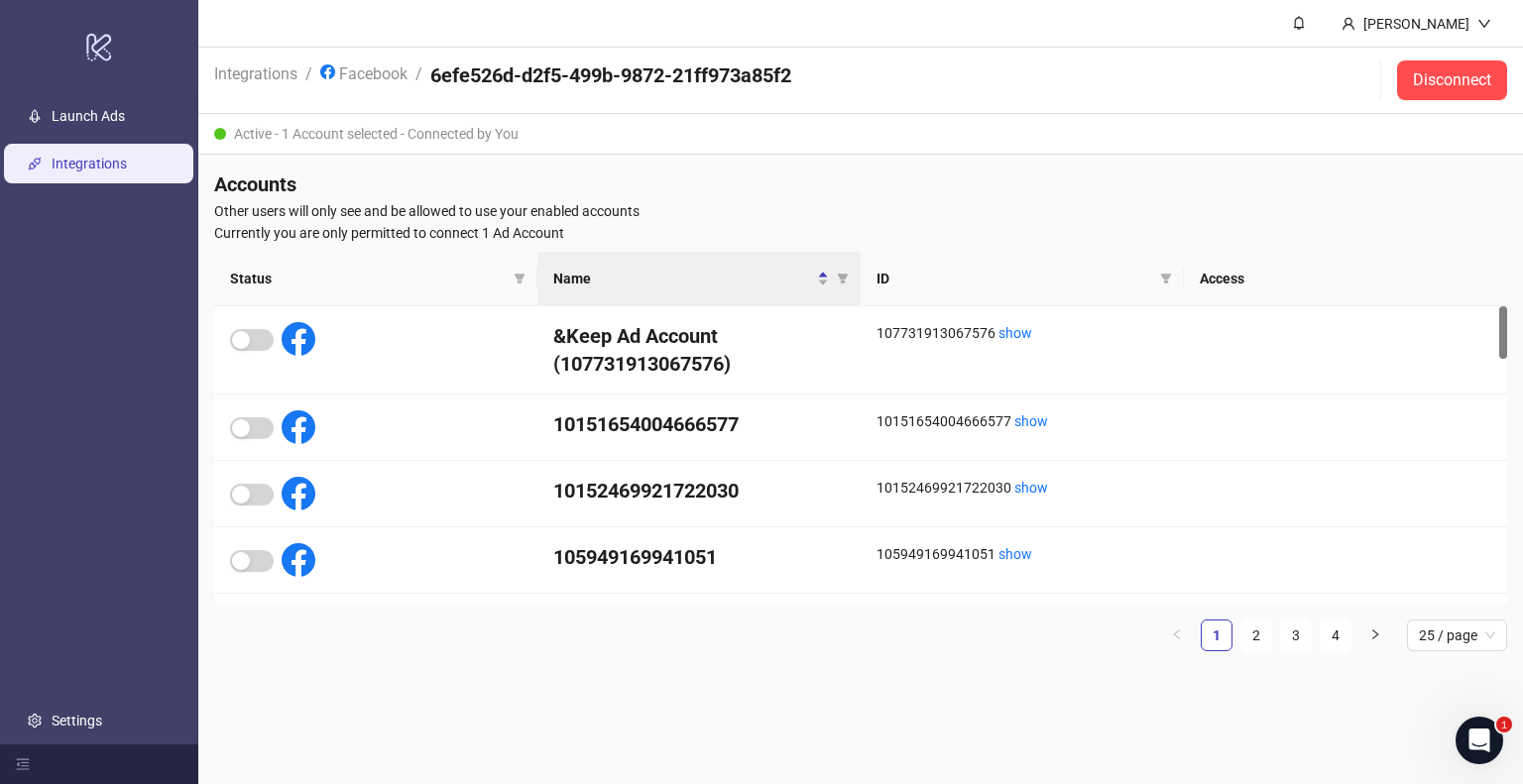 click on "Launch Ads Integrations Settings" at bounding box center [99, 418] 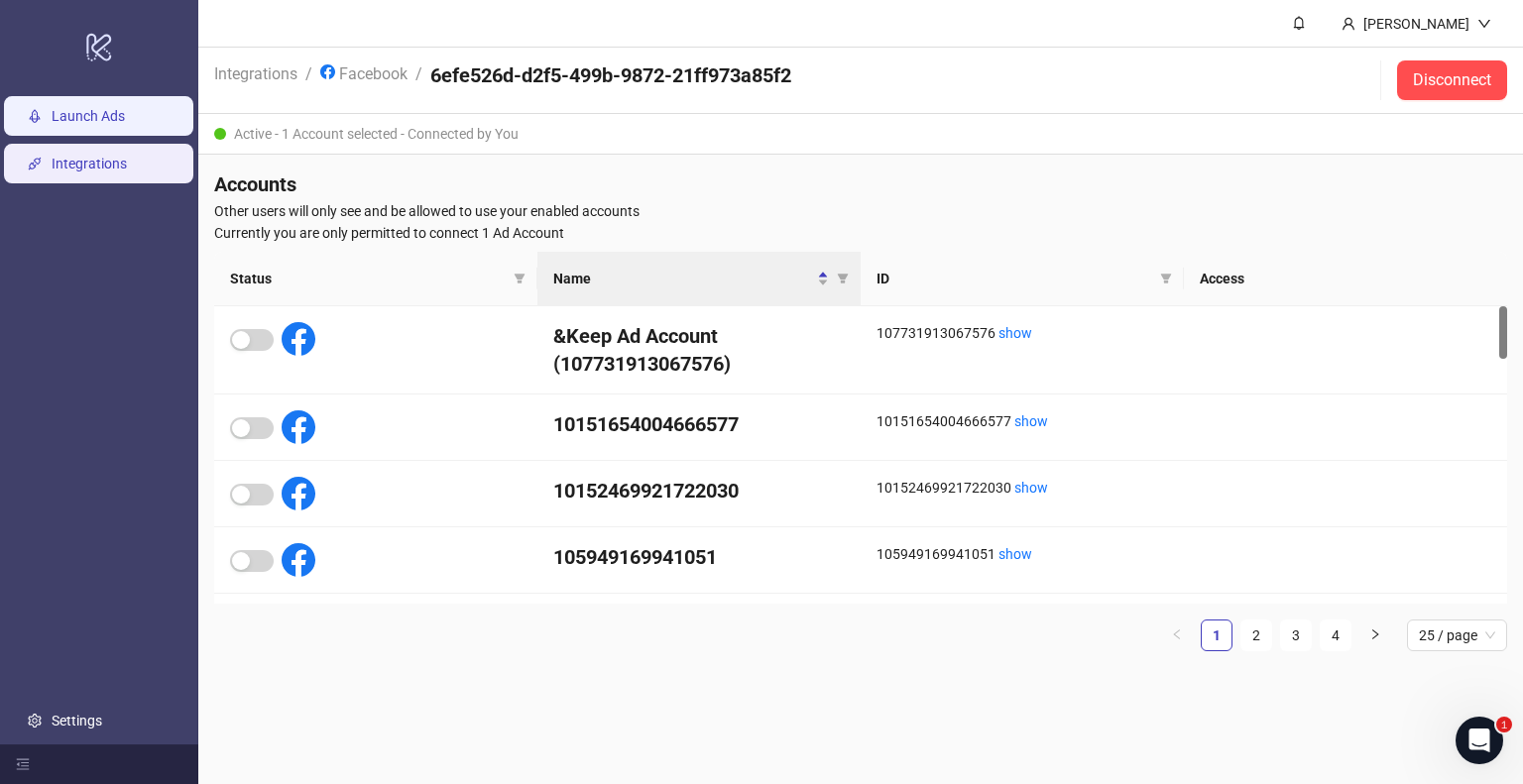 click on "Launch Ads" at bounding box center (88, 116) 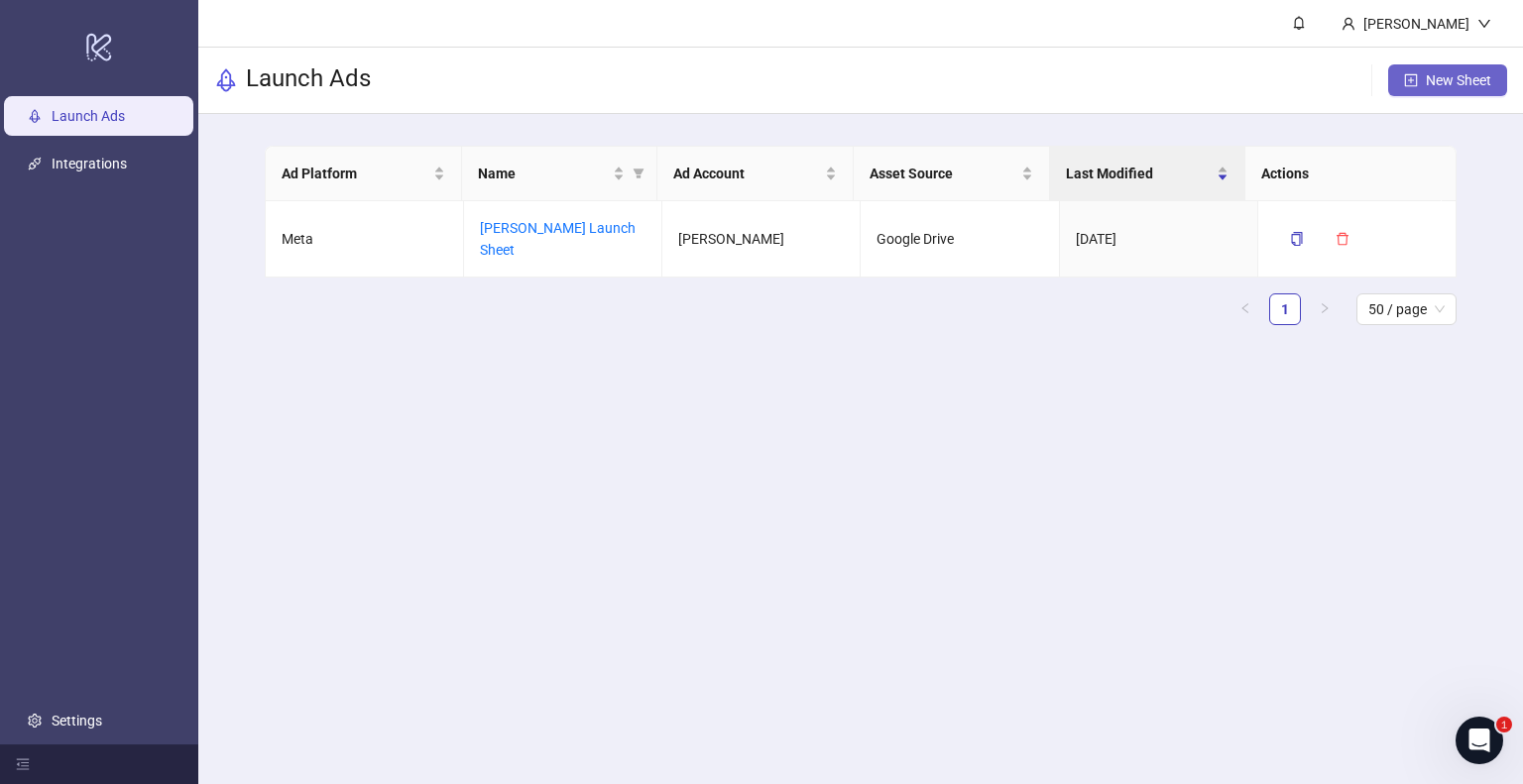 click on "New Sheet" at bounding box center (1459, 80) 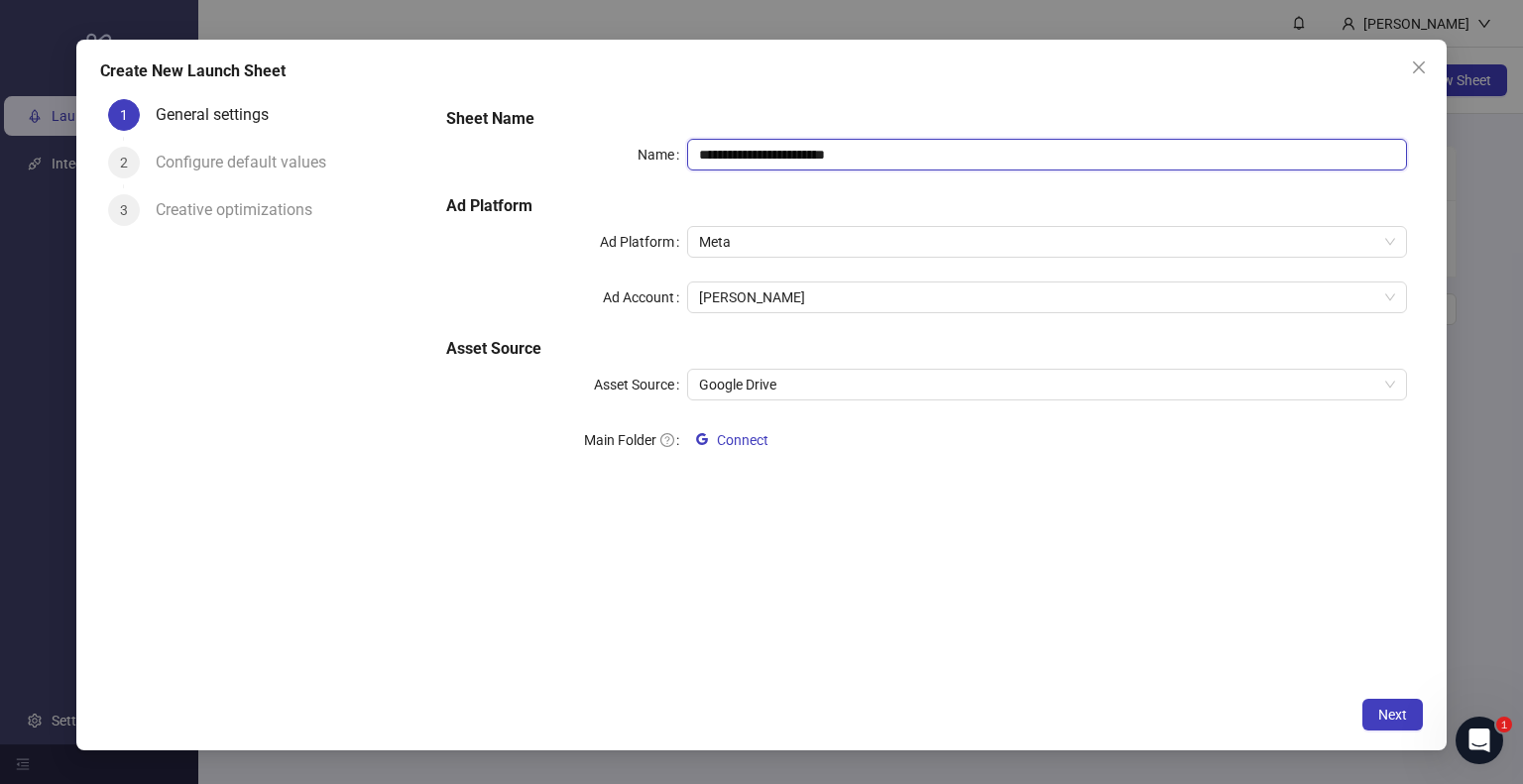 click on "**********" at bounding box center [1047, 155] 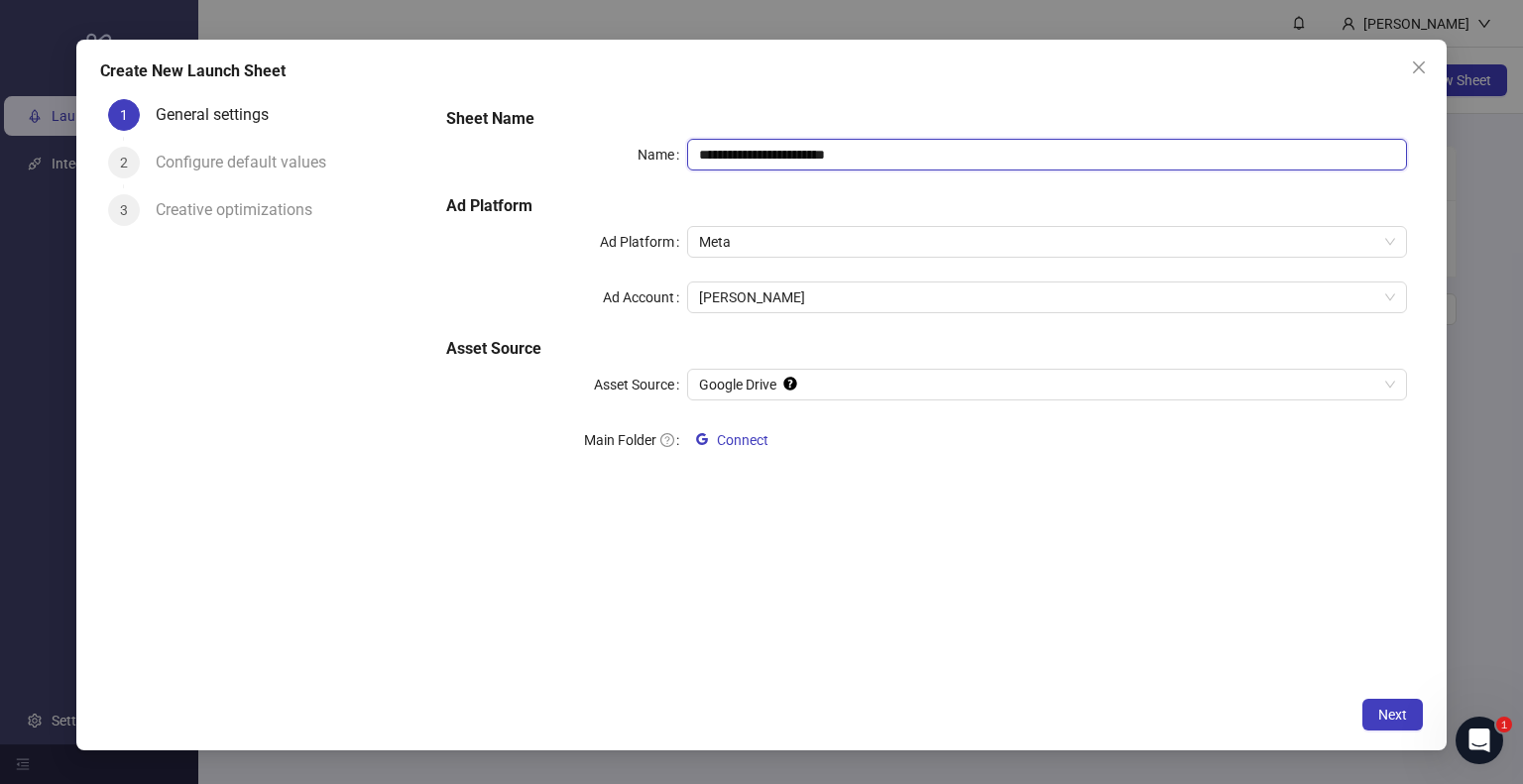 drag, startPoint x: 887, startPoint y: 156, endPoint x: 582, endPoint y: 154, distance: 305.0066 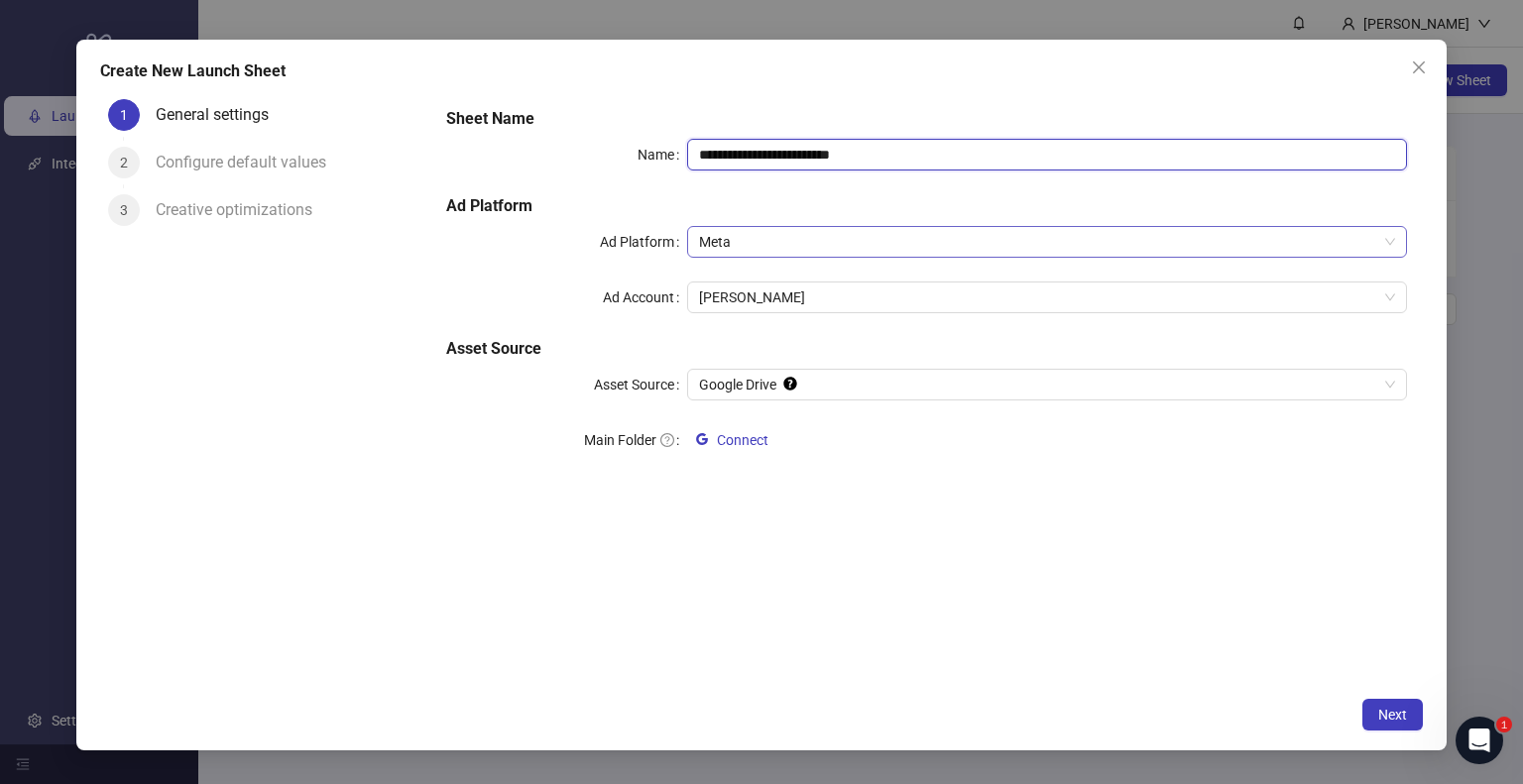 click on "Meta" at bounding box center (1047, 242) 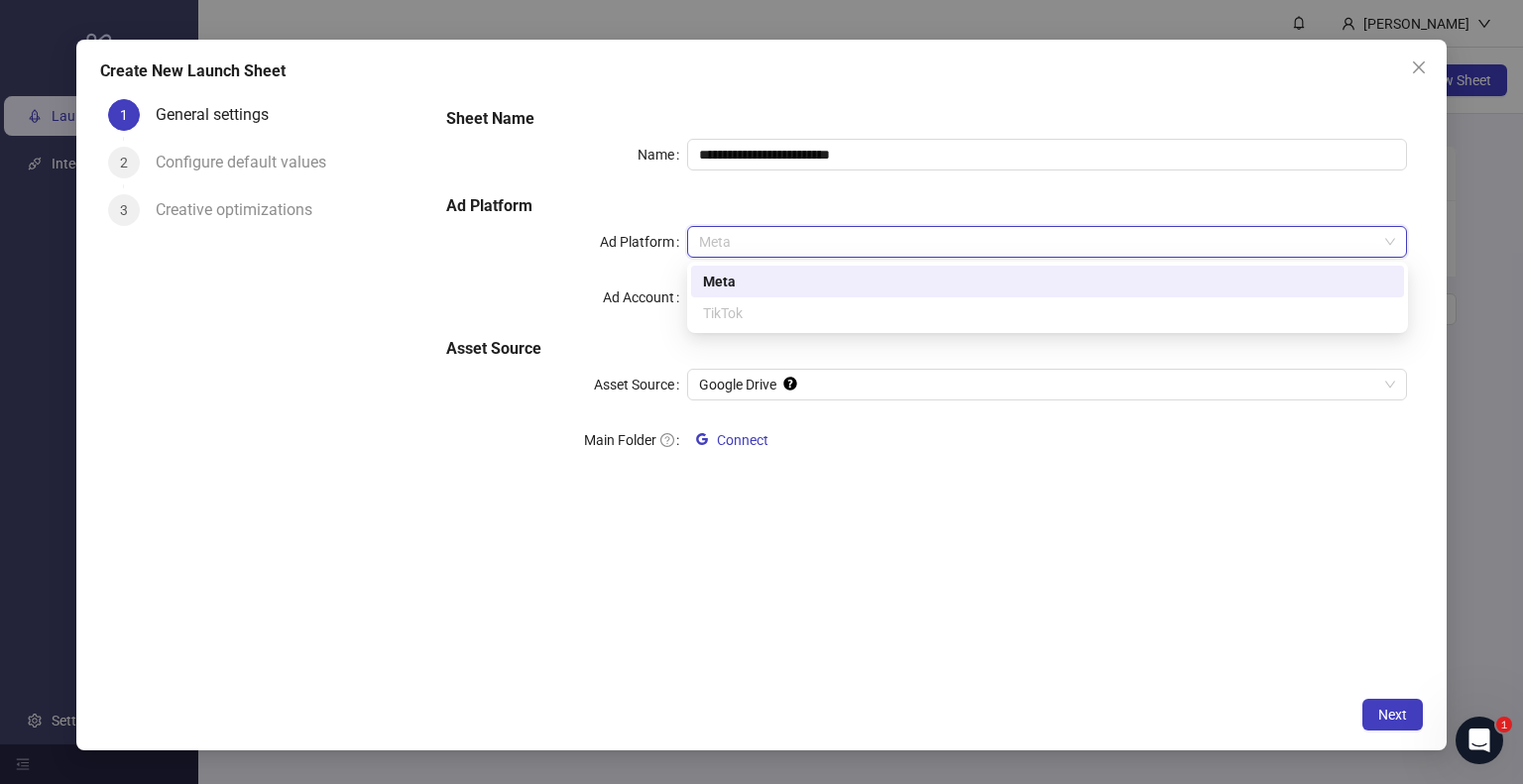 click on "Meta" at bounding box center [1047, 281] 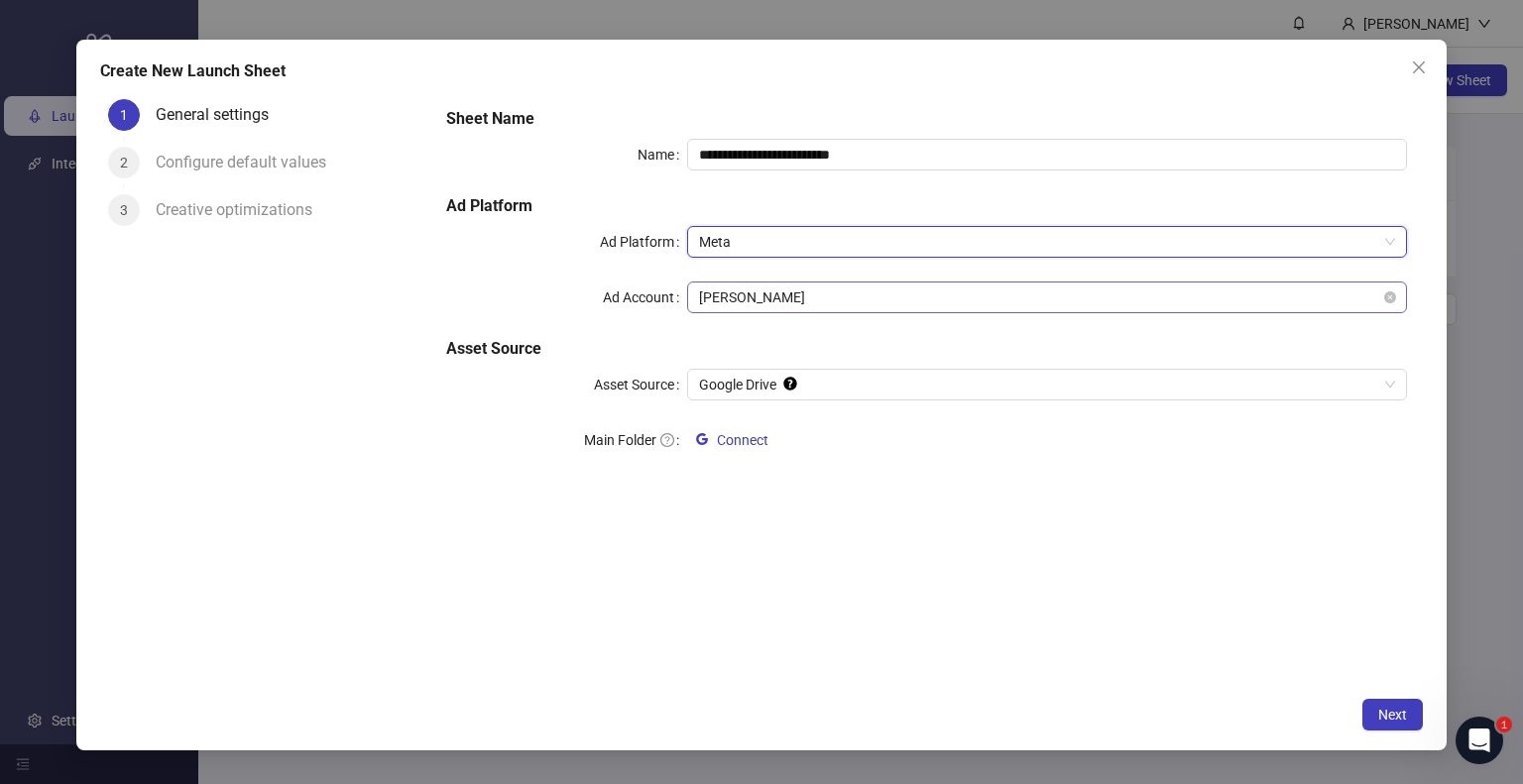 click on "[PERSON_NAME]" at bounding box center [1047, 297] 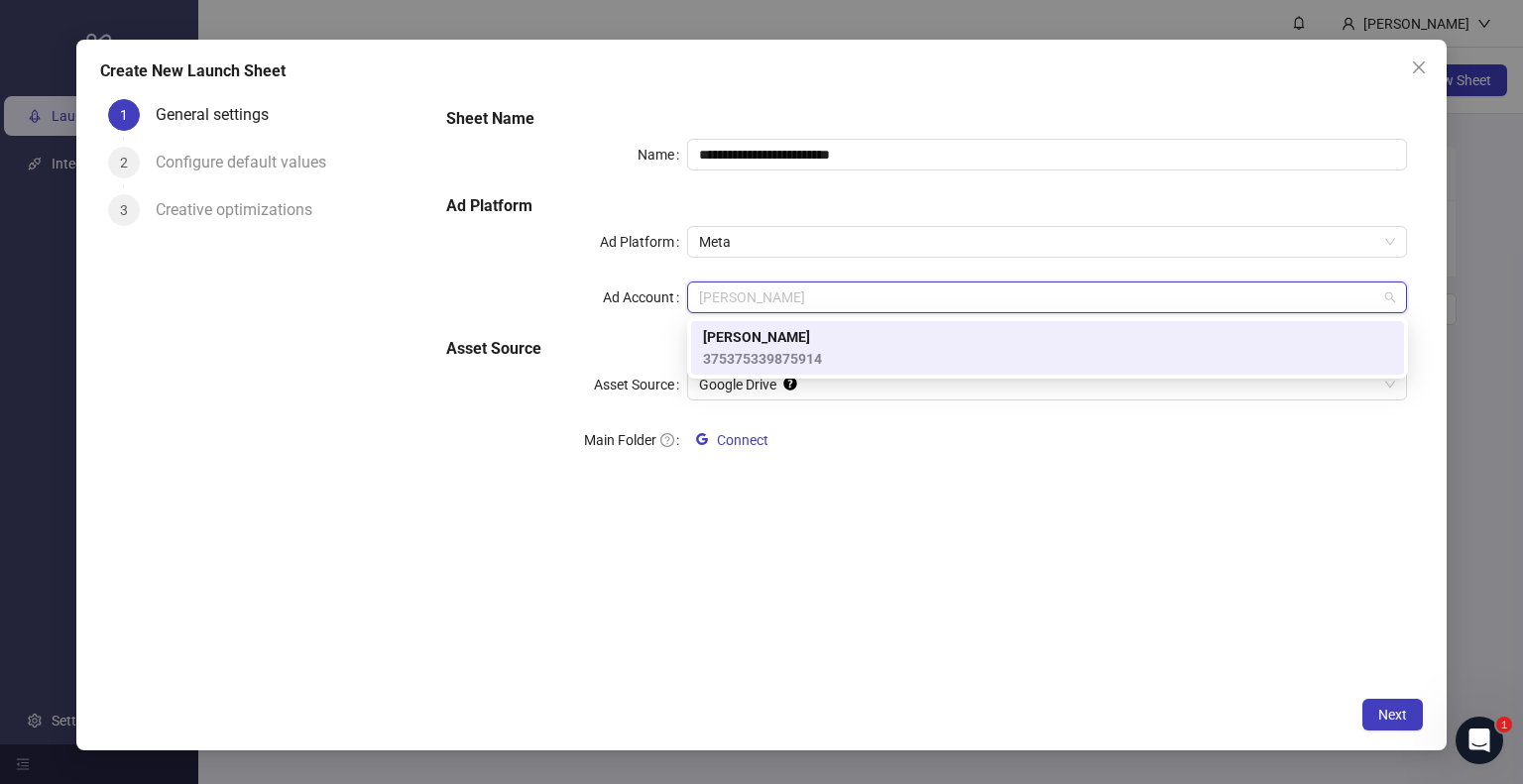 click on "**********" at bounding box center (926, 293) 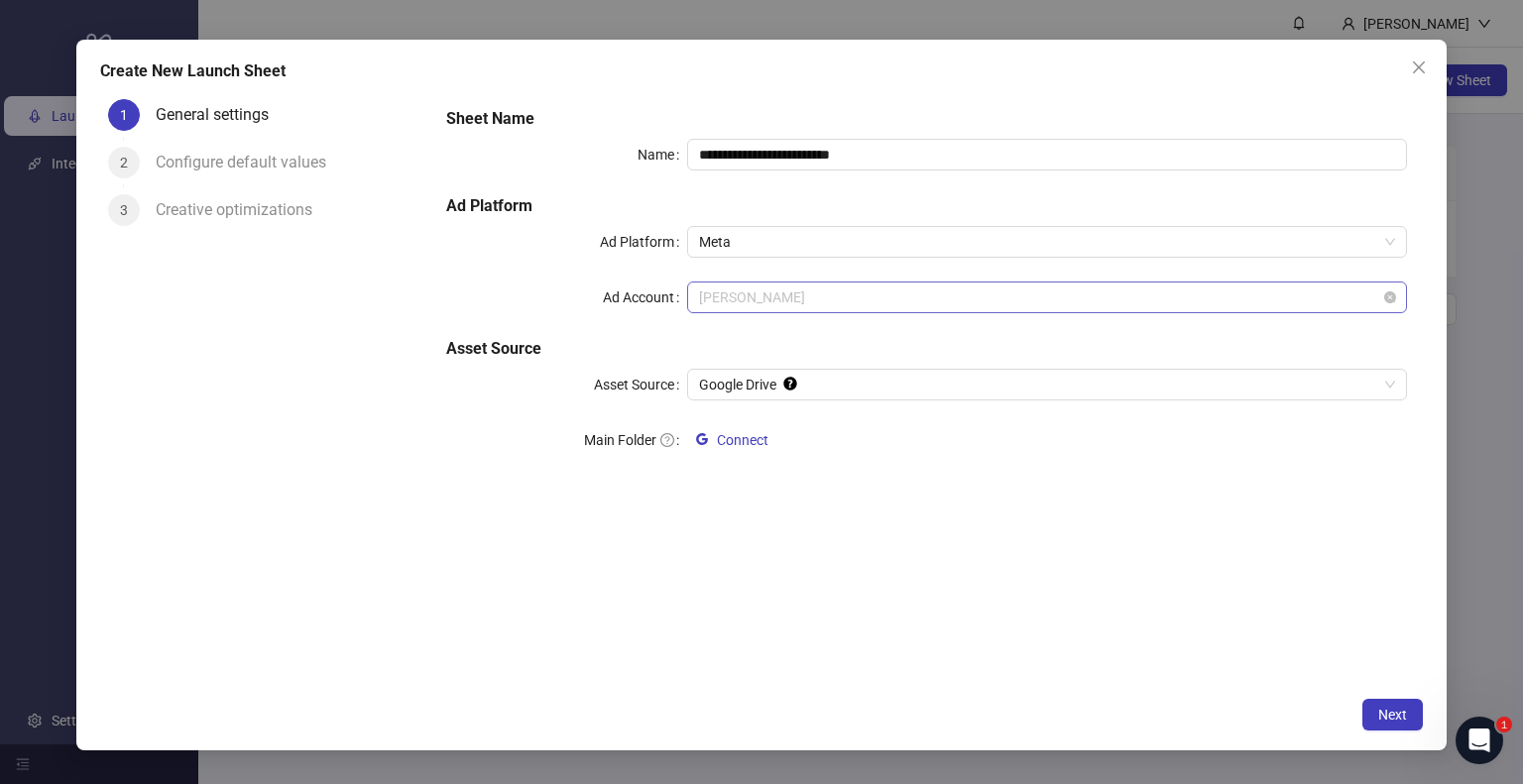 click on "[PERSON_NAME]" at bounding box center [1047, 297] 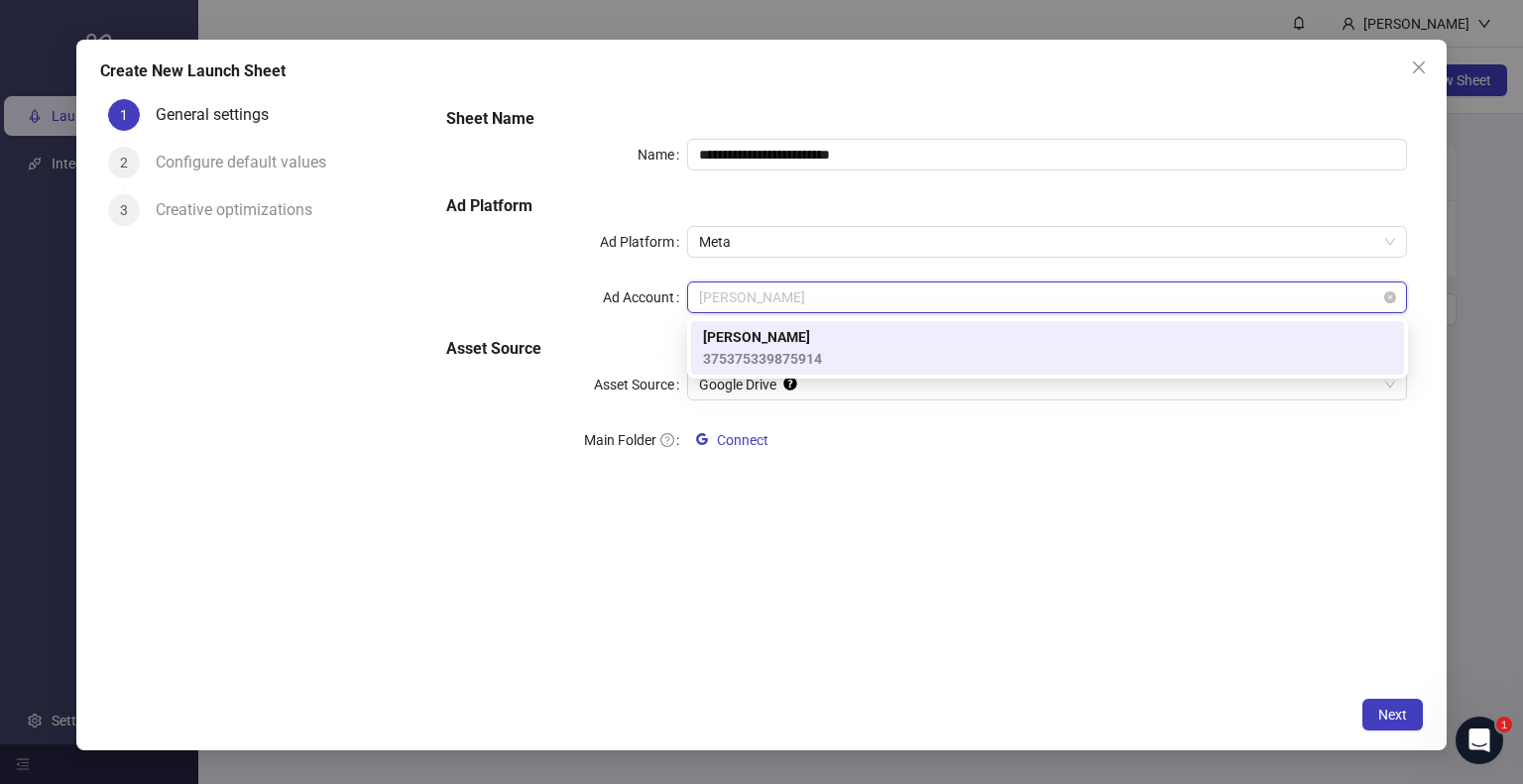 click on "[PERSON_NAME]" at bounding box center (1047, 297) 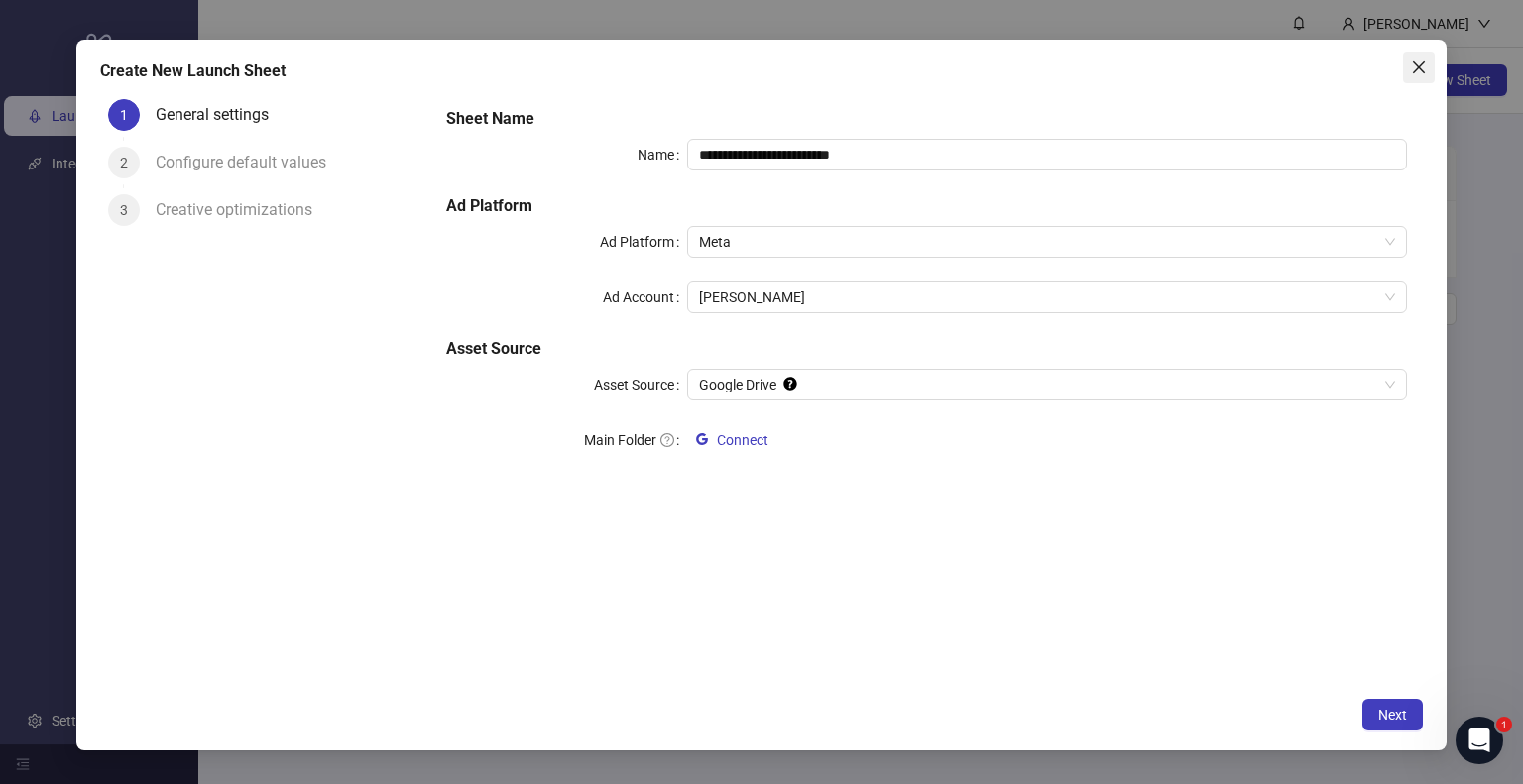 click 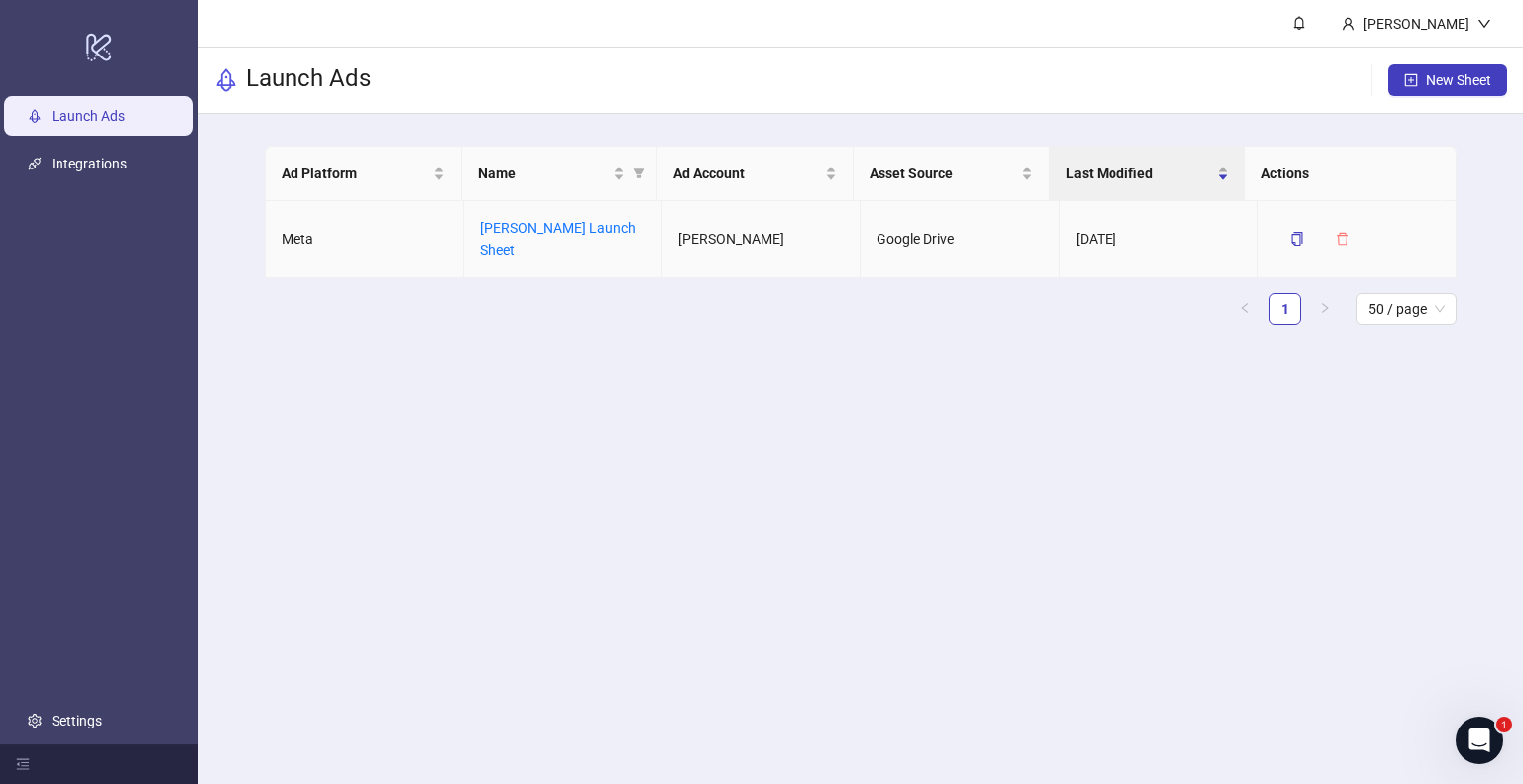 click 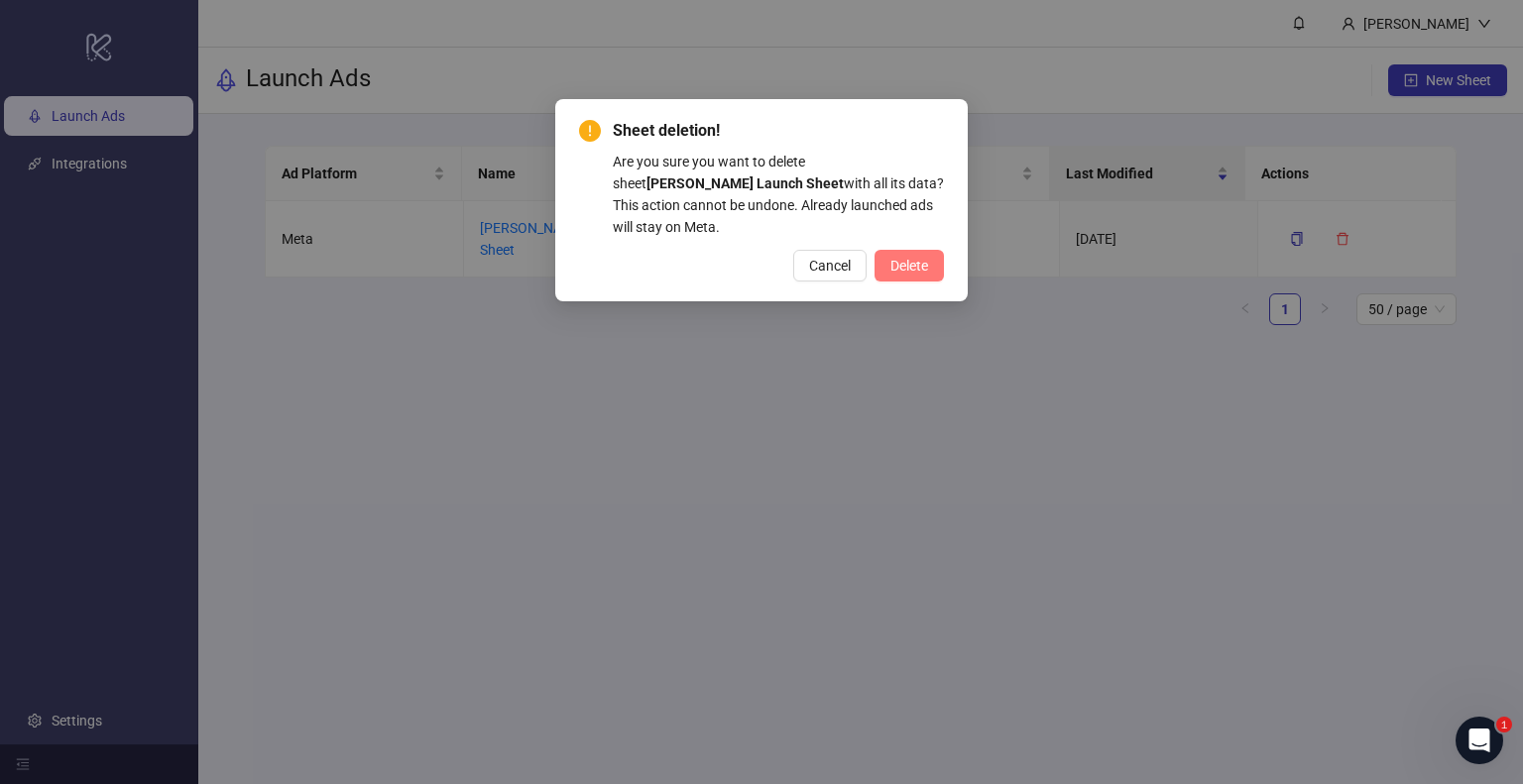 click on "Delete" at bounding box center (909, 266) 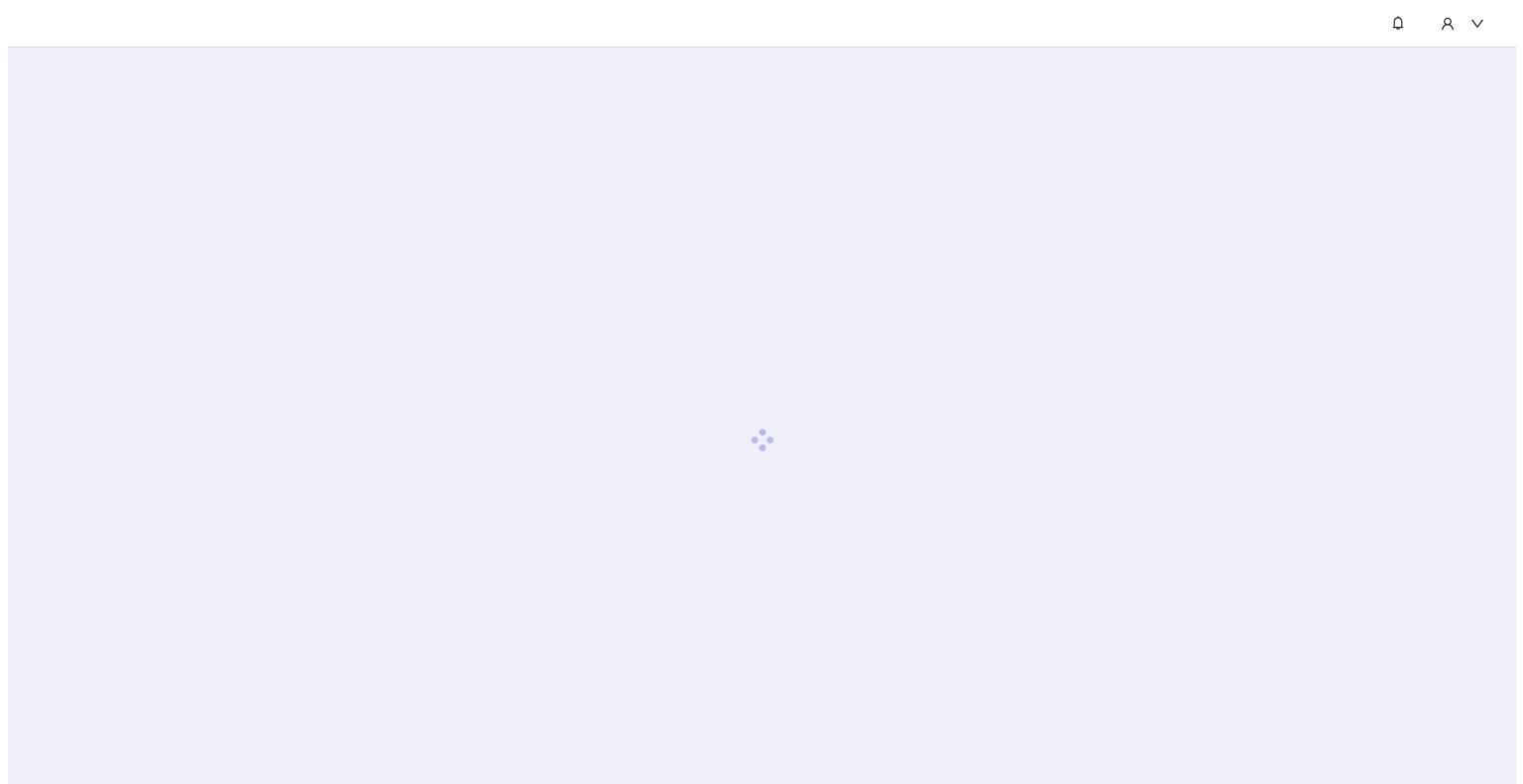 scroll, scrollTop: 0, scrollLeft: 0, axis: both 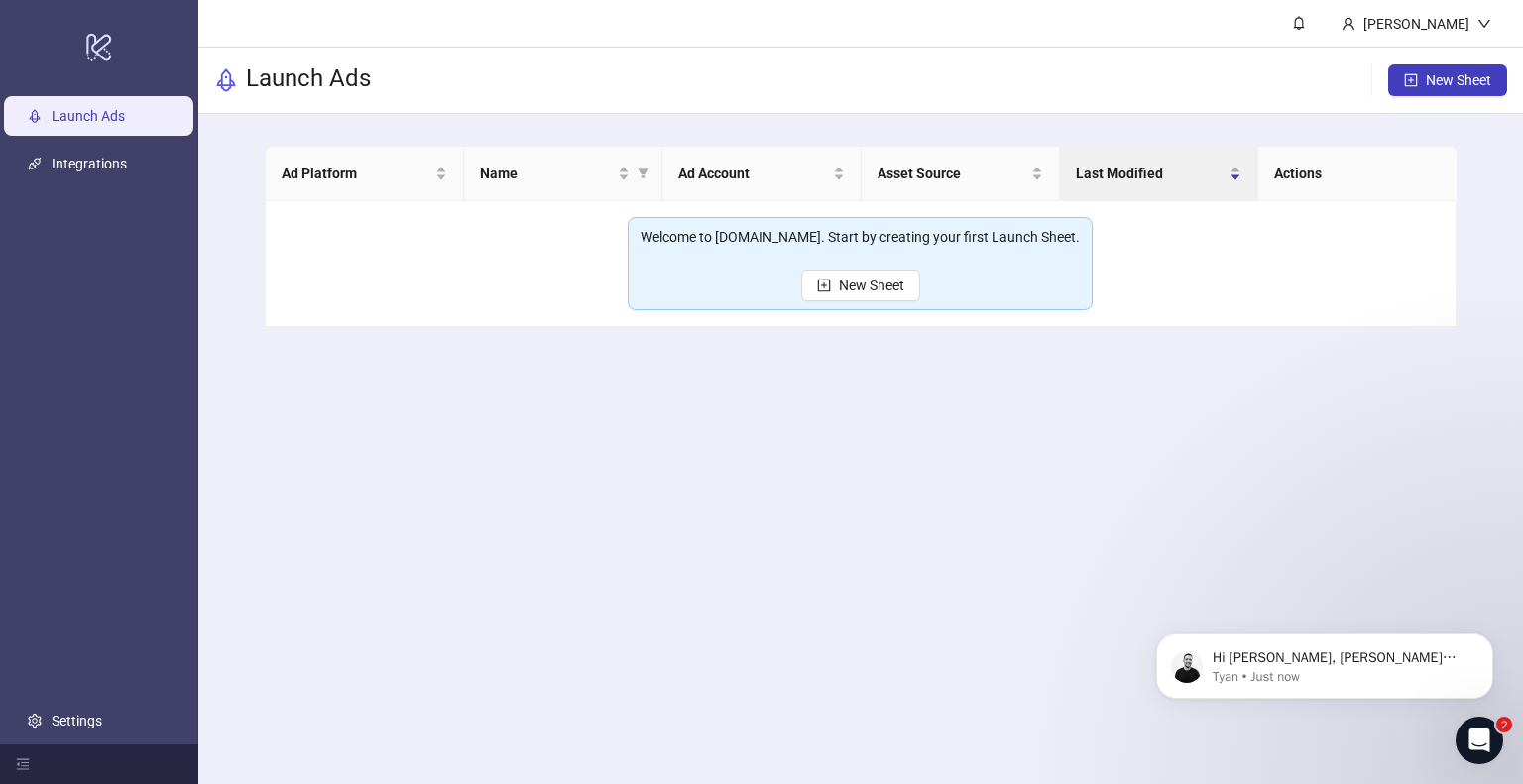 click on "[PERSON_NAME] Launch Ads New Sheet Ad Platform Name Ad Account Asset Source Last Modified Actions             Welcome to [DOMAIN_NAME]. Start by creating your first Launch Sheet. New Sheet" at bounding box center [861, 392] 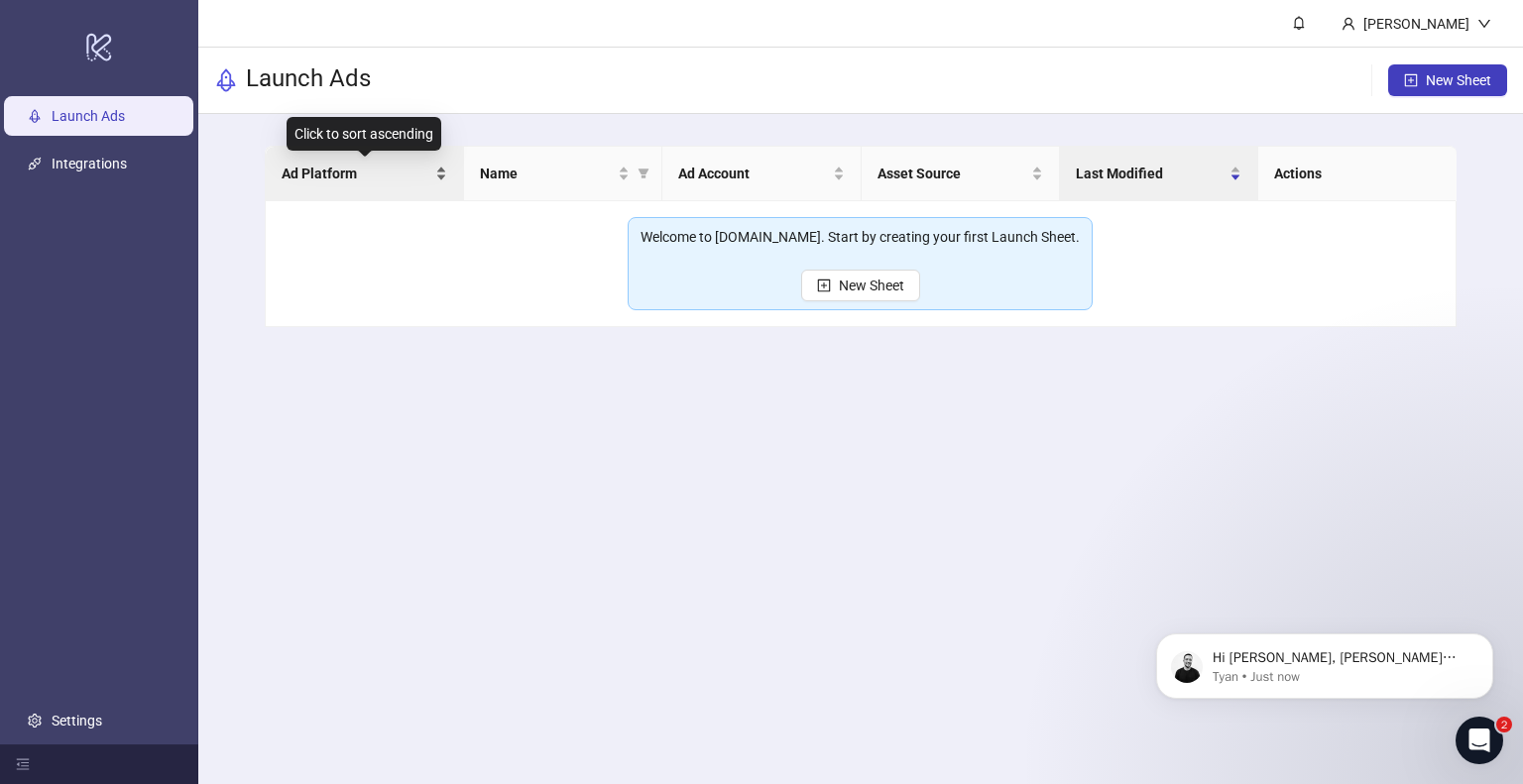 click on "Ad Platform" at bounding box center [364, 173] 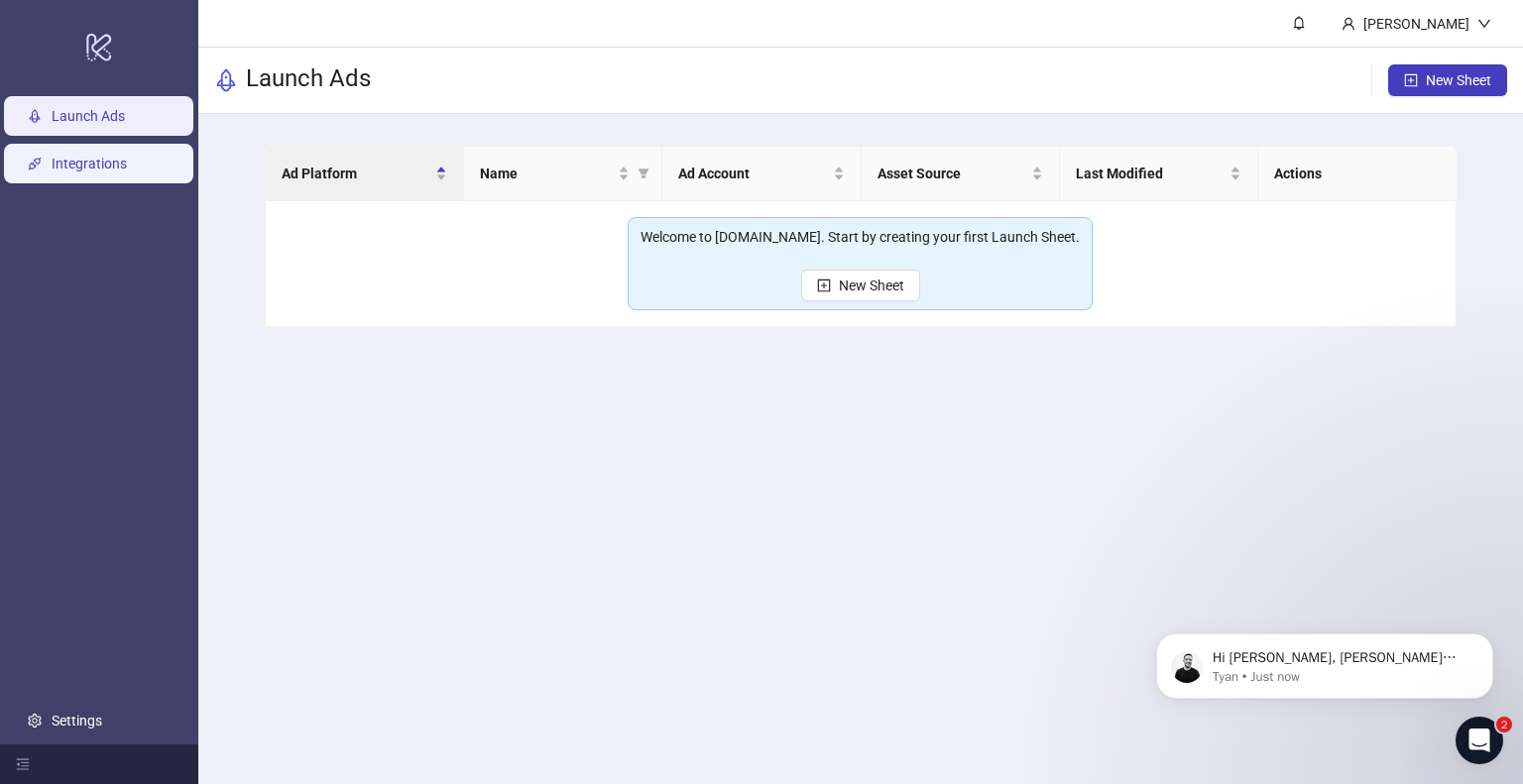 click on "Integrations" at bounding box center (89, 164) 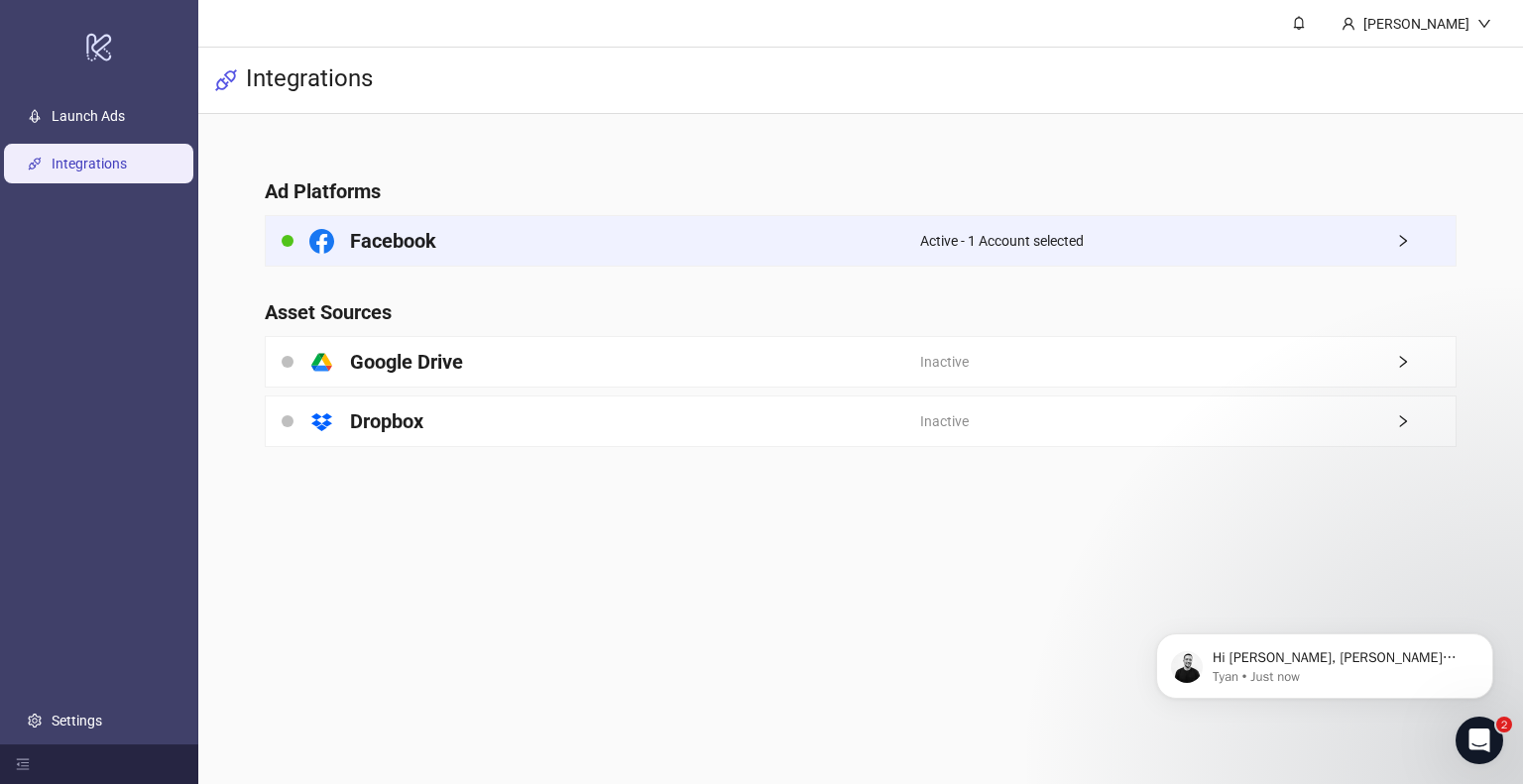 click on "Facebook" at bounding box center [593, 241] 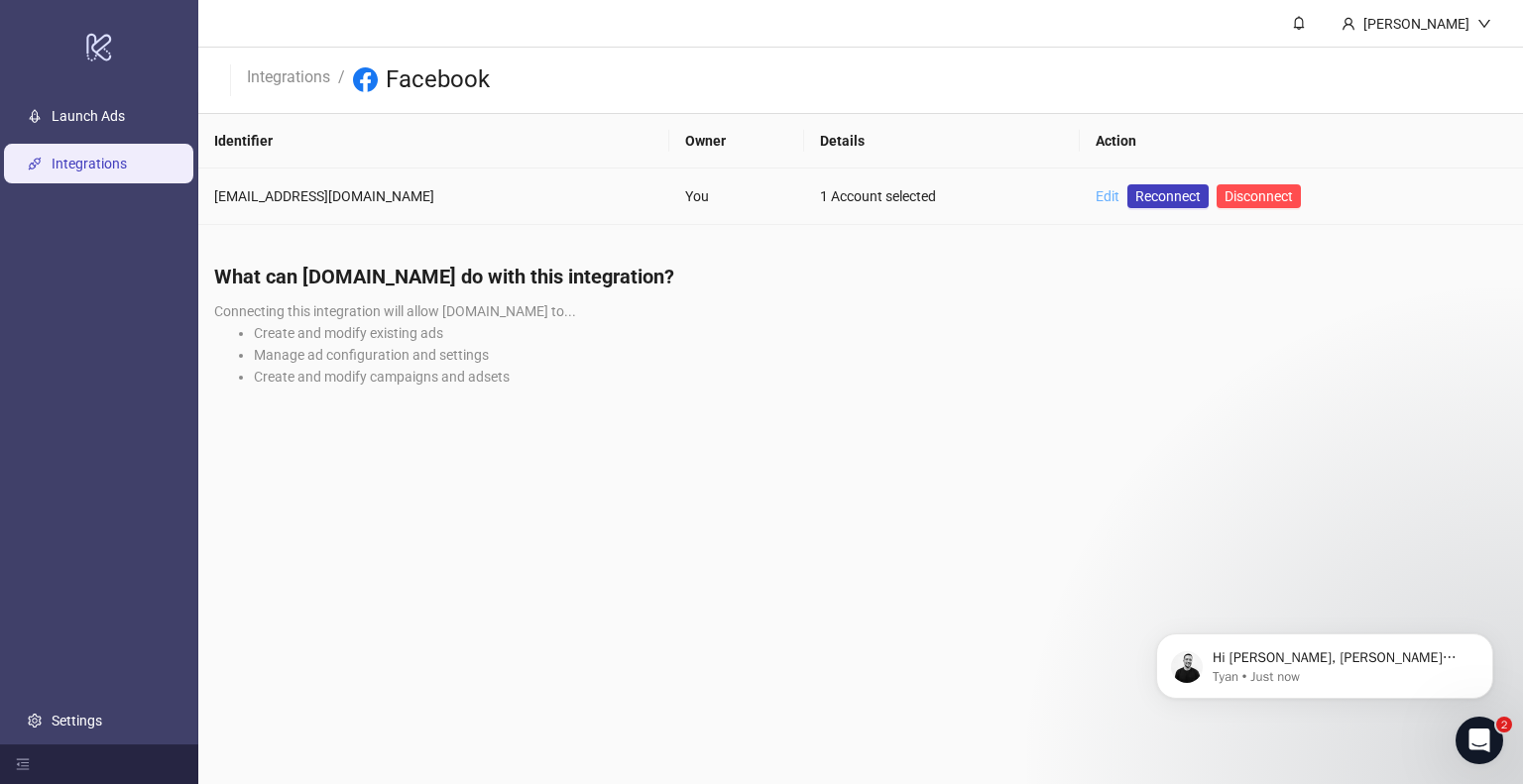 click on "Edit" at bounding box center (1108, 196) 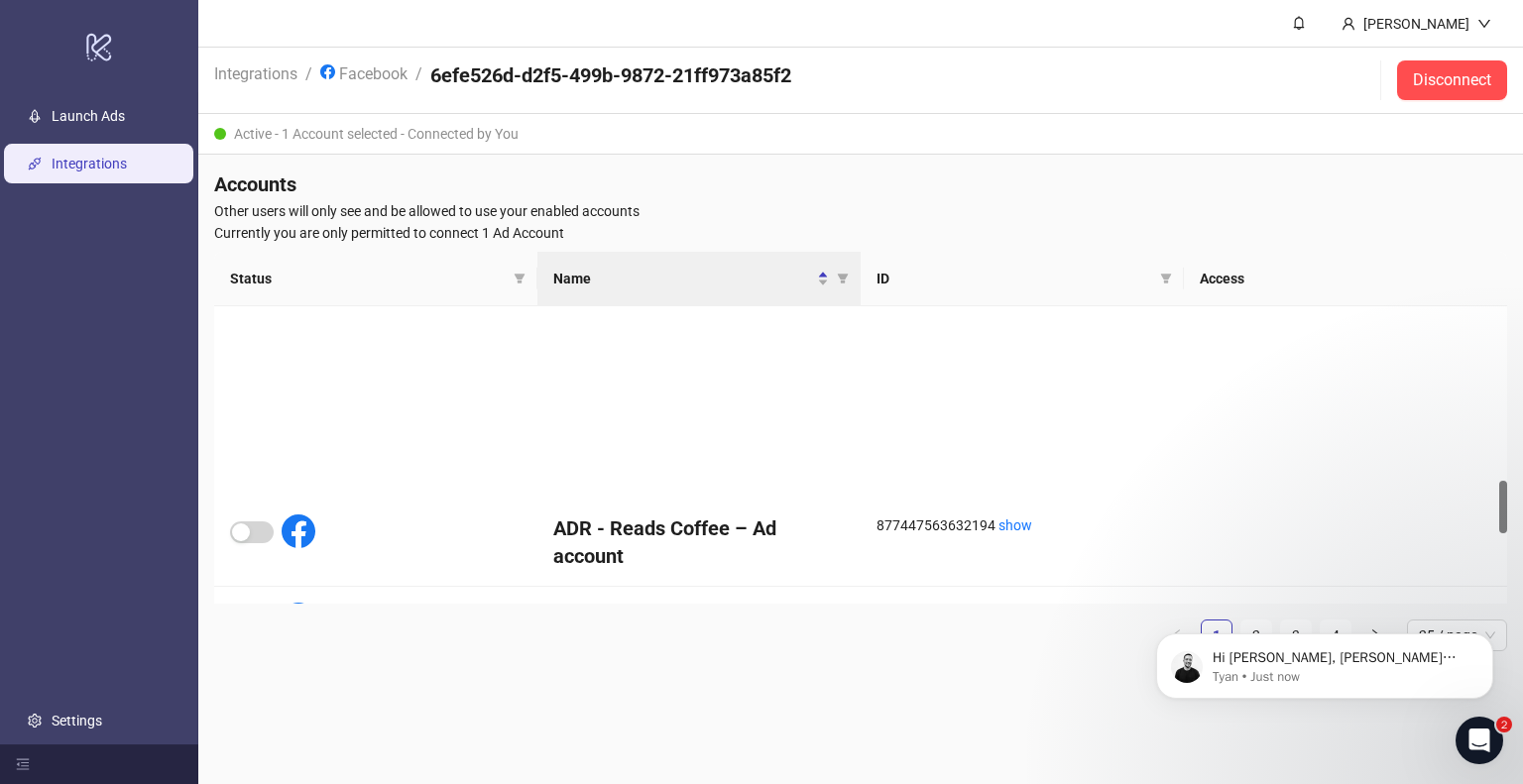 scroll, scrollTop: 1009, scrollLeft: 0, axis: vertical 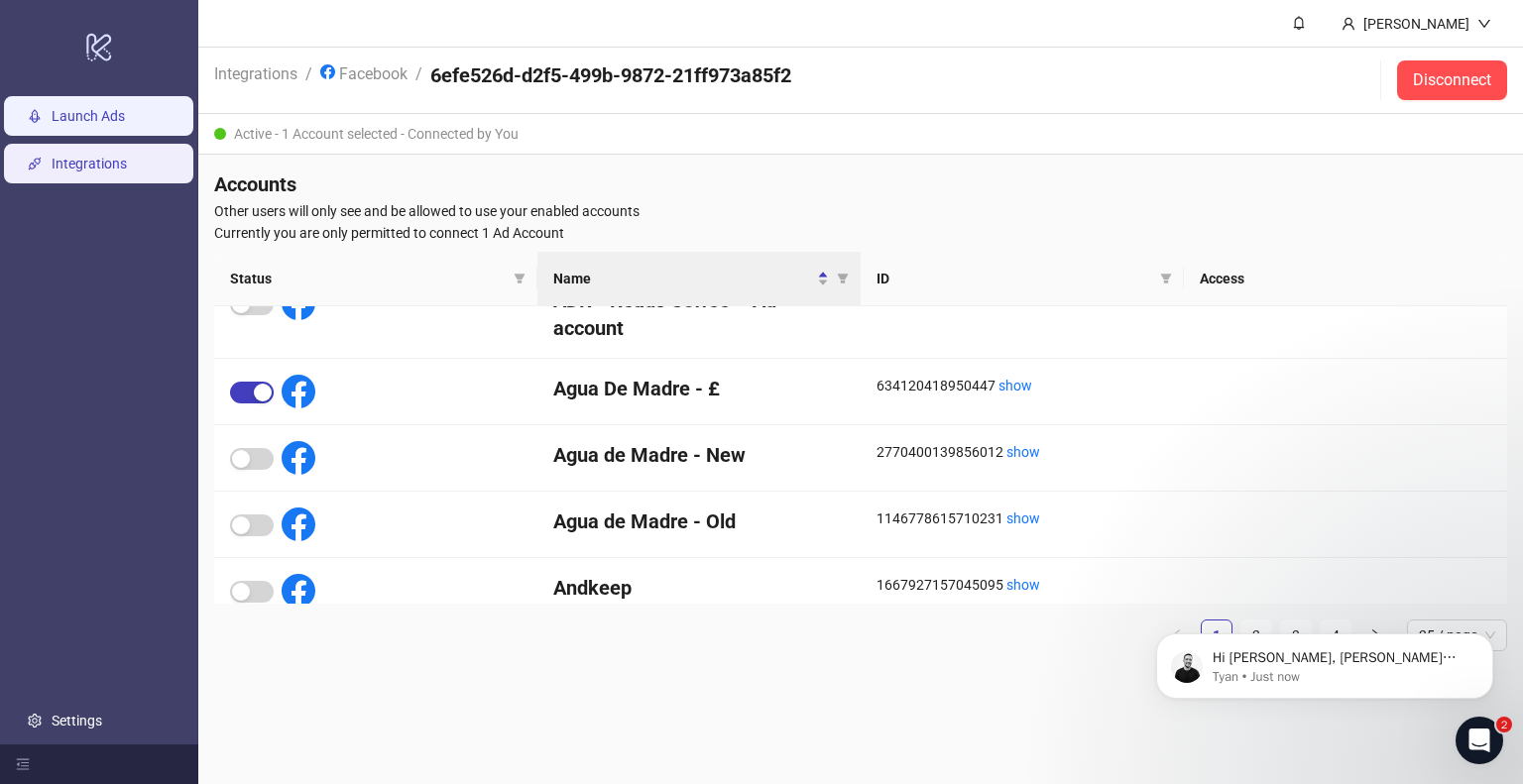 click on "Launch Ads" at bounding box center (88, 116) 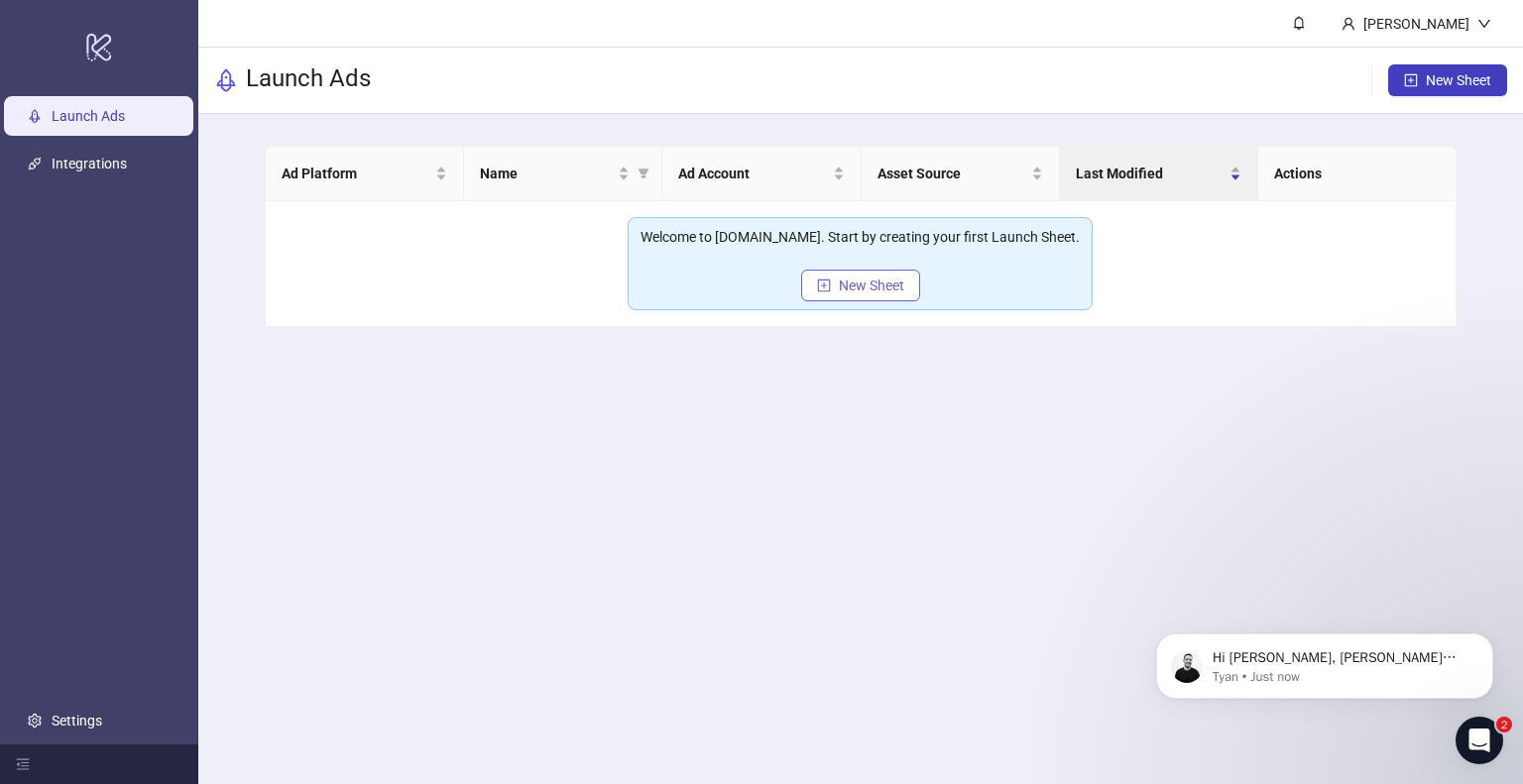 click on "New Sheet" at bounding box center [872, 285] 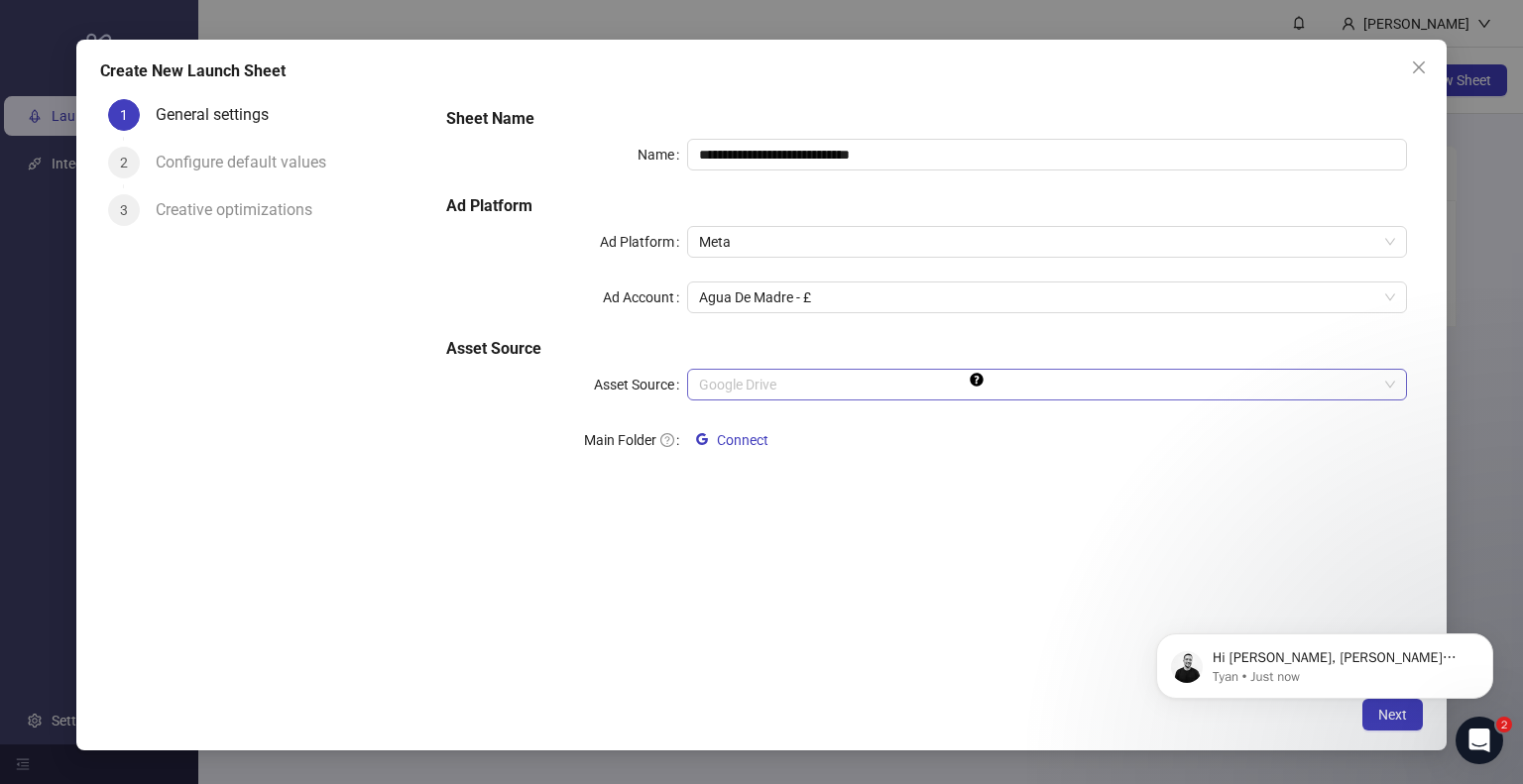 click on "Google Drive" at bounding box center (1047, 385) 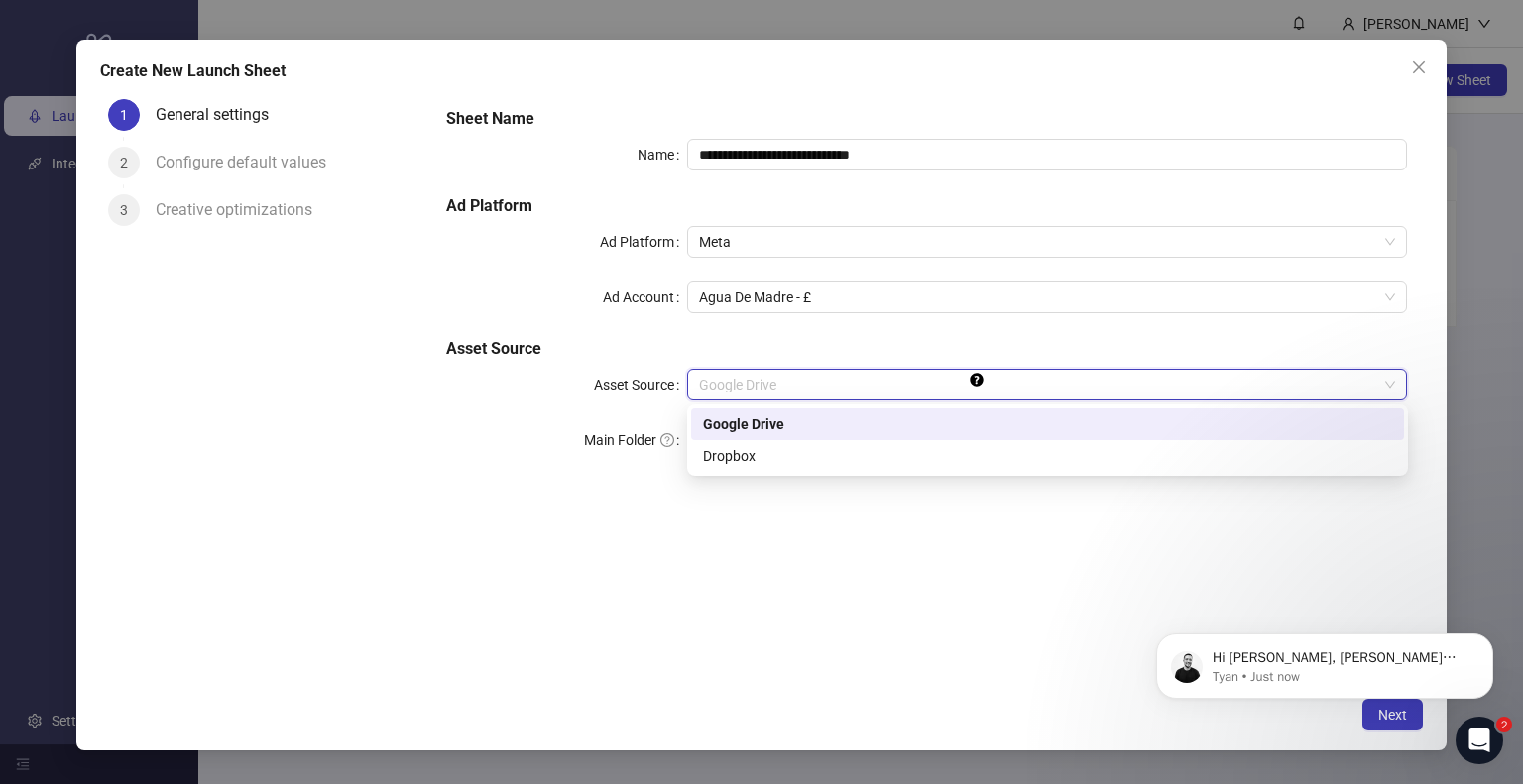 click on "**********" at bounding box center [926, 293] 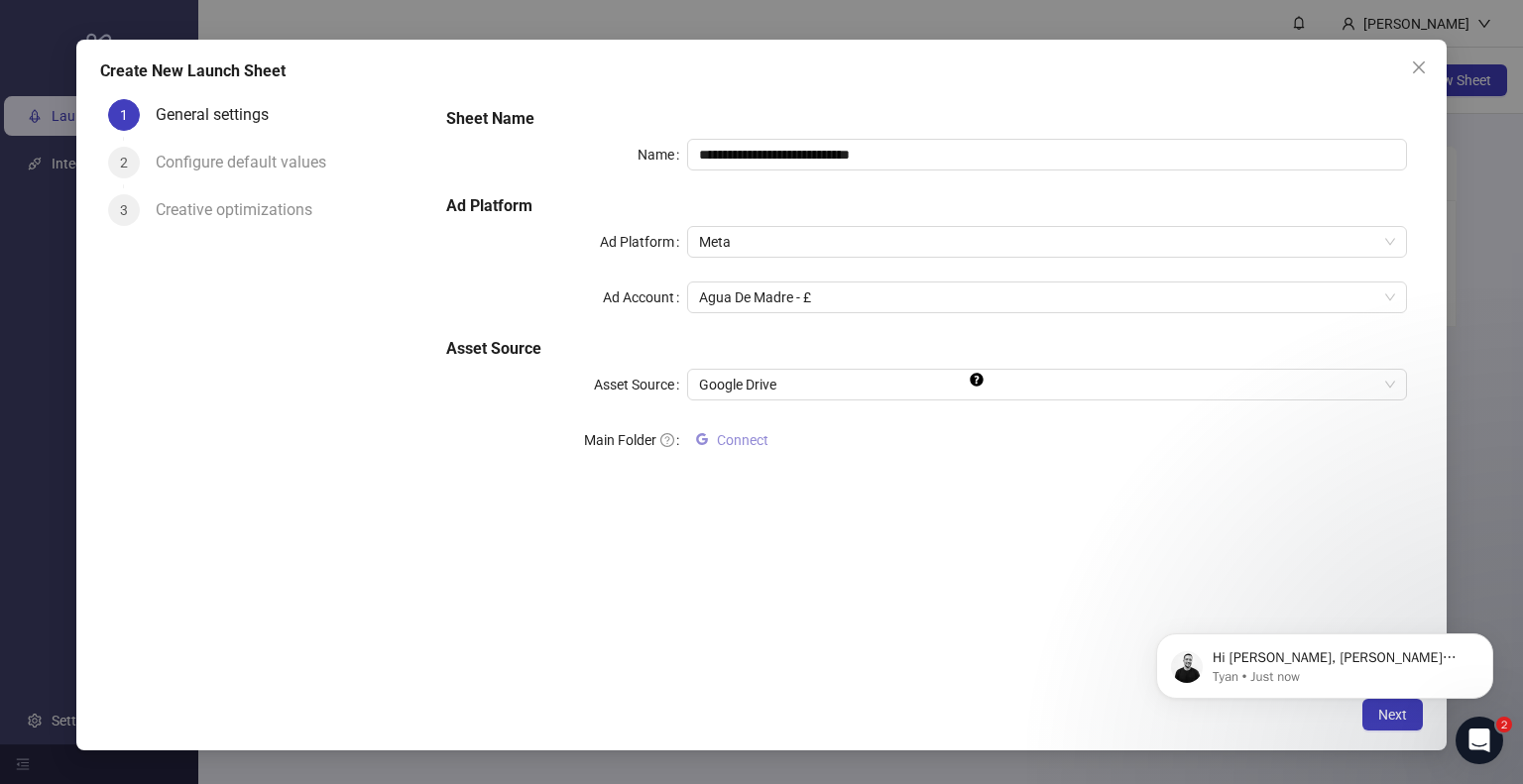 click on "Connect" at bounding box center (743, 440) 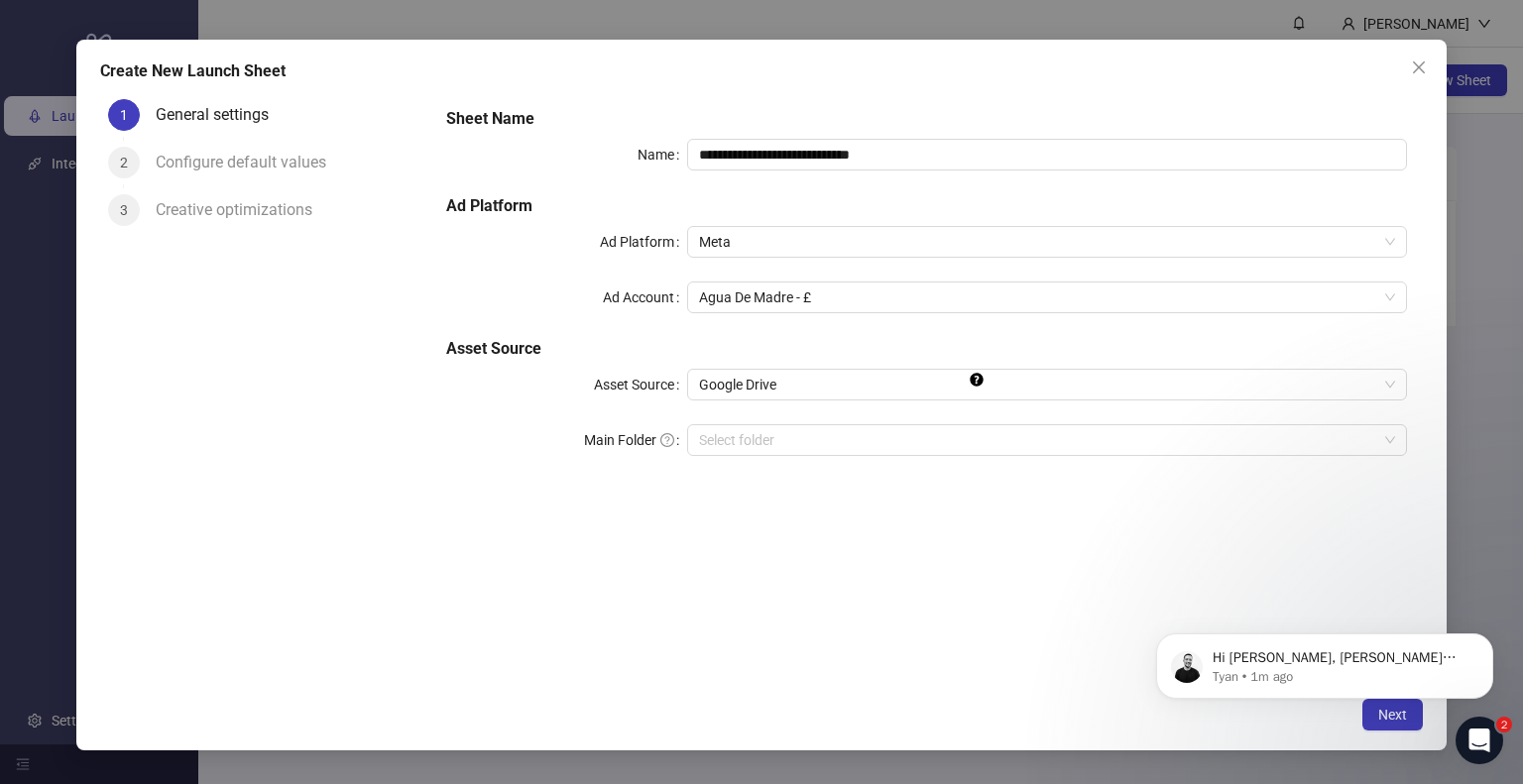 click on "**********" at bounding box center [926, 293] 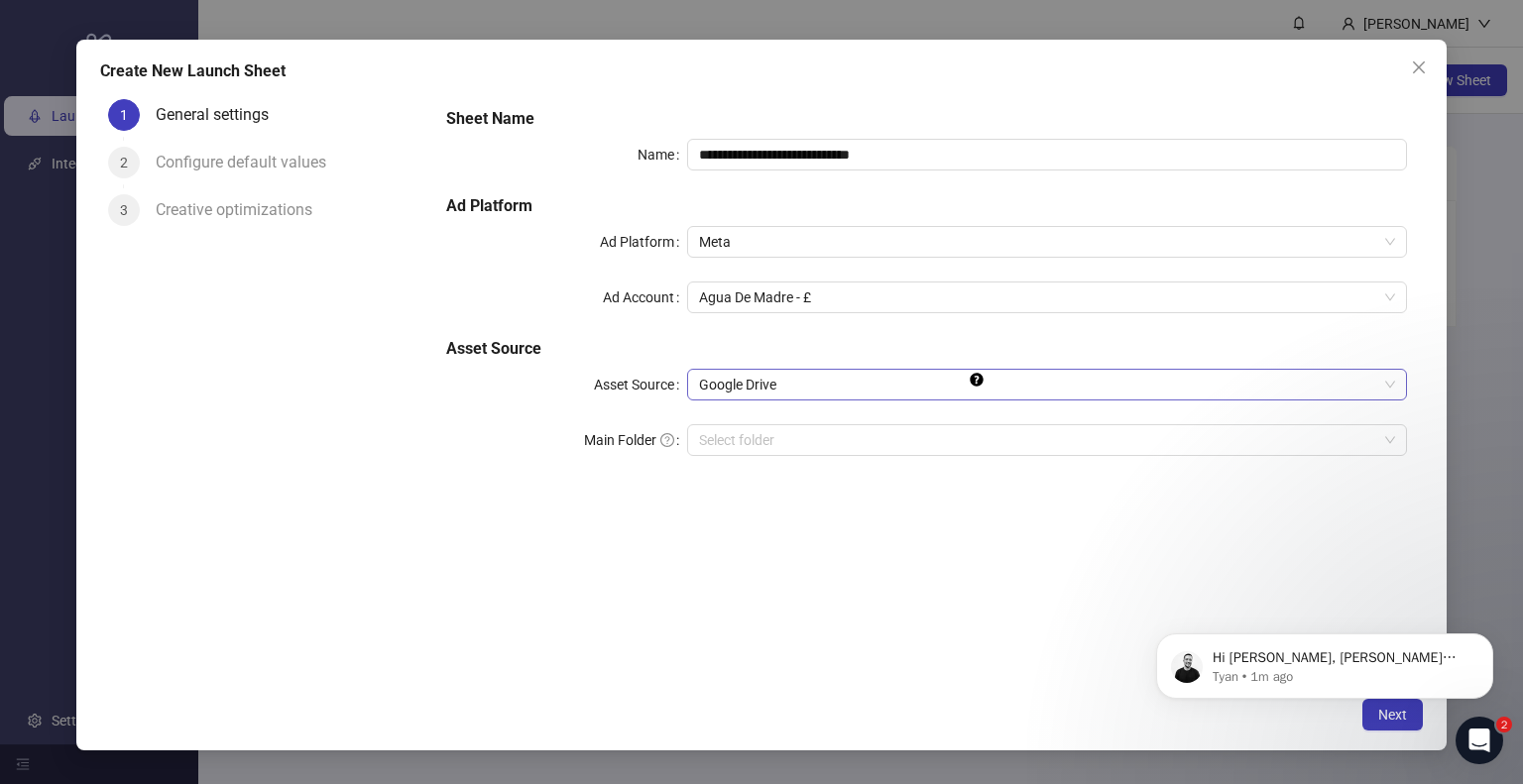 click on "Google Drive" at bounding box center [1047, 385] 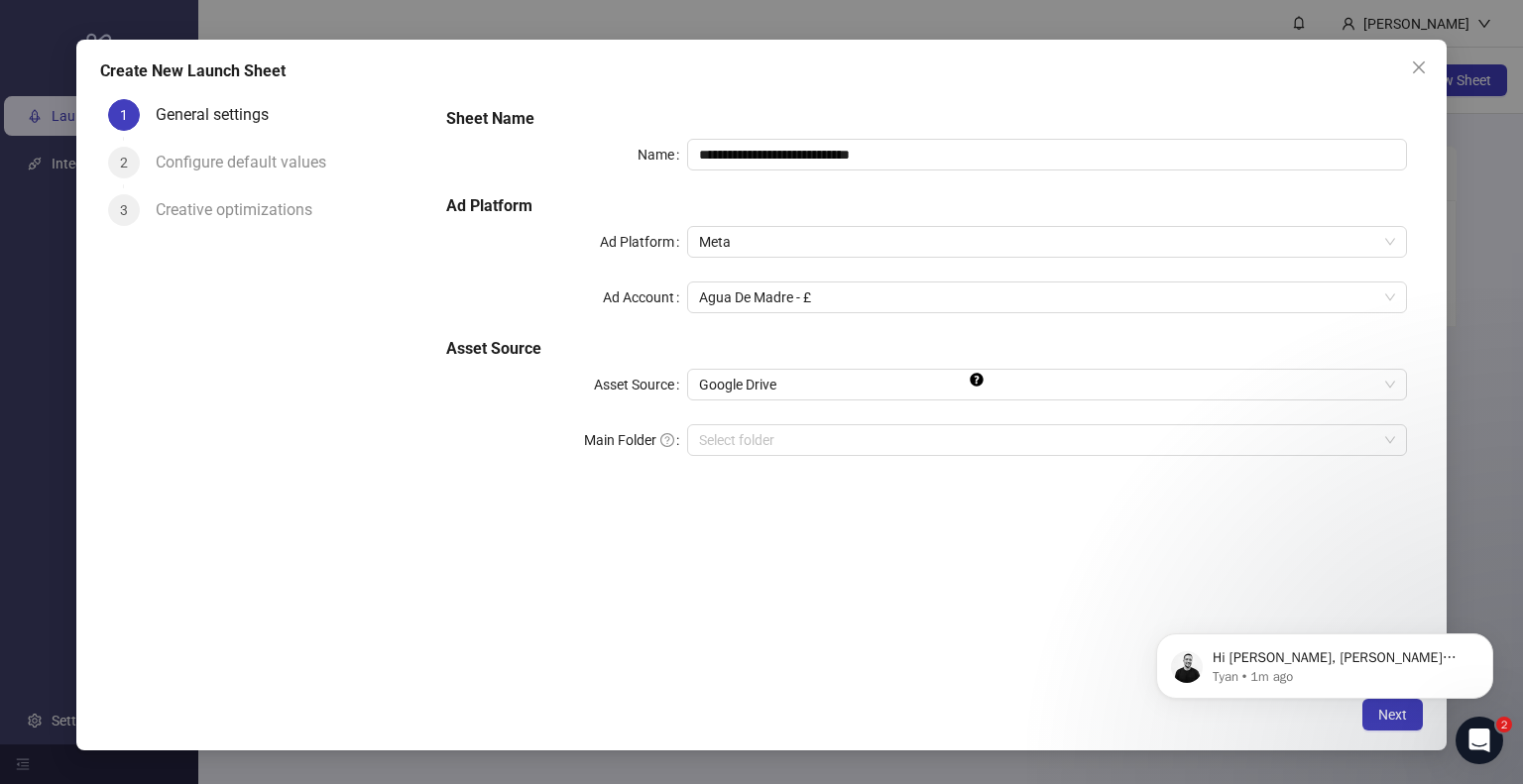 drag, startPoint x: 629, startPoint y: 415, endPoint x: 677, endPoint y: 431, distance: 50.596443 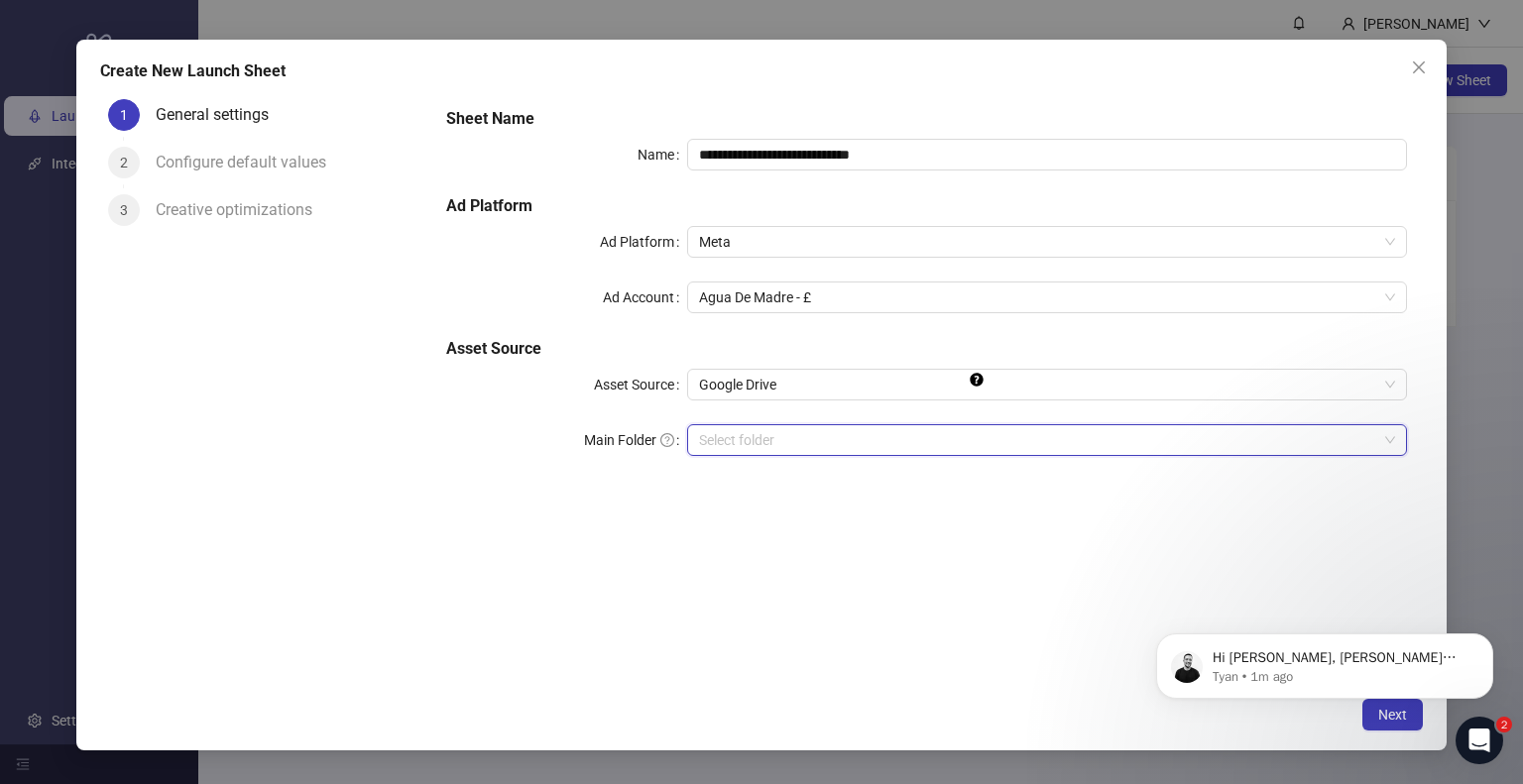 click on "Main Folder" at bounding box center [1038, 440] 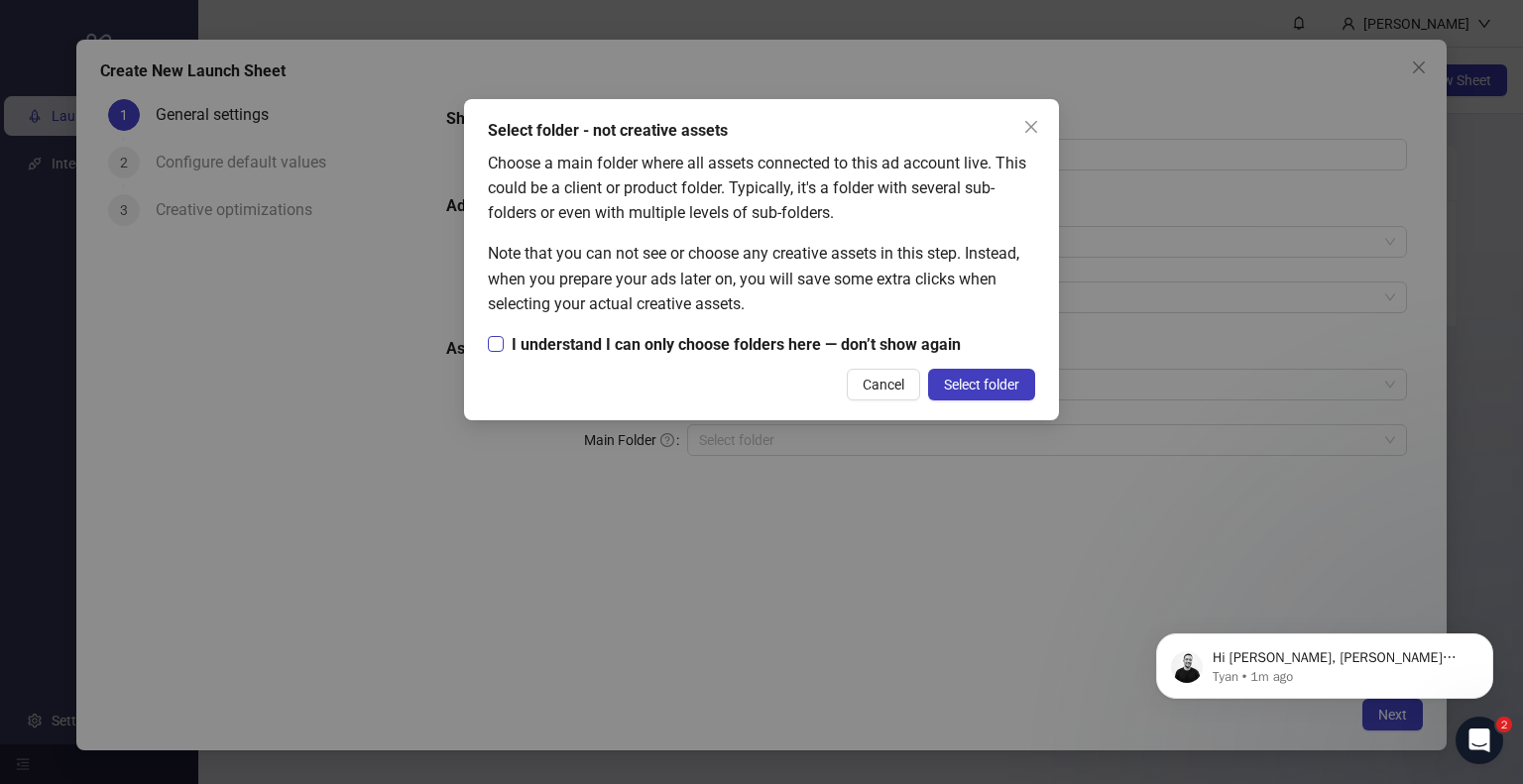 click on "I understand I can only choose folders here — don’t show again" at bounding box center [736, 344] 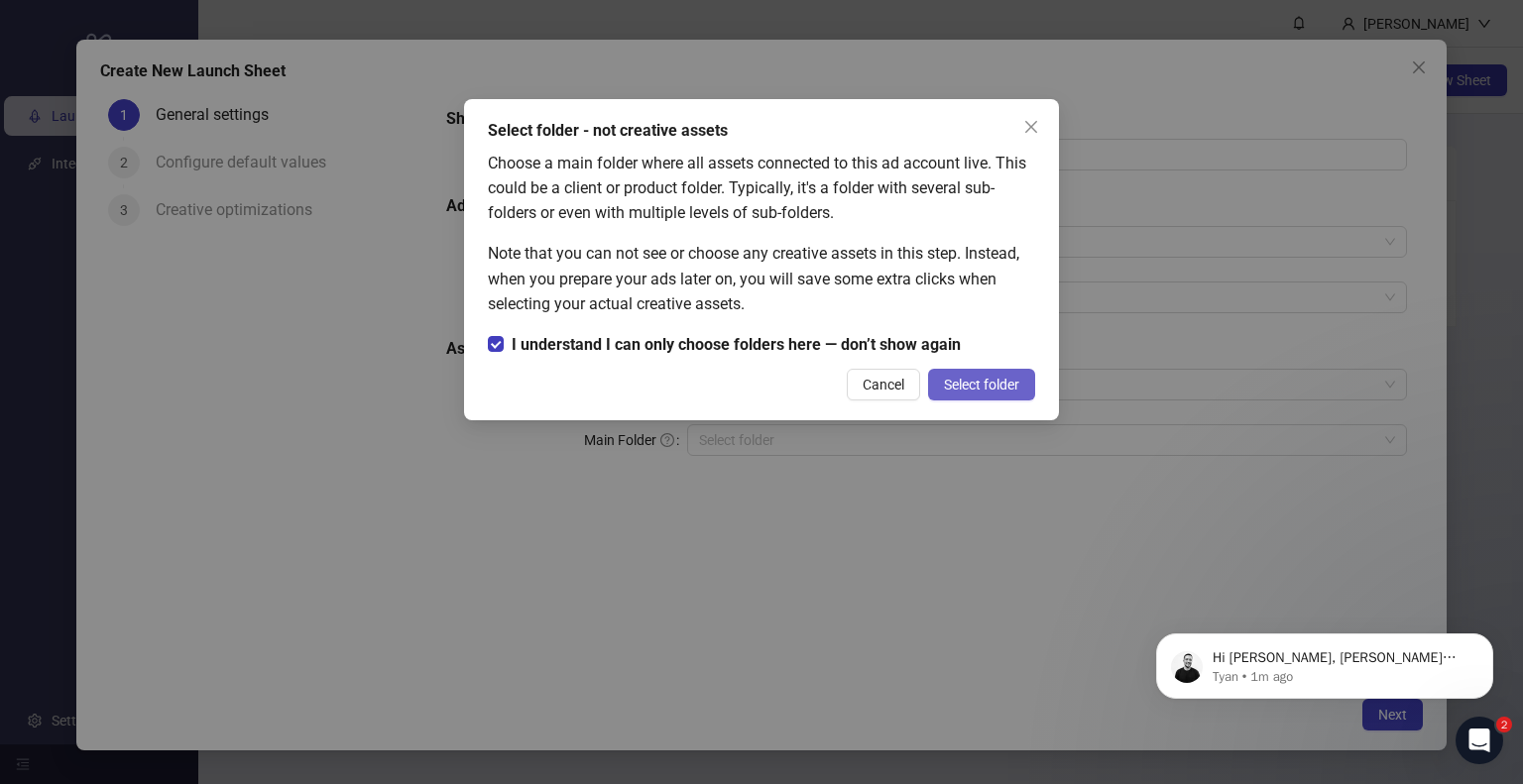 click on "Select folder" at bounding box center [982, 385] 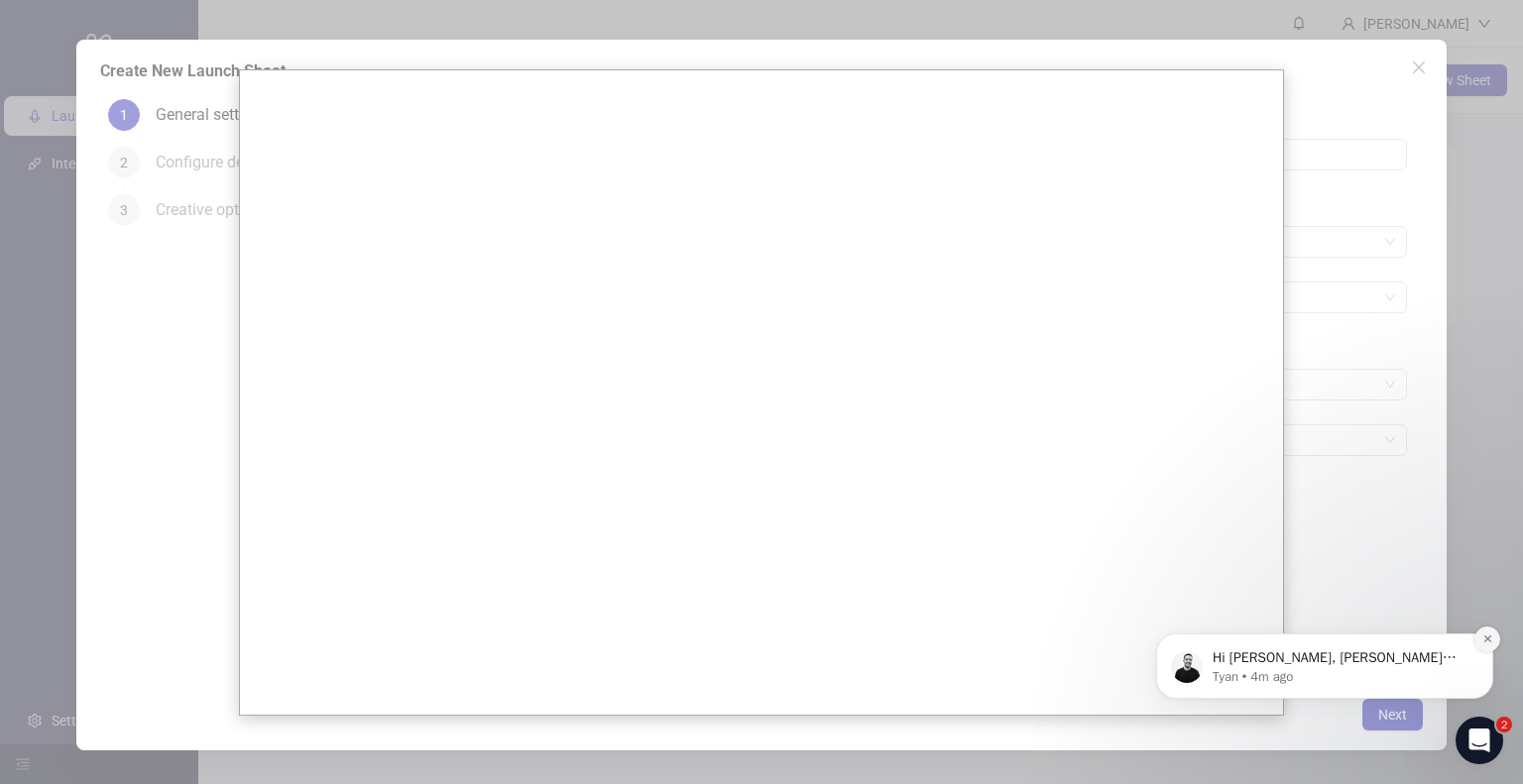 click 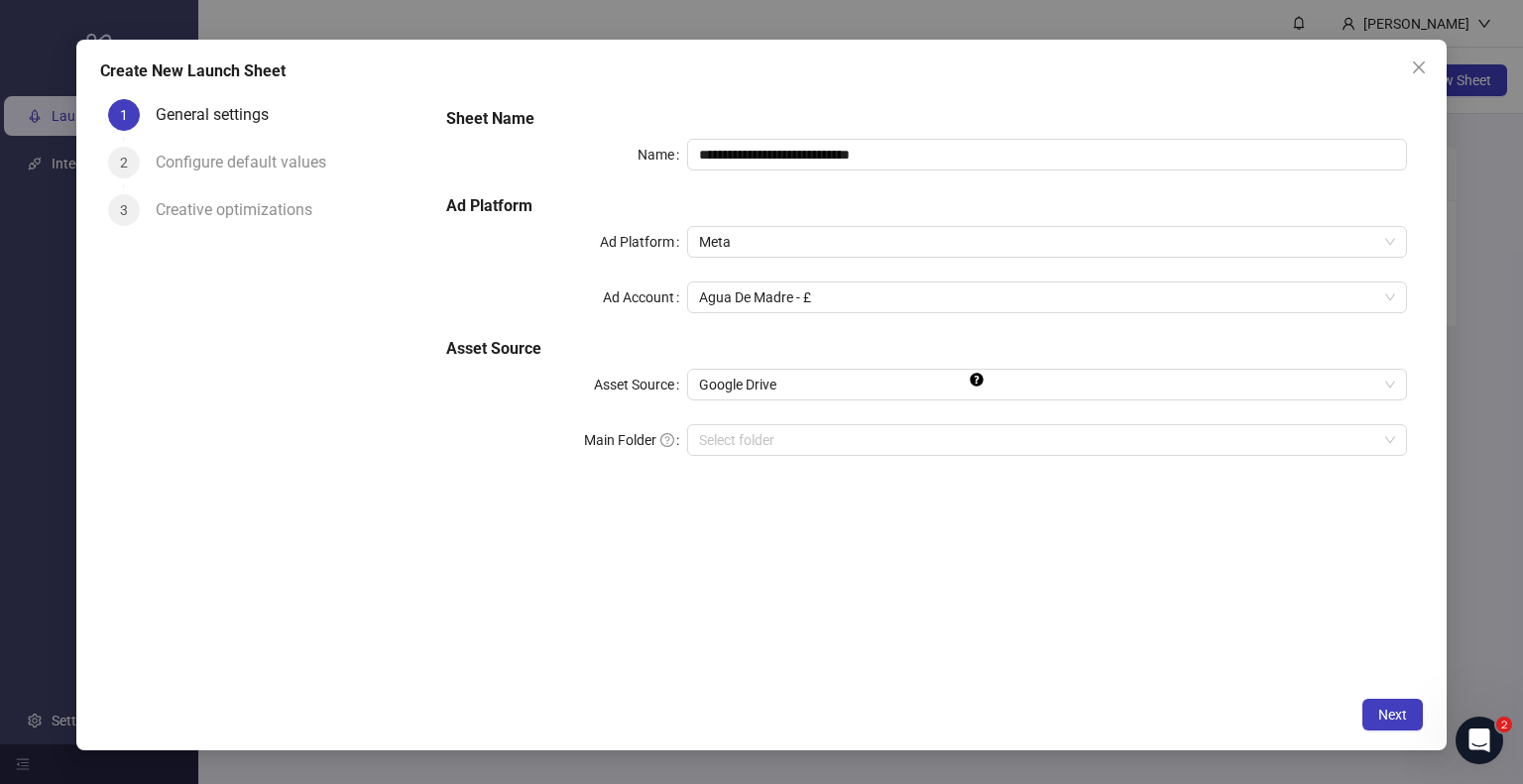 click on "**********" at bounding box center [926, 293] 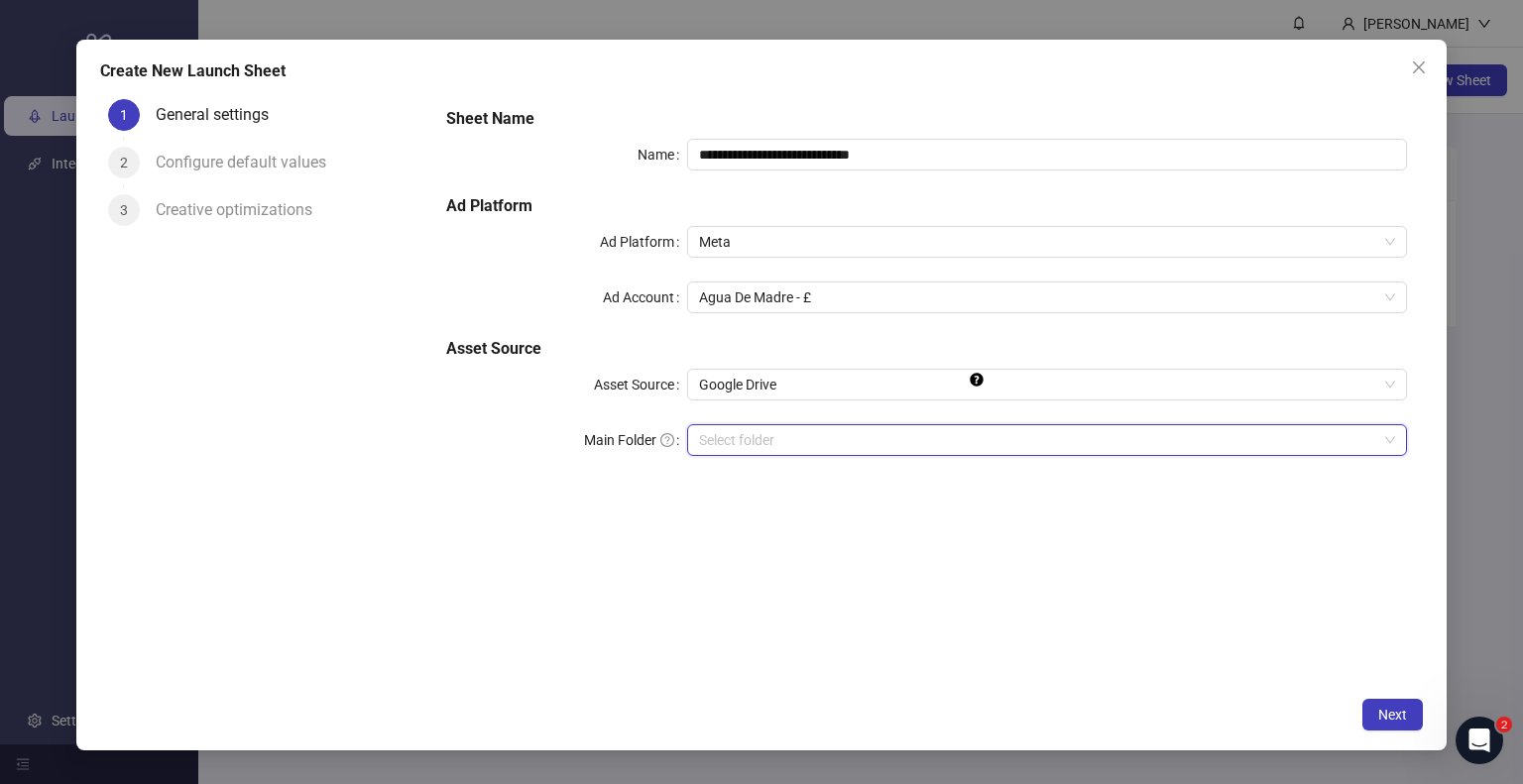click on "Main Folder" at bounding box center [1038, 440] 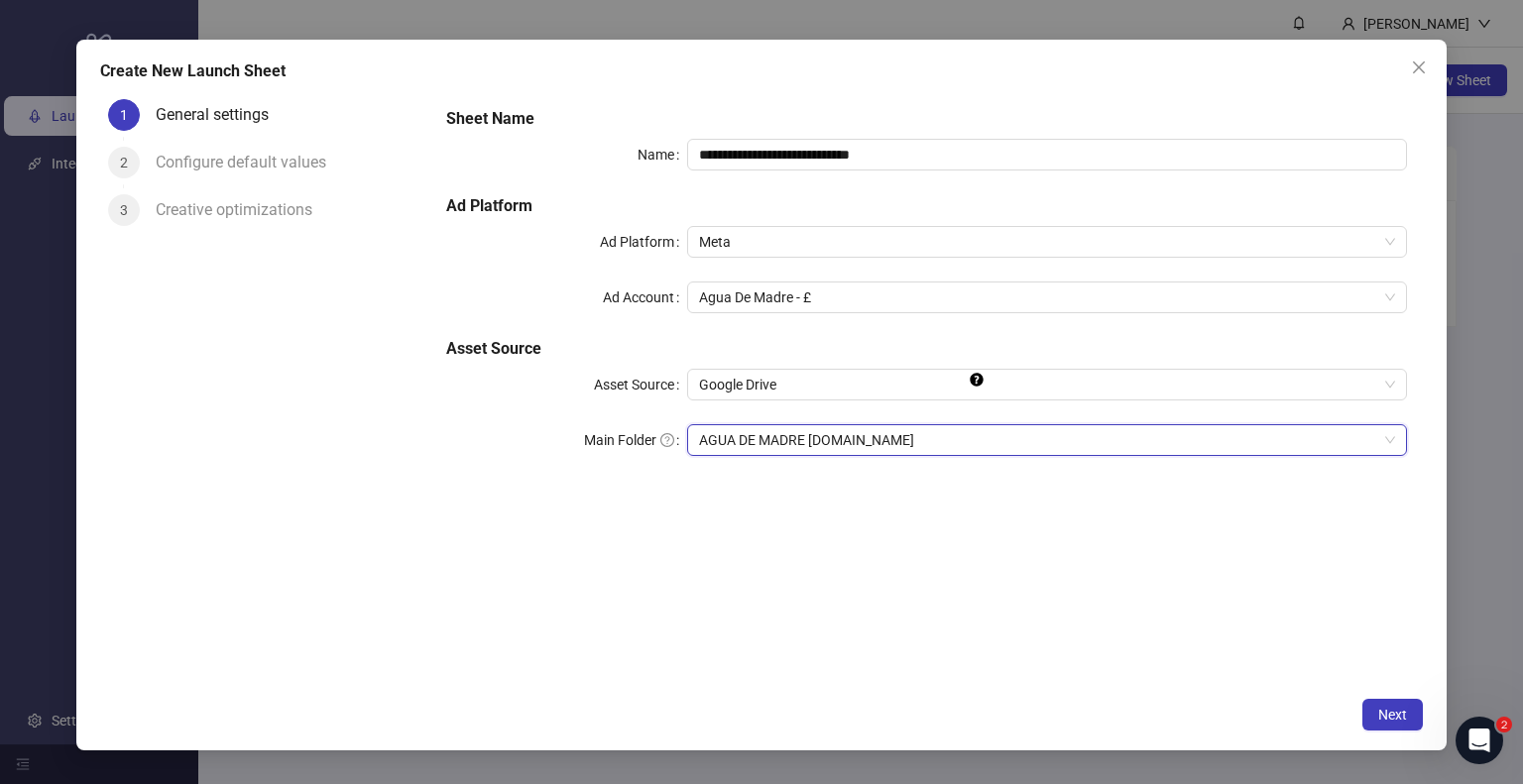 drag, startPoint x: 1383, startPoint y: 721, endPoint x: 1351, endPoint y: 697, distance: 40 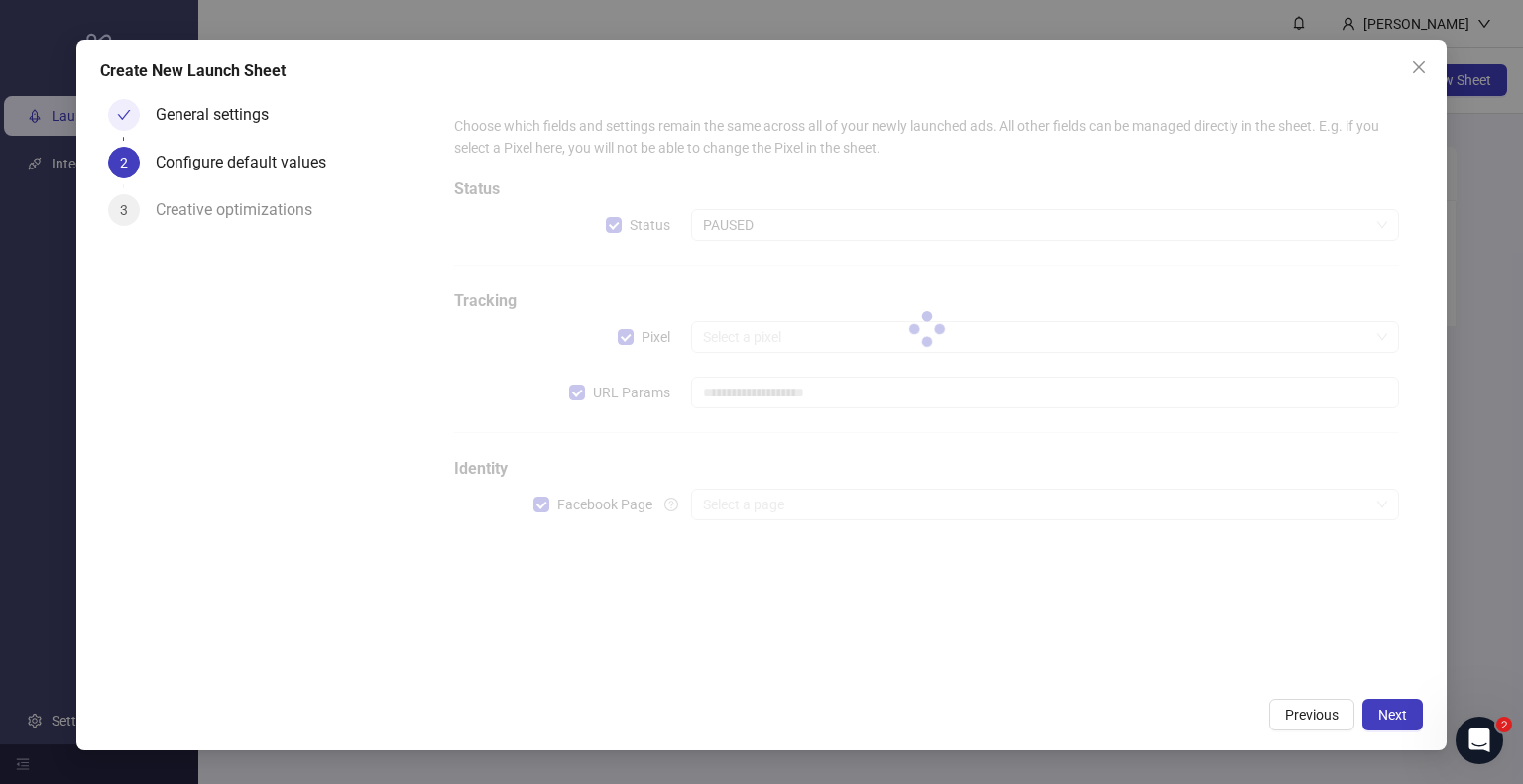 type on "**********" 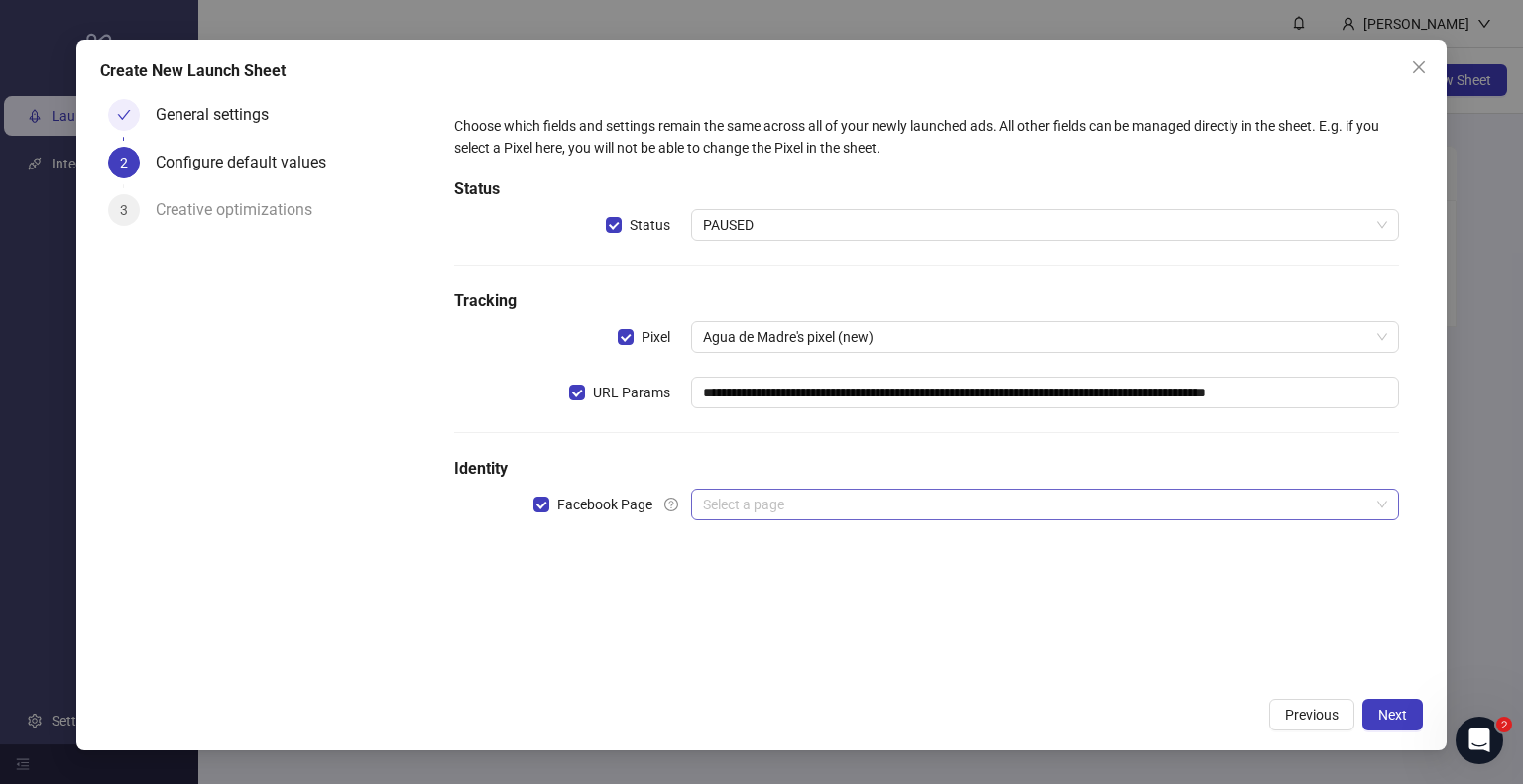 click at bounding box center [1036, 504] 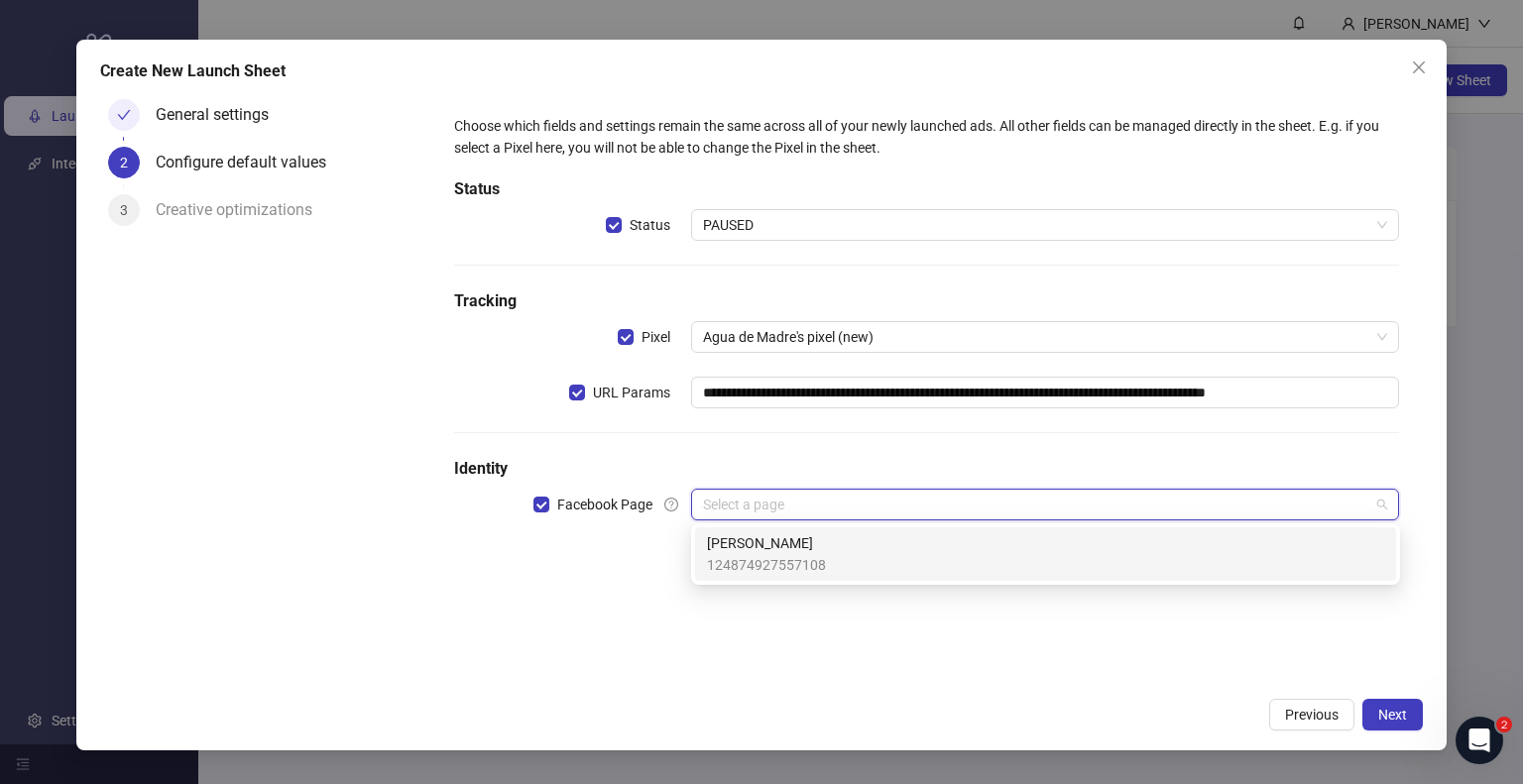 click on "**********" at bounding box center [926, 329] 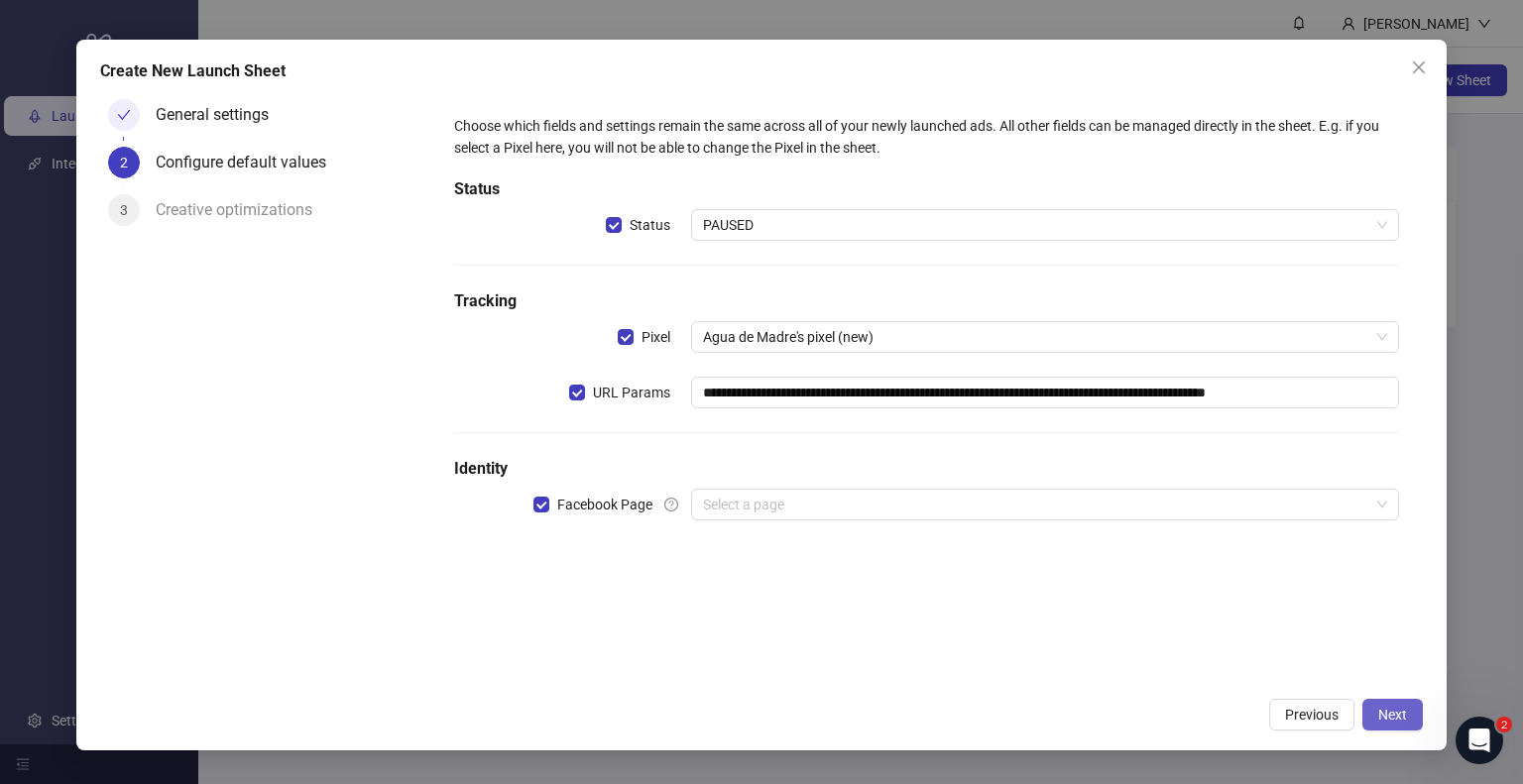 click on "Next" at bounding box center [1392, 715] 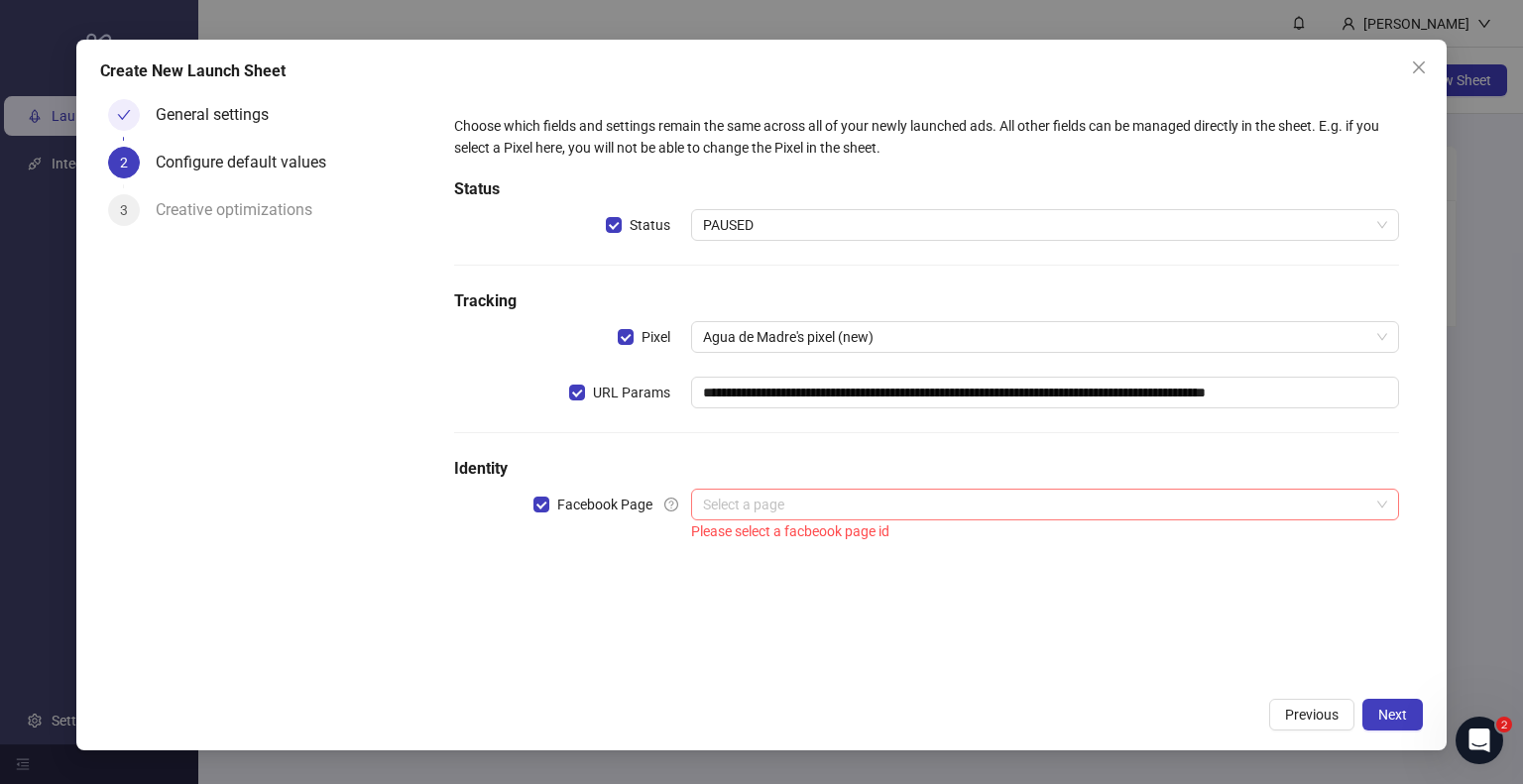 click at bounding box center (1036, 504) 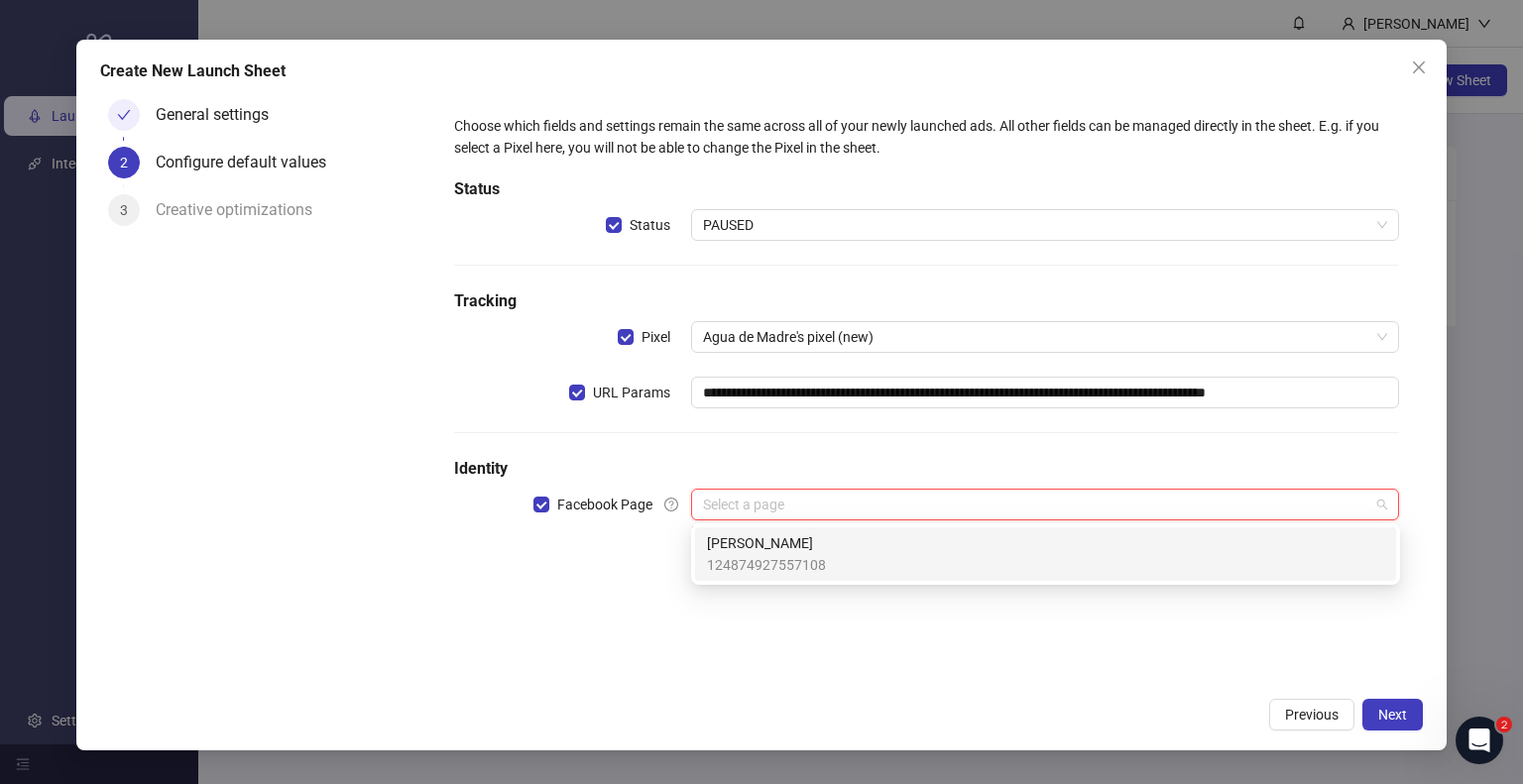 click on "**********" at bounding box center [926, 329] 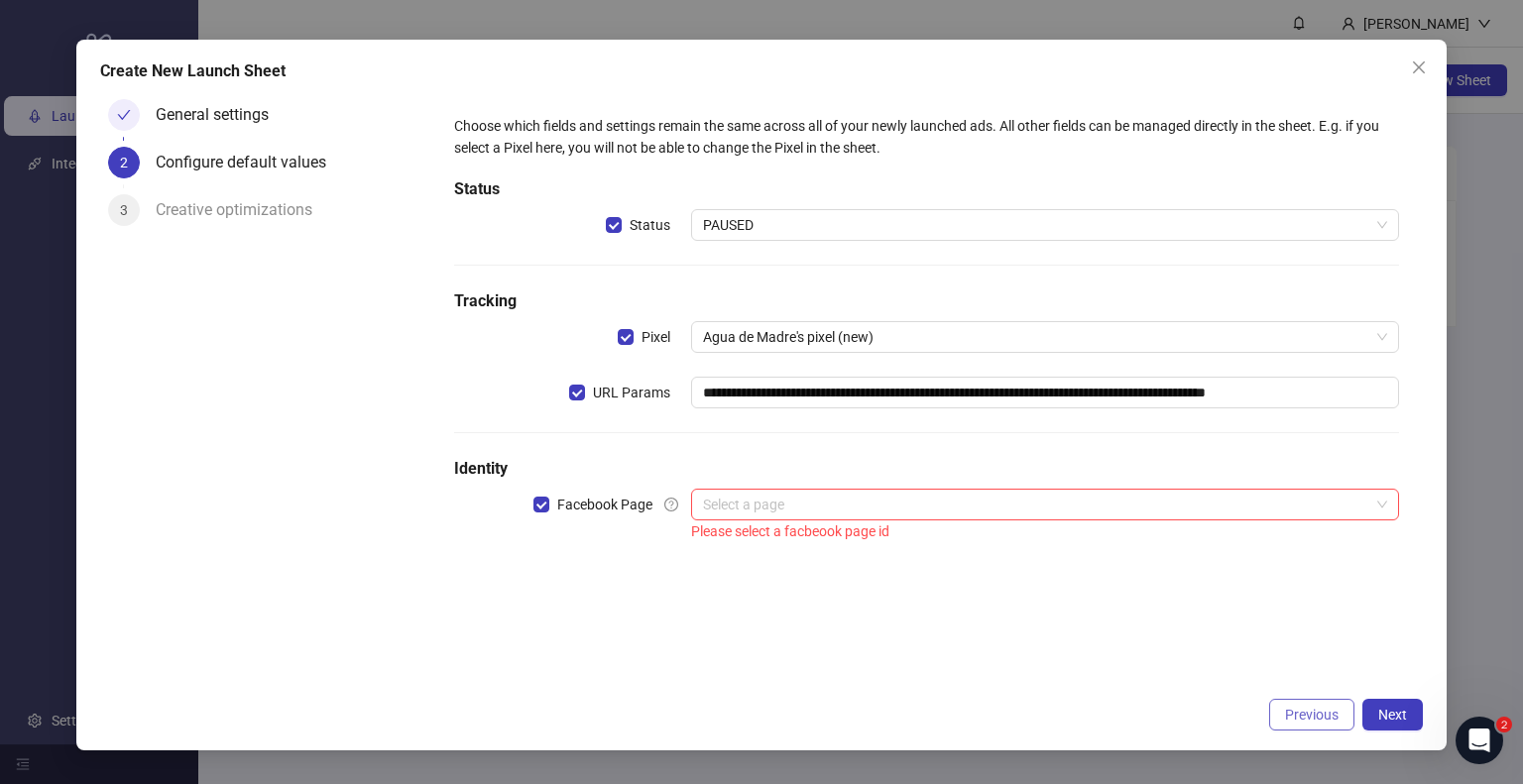 click on "Previous" at bounding box center [1312, 715] 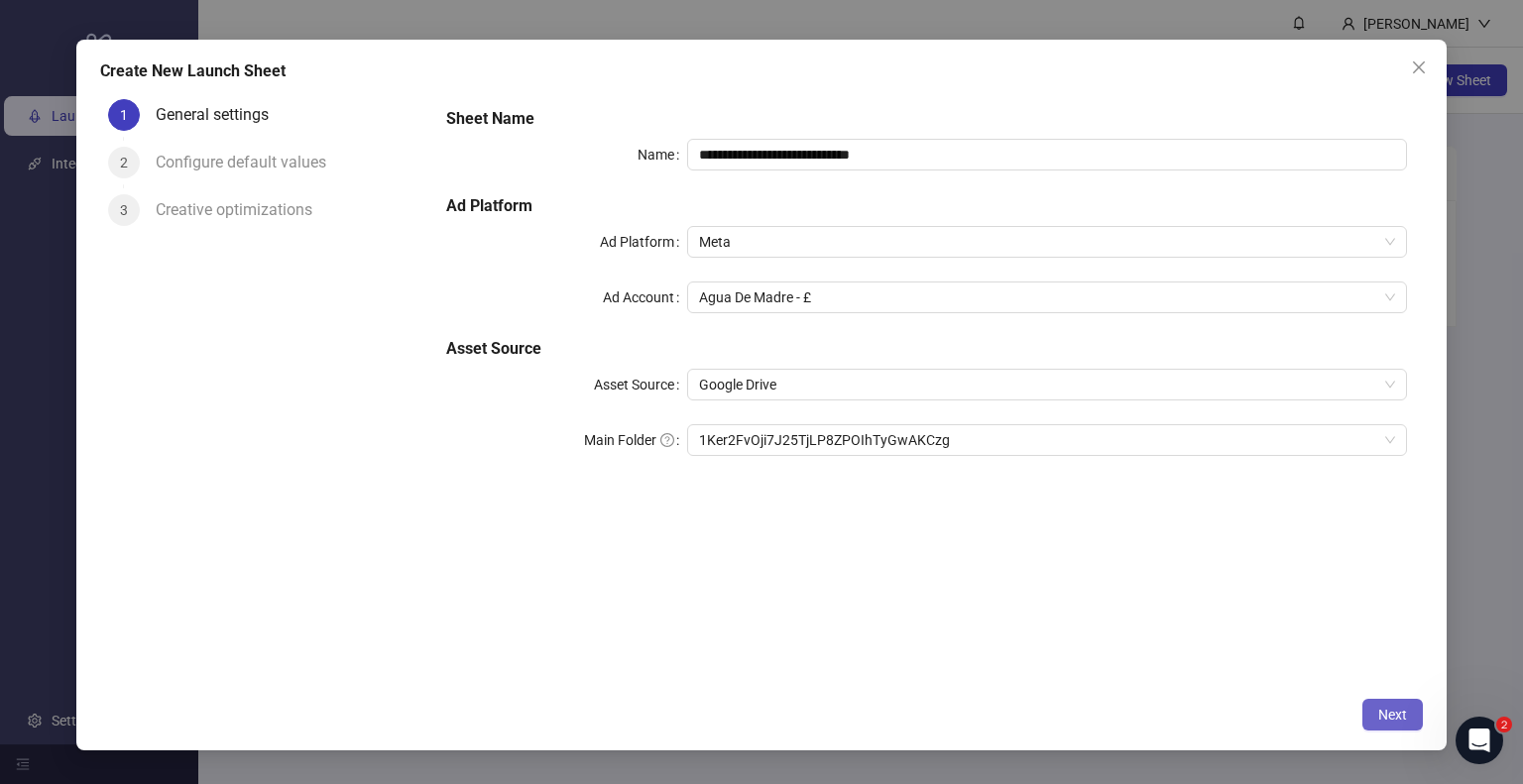 click on "Next" at bounding box center (1392, 715) 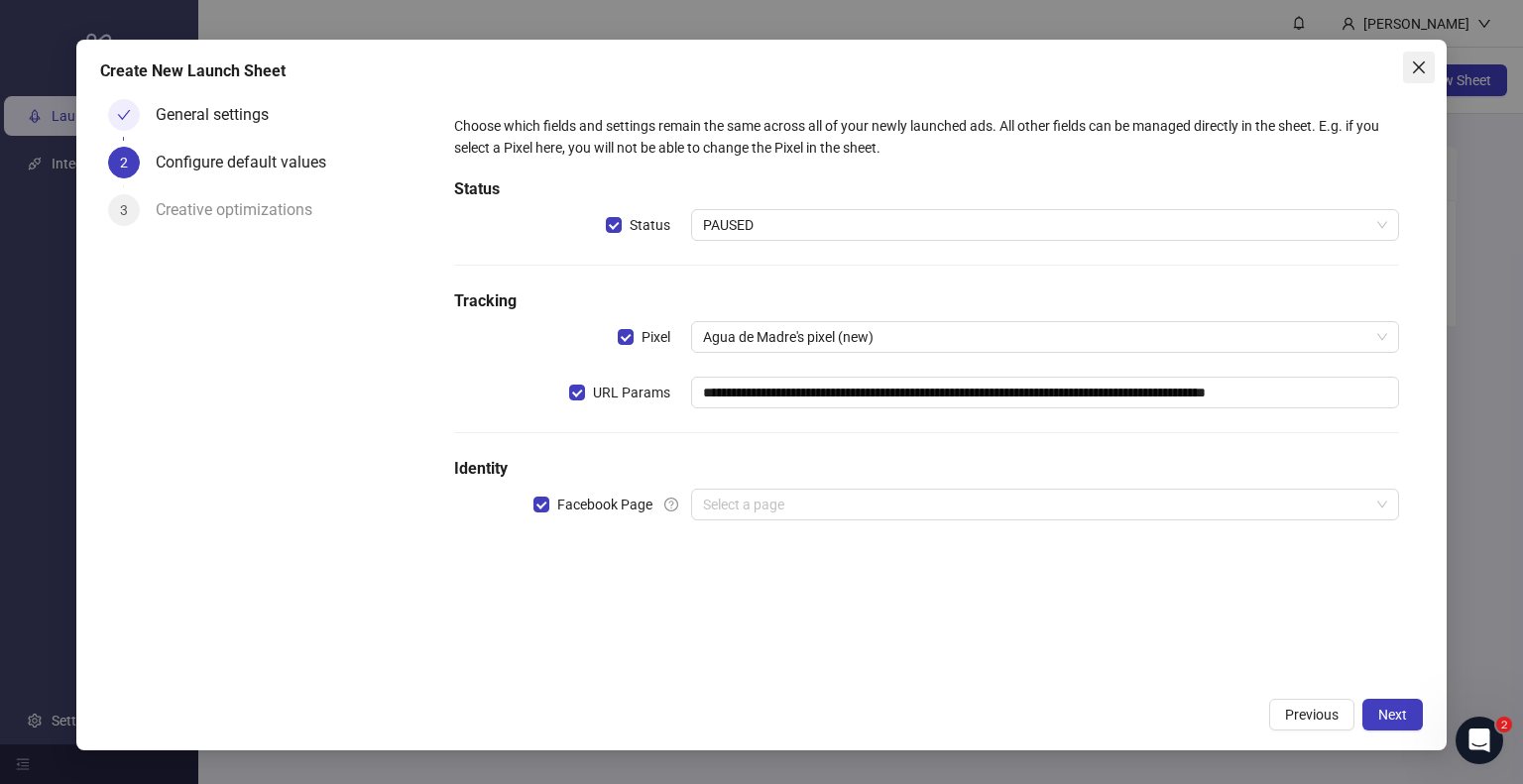 click 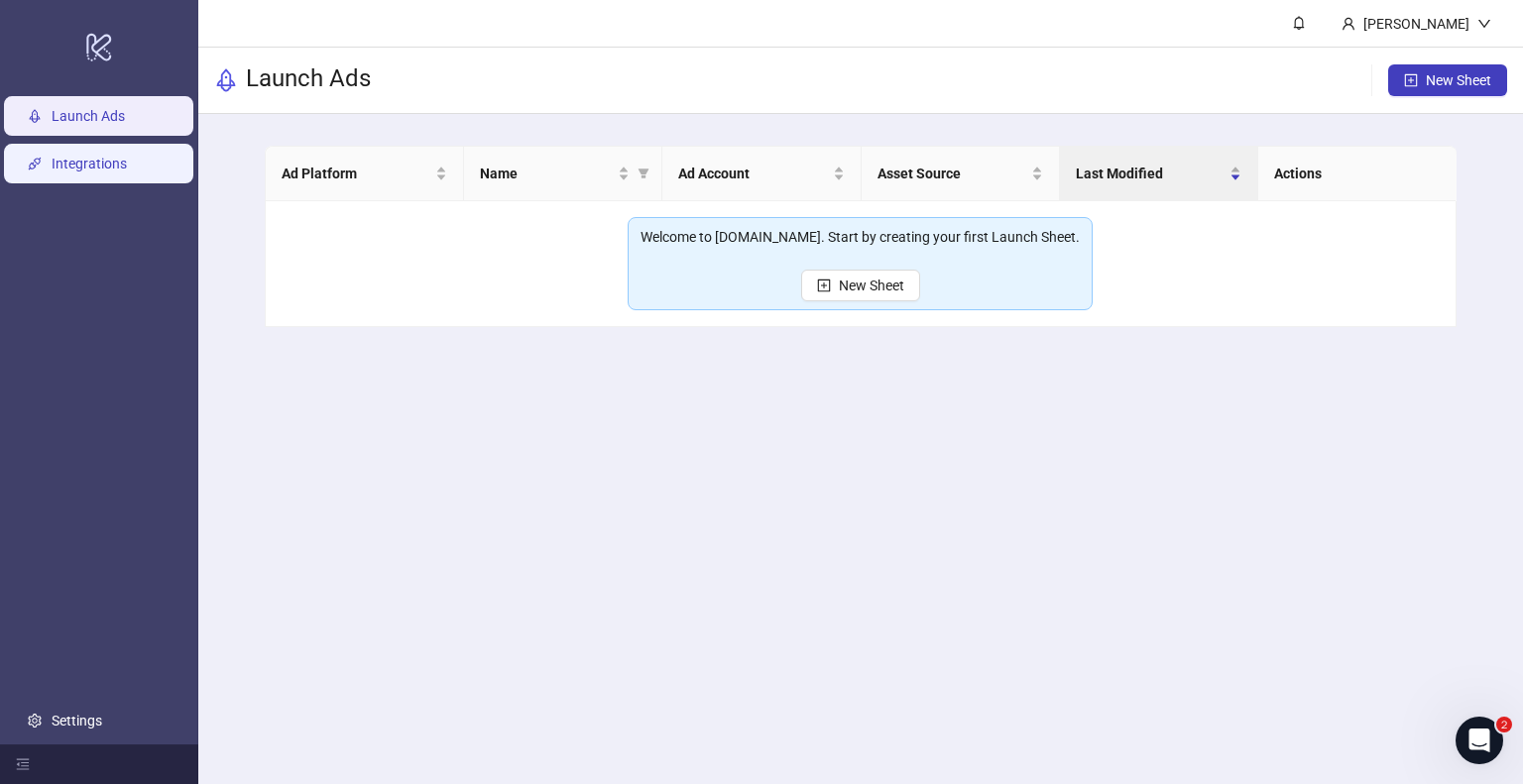 click on "Integrations" at bounding box center [89, 164] 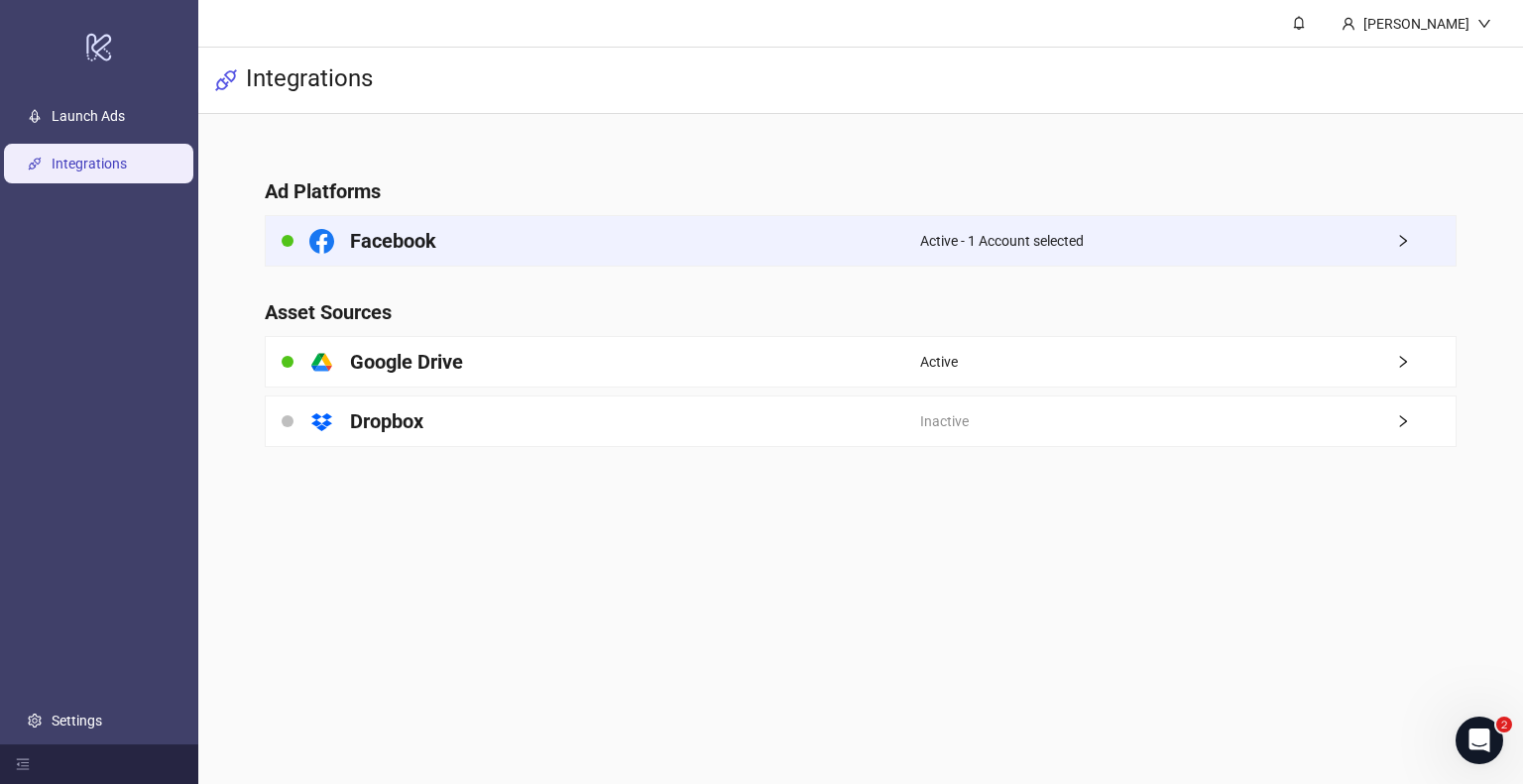 click on "Facebook" at bounding box center [593, 241] 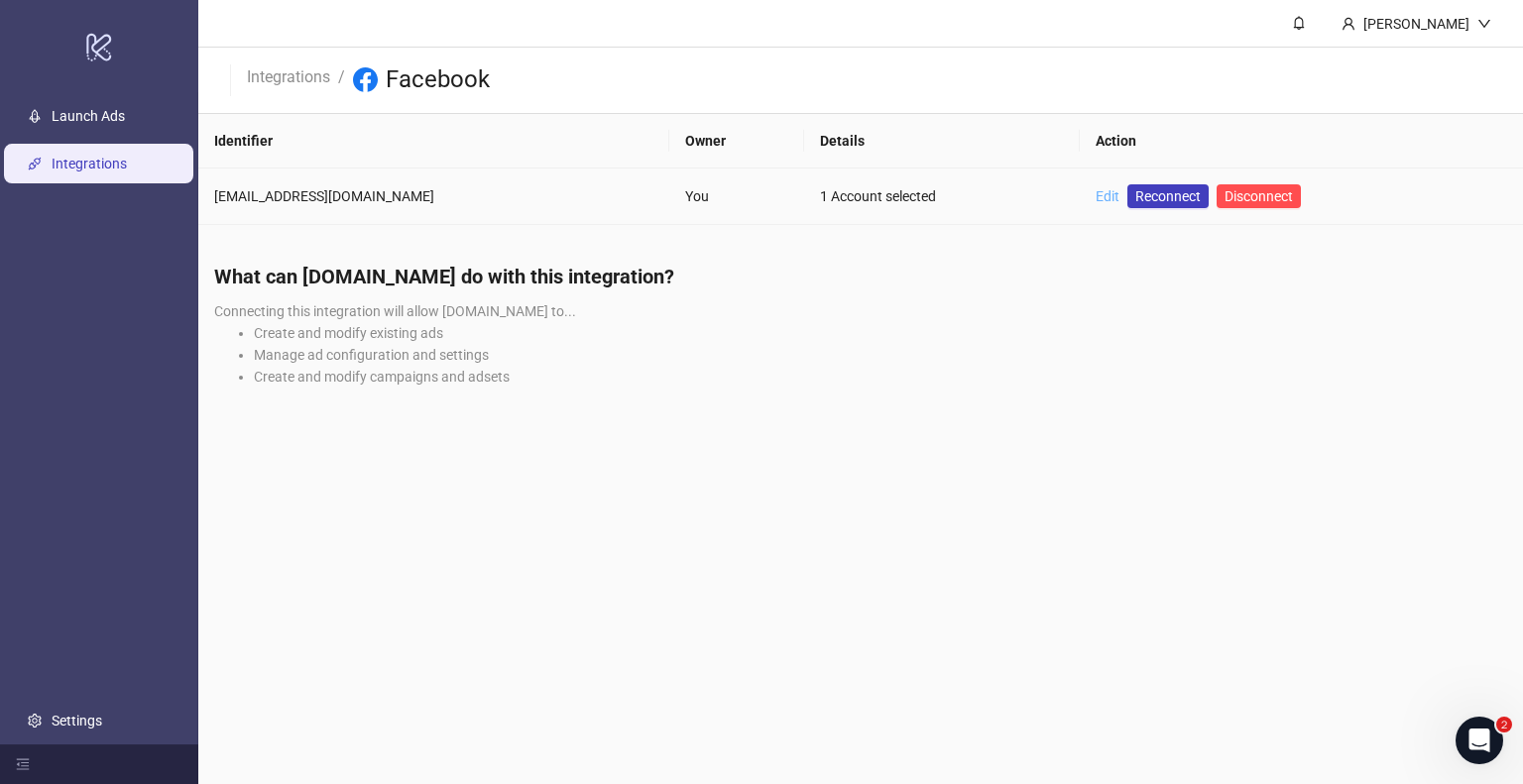 click on "Edit" at bounding box center (1108, 196) 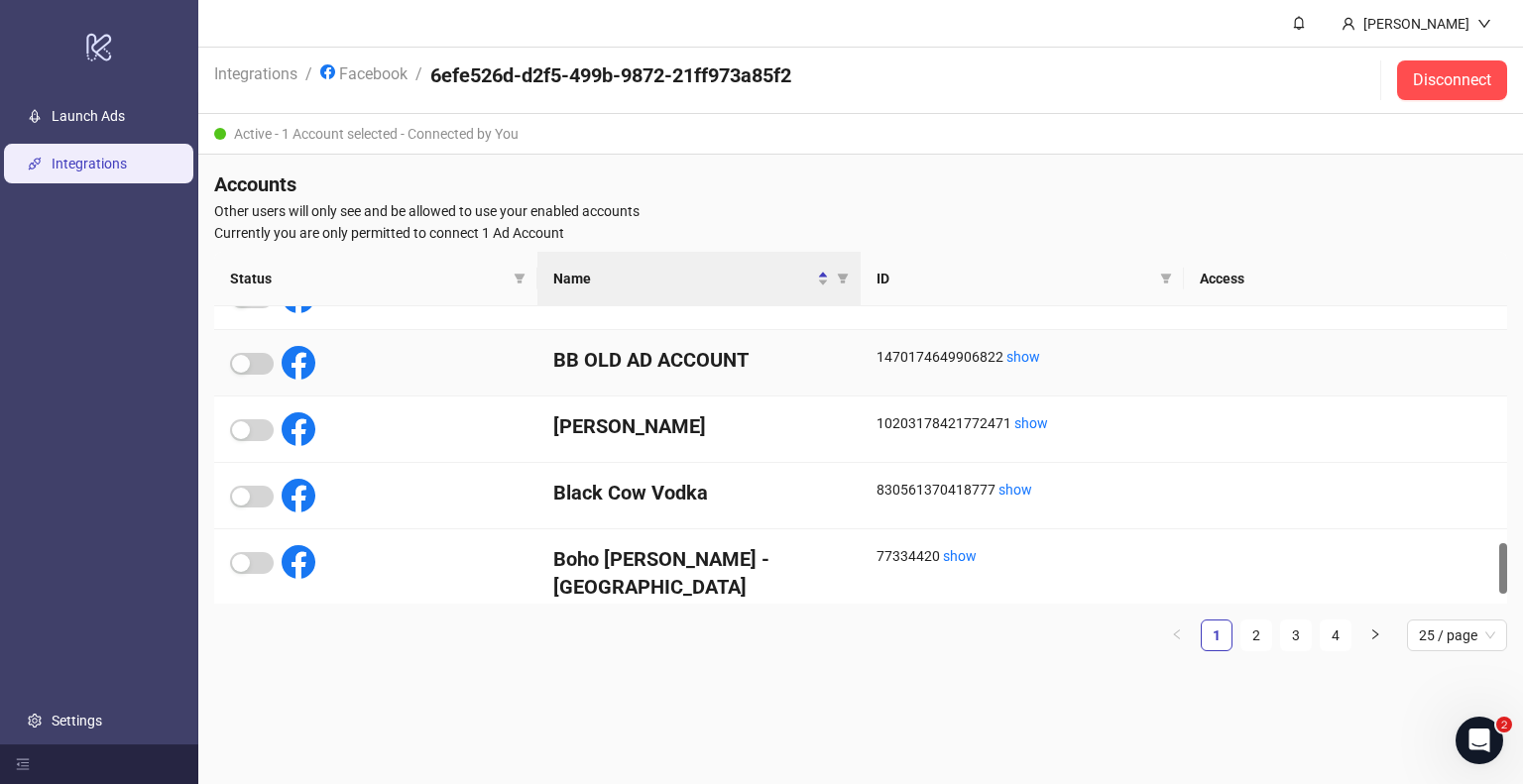 scroll, scrollTop: 1427, scrollLeft: 0, axis: vertical 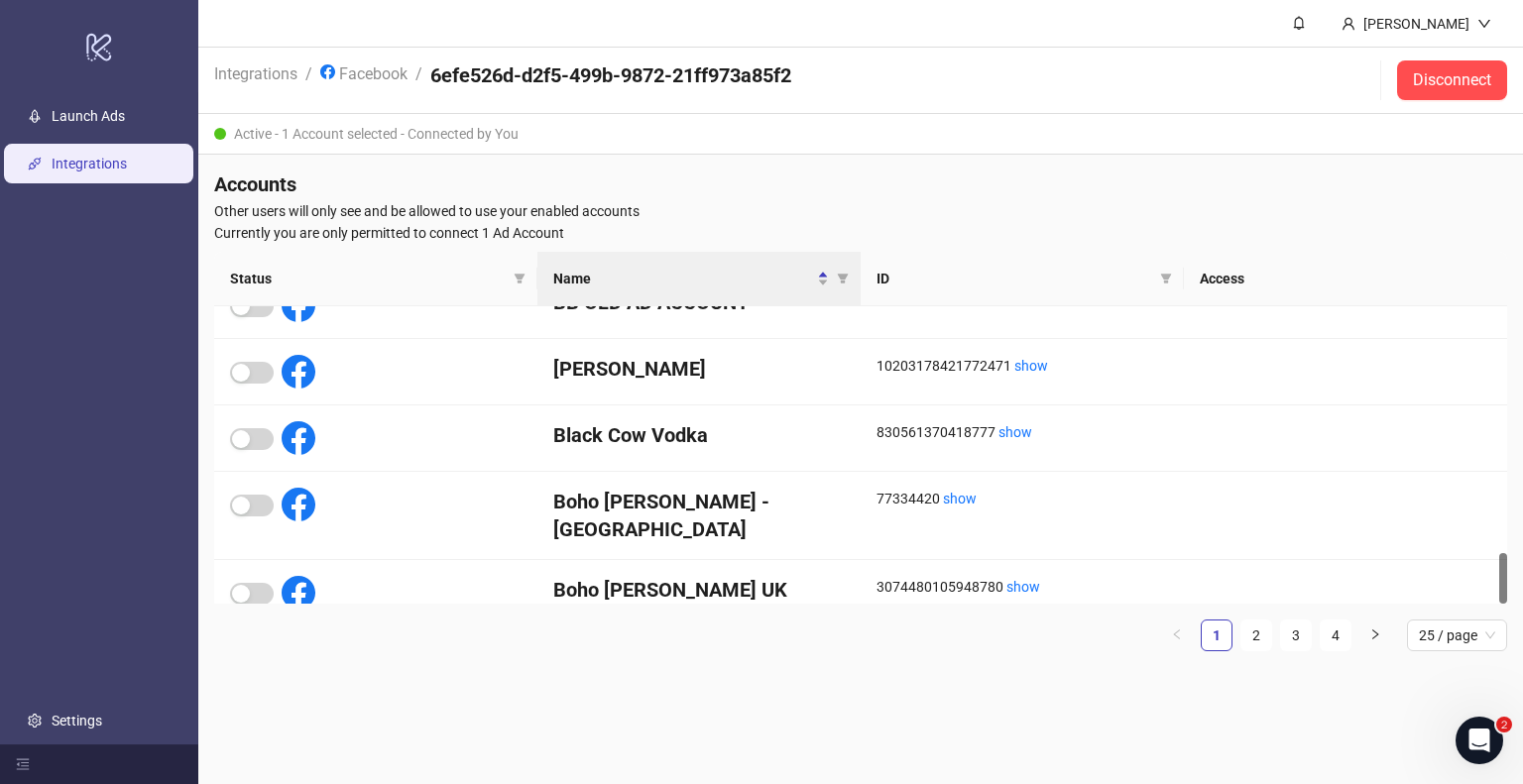 click at bounding box center (1479, 740) 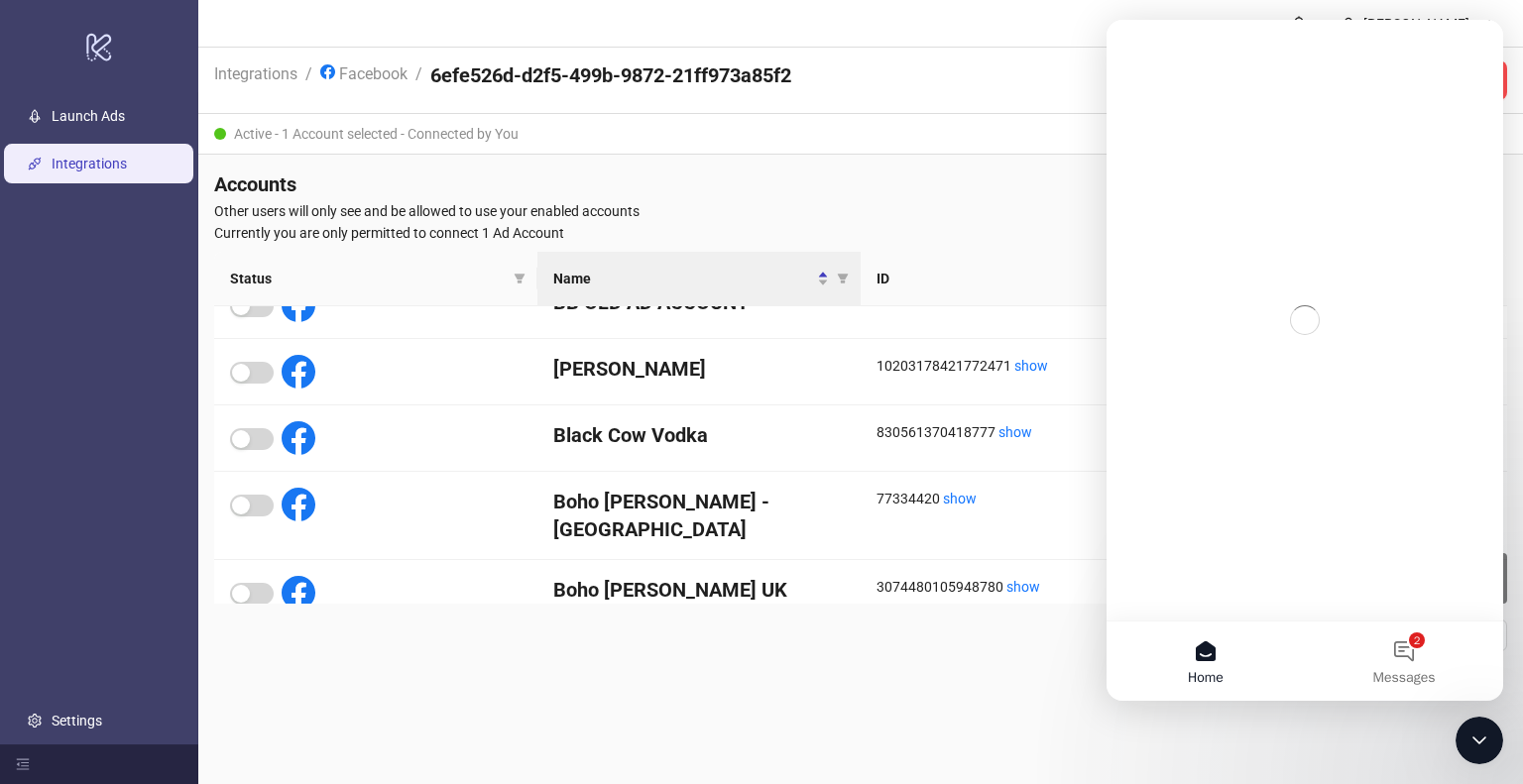 scroll, scrollTop: 0, scrollLeft: 0, axis: both 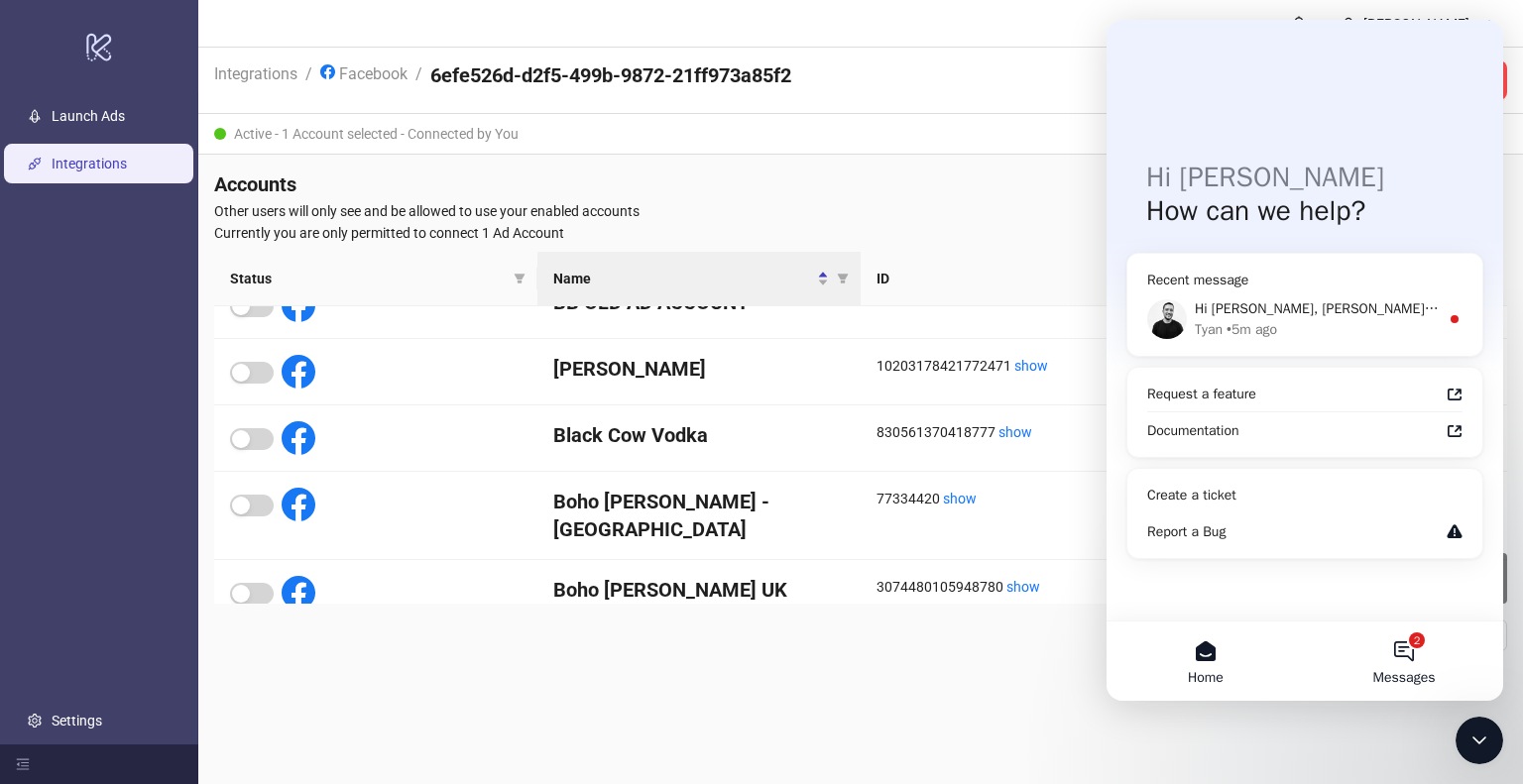 click on "2 Messages" at bounding box center [1404, 661] 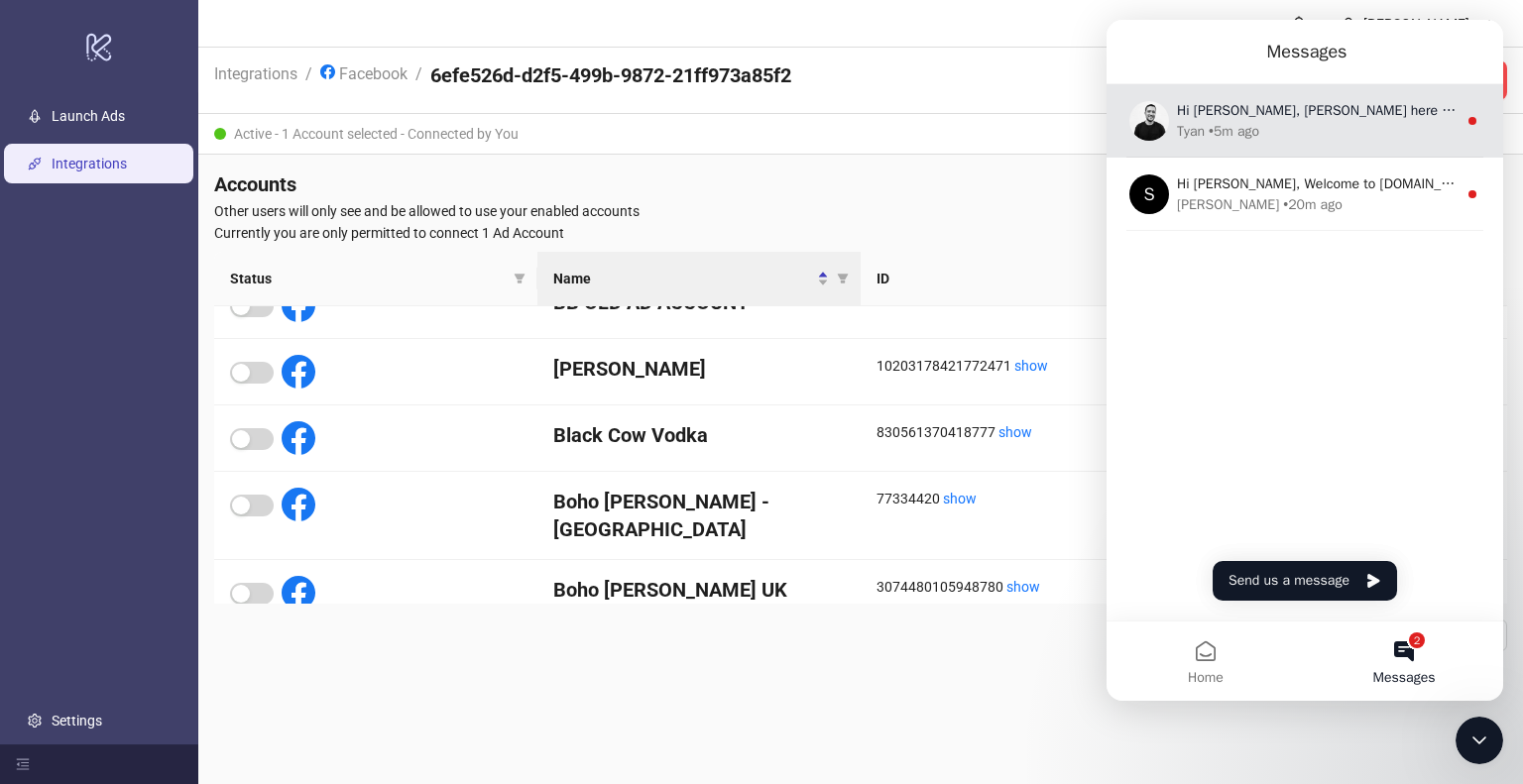 click on "•  5m ago" at bounding box center [1233, 131] 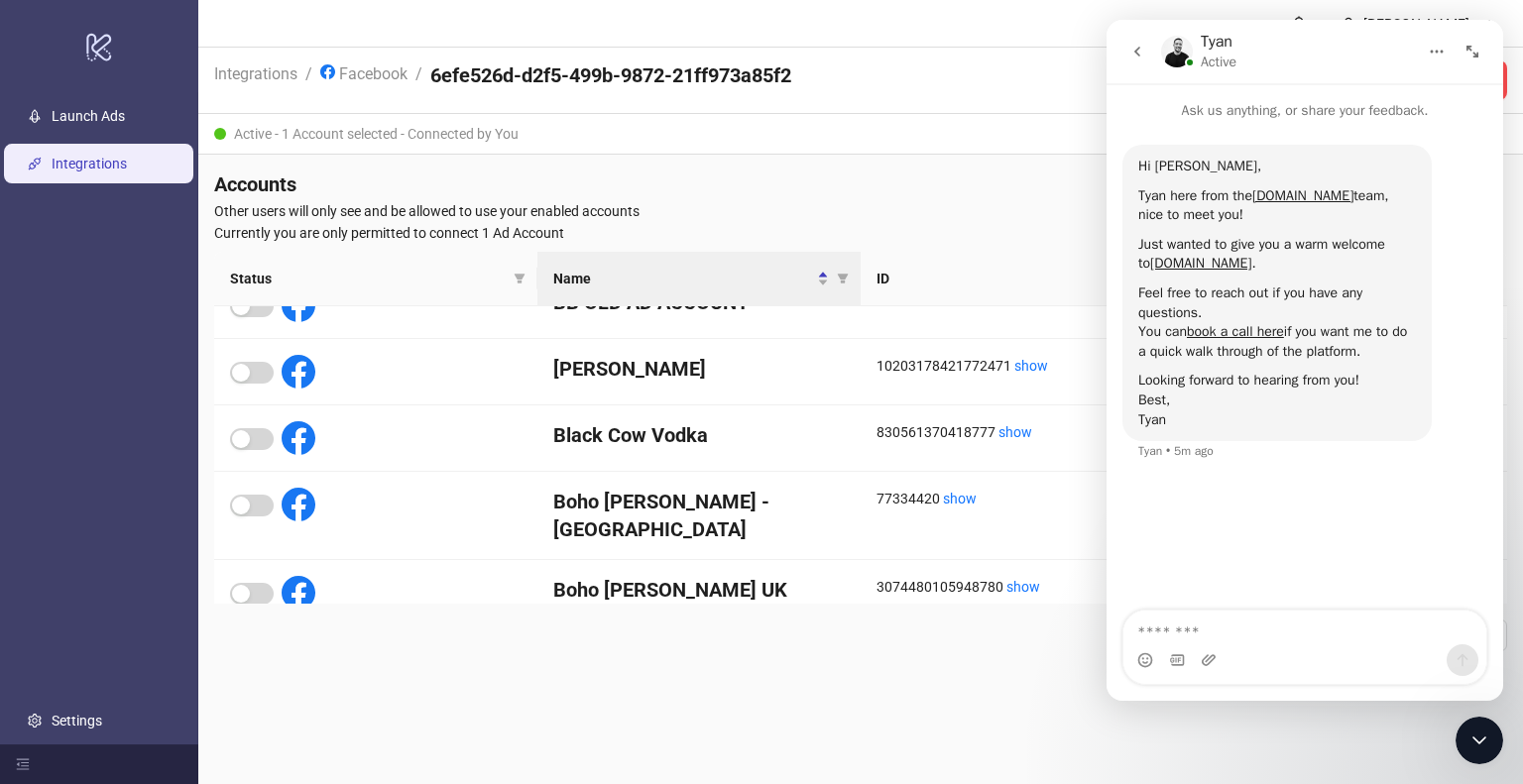 click at bounding box center [1305, 627] 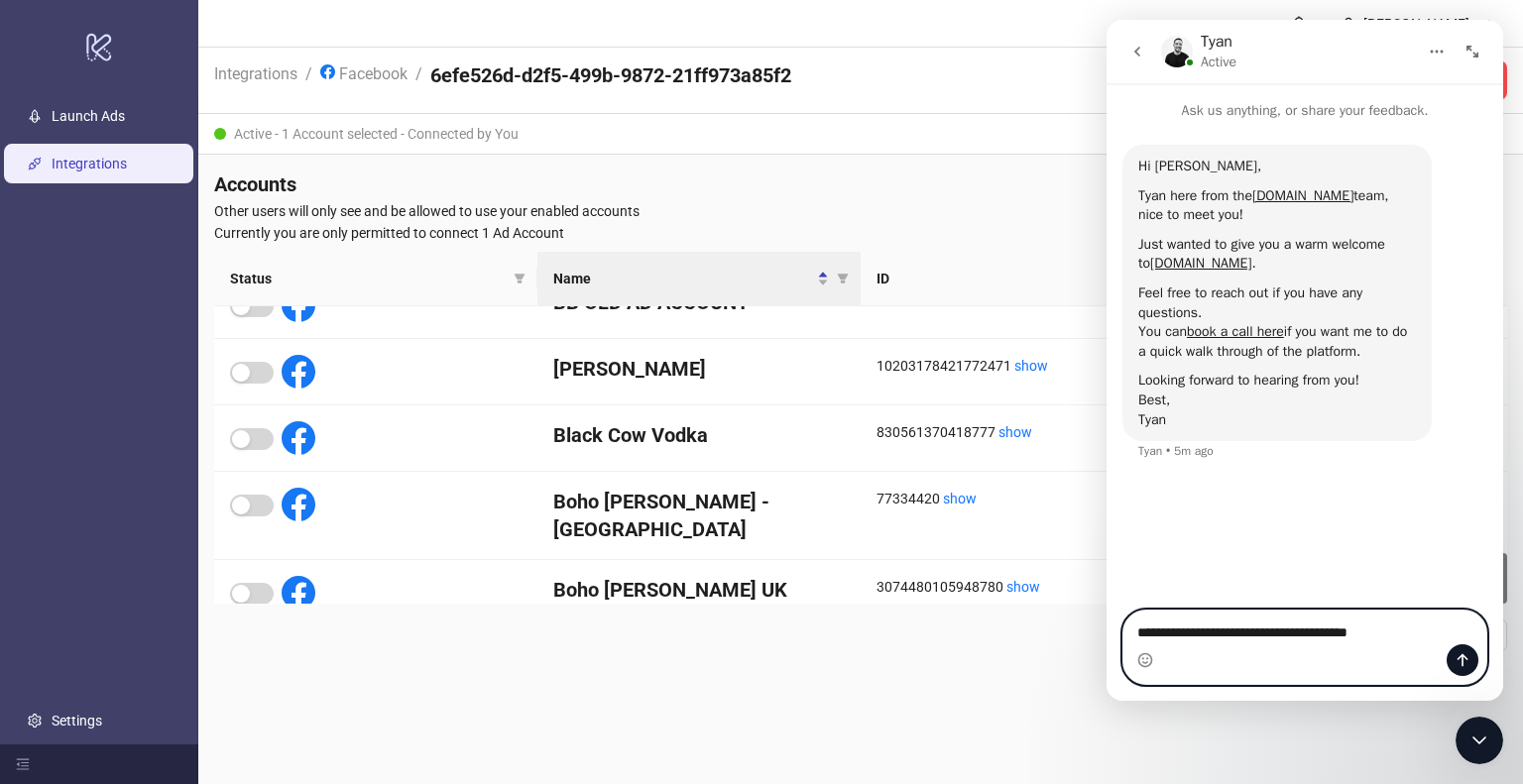 drag, startPoint x: 1372, startPoint y: 630, endPoint x: 1334, endPoint y: 630, distance: 38 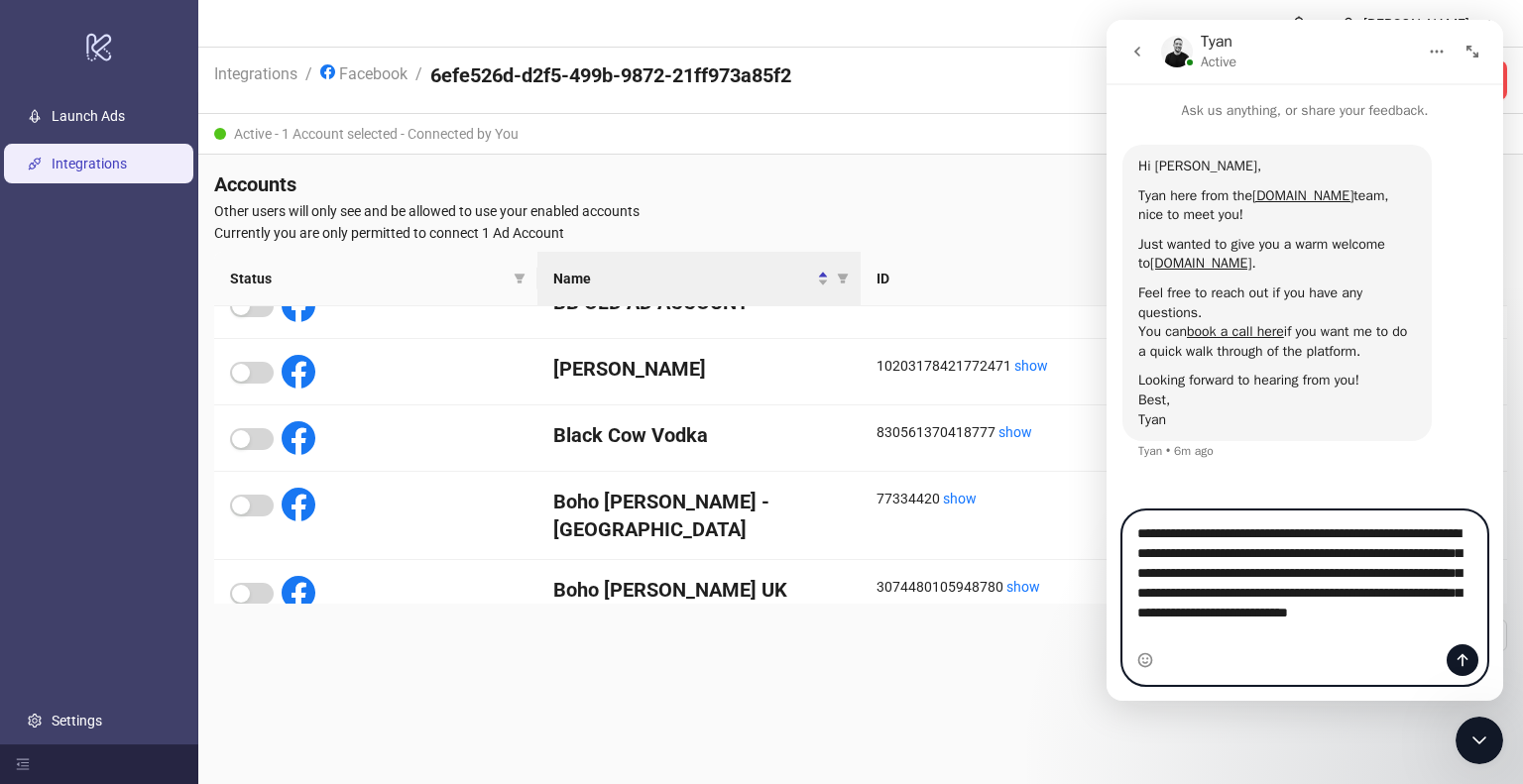 click on "**********" at bounding box center [1305, 578] 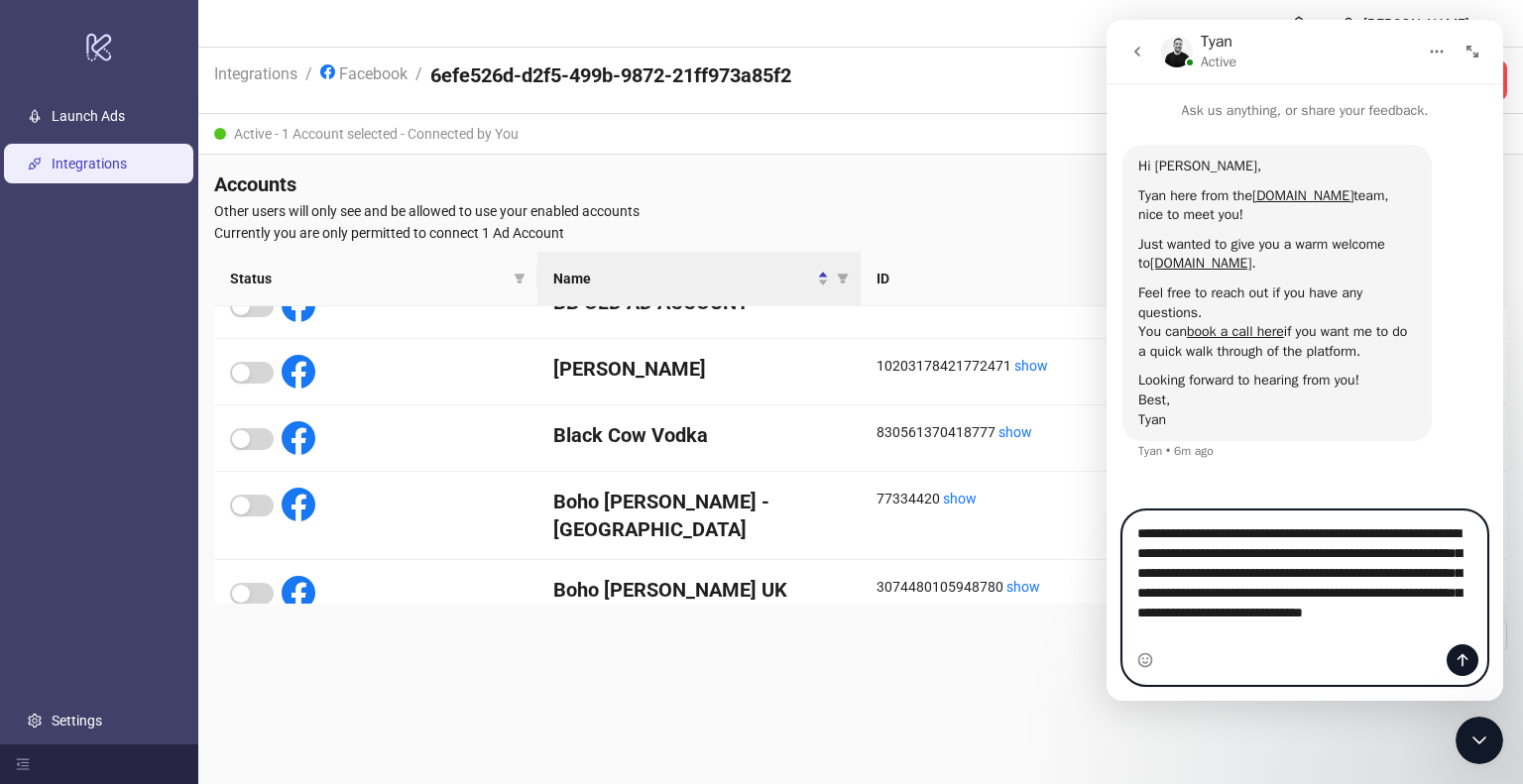 type on "**********" 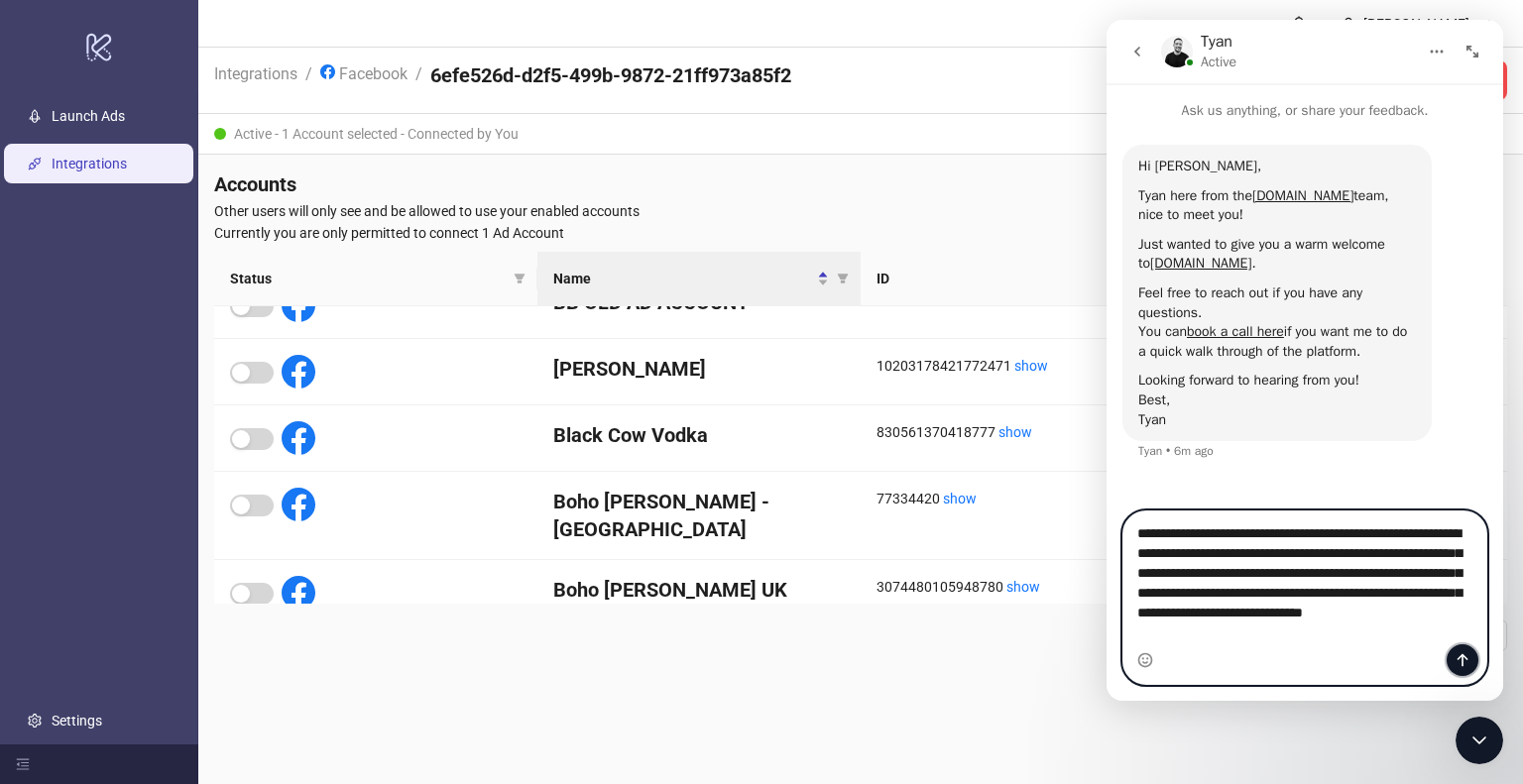 click at bounding box center (1463, 660) 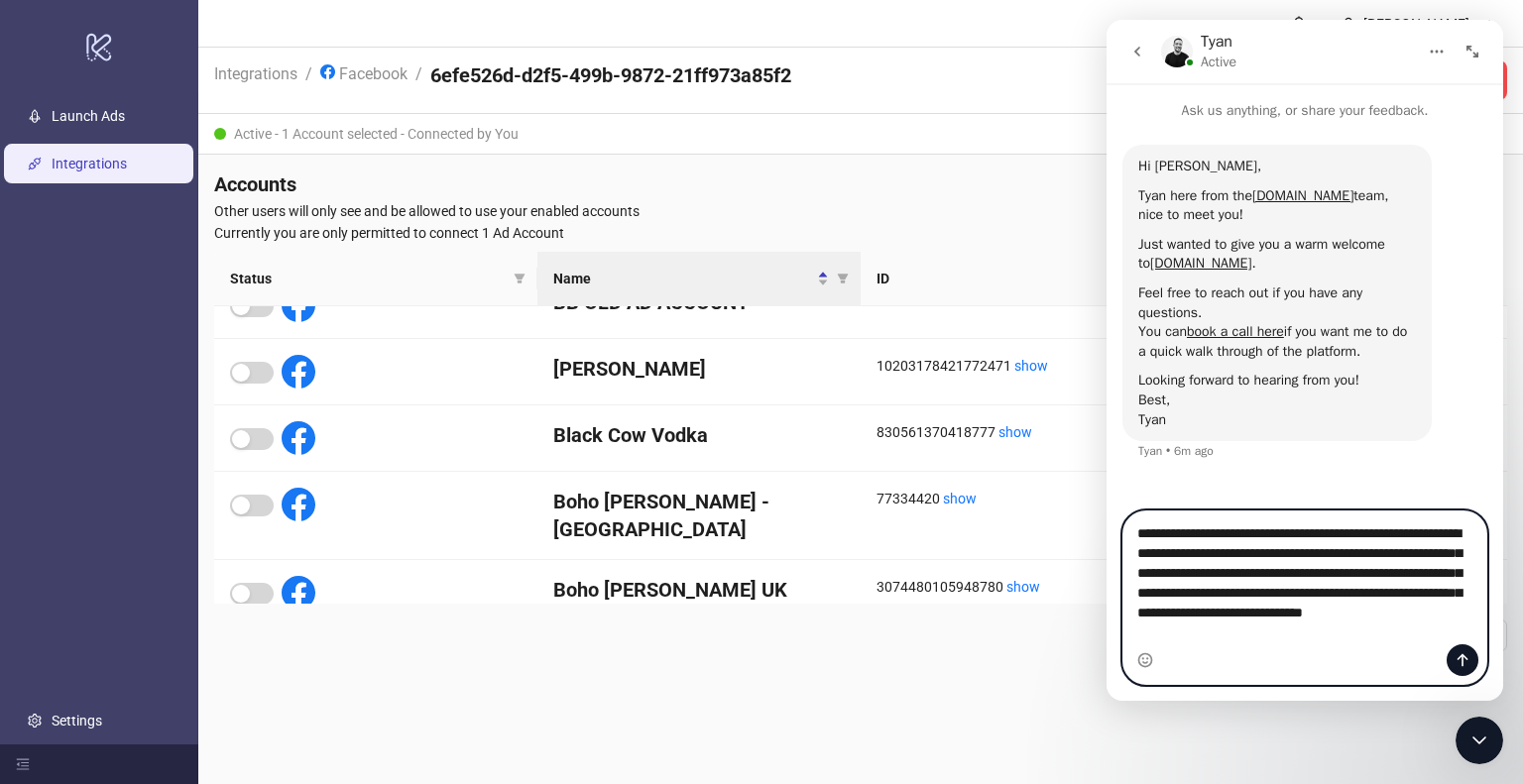 type 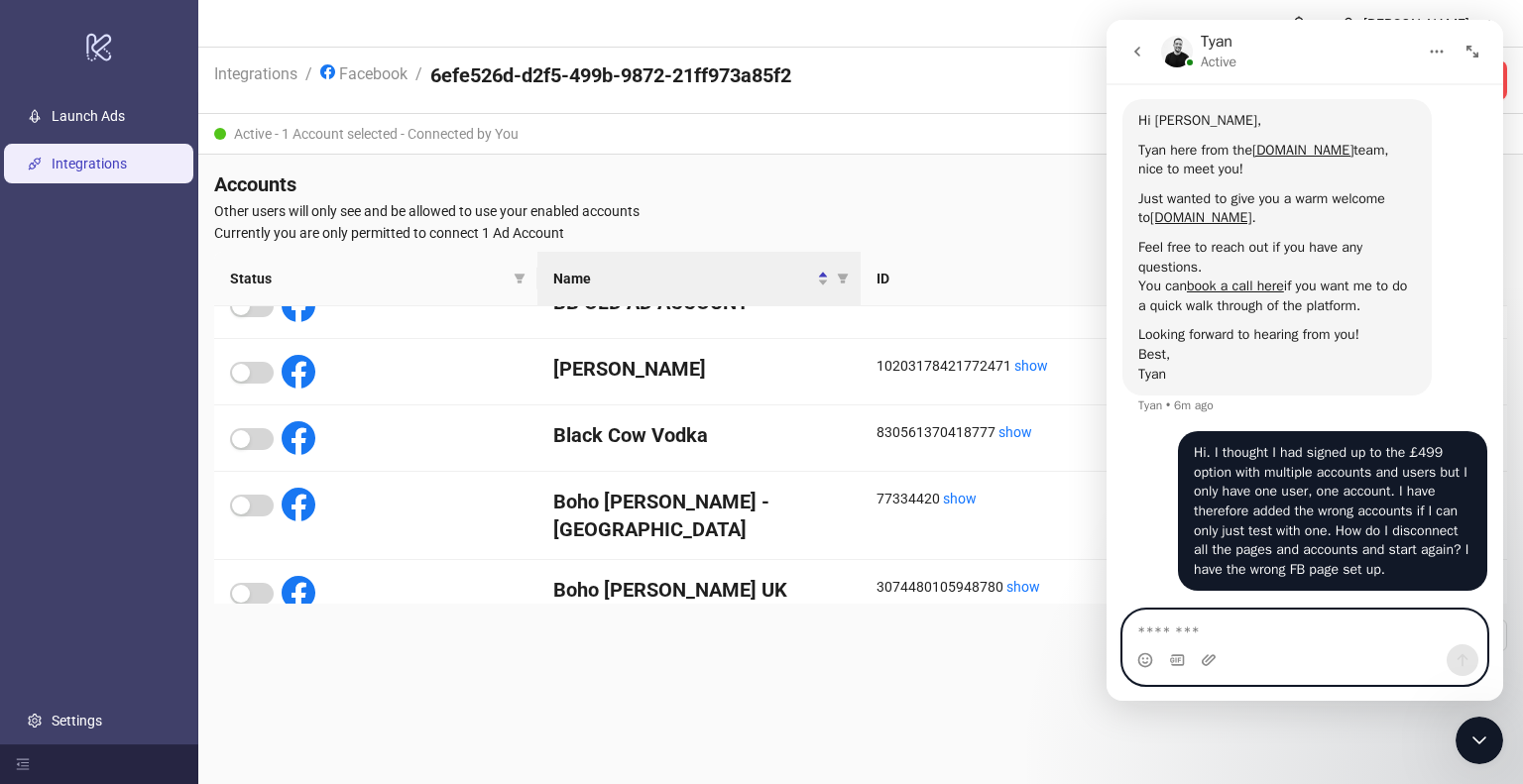 scroll, scrollTop: 47, scrollLeft: 0, axis: vertical 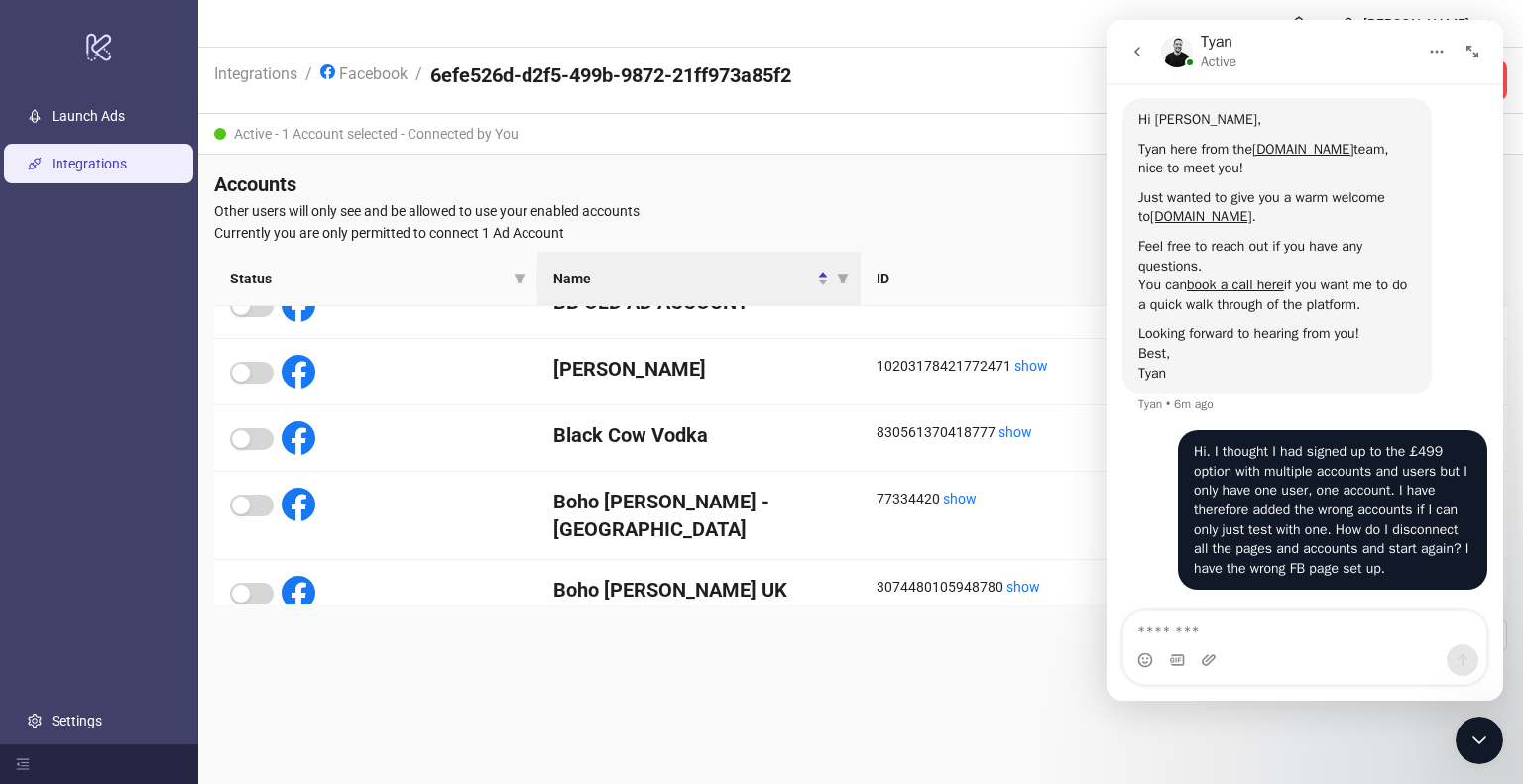 click on "1 2 3 4 25 / page" at bounding box center (861, 635) 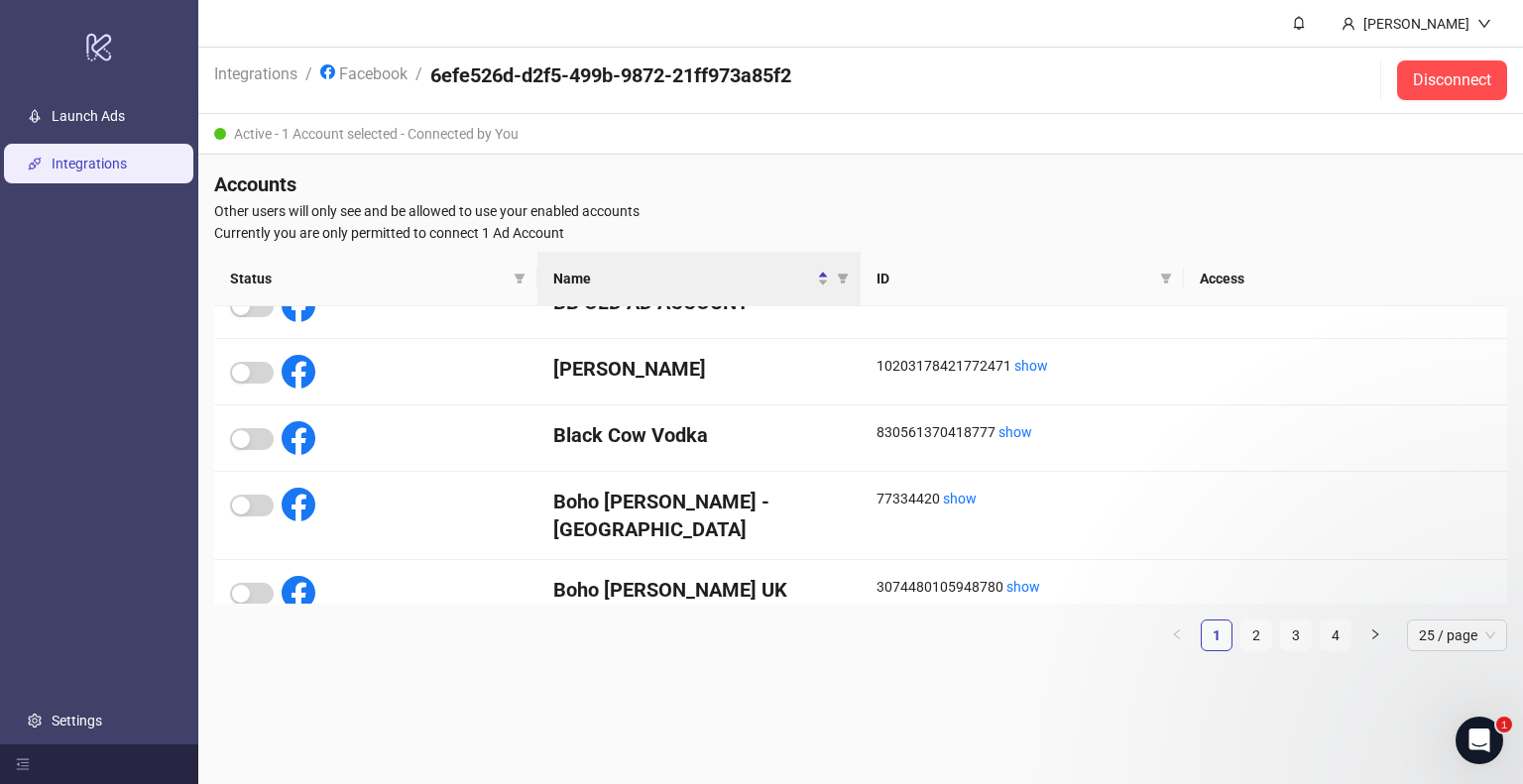 scroll, scrollTop: 0, scrollLeft: 0, axis: both 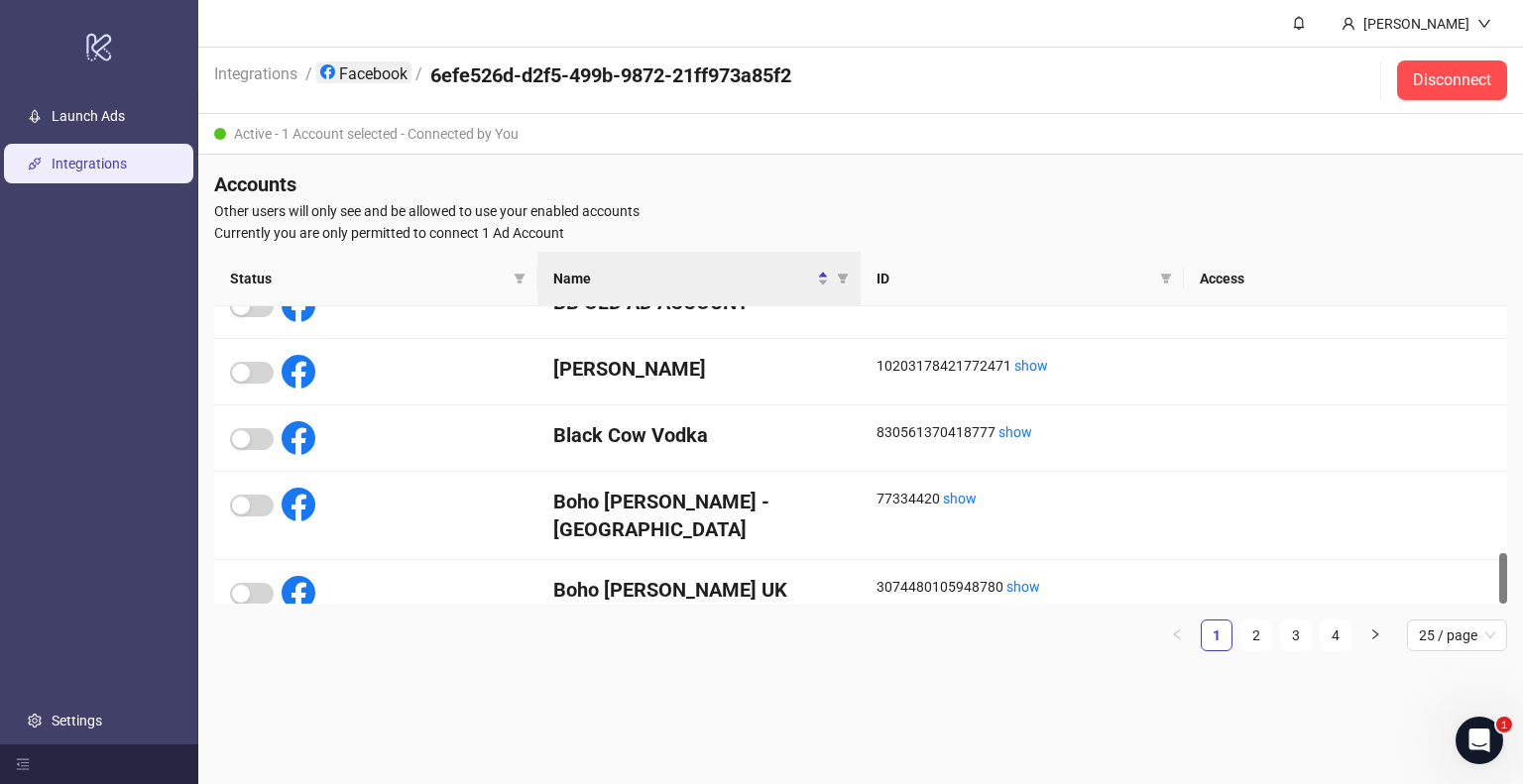 click on "Facebook" at bounding box center (364, 72) 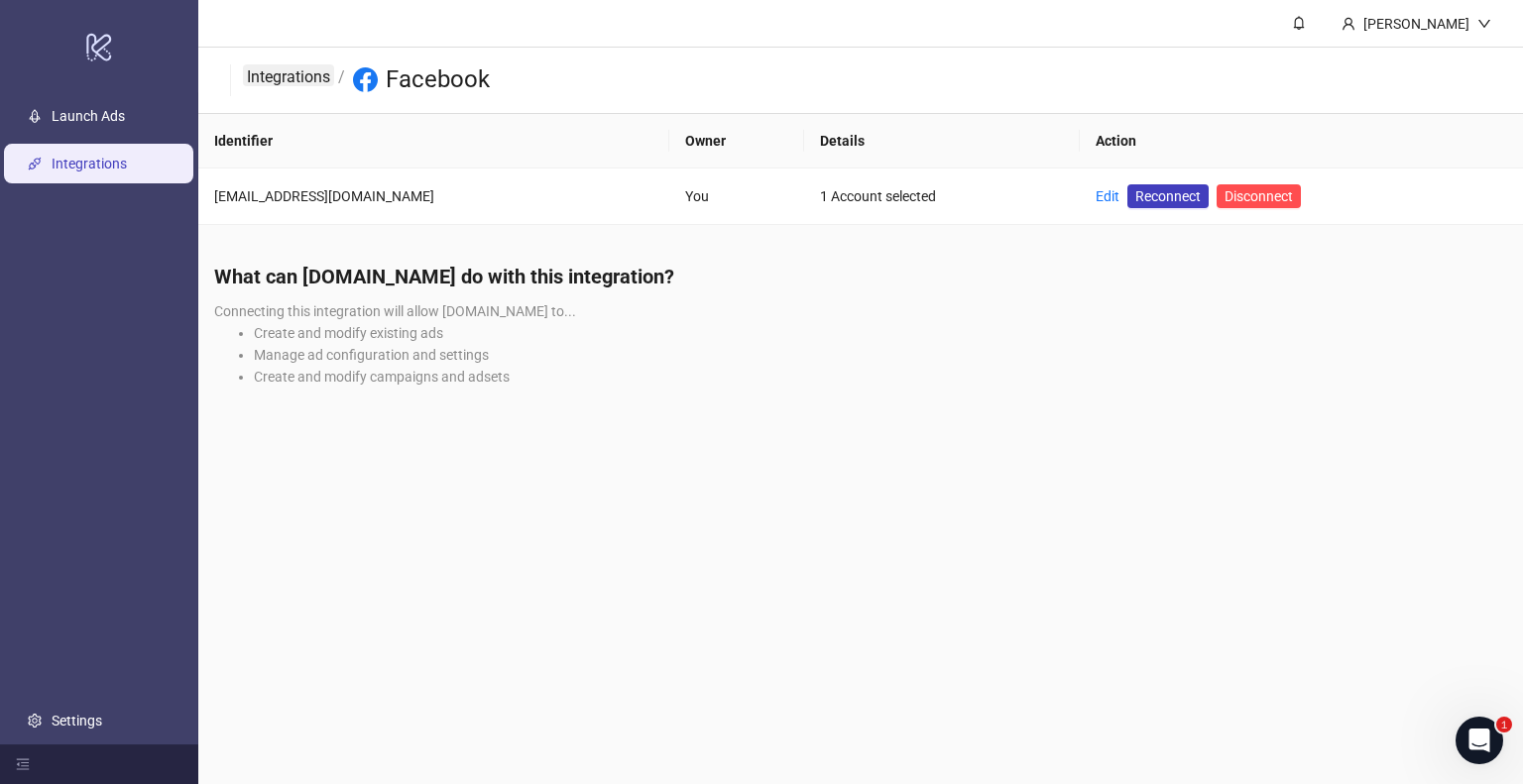 click on "Integrations" at bounding box center (289, 75) 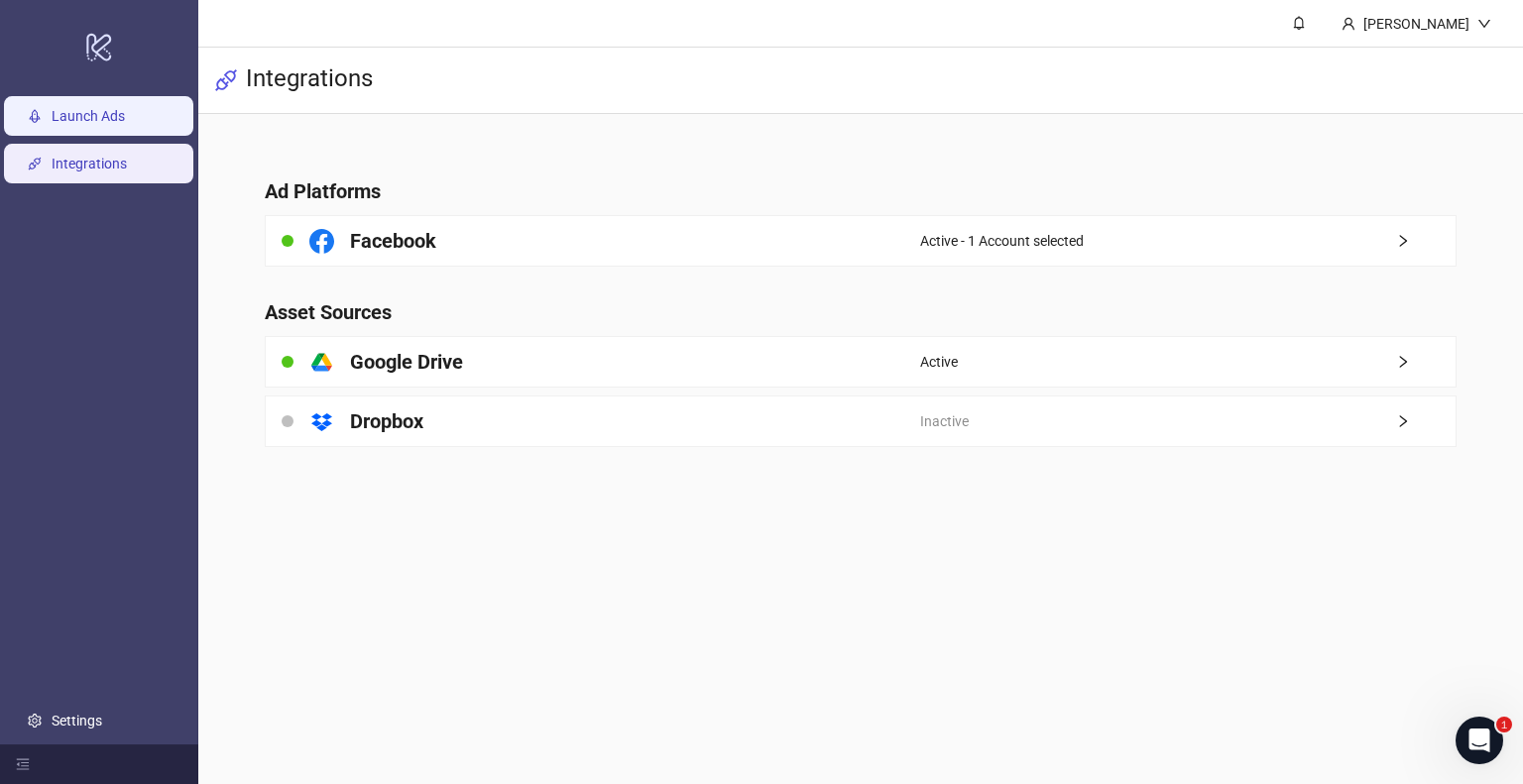 click on "Launch Ads" at bounding box center (88, 116) 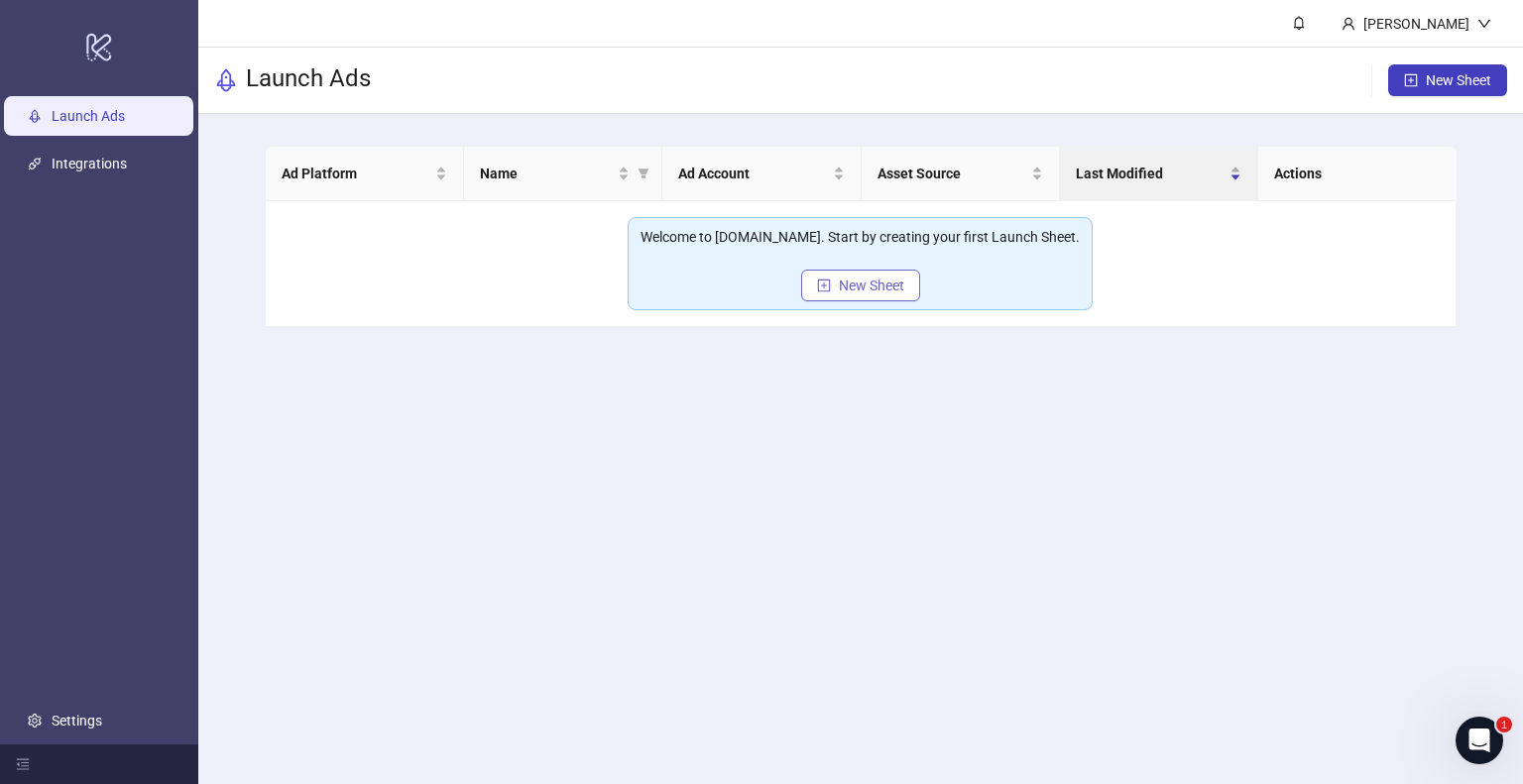 click on "New Sheet" at bounding box center (872, 285) 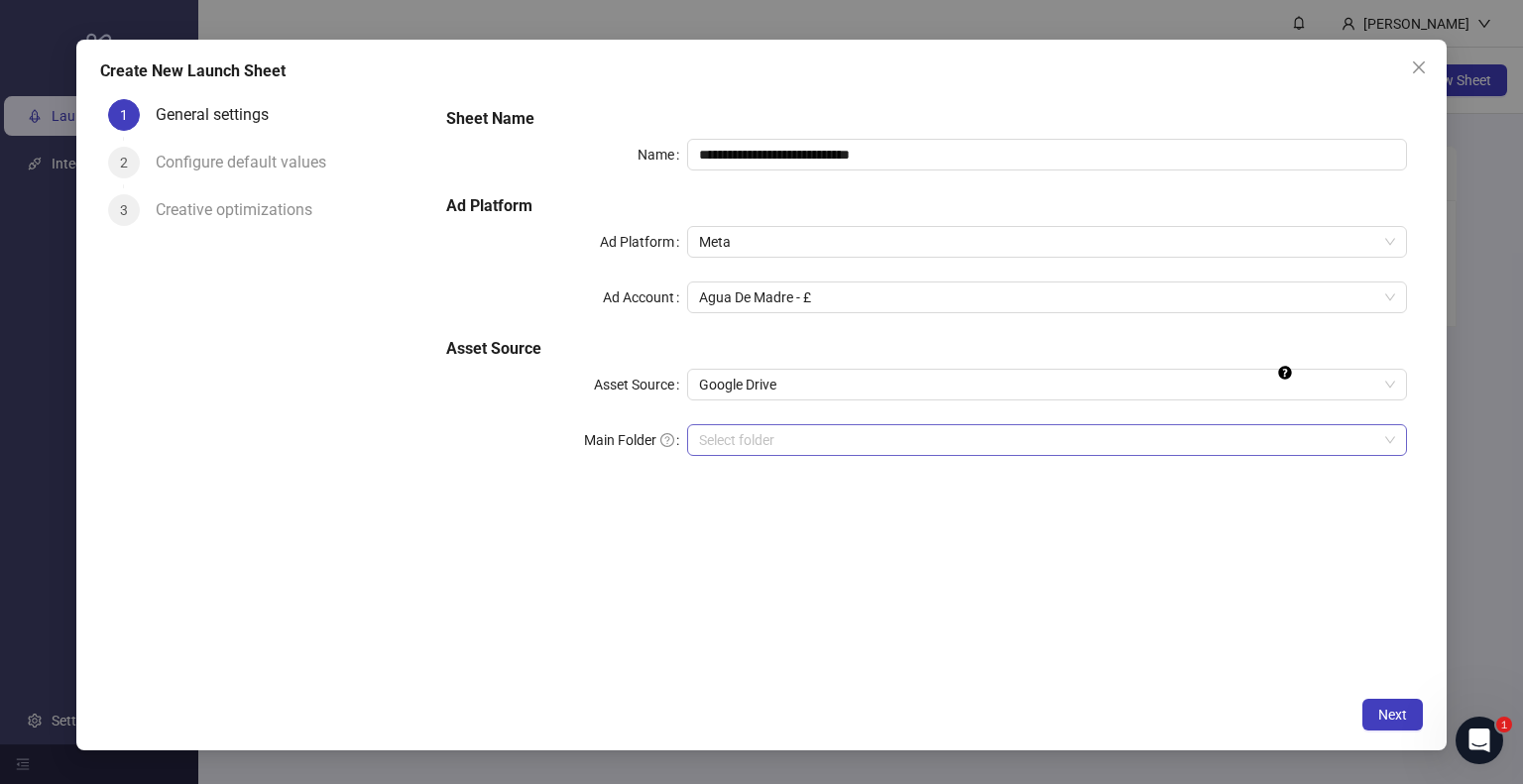 click on "Main Folder" at bounding box center (1038, 440) 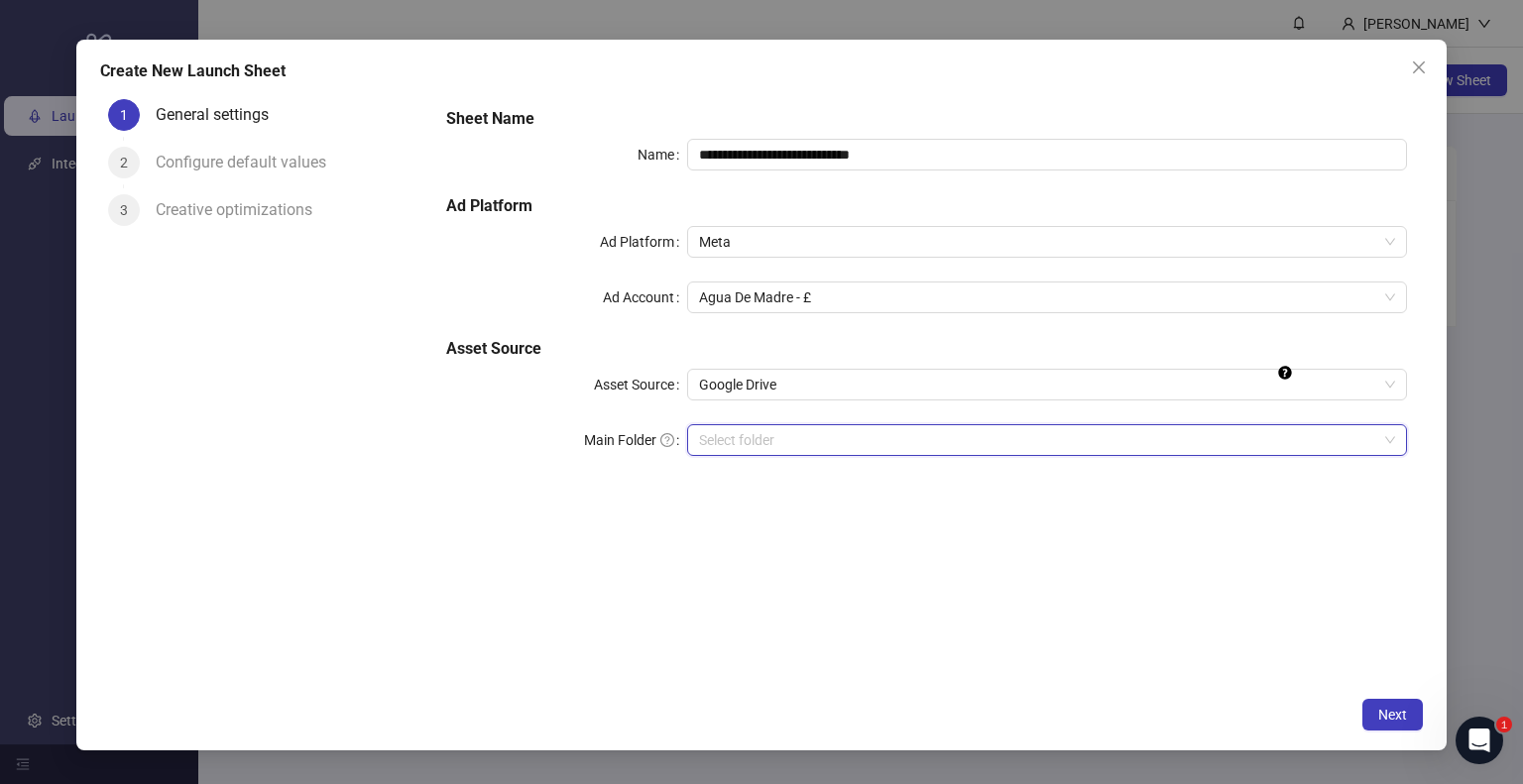 click on "Main Folder" at bounding box center [1038, 440] 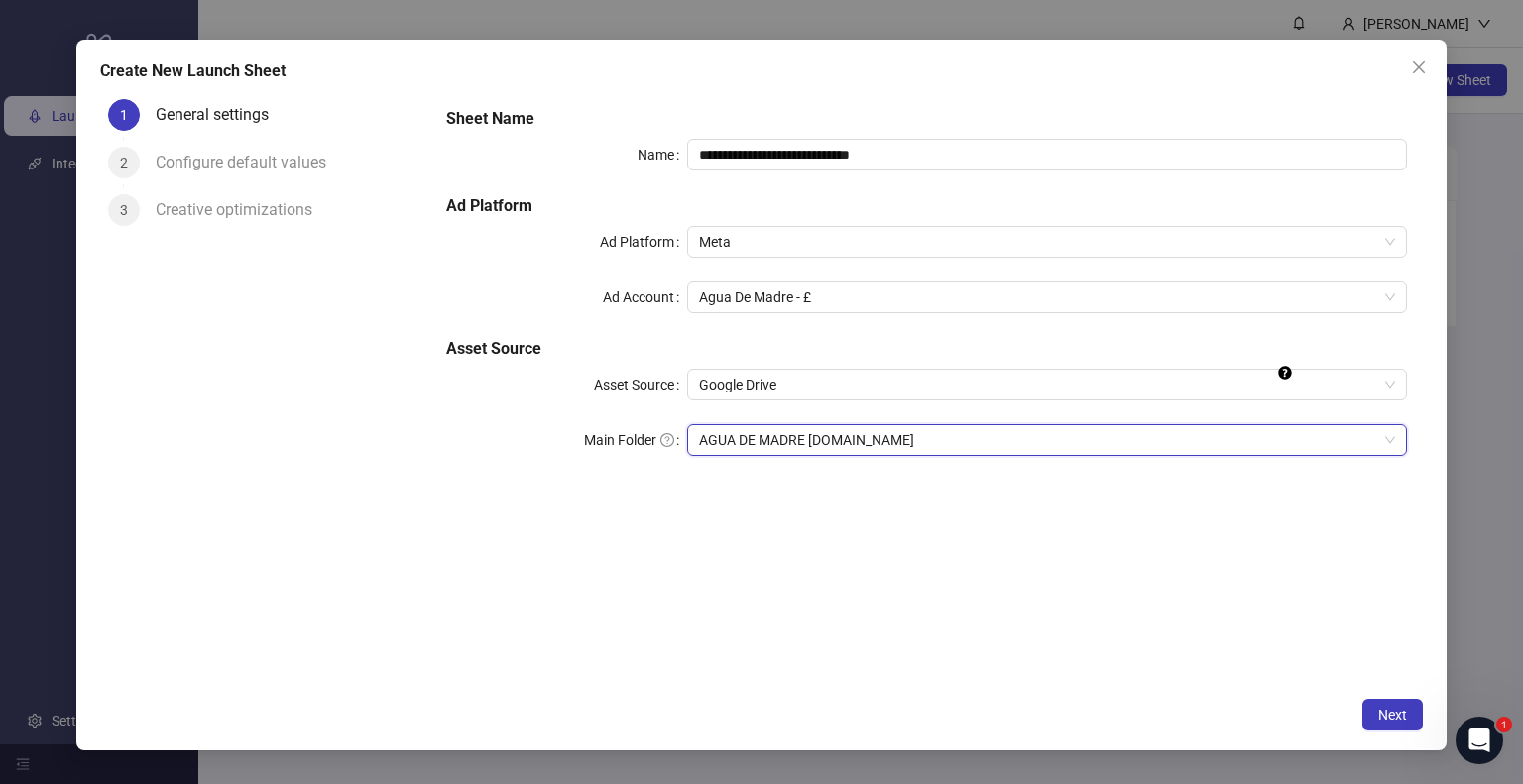 click on "Next" at bounding box center (762, 715) 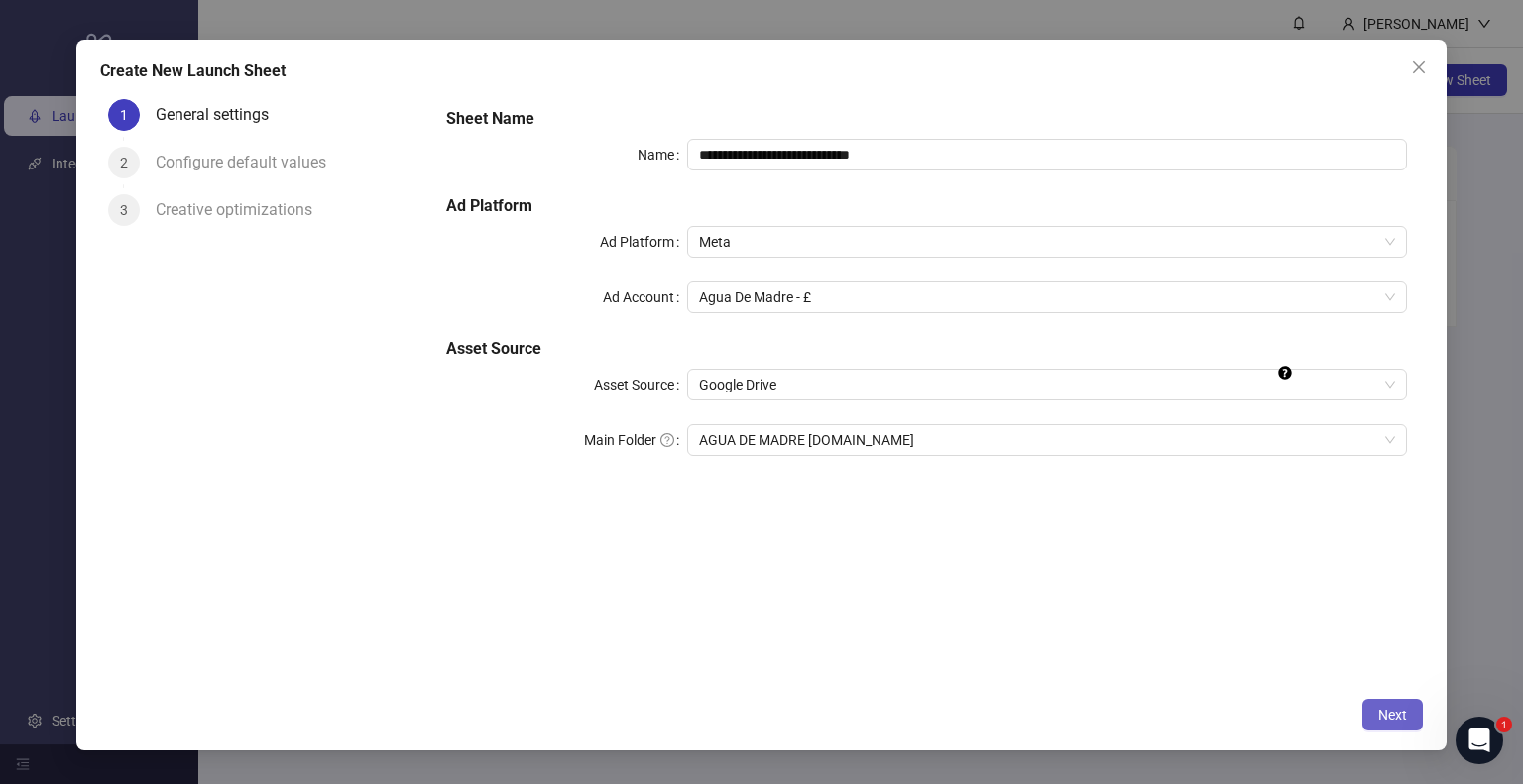 click on "Next" at bounding box center [1392, 715] 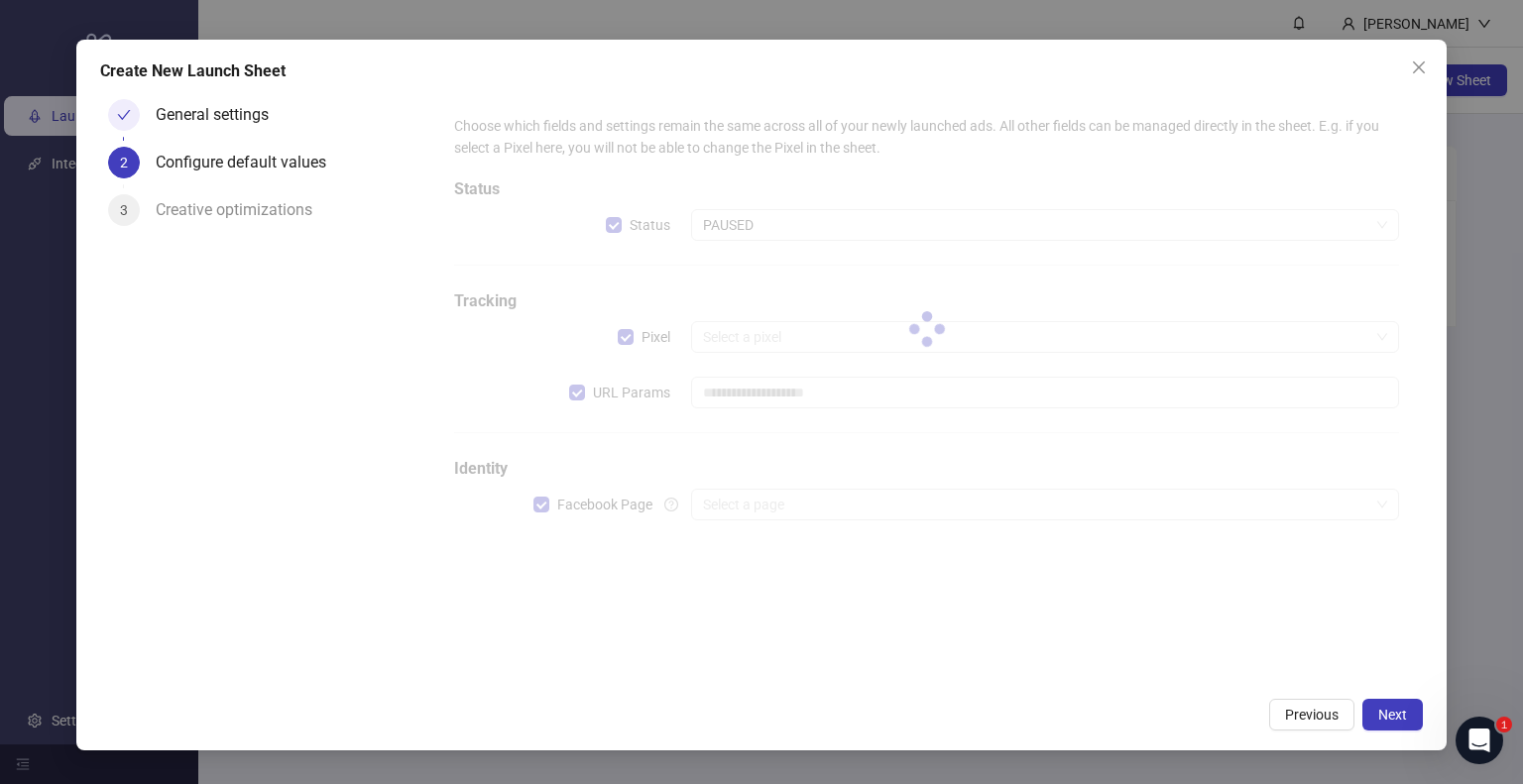 type on "**********" 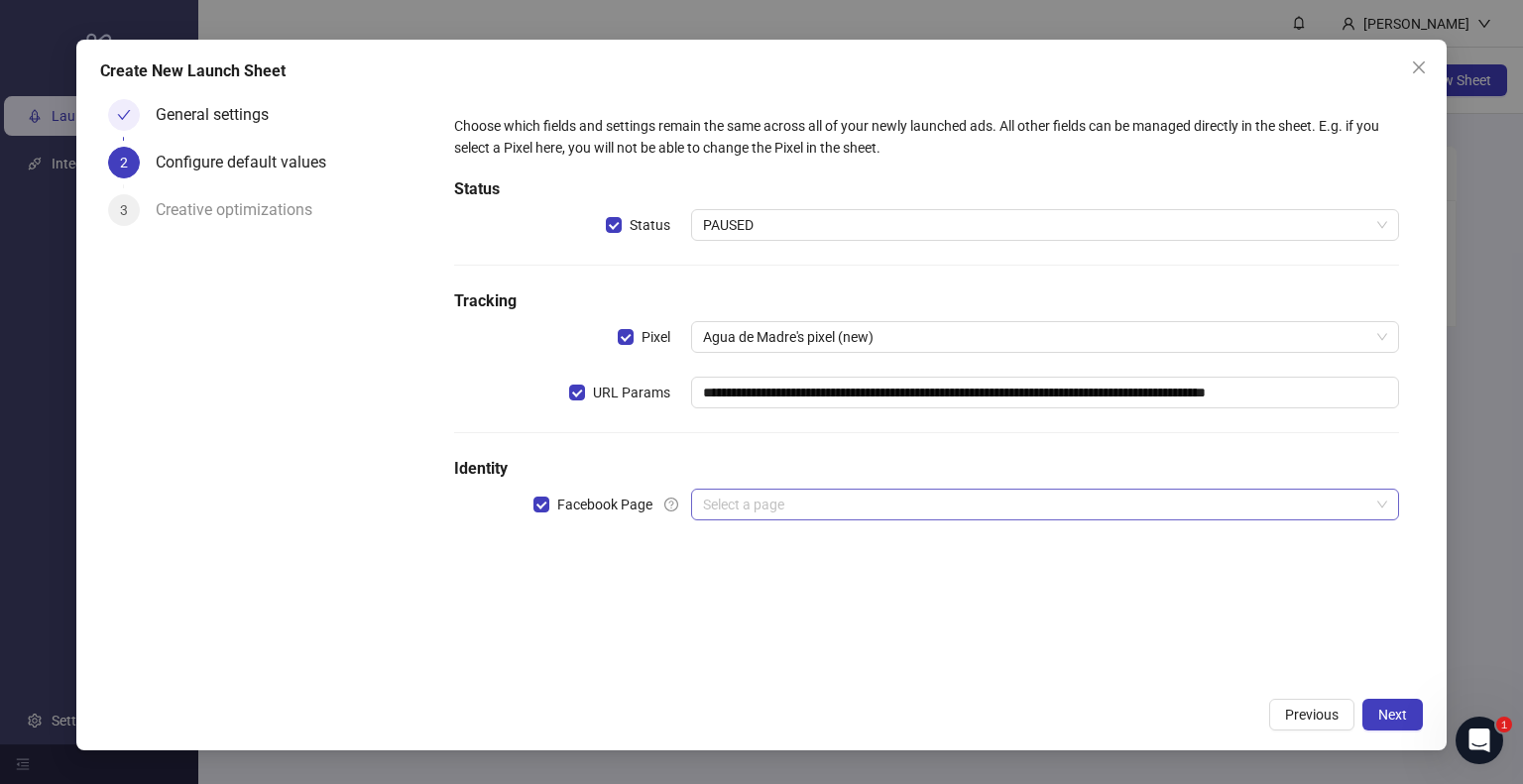 click at bounding box center (1036, 504) 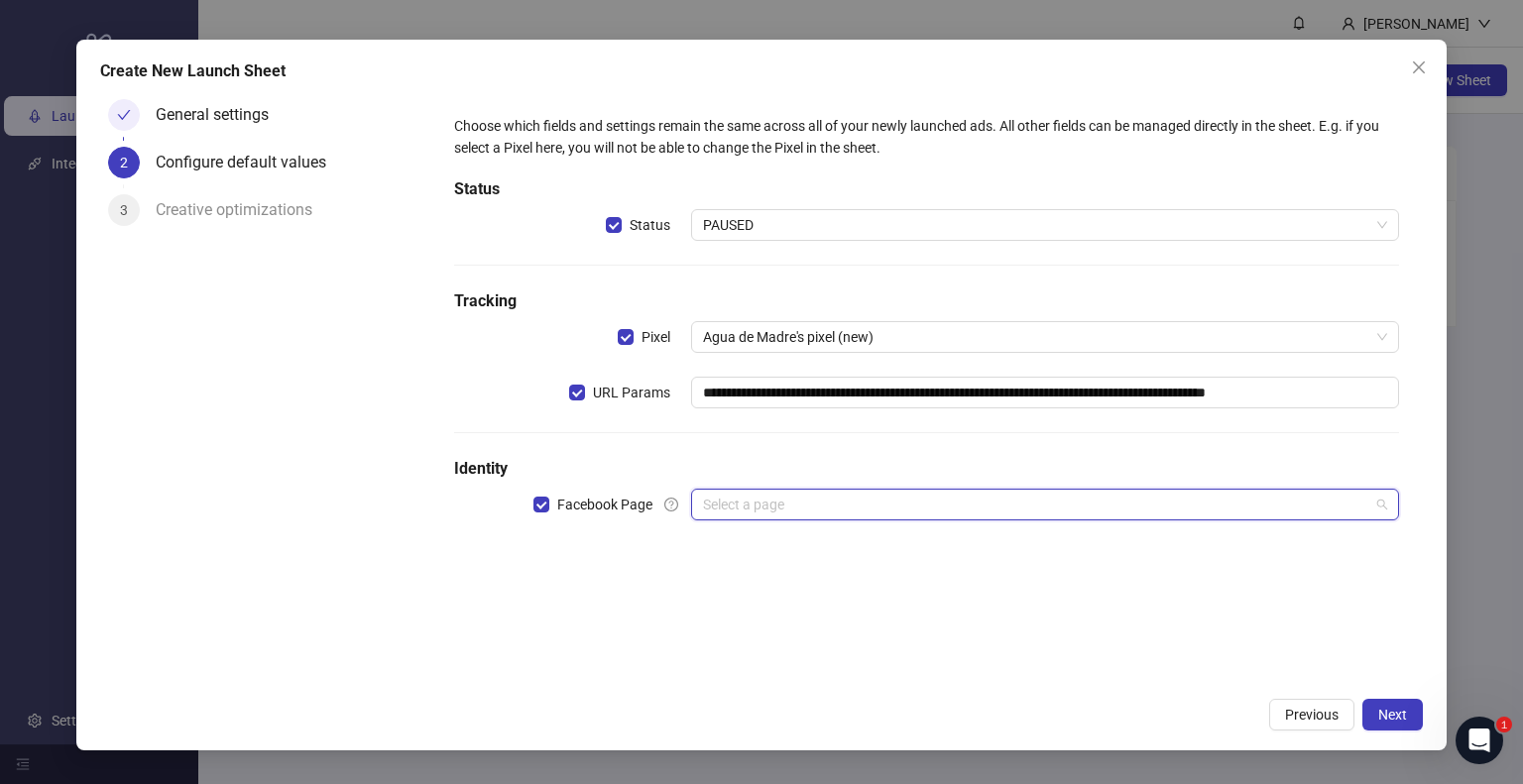 click at bounding box center [1036, 504] 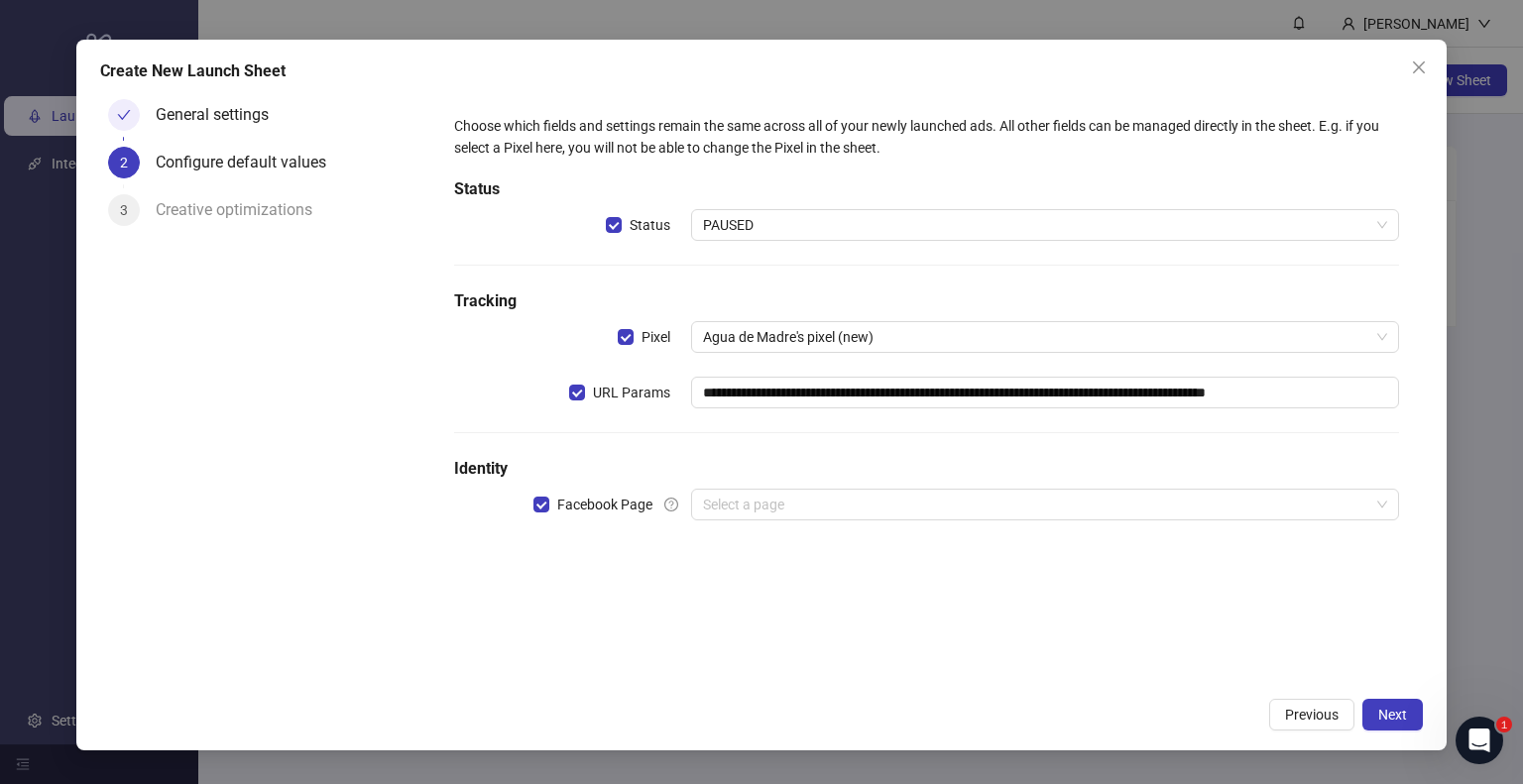 drag, startPoint x: 1475, startPoint y: 734, endPoint x: 1461, endPoint y: 728, distance: 15.231546 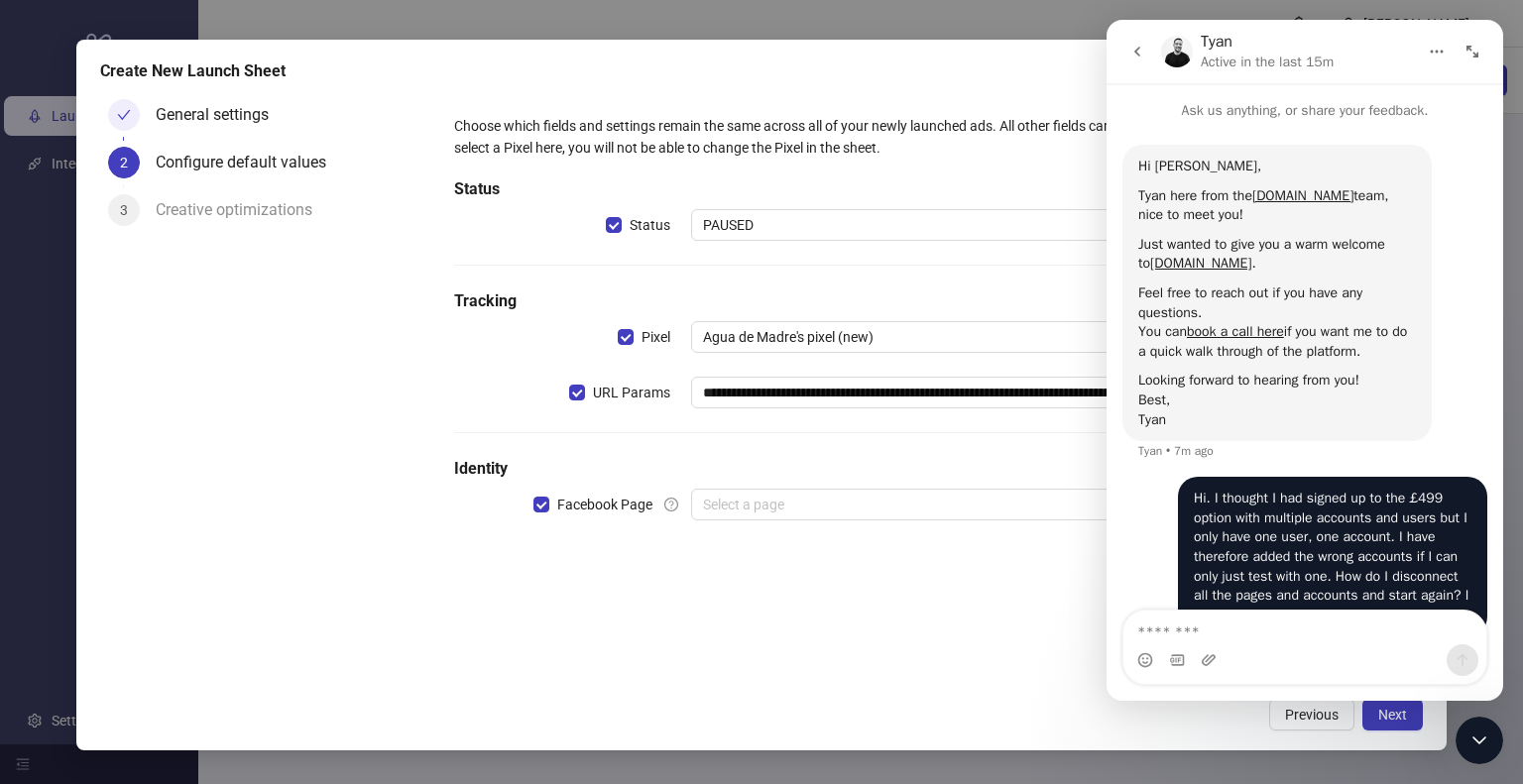 scroll, scrollTop: 47, scrollLeft: 0, axis: vertical 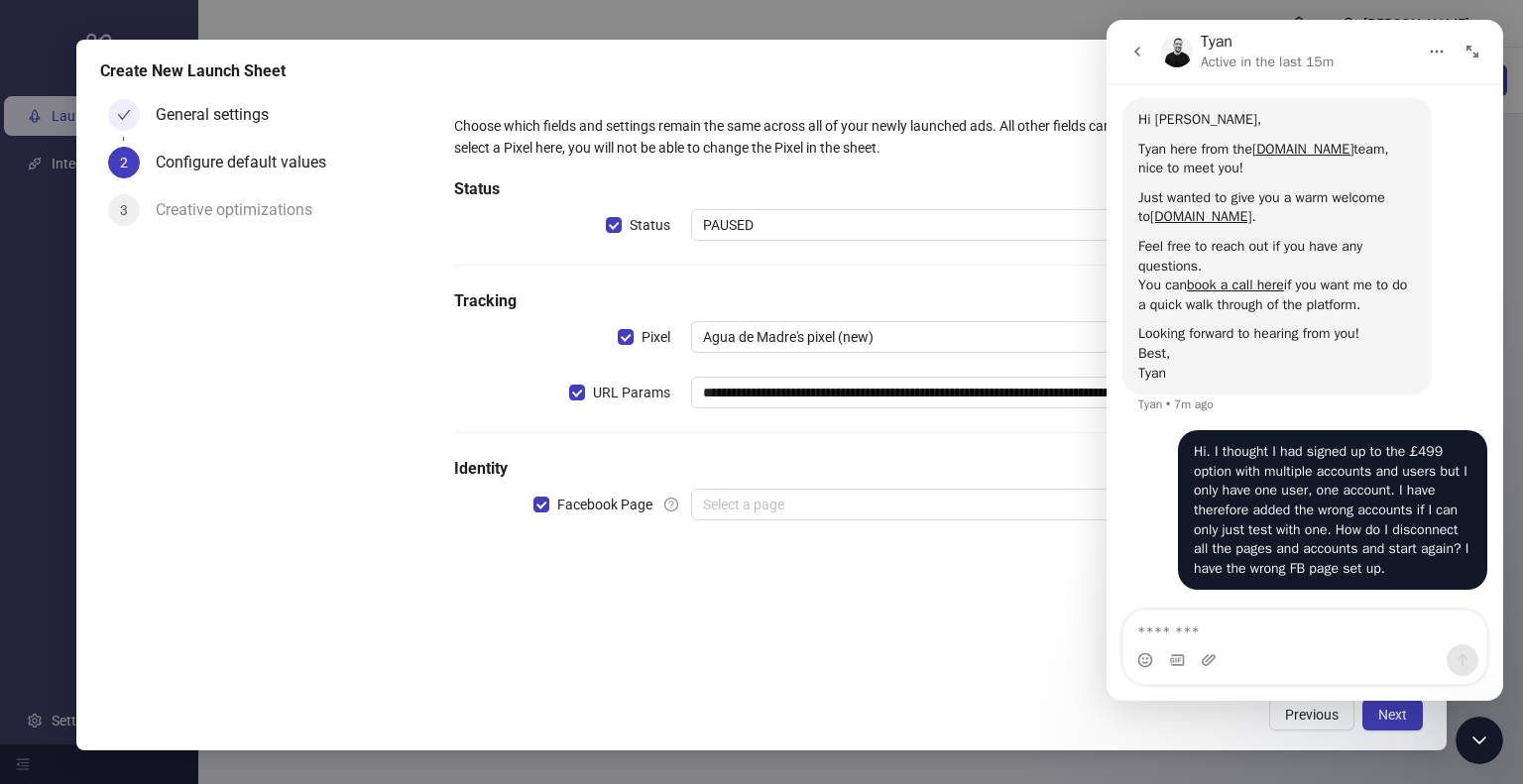 click at bounding box center (1305, 627) 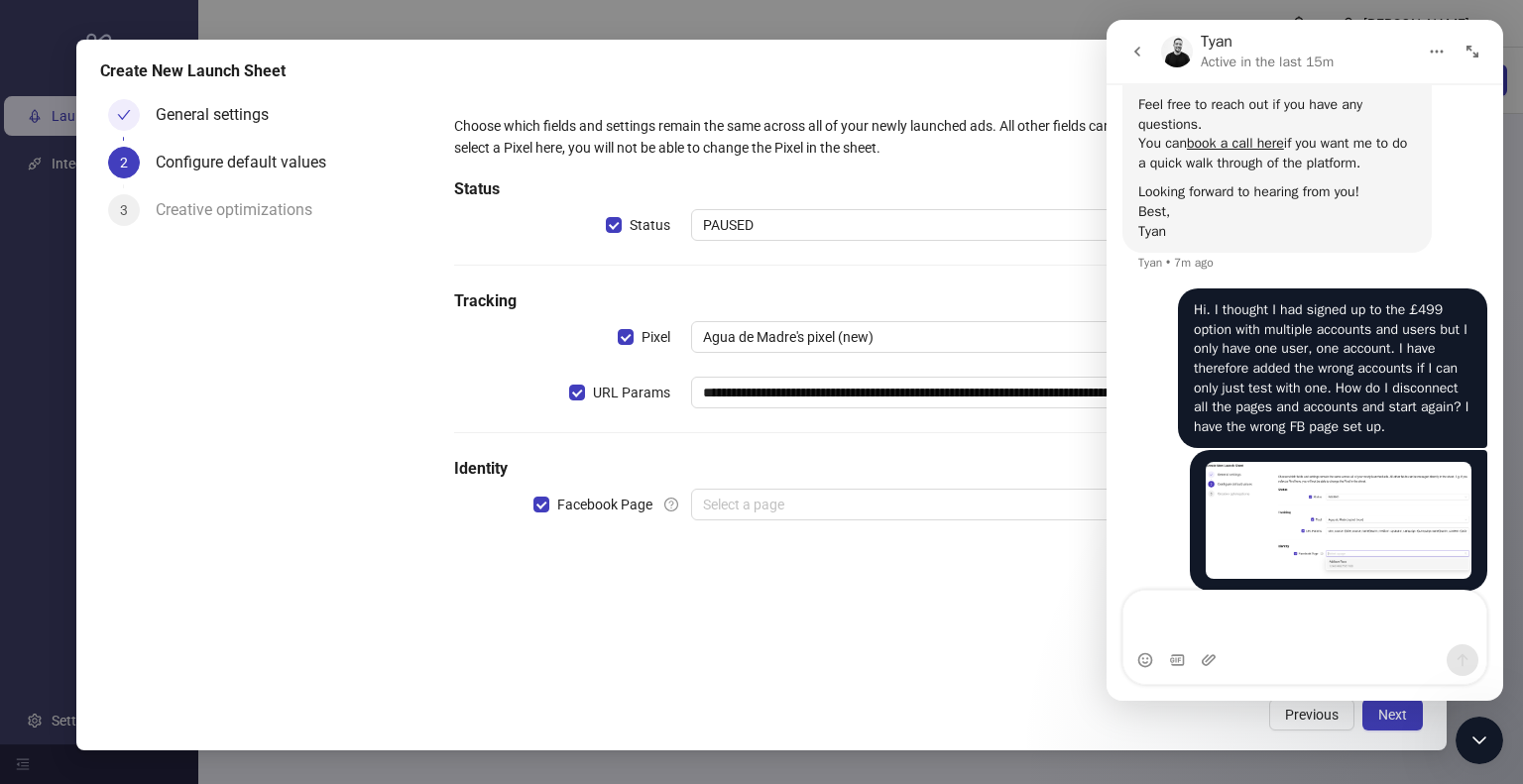 scroll, scrollTop: 208, scrollLeft: 0, axis: vertical 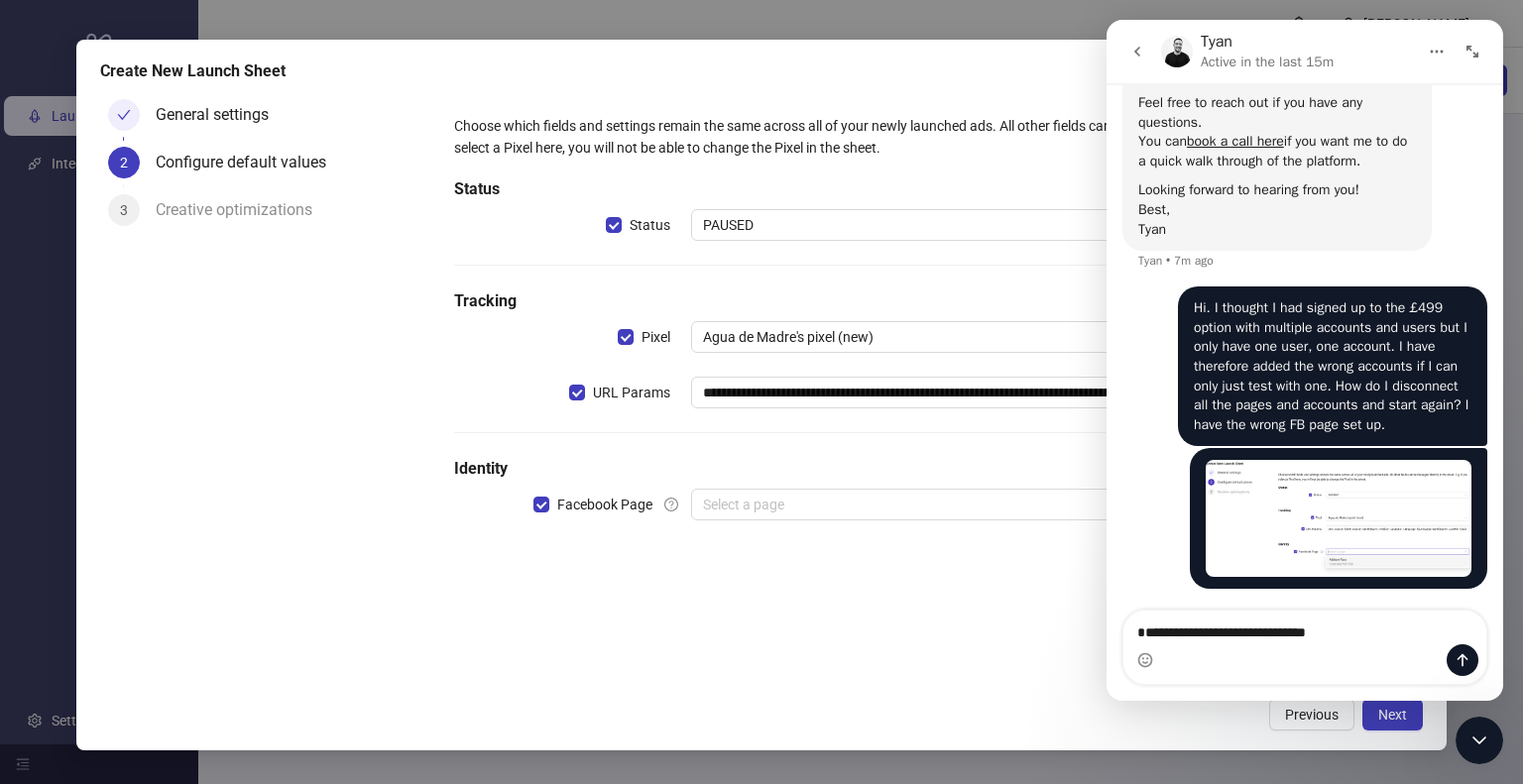 type on "**********" 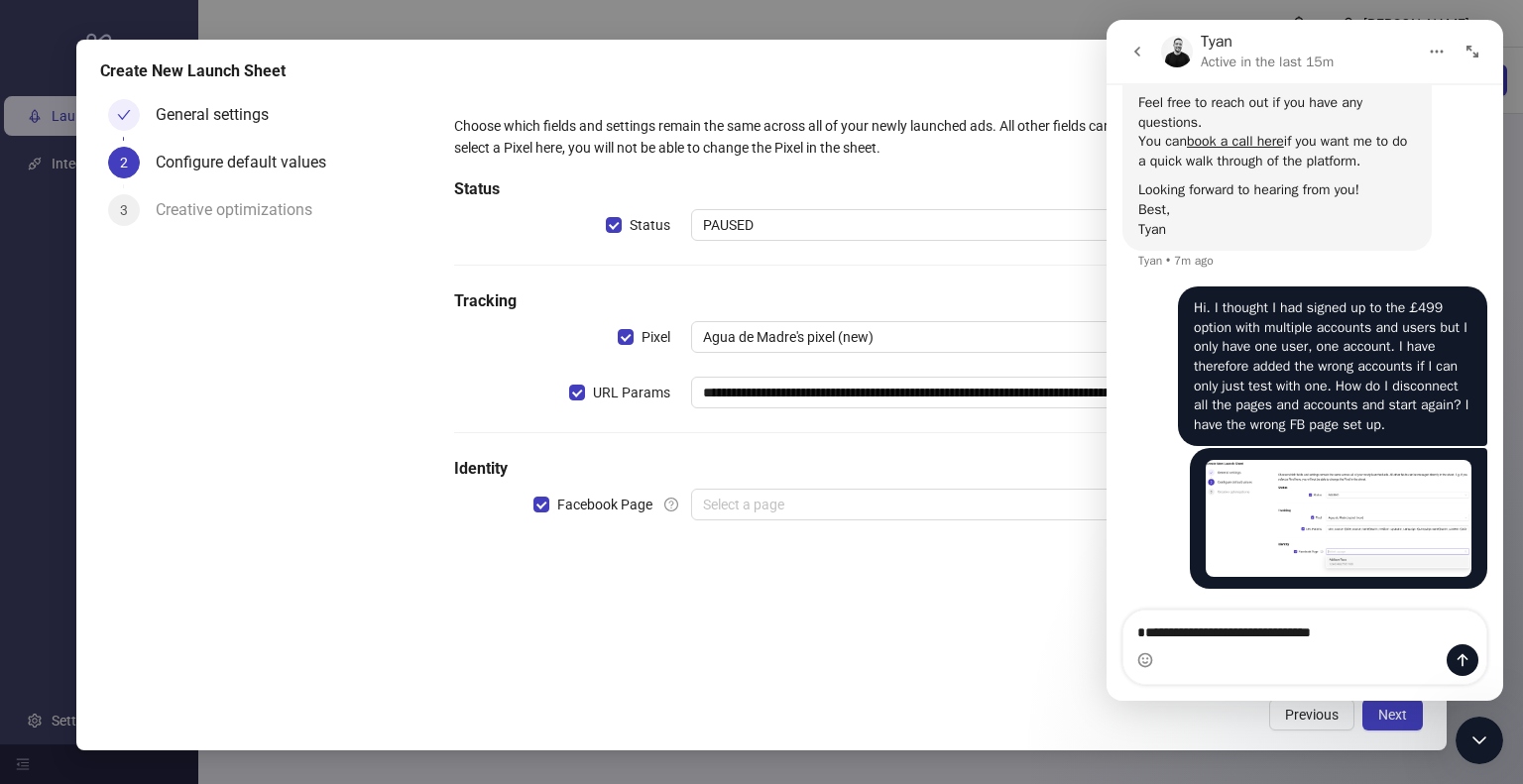 type 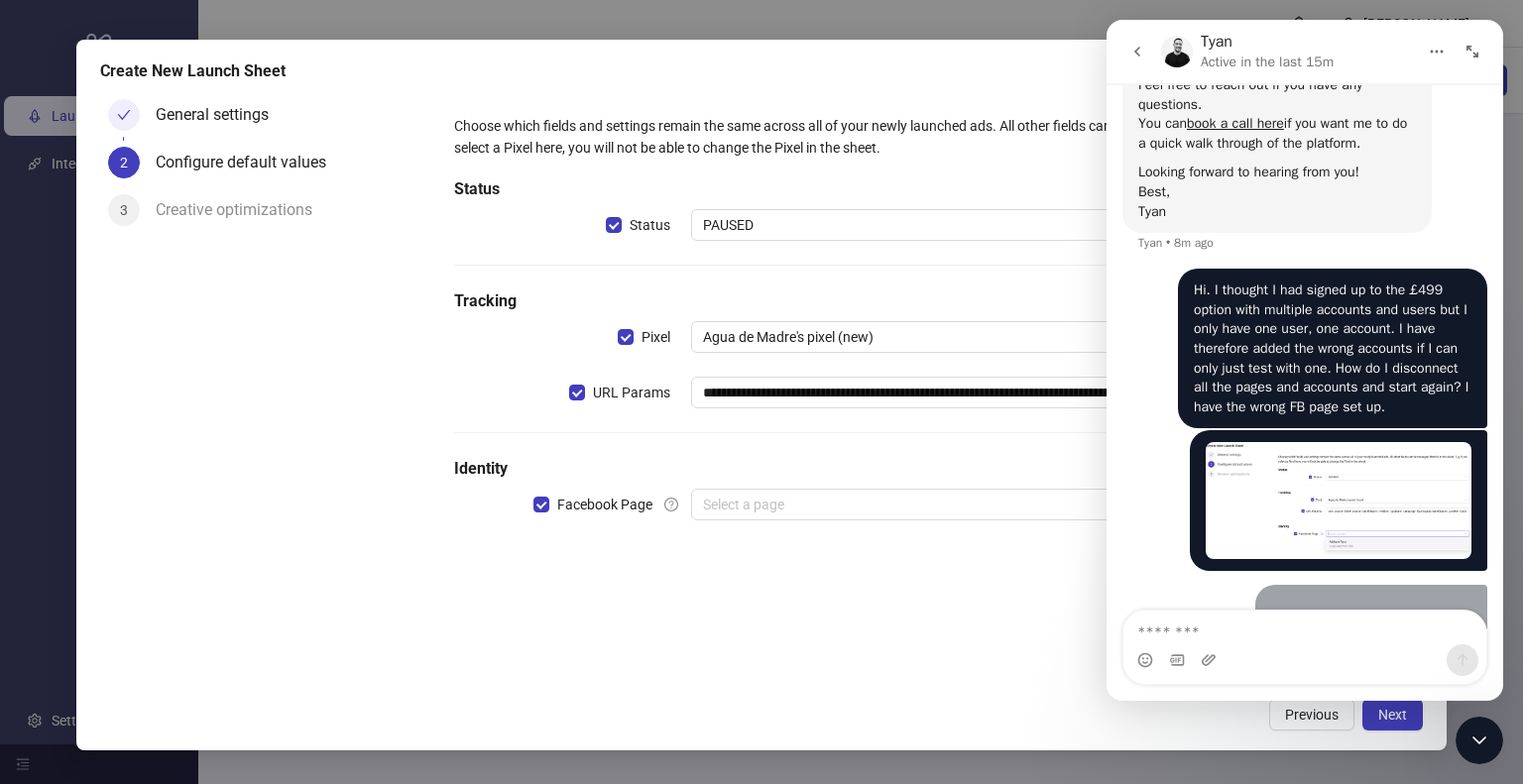 scroll, scrollTop: 254, scrollLeft: 0, axis: vertical 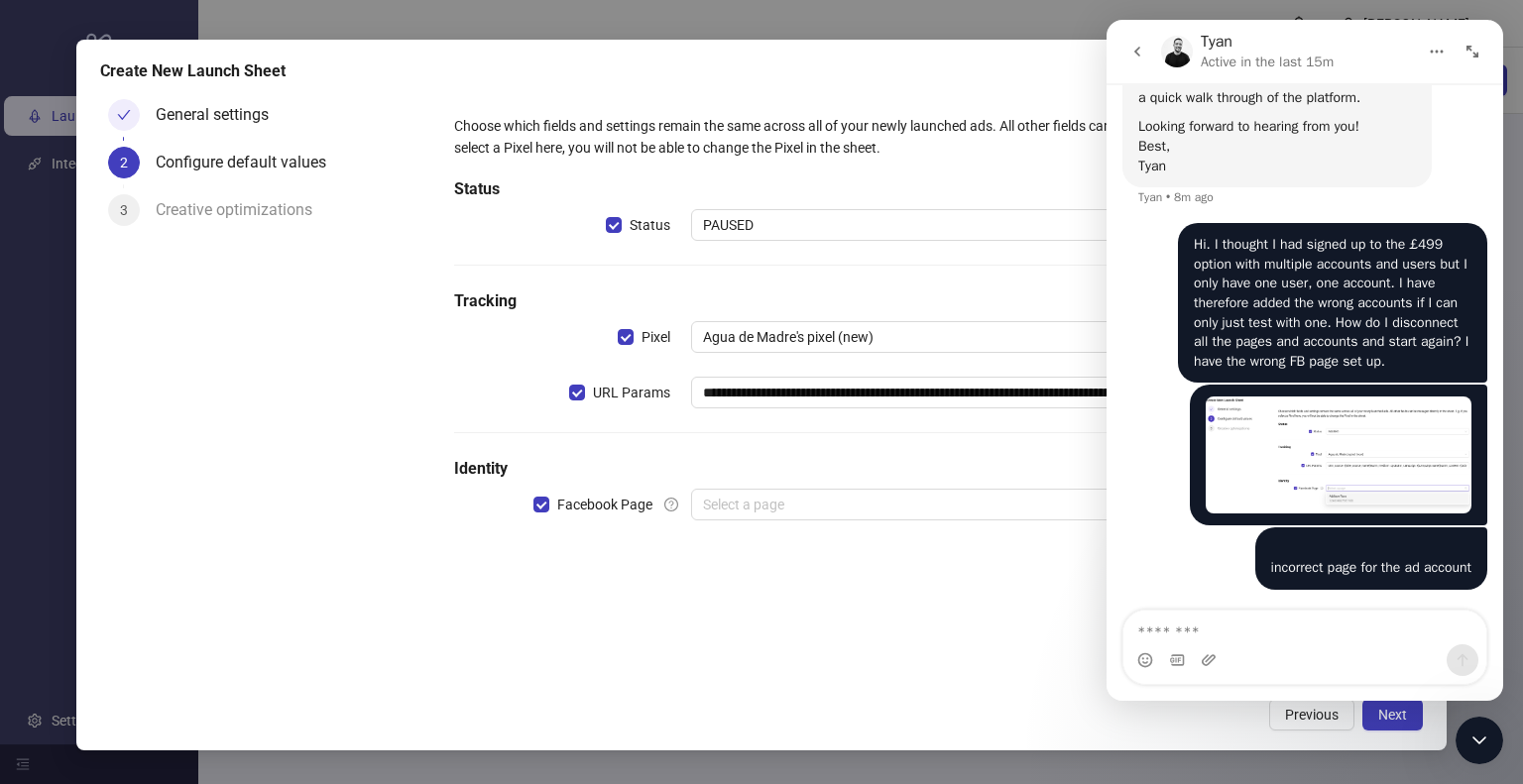 click on "**********" at bounding box center (926, 329) 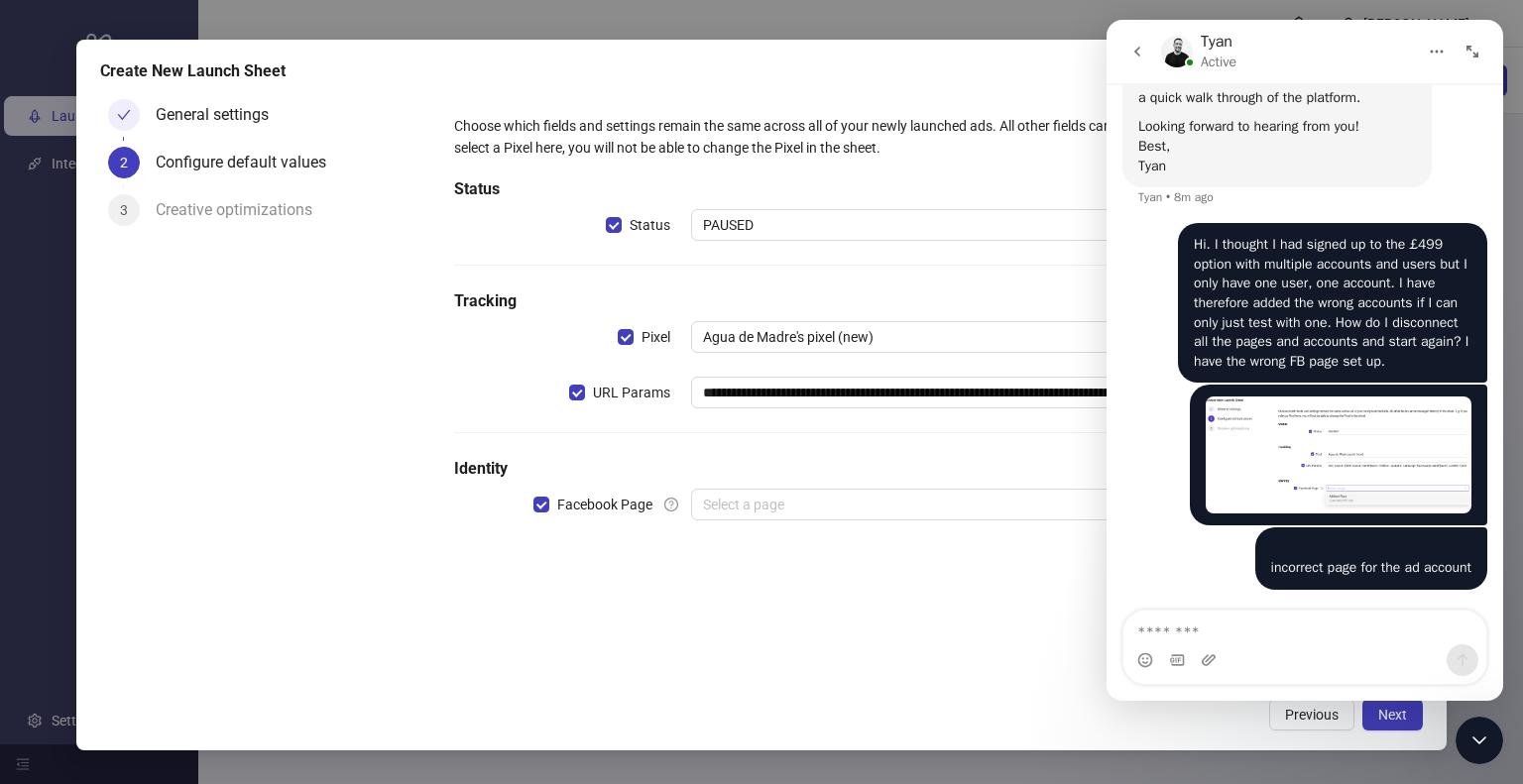 click on "**********" at bounding box center (926, 329) 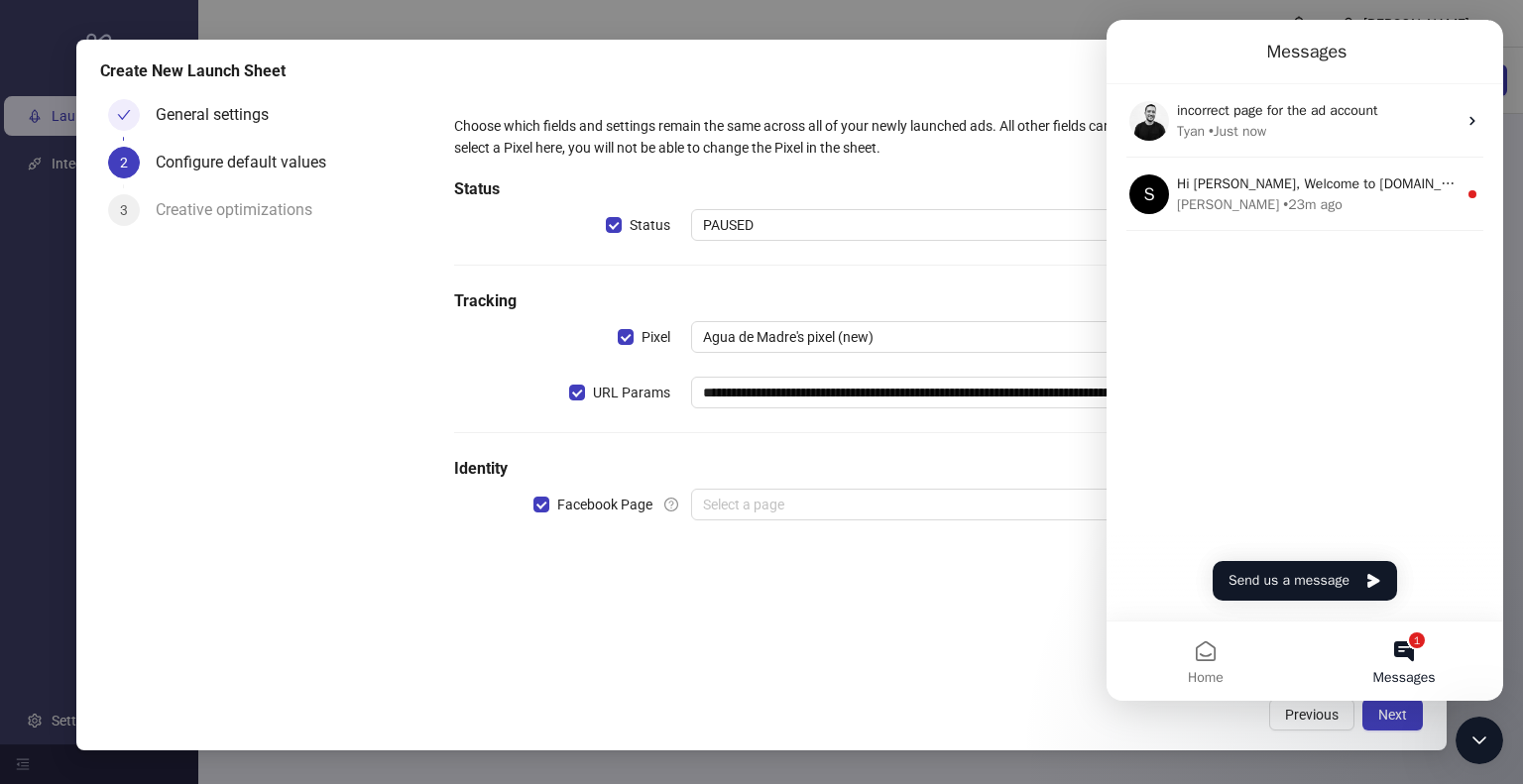 scroll, scrollTop: 0, scrollLeft: 0, axis: both 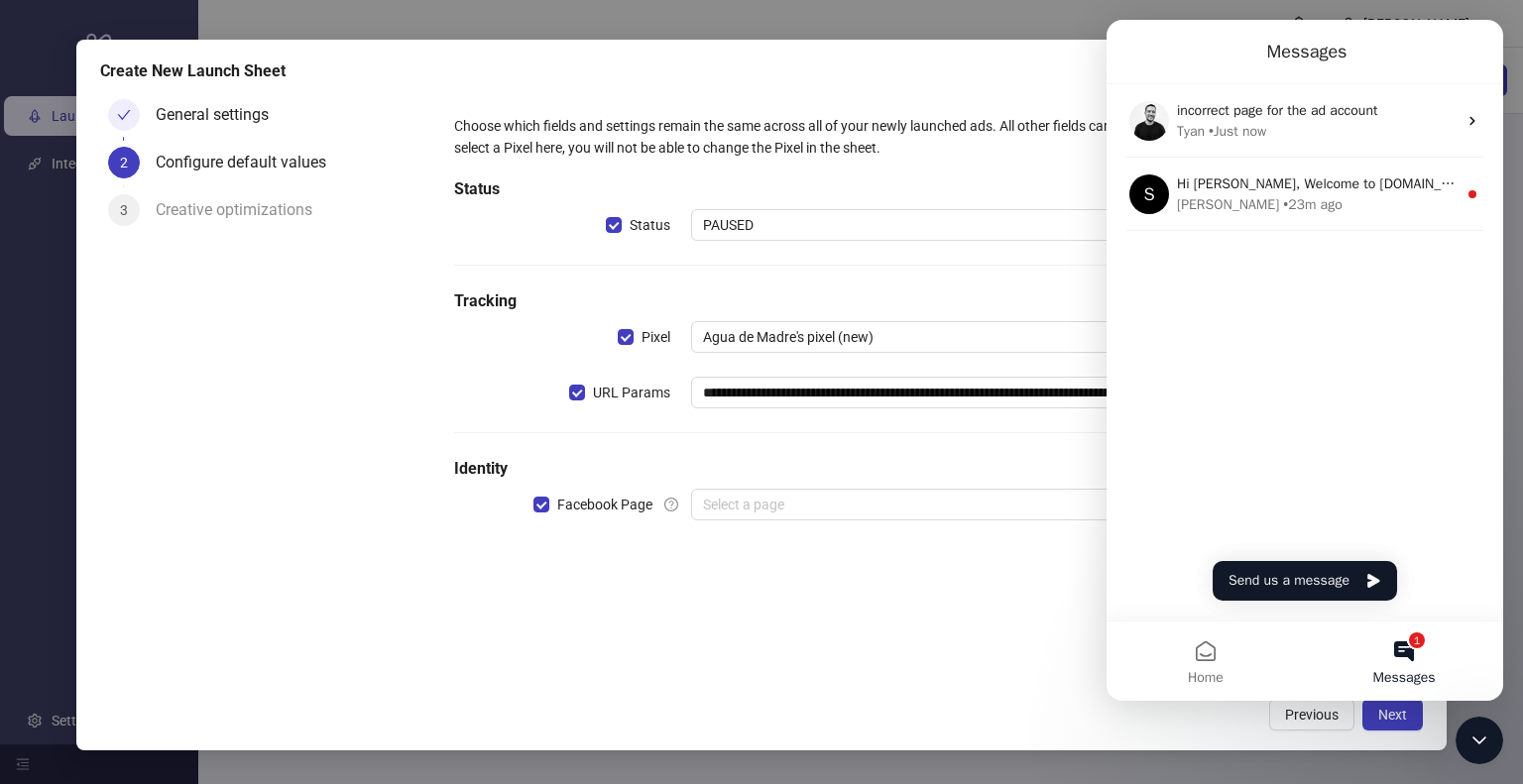 click on "**********" at bounding box center [926, 329] 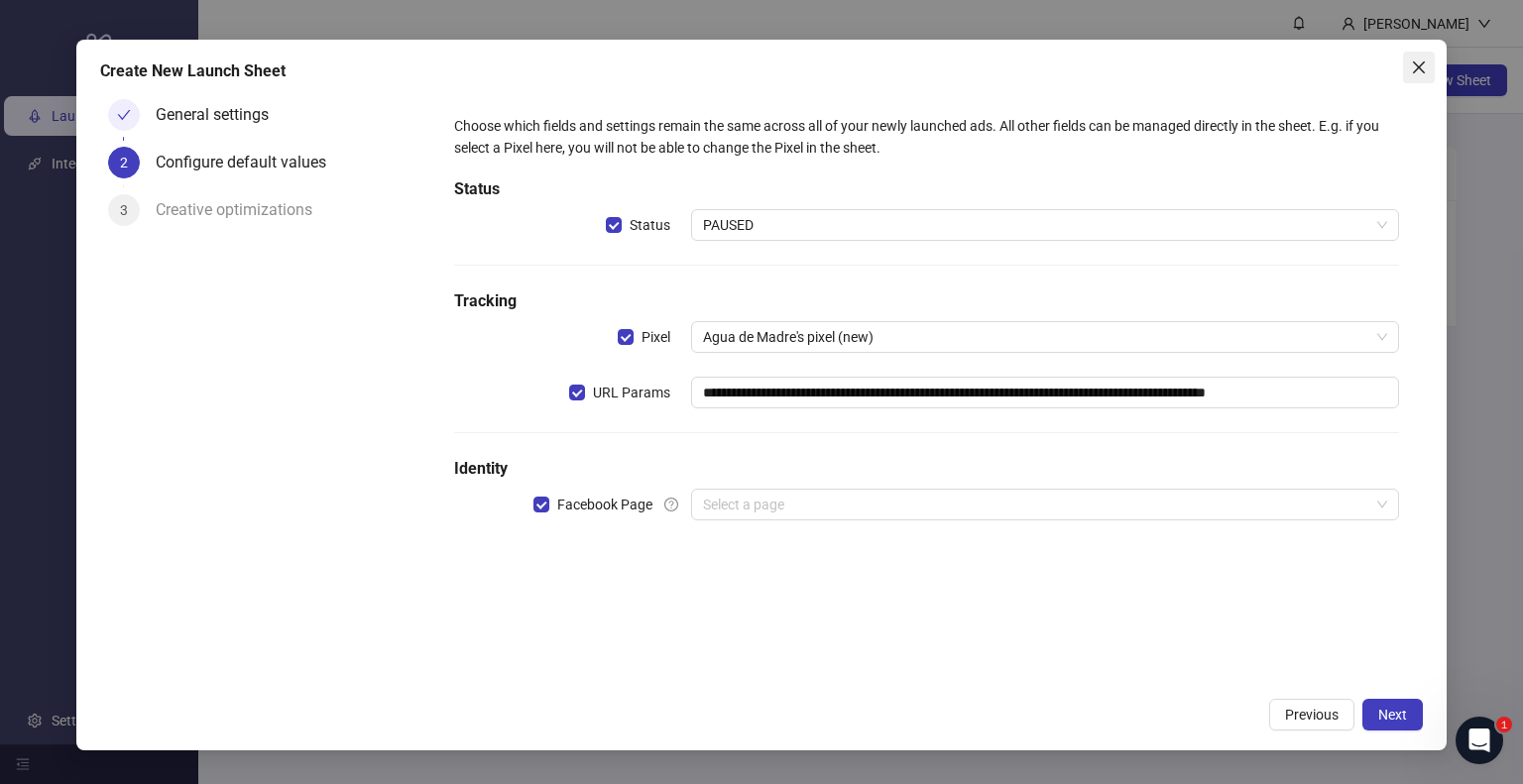 click 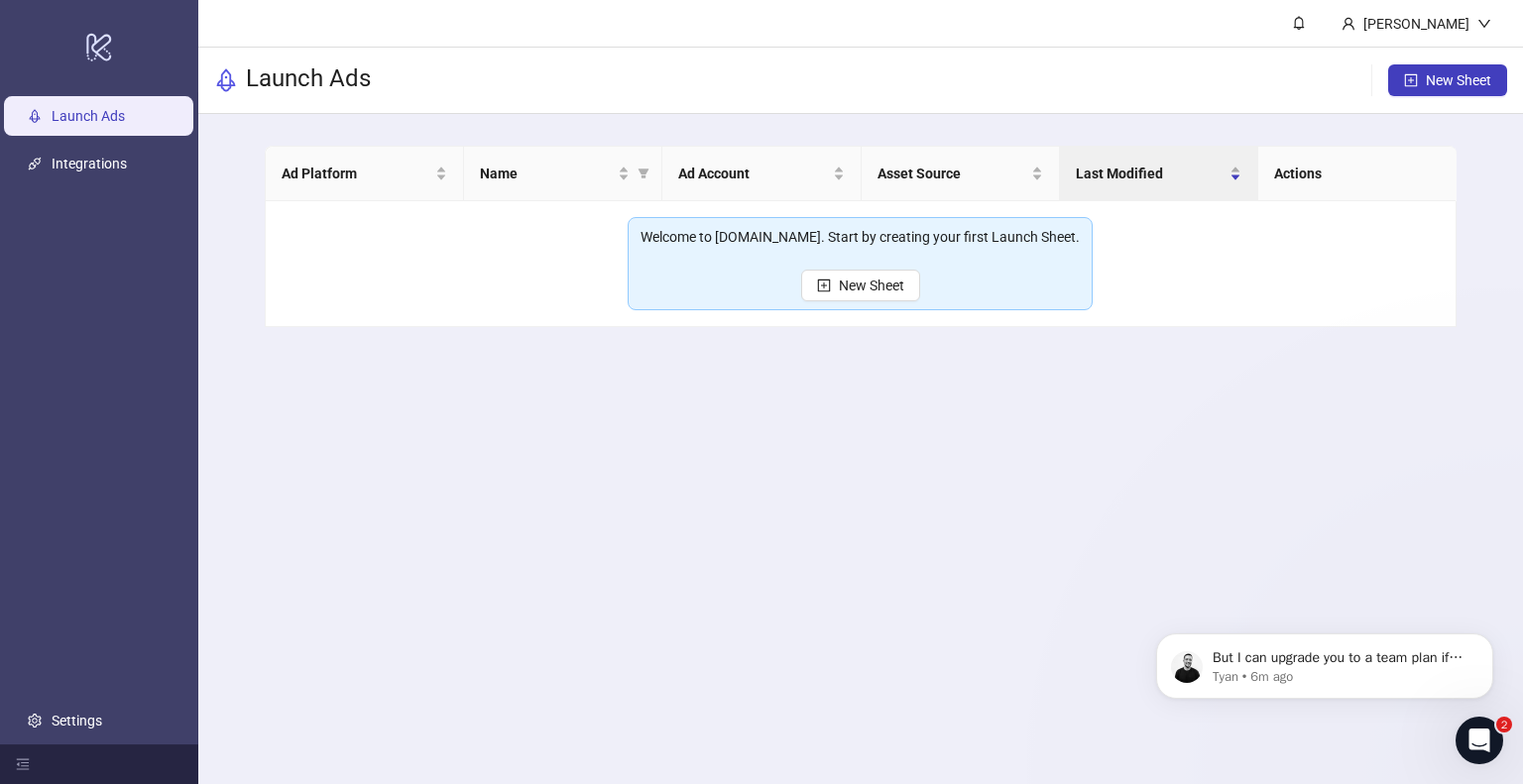 scroll, scrollTop: 0, scrollLeft: 0, axis: both 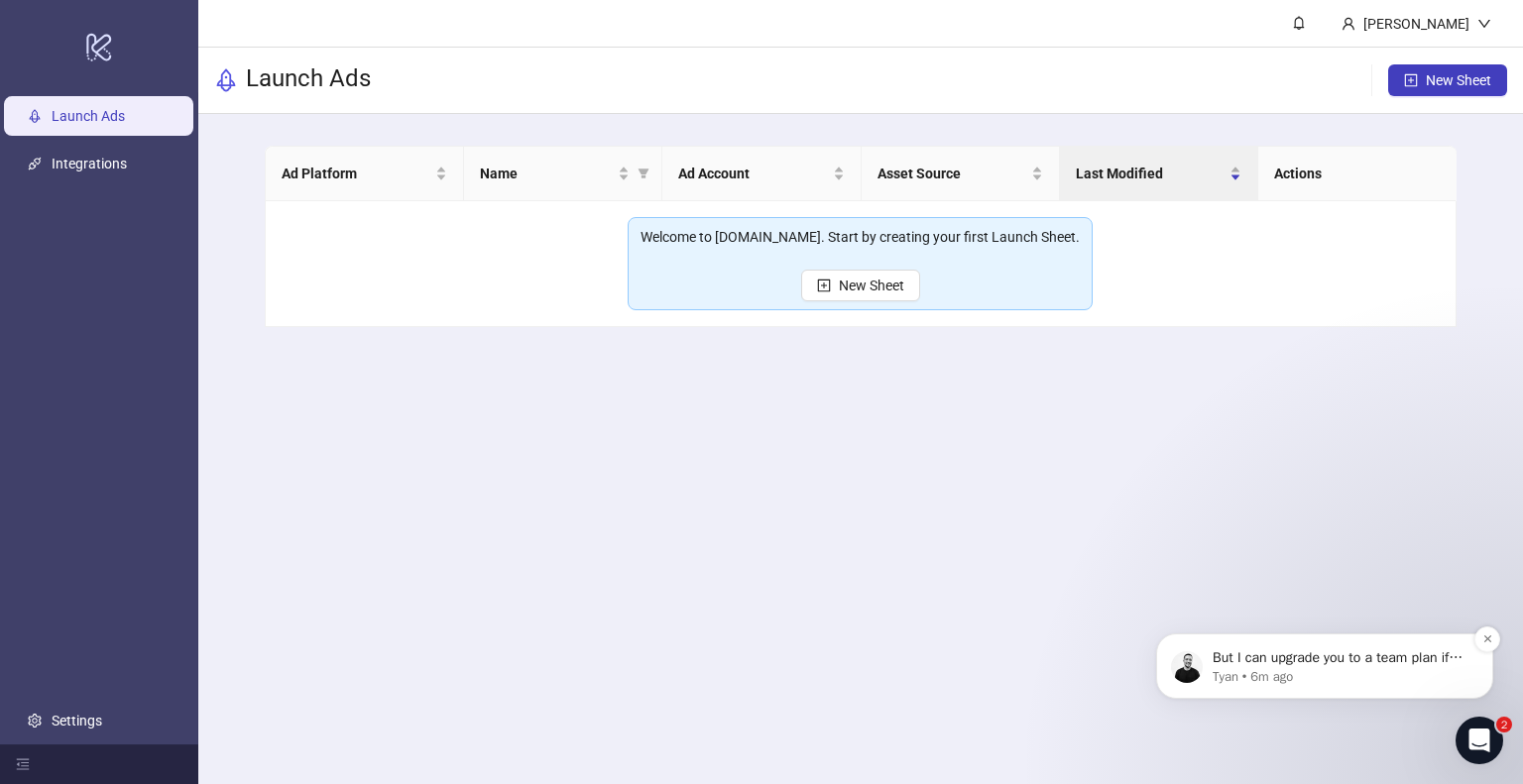 click on "But I can upgrade you to a team plan if you want to test with more than one ad account?" at bounding box center (1341, 658) 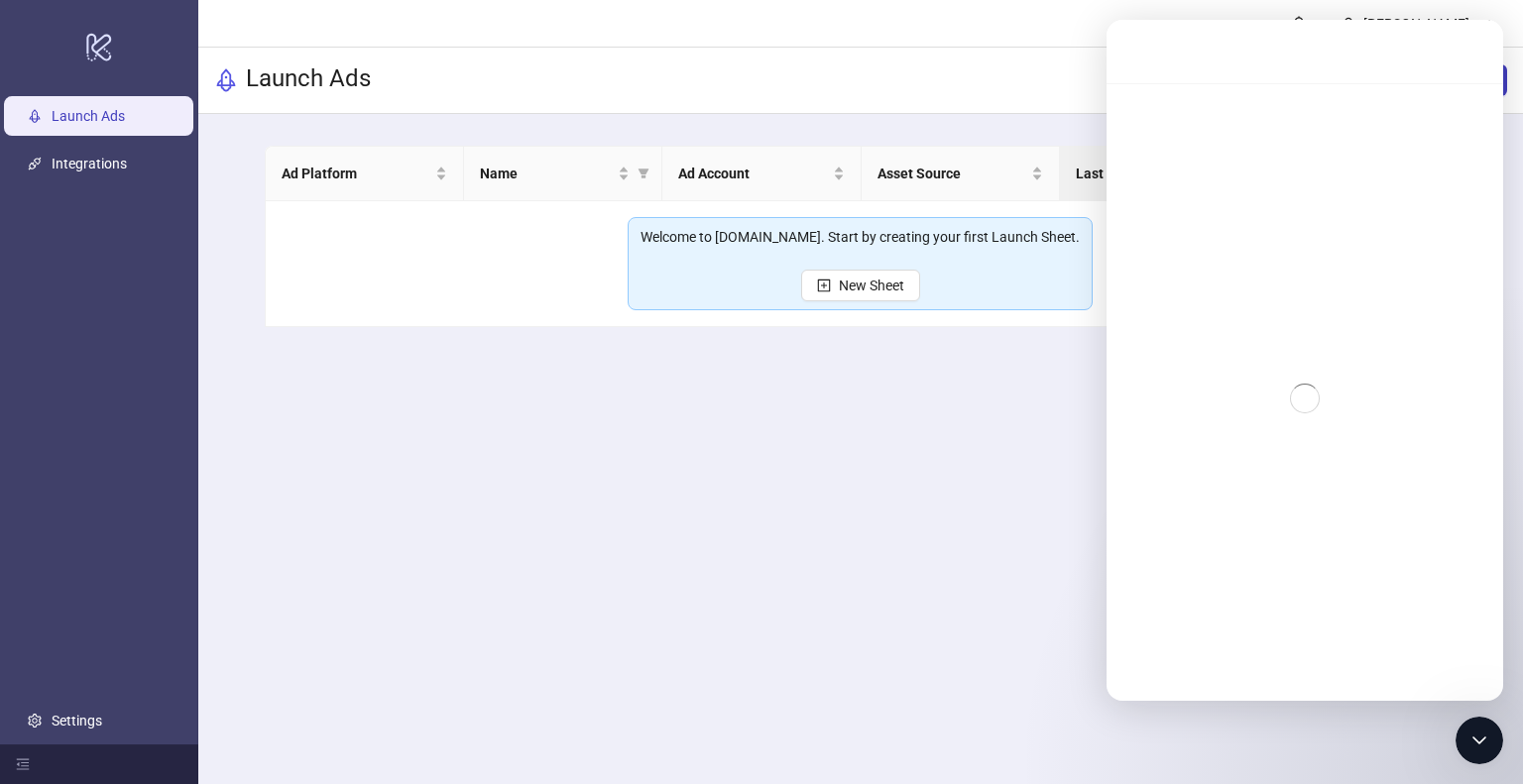 scroll, scrollTop: 3, scrollLeft: 0, axis: vertical 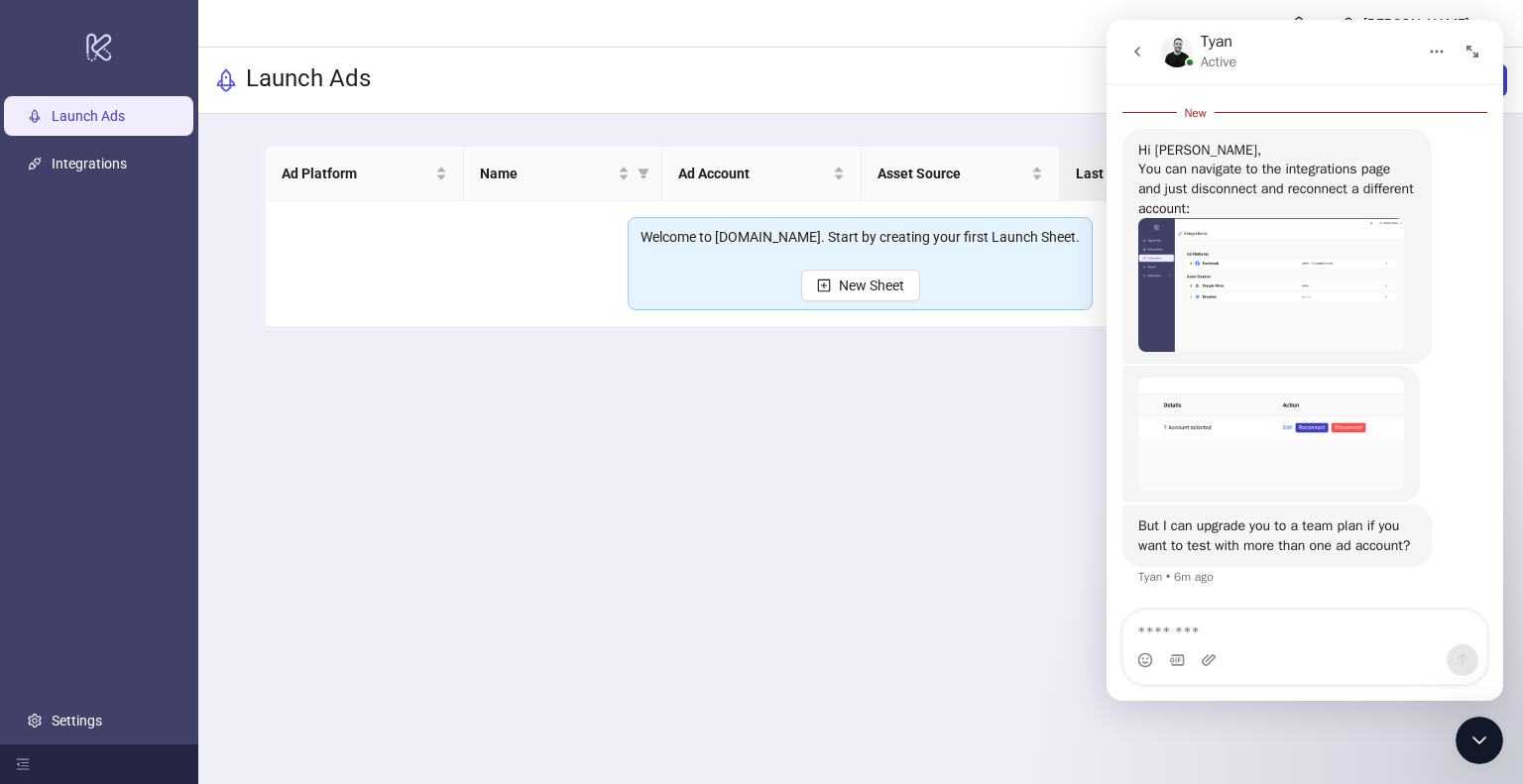 click at bounding box center (1305, 660) 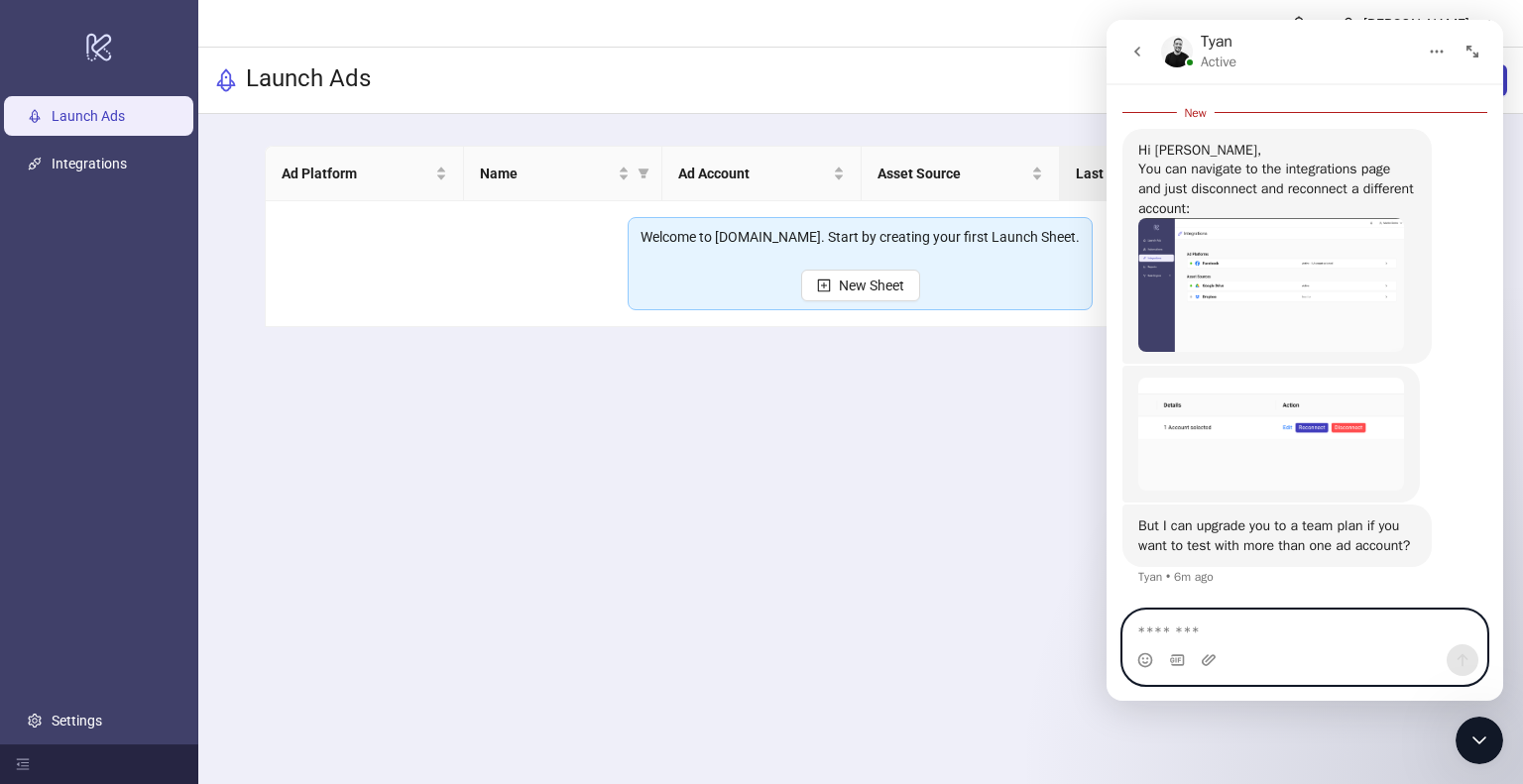 click at bounding box center (1305, 627) 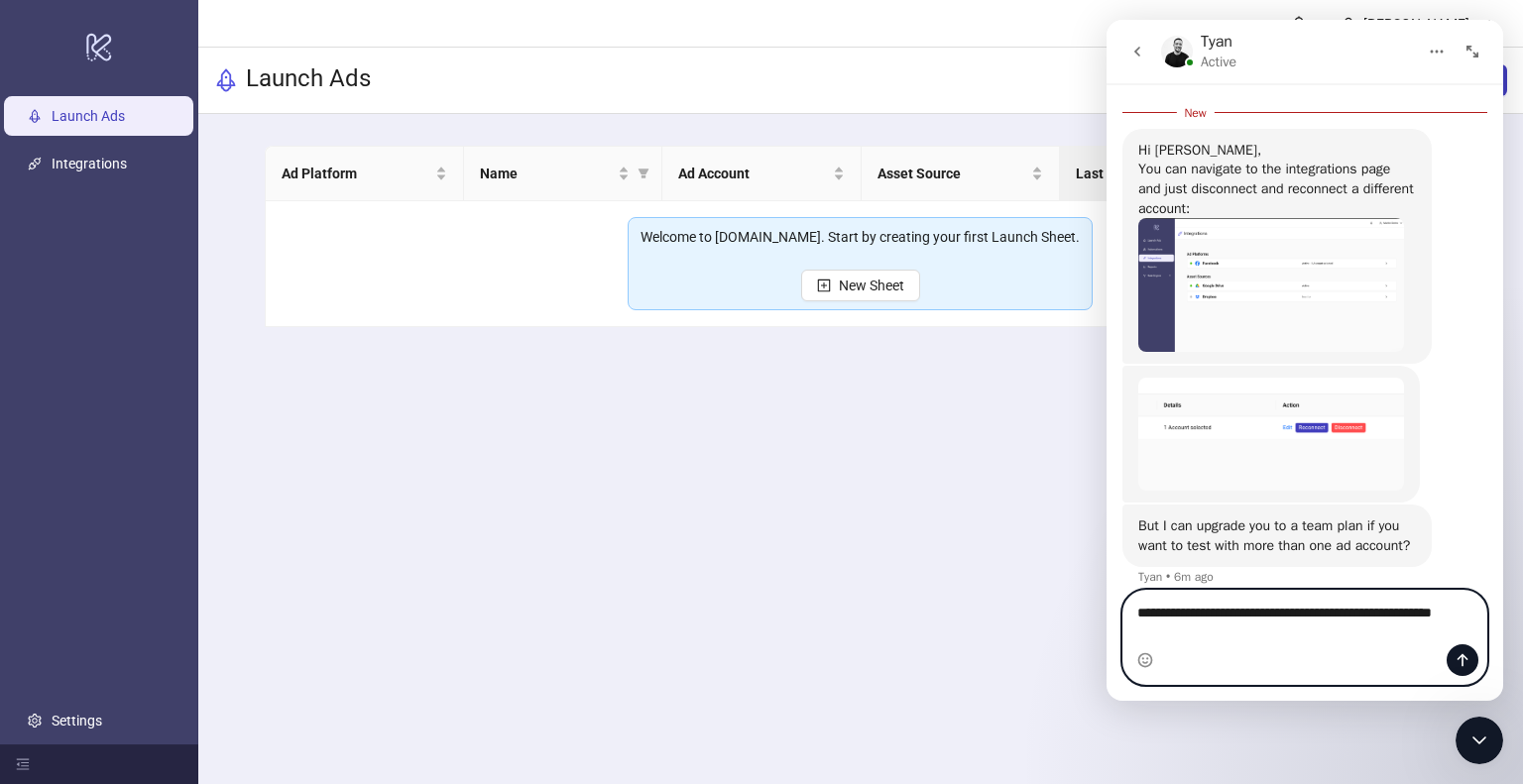 scroll, scrollTop: 760, scrollLeft: 0, axis: vertical 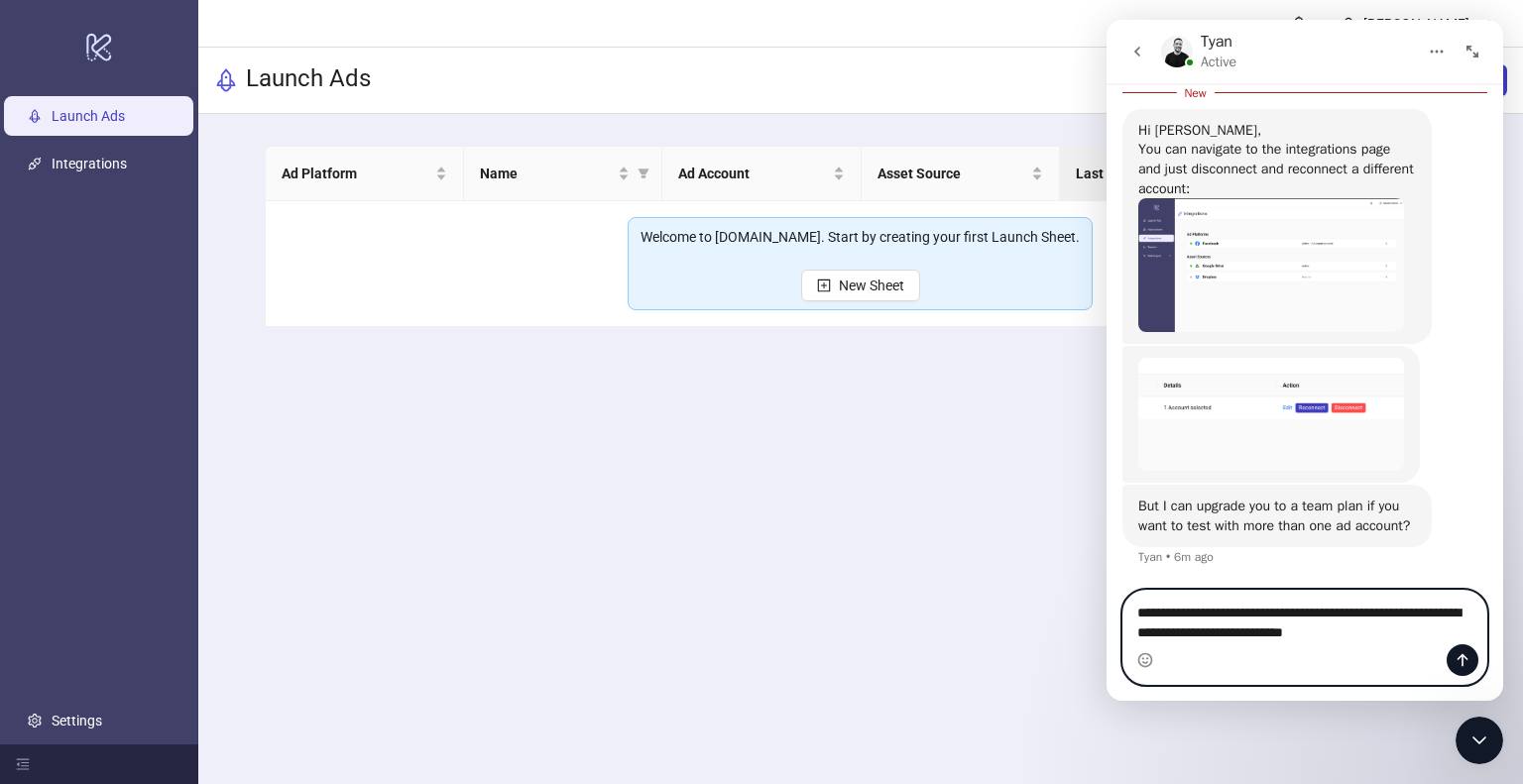 type on "**********" 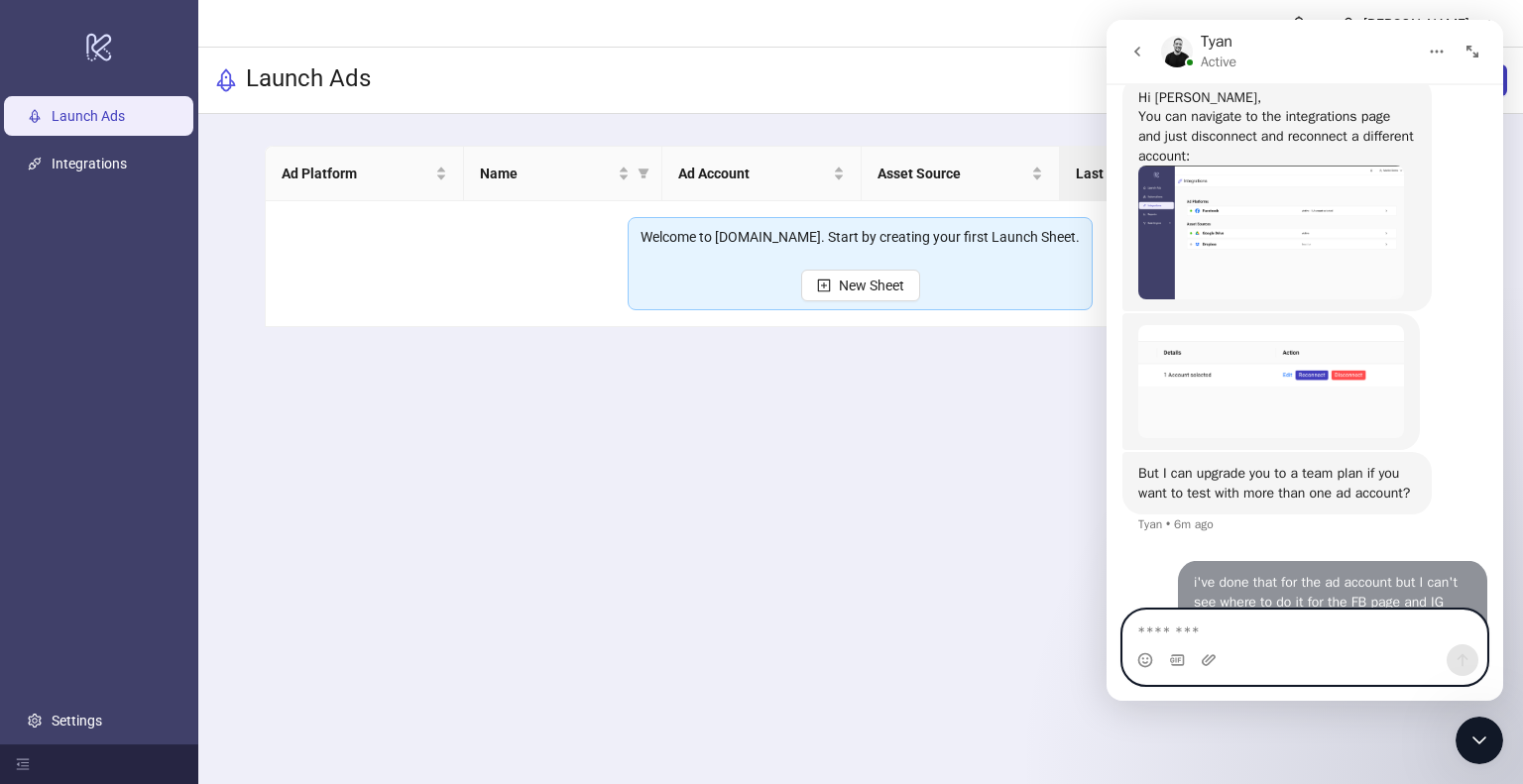 scroll, scrollTop: 805, scrollLeft: 0, axis: vertical 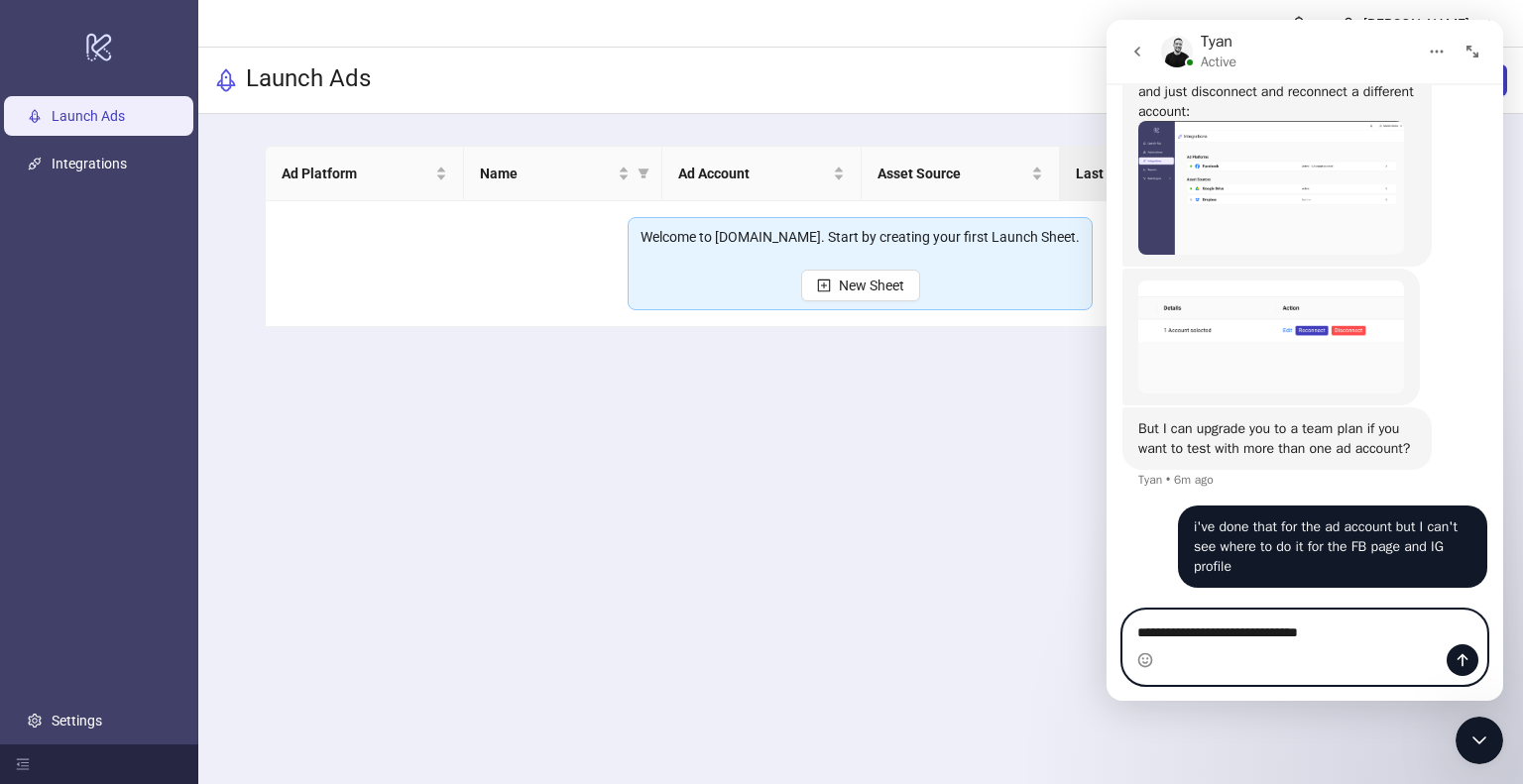 type on "**********" 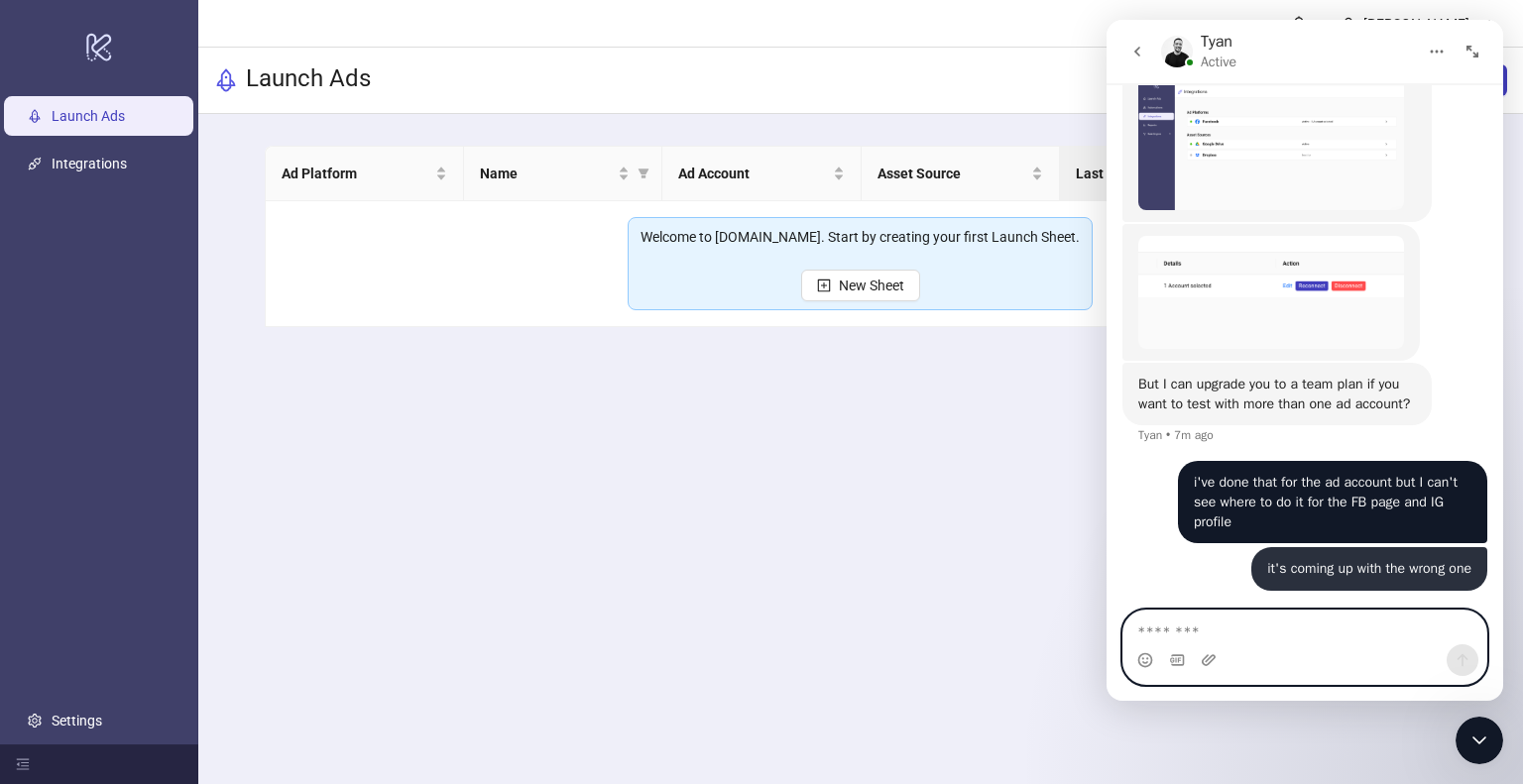 scroll, scrollTop: 850, scrollLeft: 0, axis: vertical 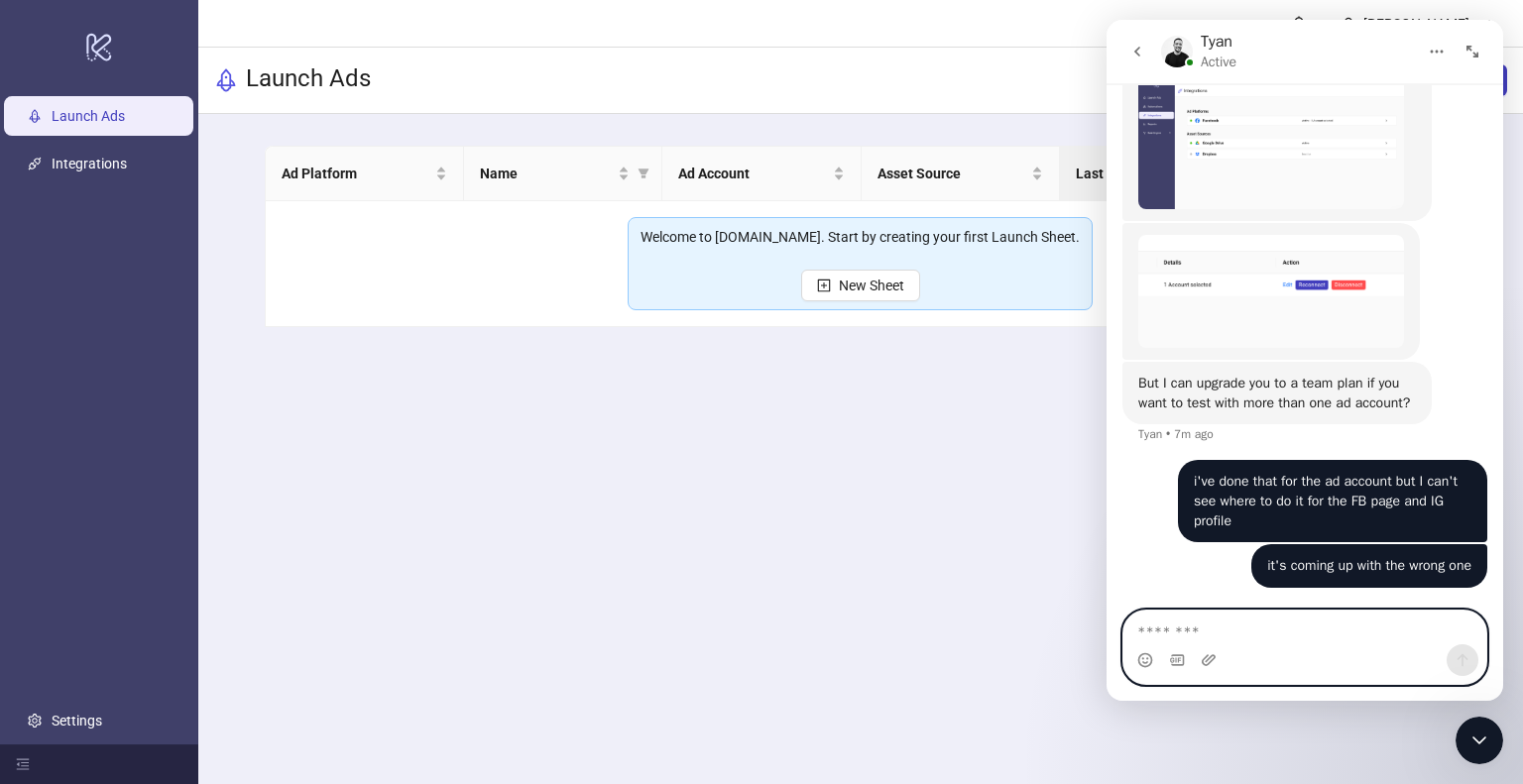 type on "*" 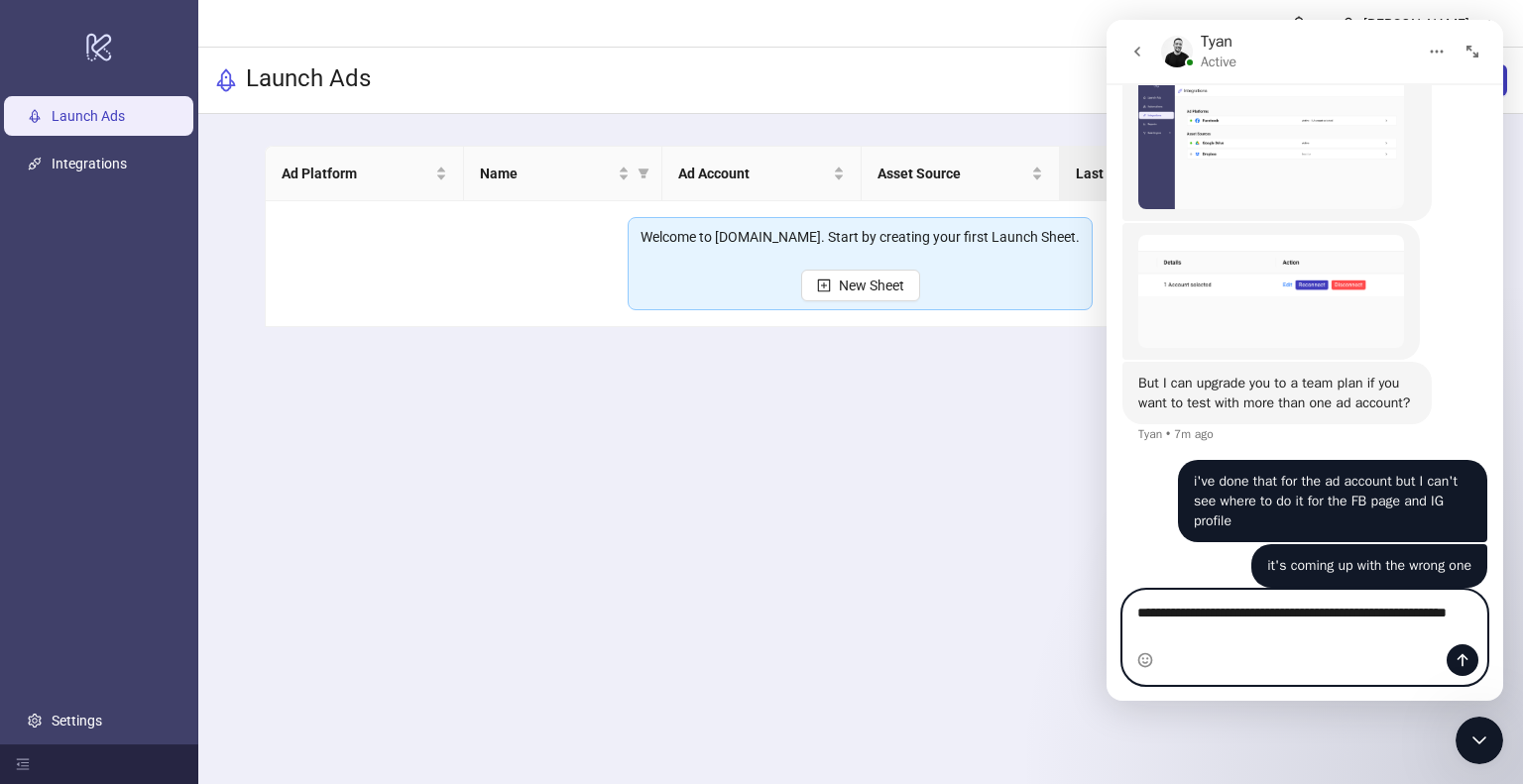 scroll, scrollTop: 870, scrollLeft: 0, axis: vertical 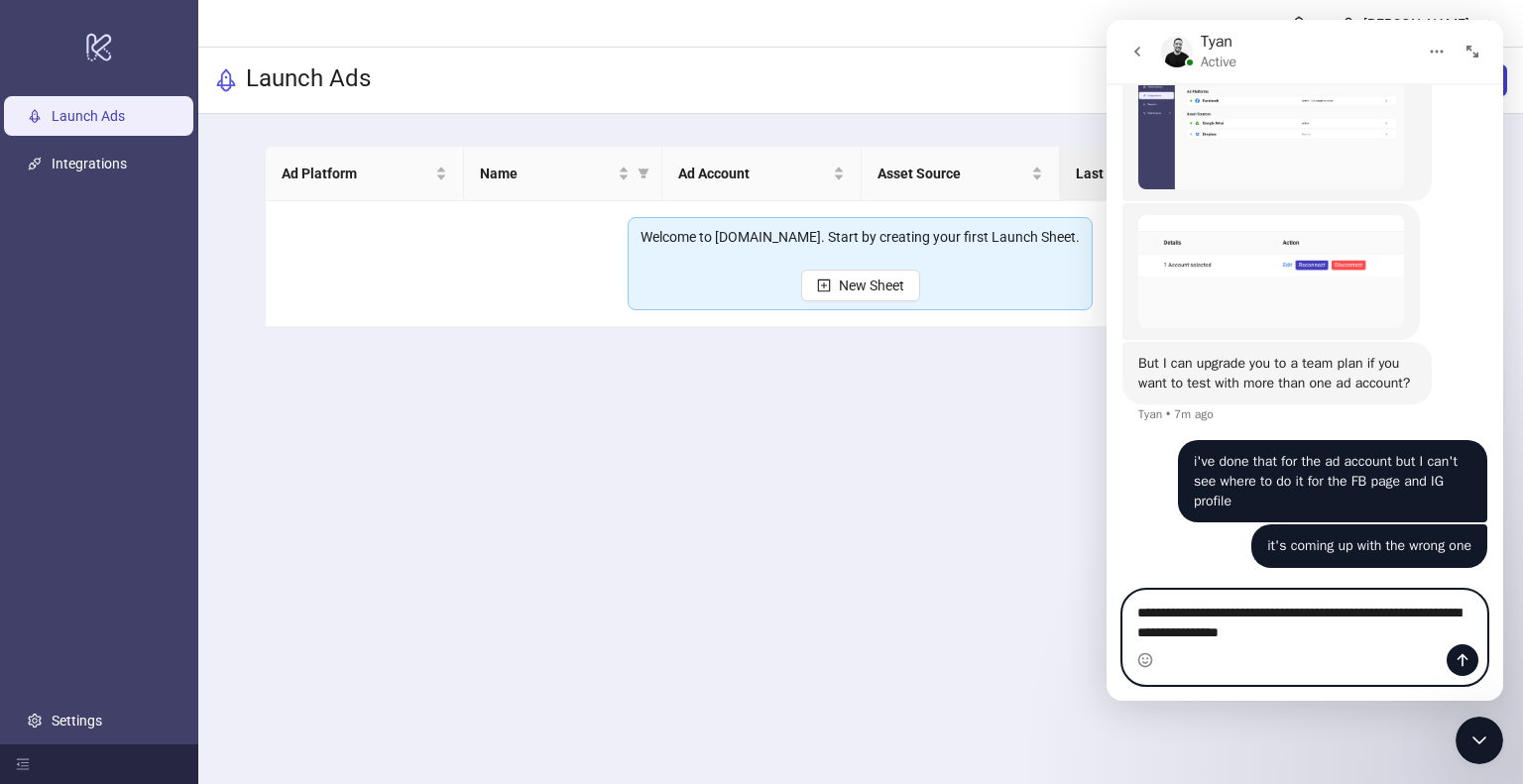 type on "**********" 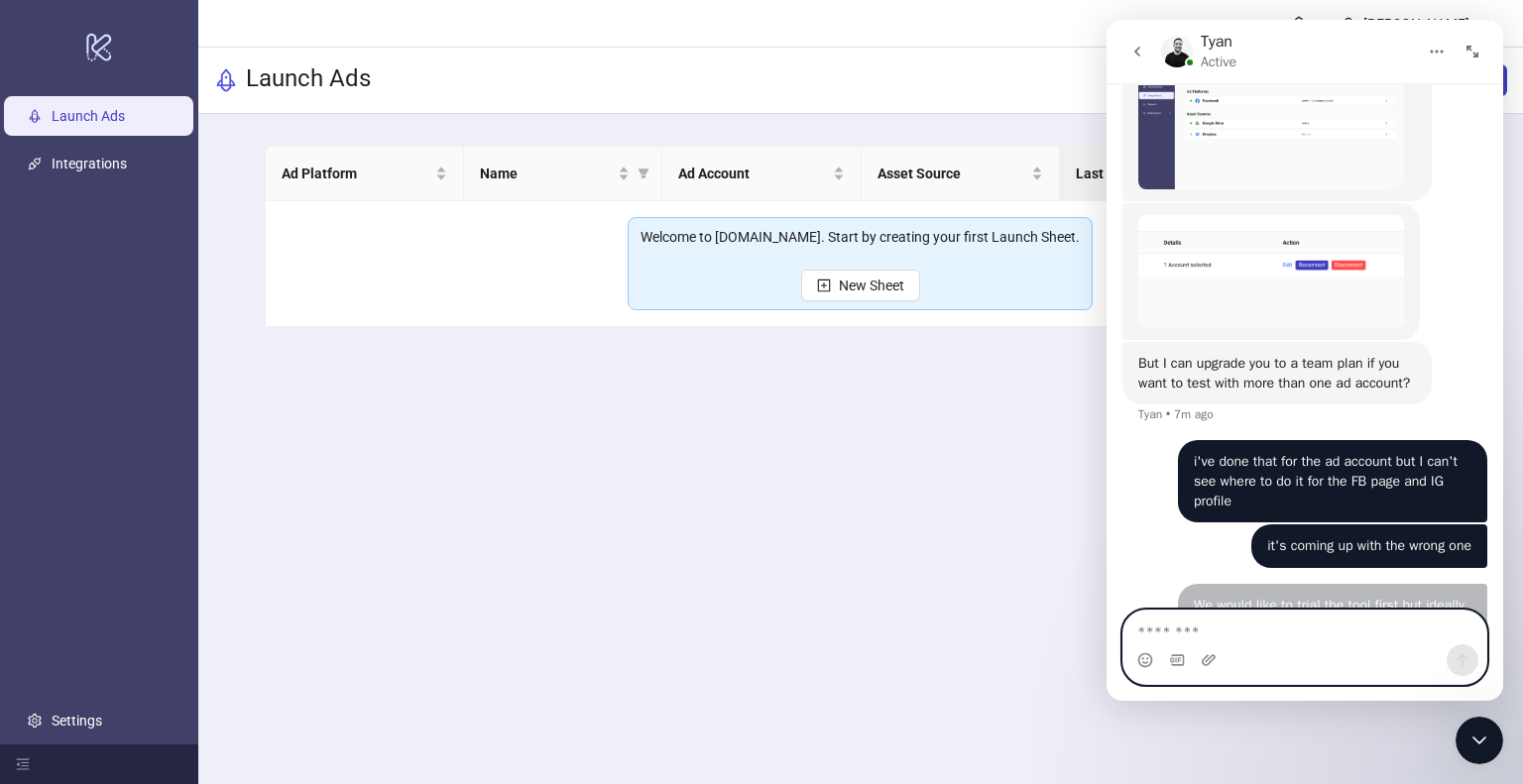 scroll, scrollTop: 2, scrollLeft: 0, axis: vertical 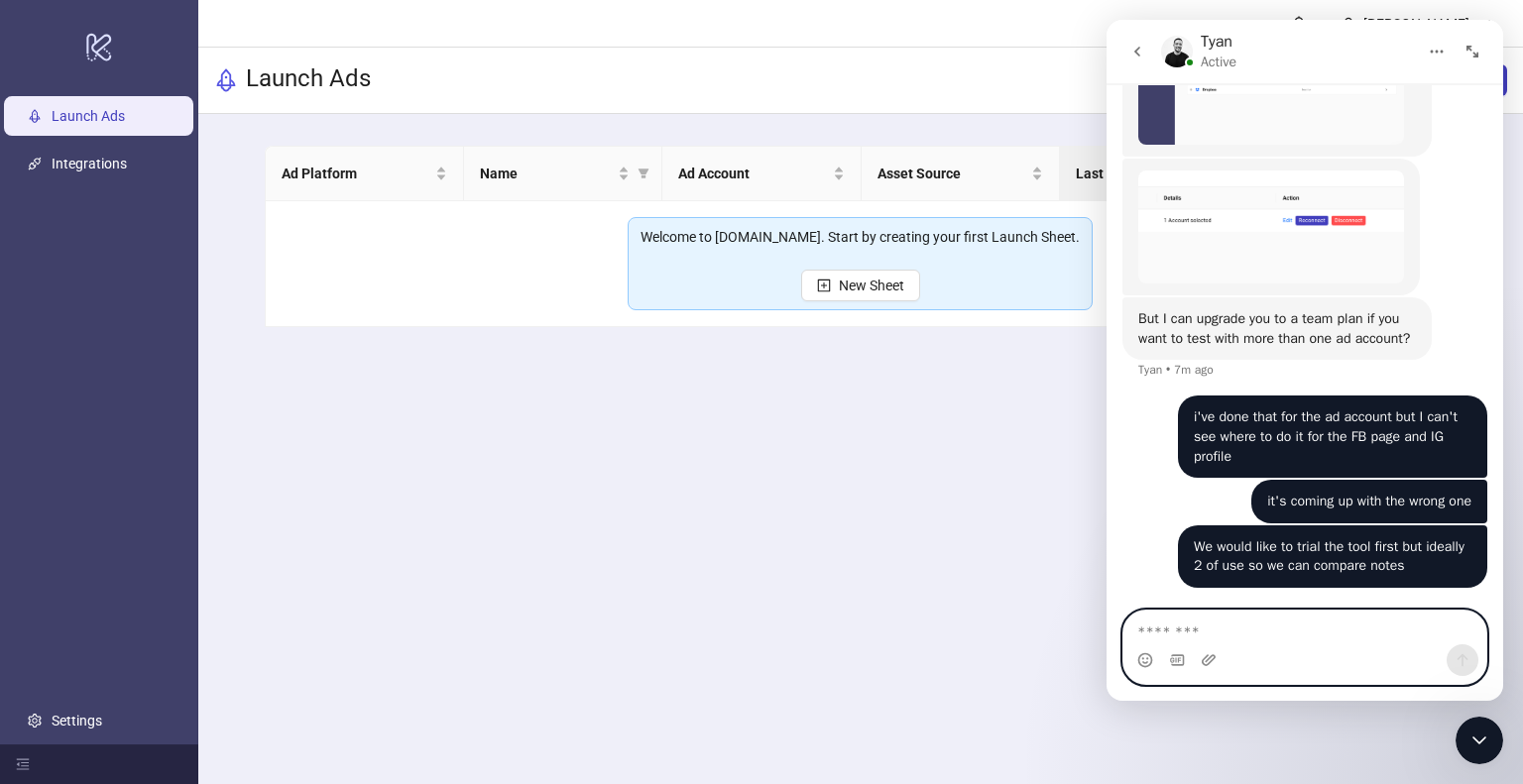 click at bounding box center [1305, 627] 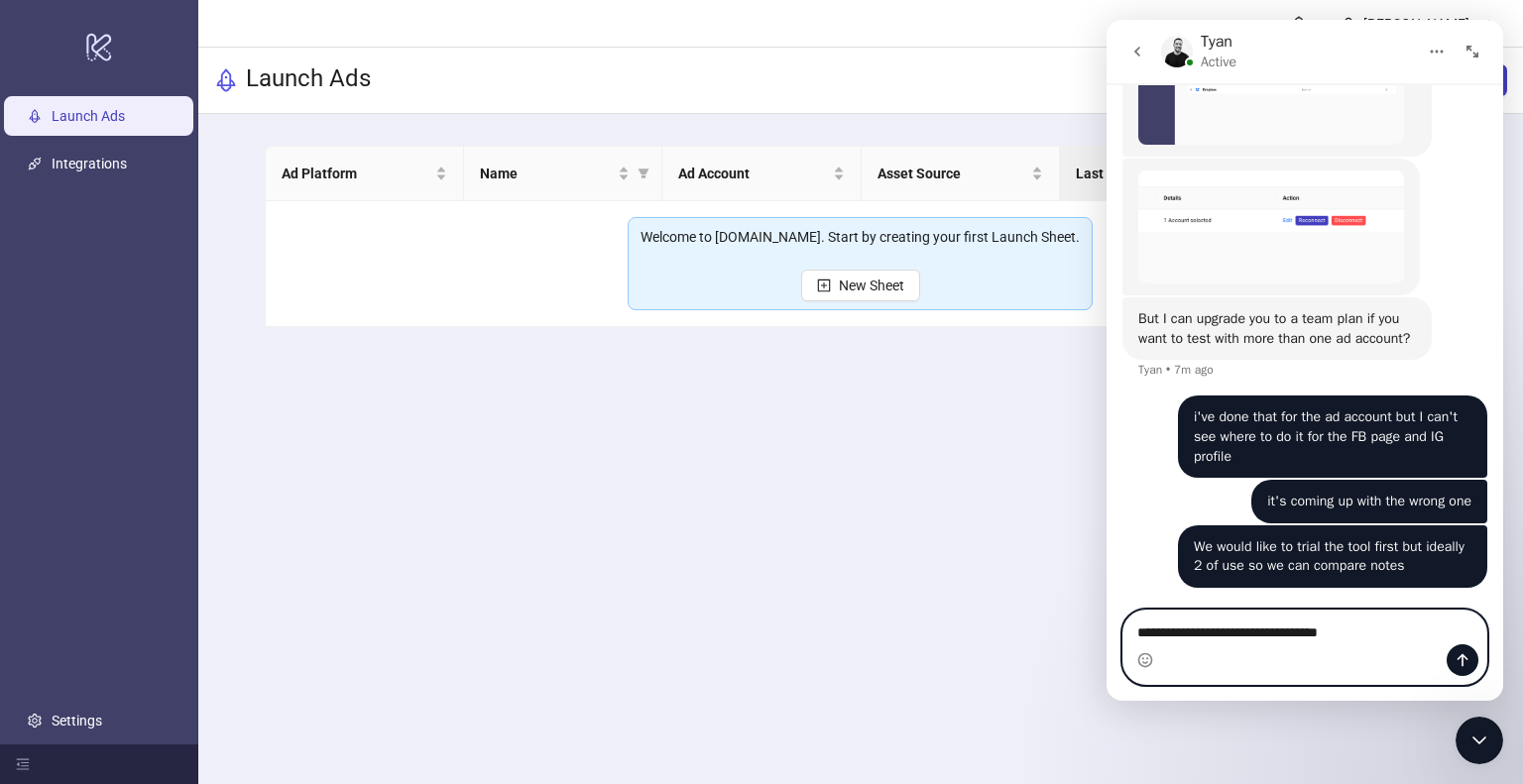 type on "**********" 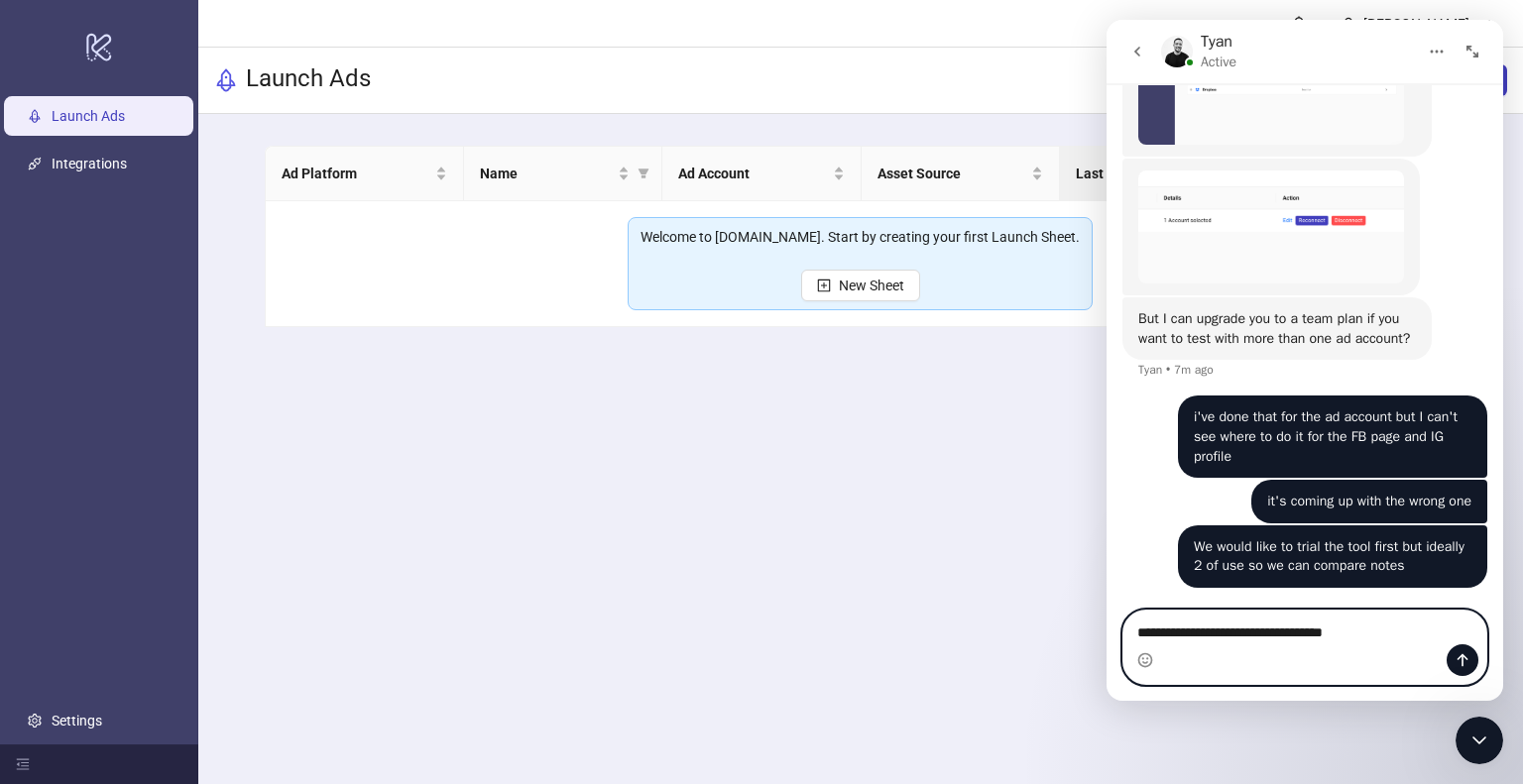 type 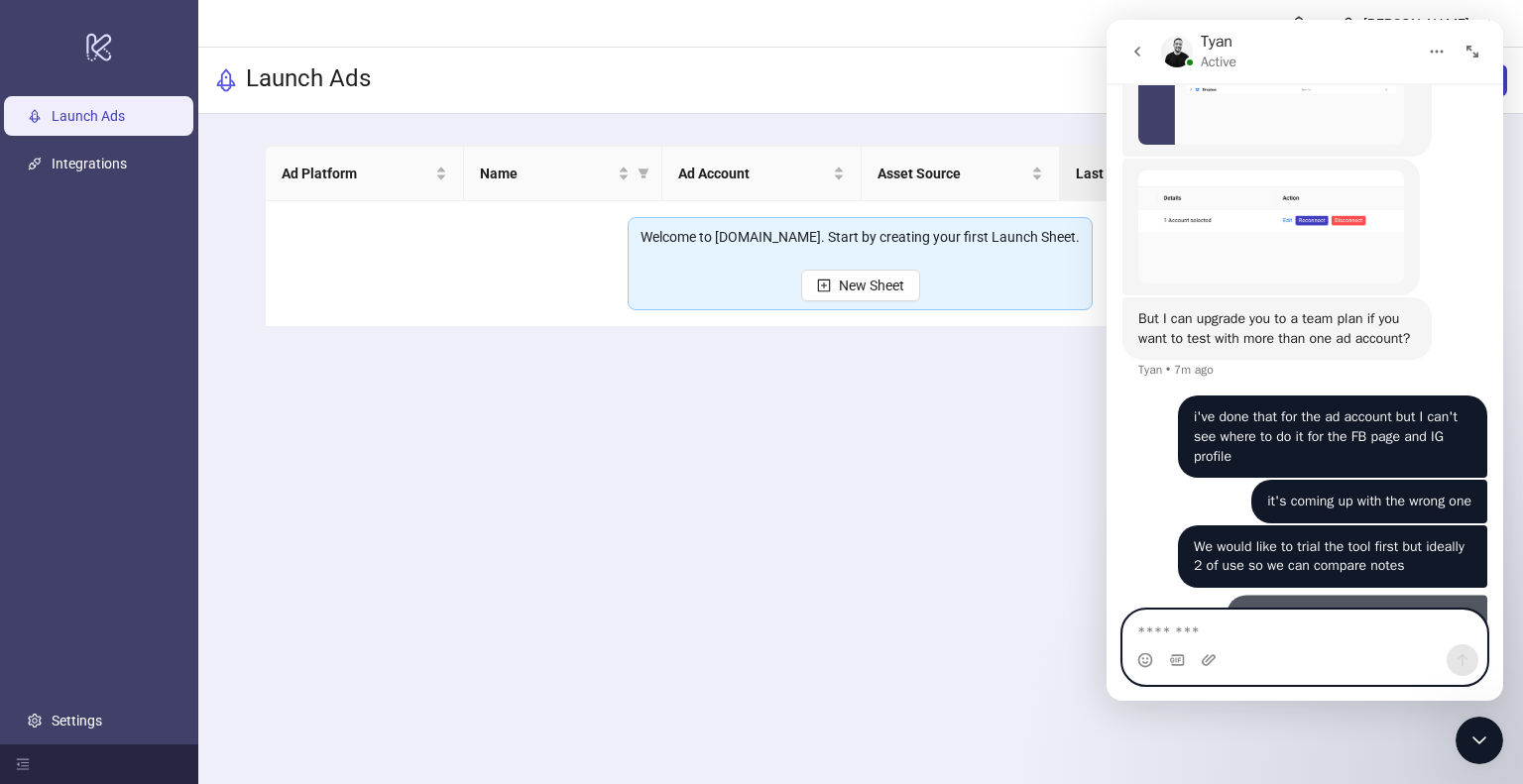 scroll, scrollTop: 960, scrollLeft: 0, axis: vertical 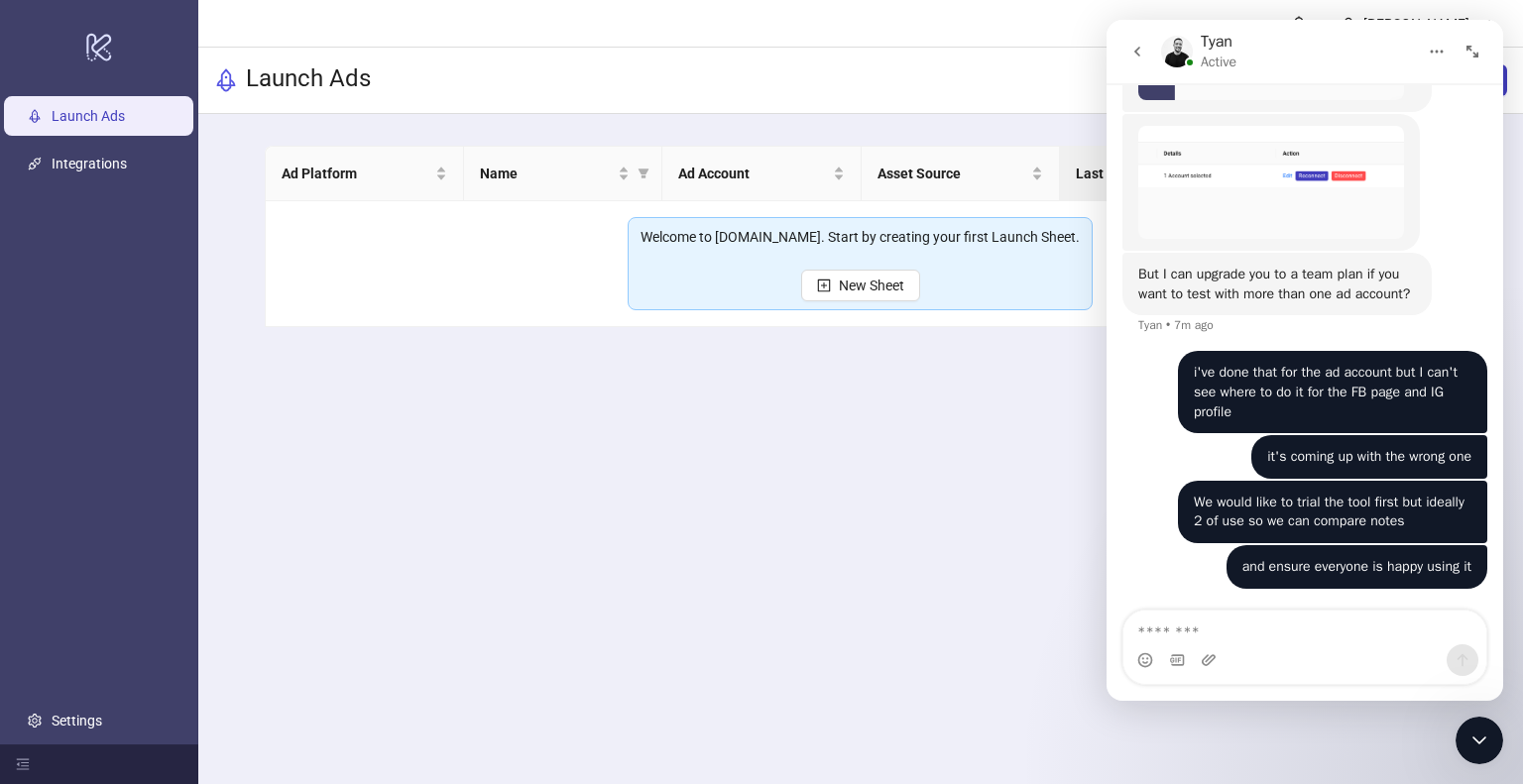 click on "[PERSON_NAME] Launch Ads New Sheet Ad Platform Name Ad Account Asset Source Last Modified Actions             Welcome to [DOMAIN_NAME]. Start by creating your first Launch Sheet. New Sheet" at bounding box center [861, 392] 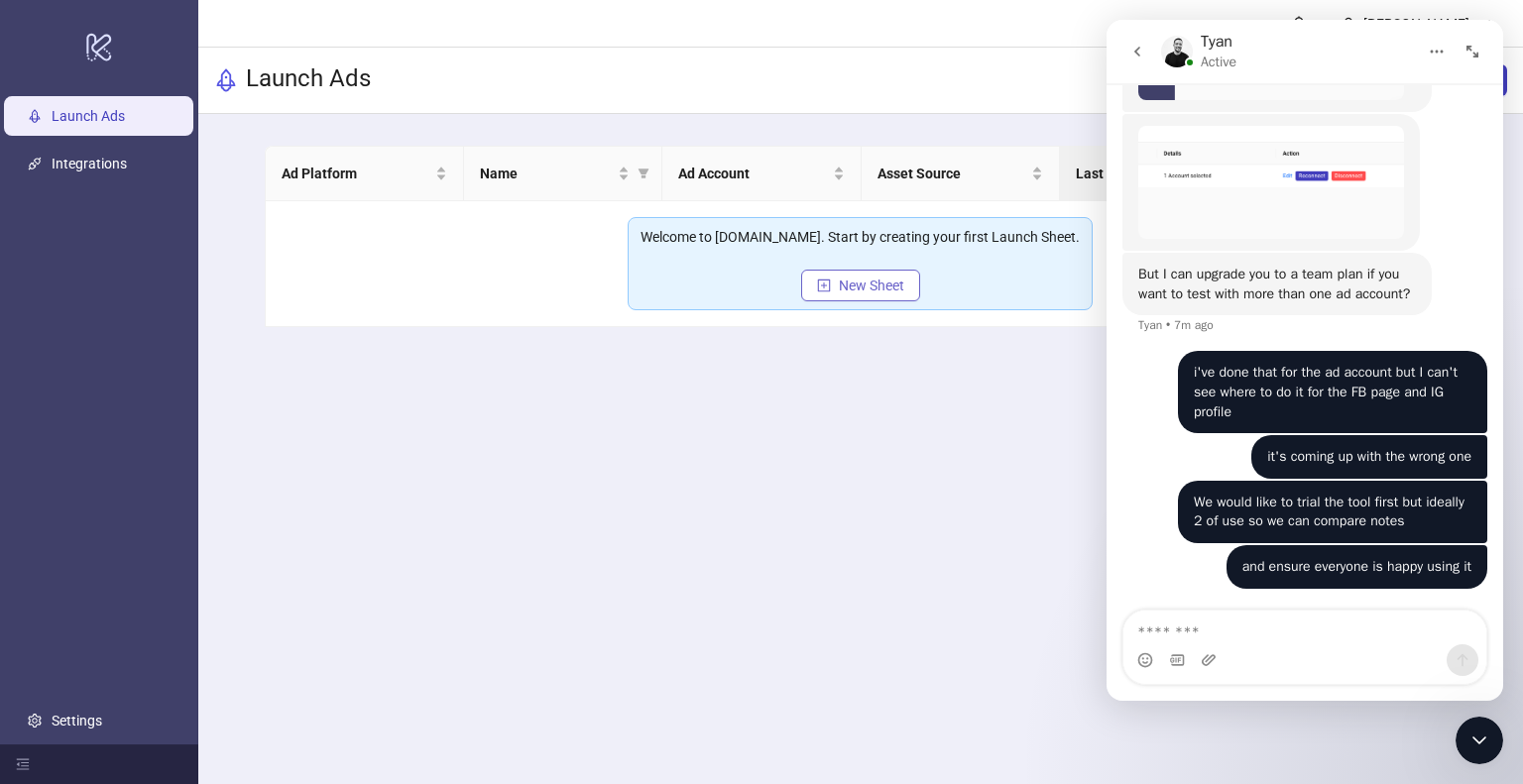click on "New Sheet" at bounding box center [861, 285] 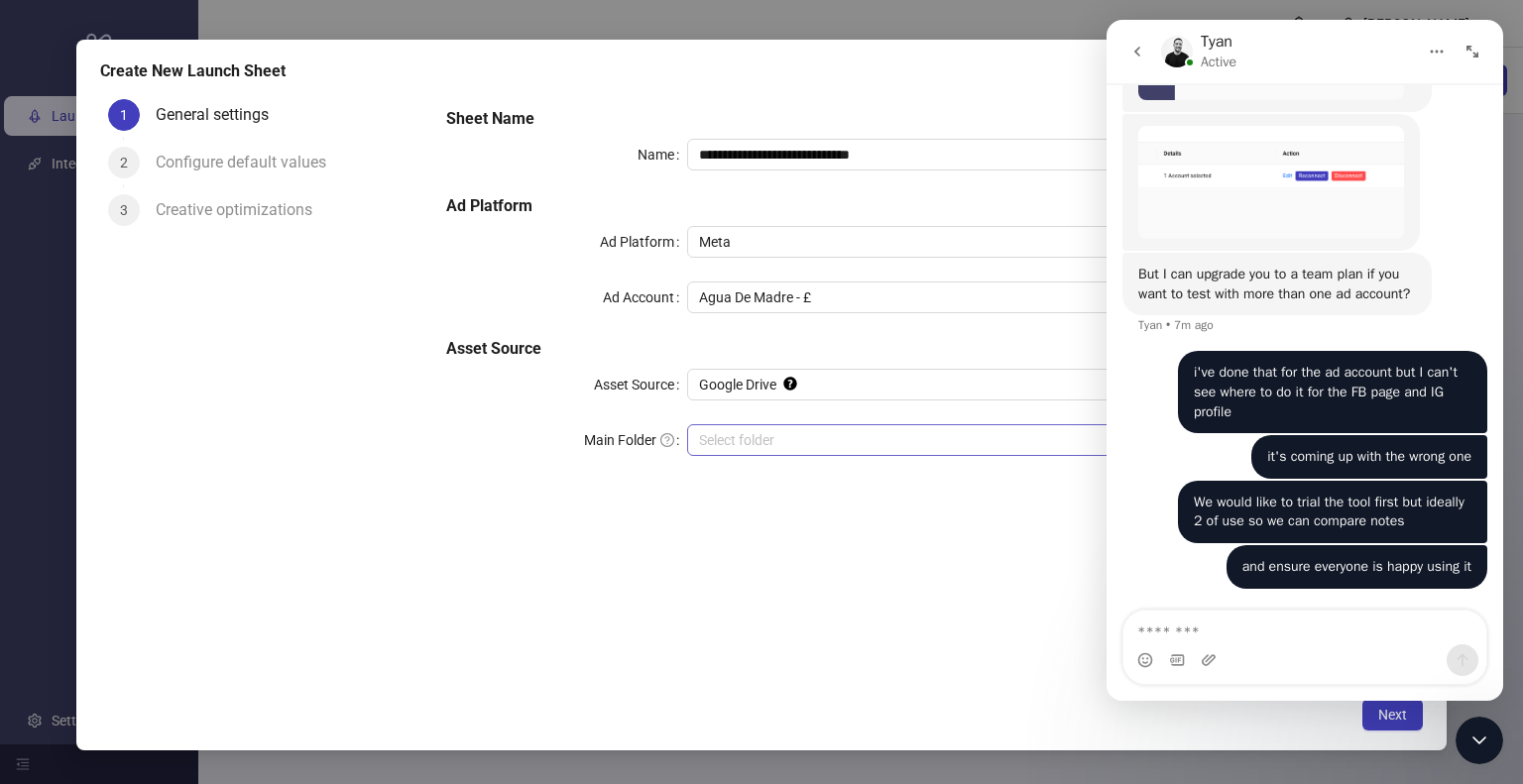 click on "Main Folder" at bounding box center [1038, 440] 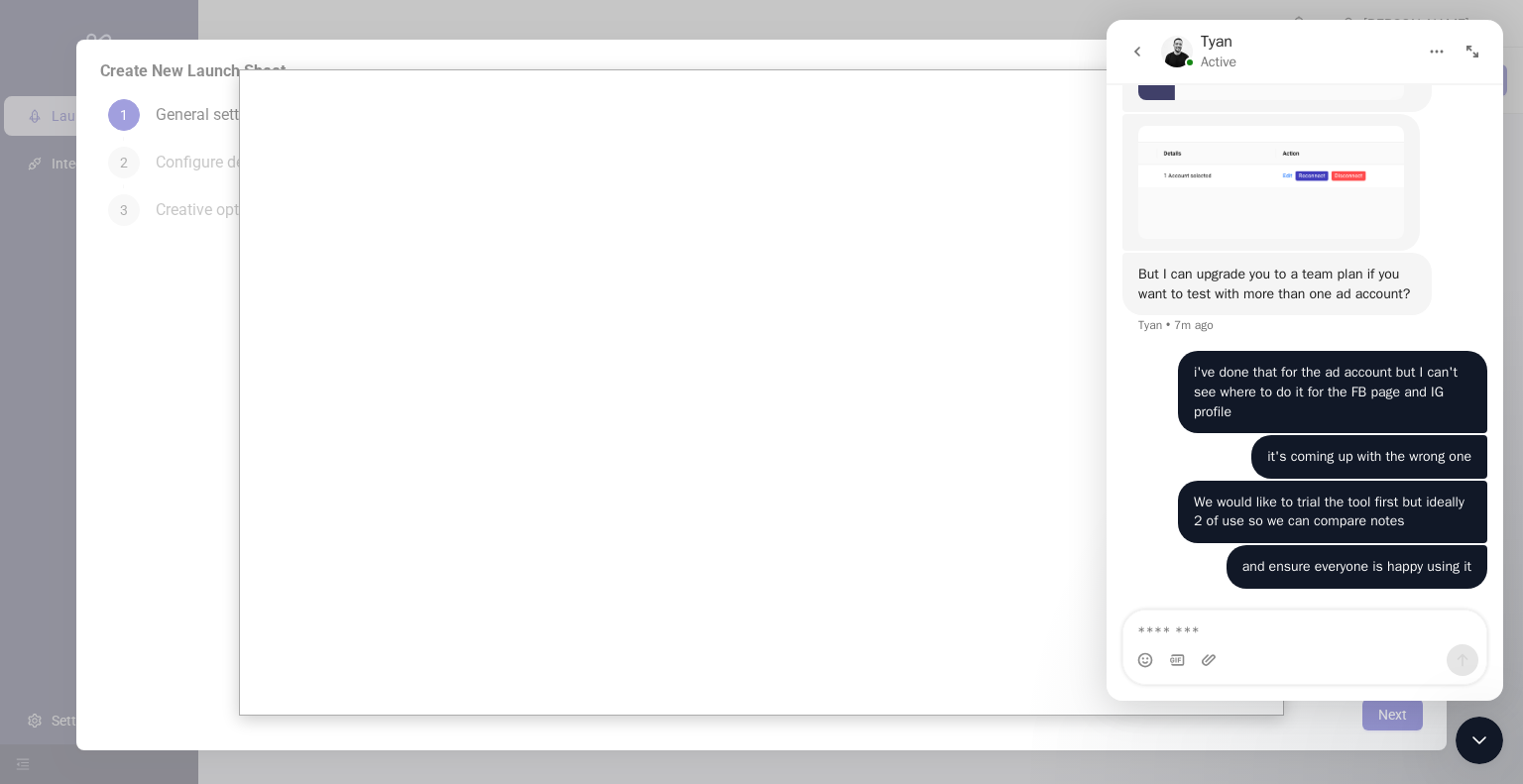 click 